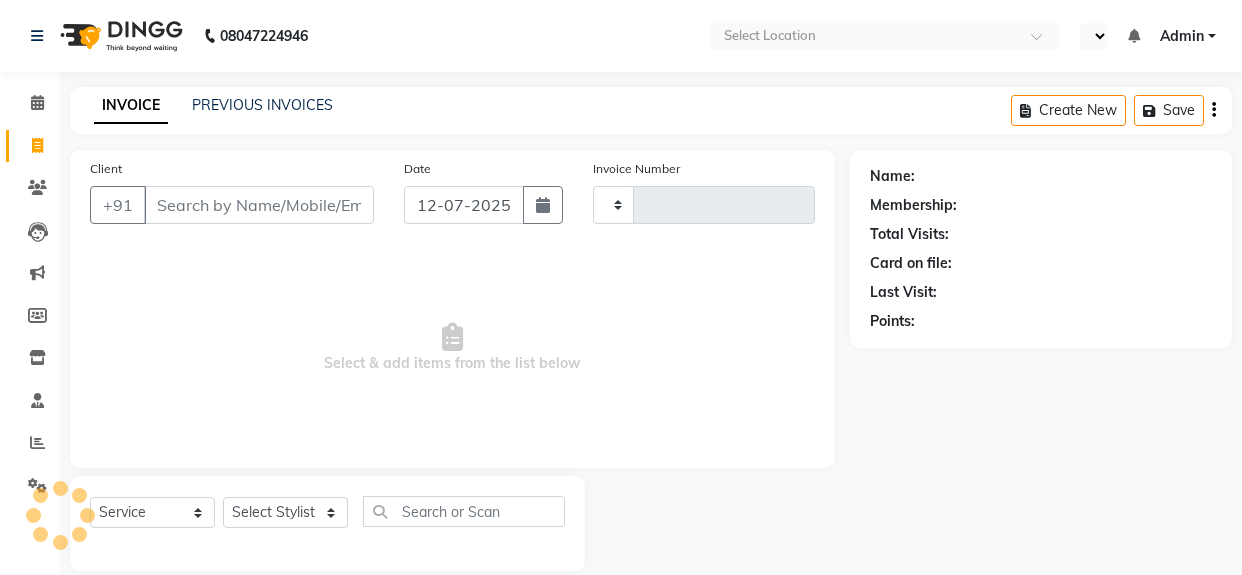 select on "service" 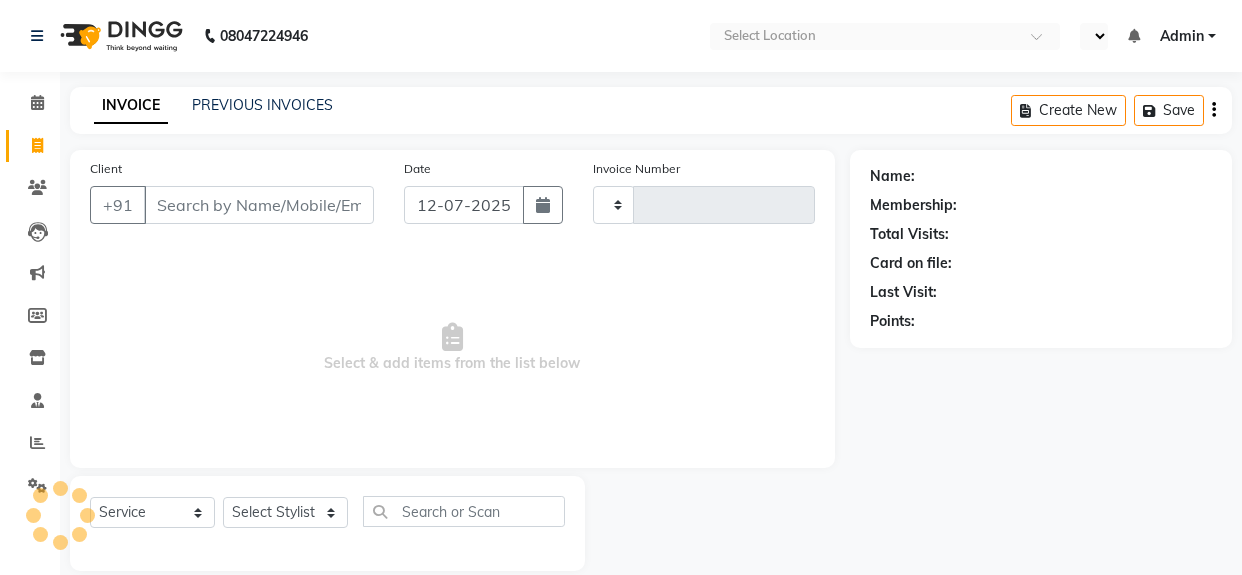 type on "0875" 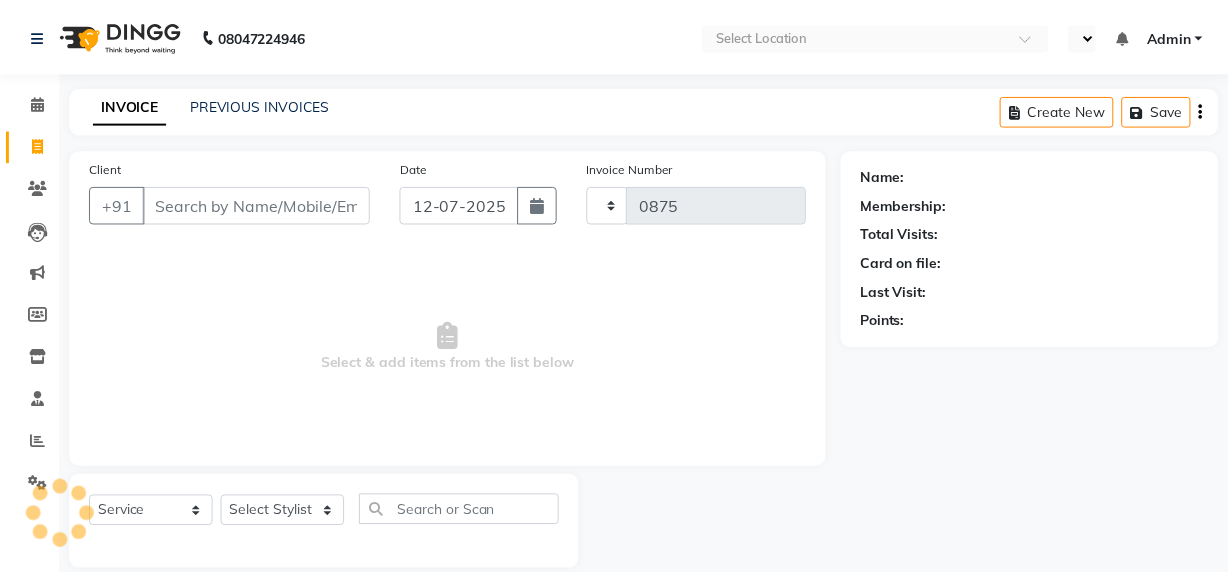 scroll, scrollTop: 0, scrollLeft: 0, axis: both 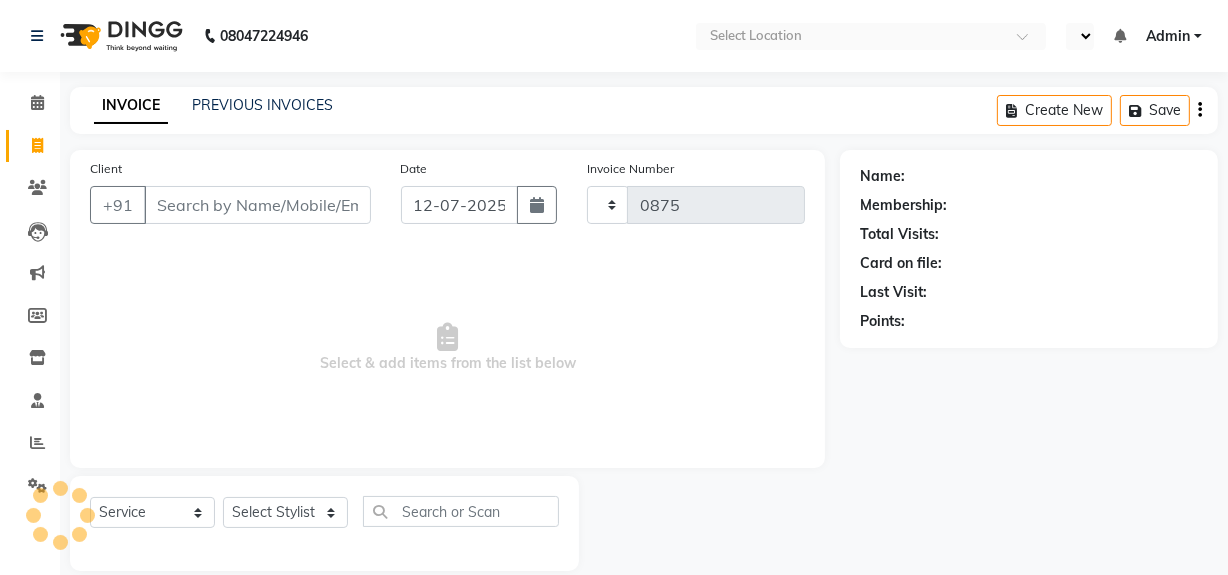 select on "en" 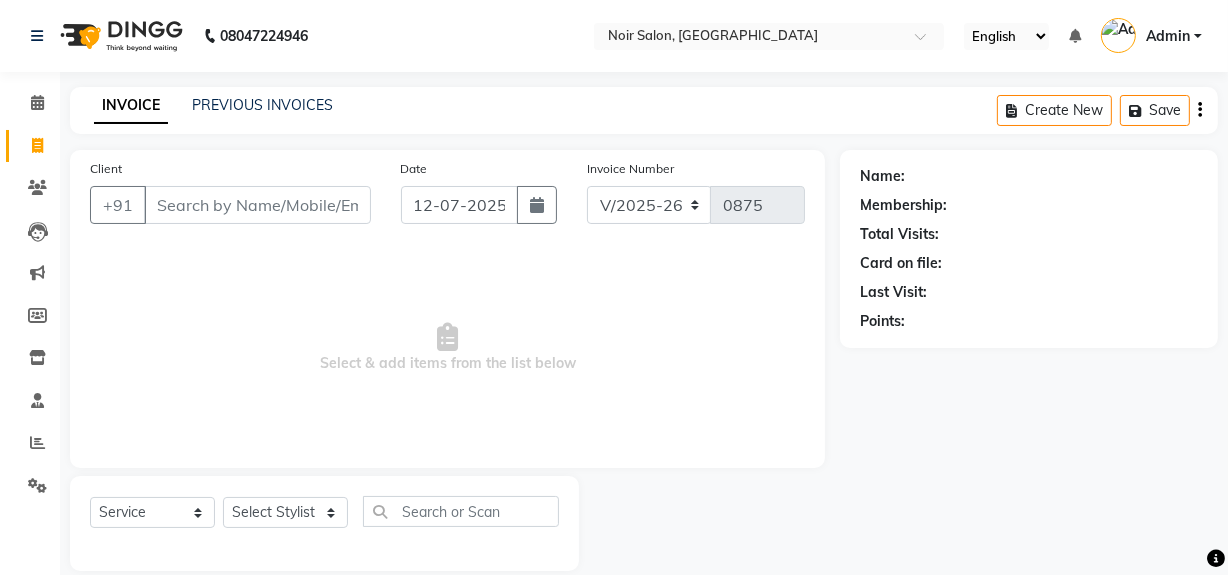 click on "Client" at bounding box center (257, 205) 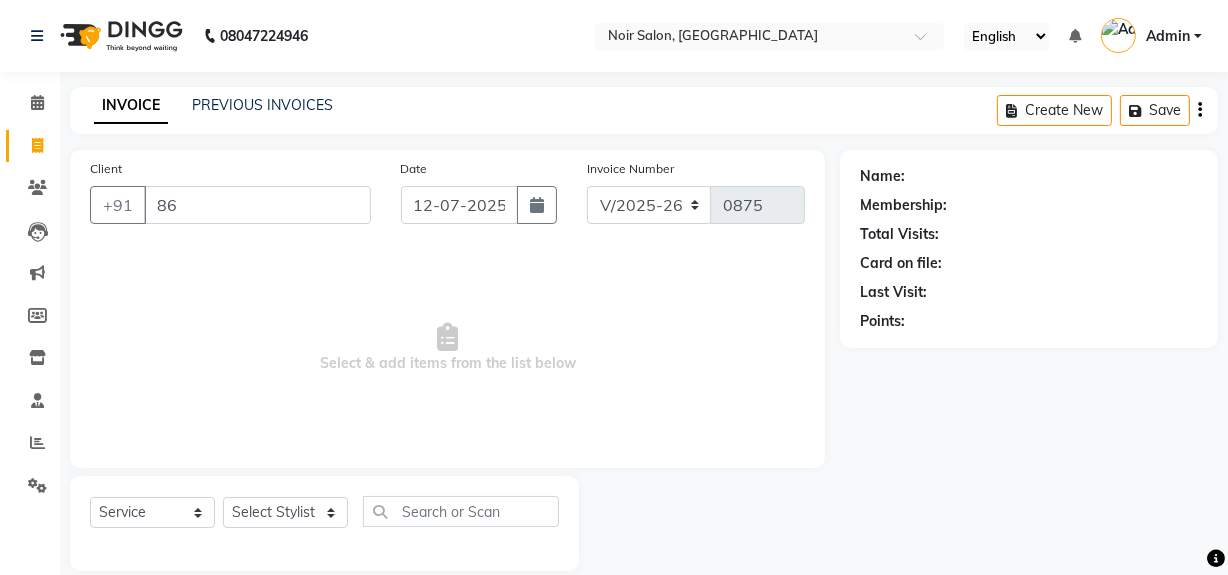 scroll, scrollTop: 0, scrollLeft: 0, axis: both 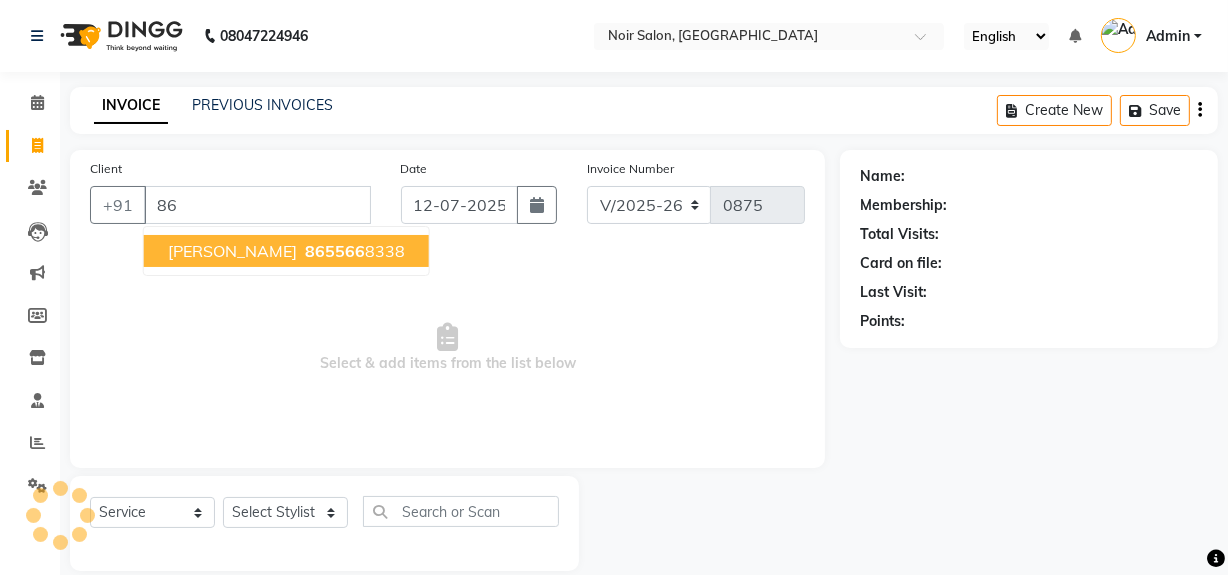 type on "8" 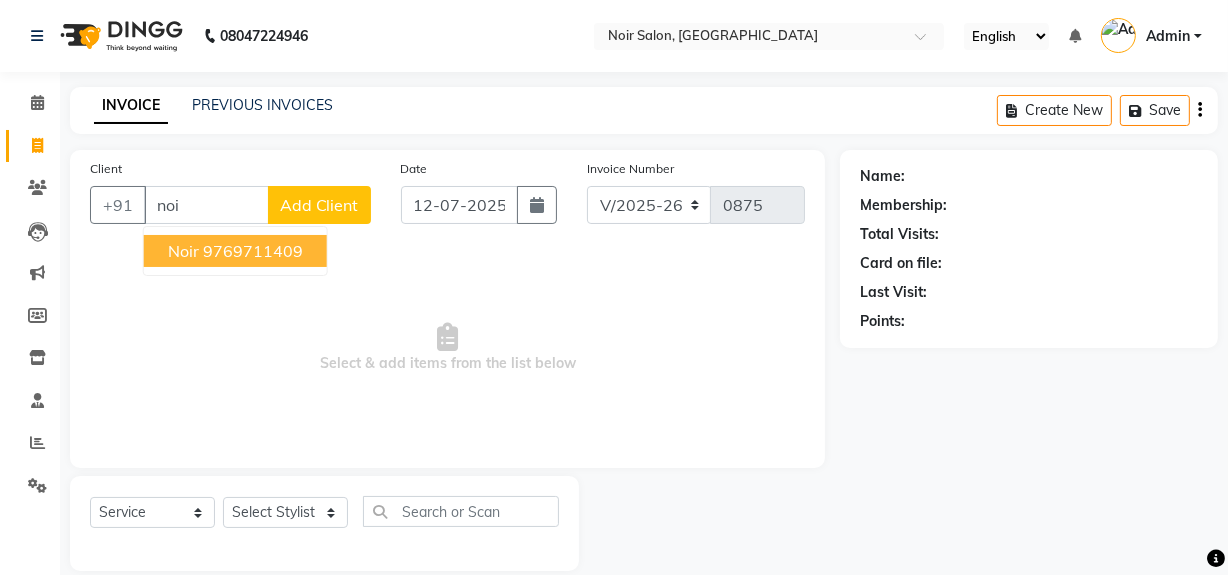 click on "9769711409" at bounding box center (253, 251) 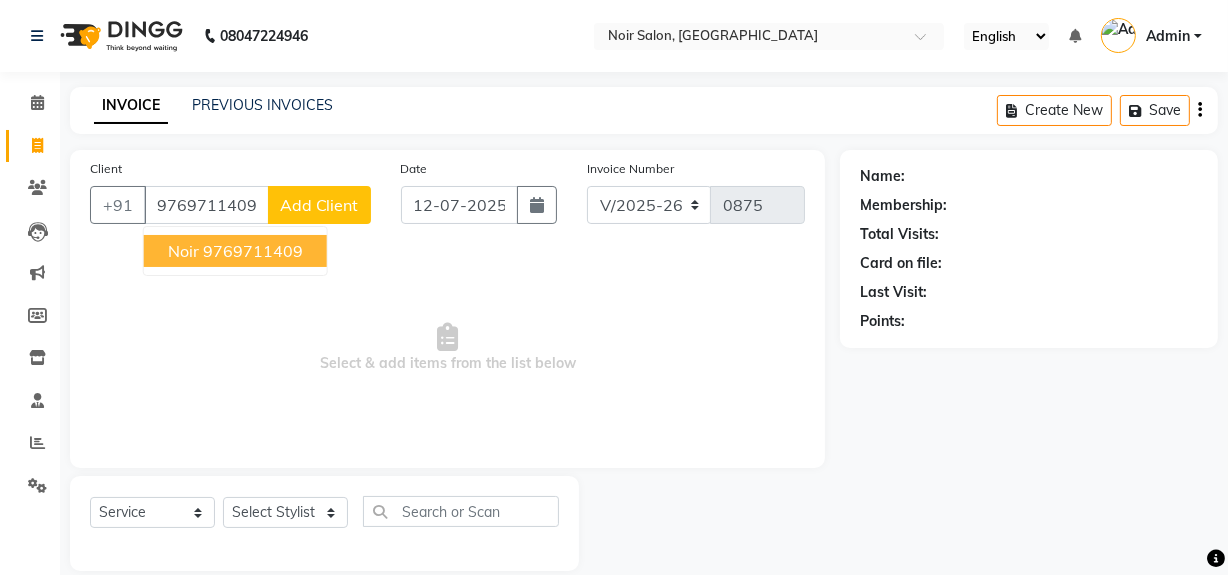 type on "9769711409" 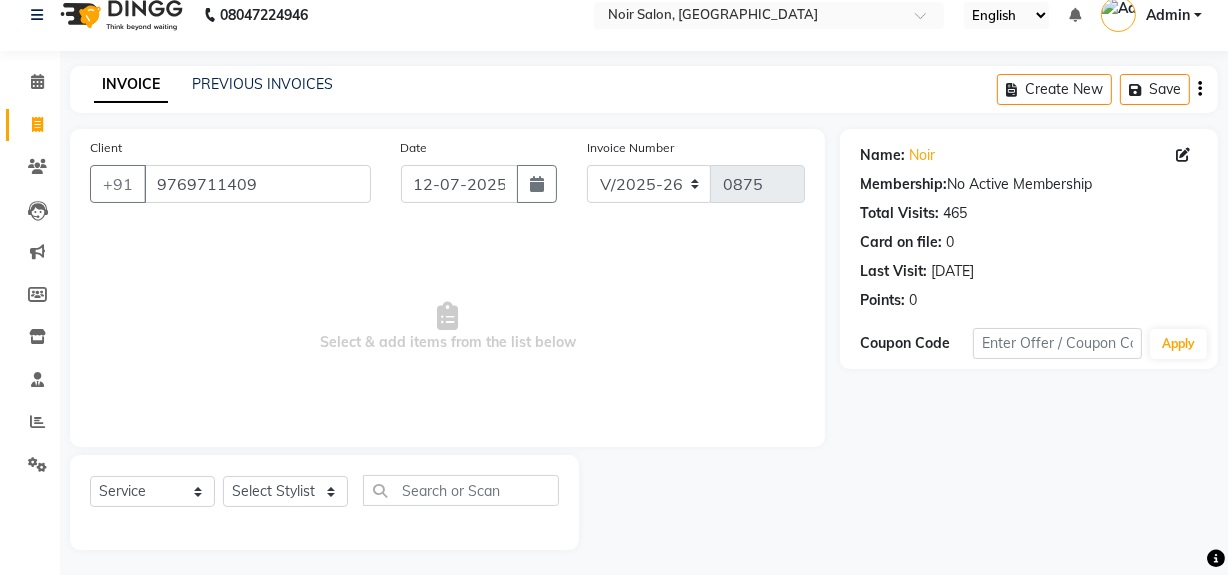 scroll, scrollTop: 26, scrollLeft: 0, axis: vertical 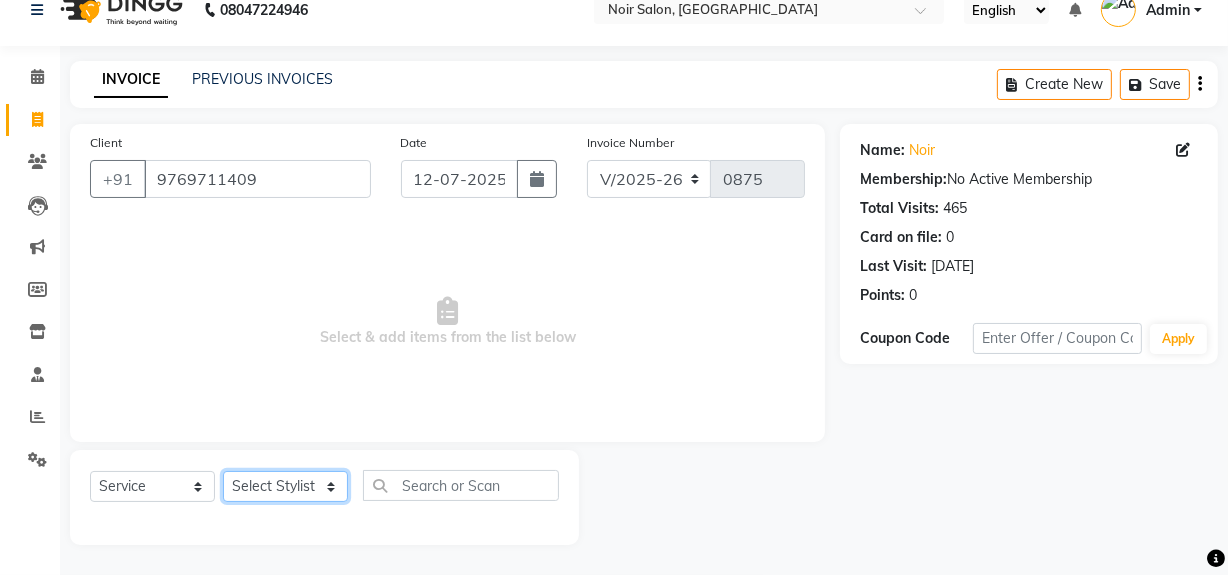 click on "Select Stylist [PERSON_NAME] [PERSON_NAME] Noir (Login) [PERSON_NAME]  Sumit  [PERSON_NAME]  Zaid" 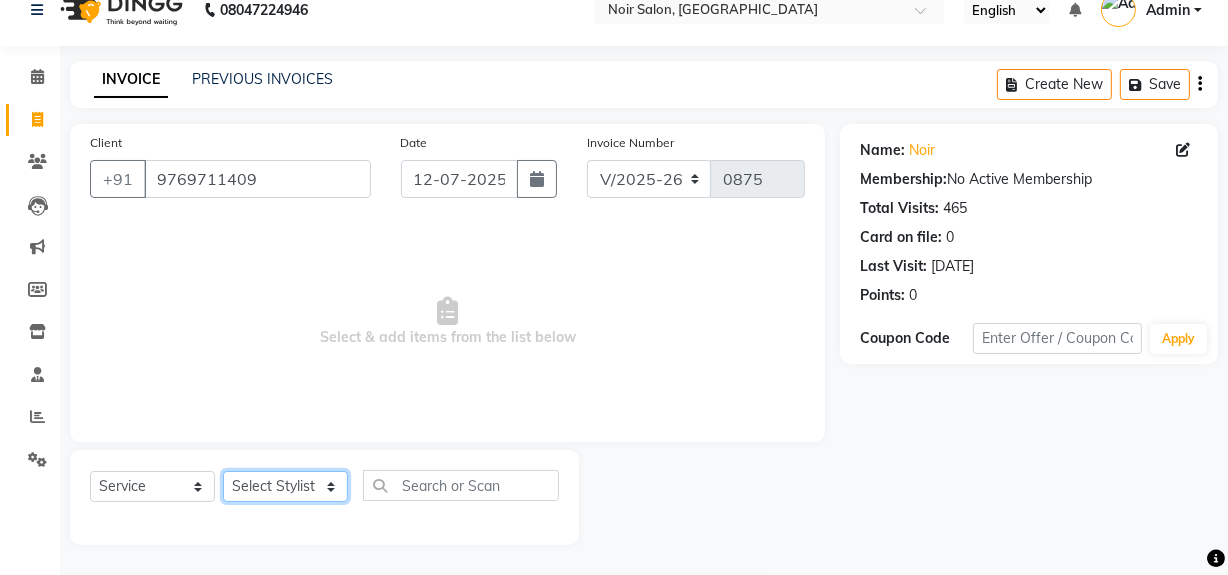 select on "76358" 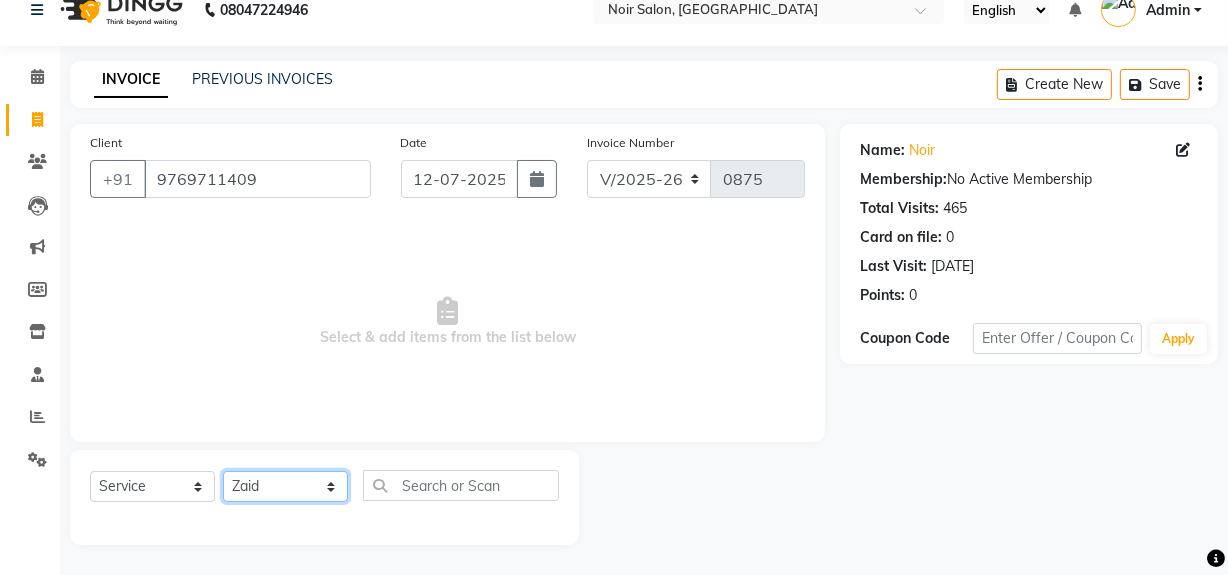 click on "Select Stylist [PERSON_NAME] [PERSON_NAME] Noir (Login) [PERSON_NAME]  Sumit  [PERSON_NAME]  Zaid" 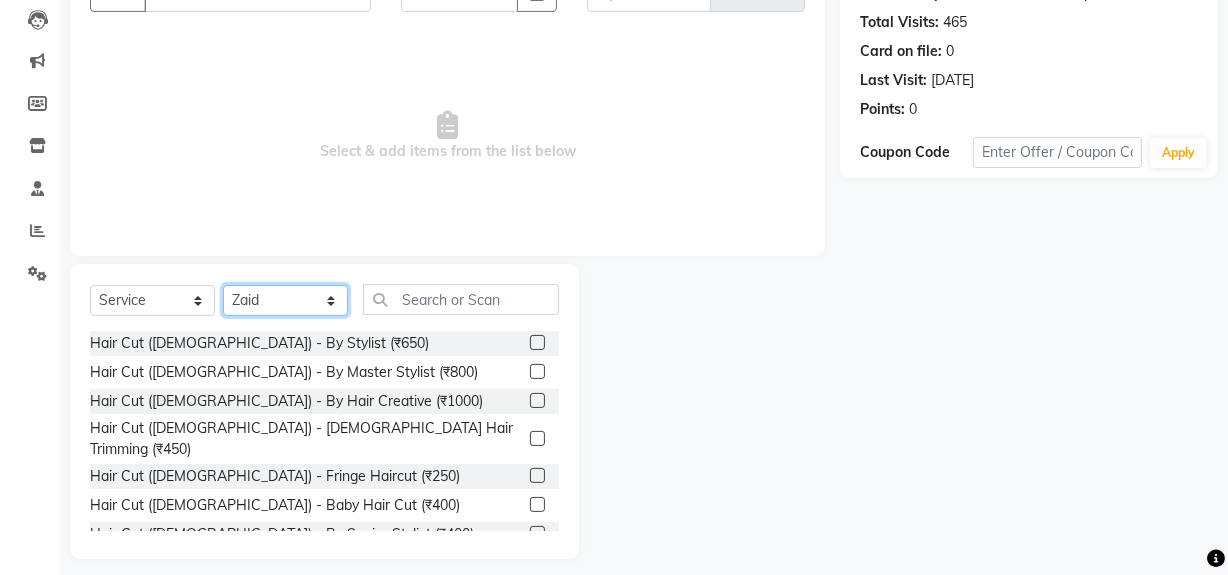 scroll, scrollTop: 226, scrollLeft: 0, axis: vertical 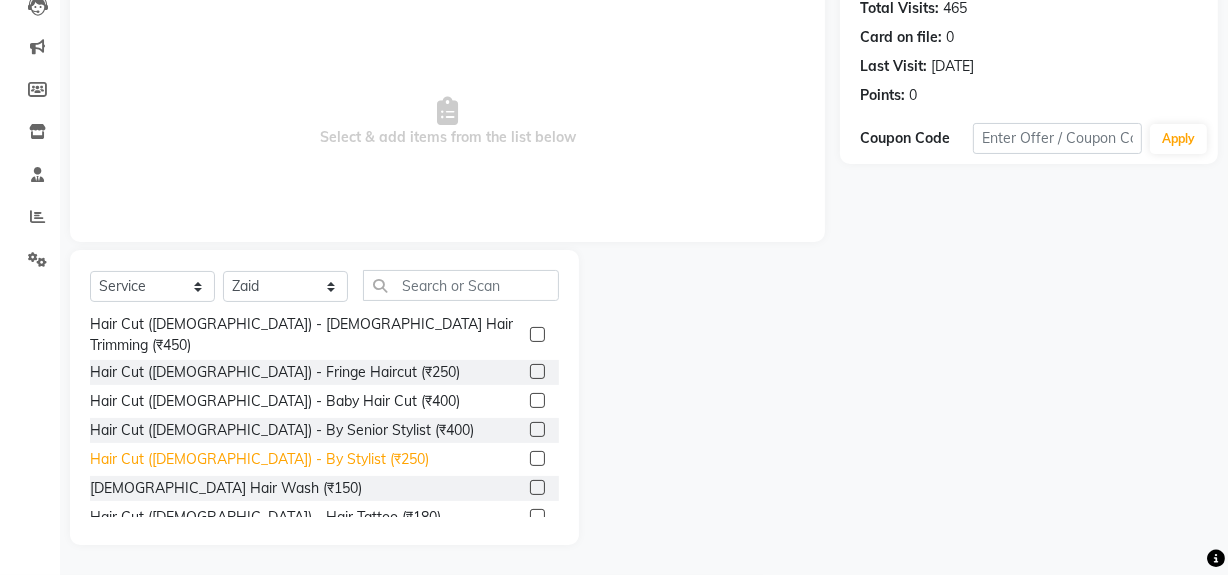 click on "Hair Cut ([DEMOGRAPHIC_DATA]) - By Stylist (₹250)" 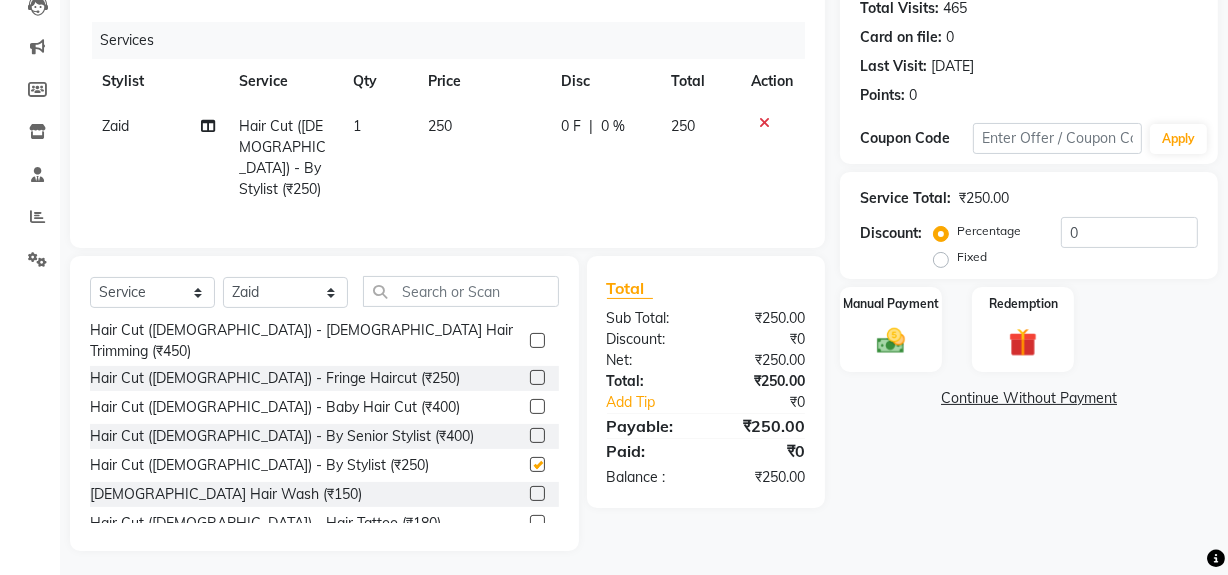 checkbox on "false" 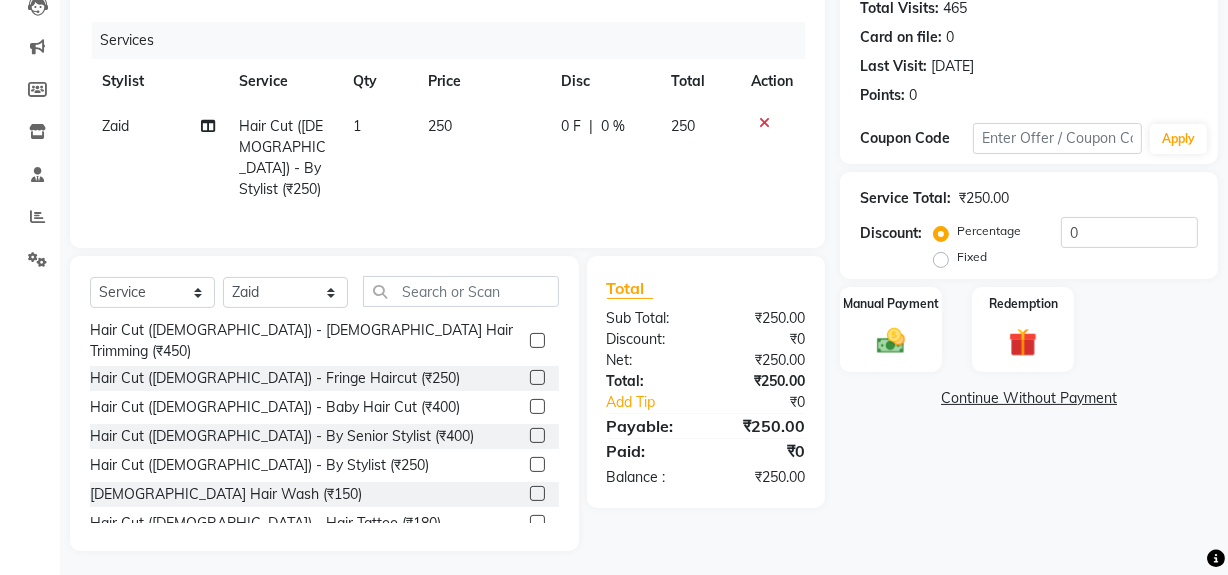 click on "250" 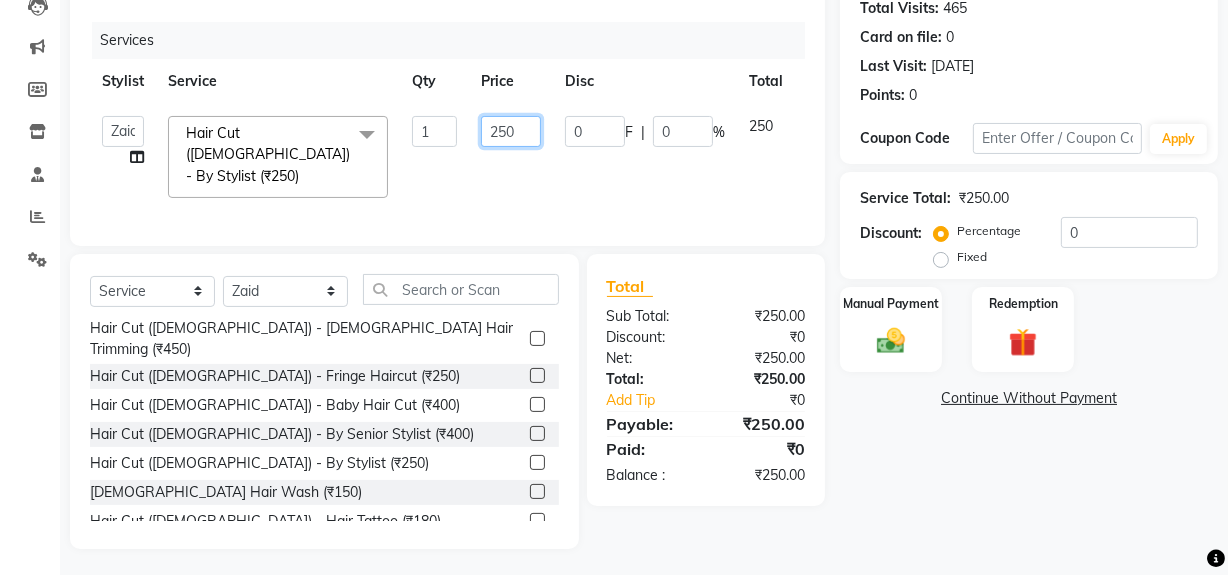 click on "250" 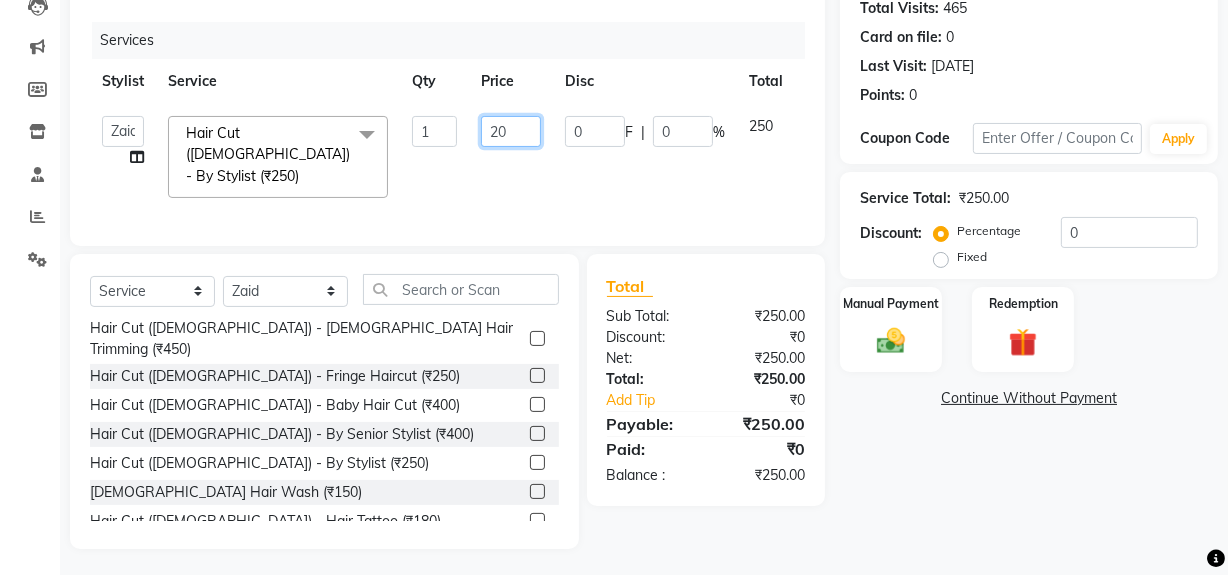 type on "200" 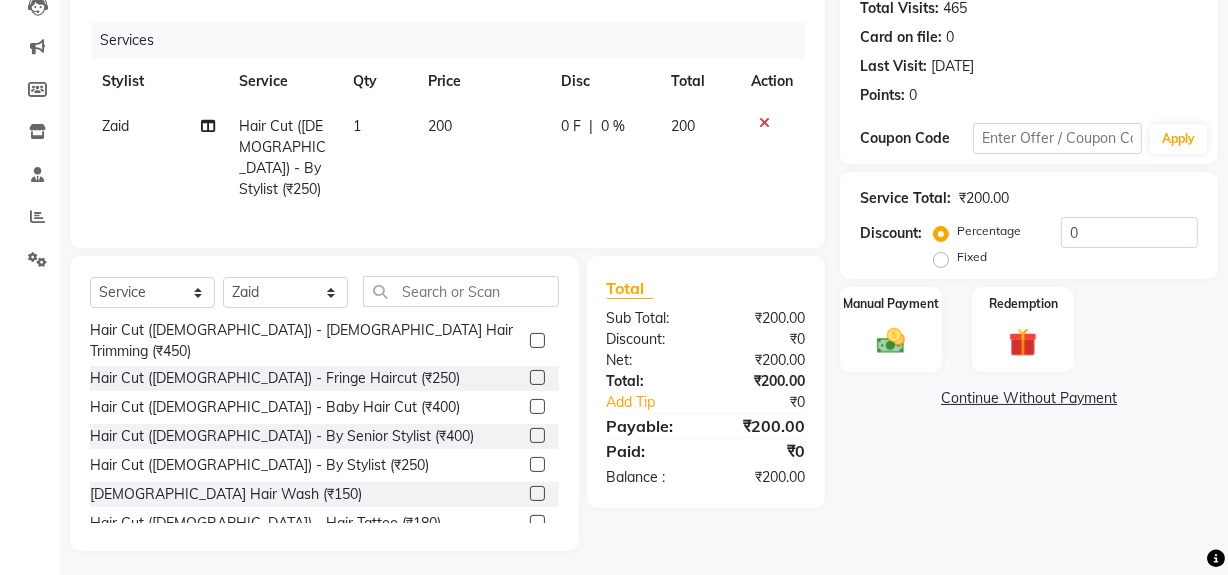 click on "0 F | 0 %" 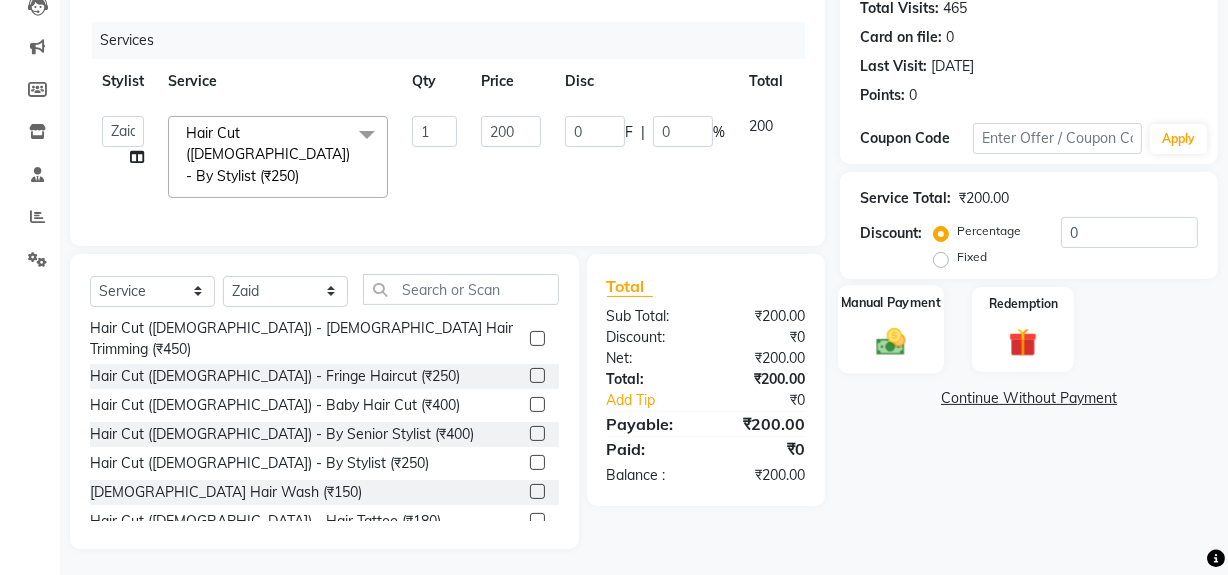 click 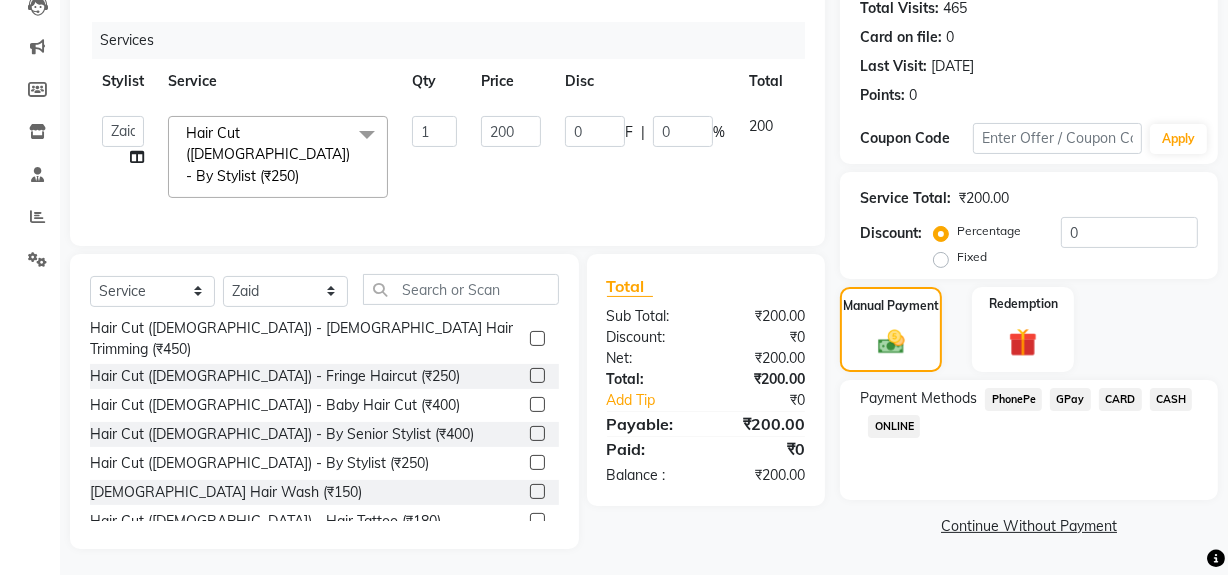 click on "GPay" 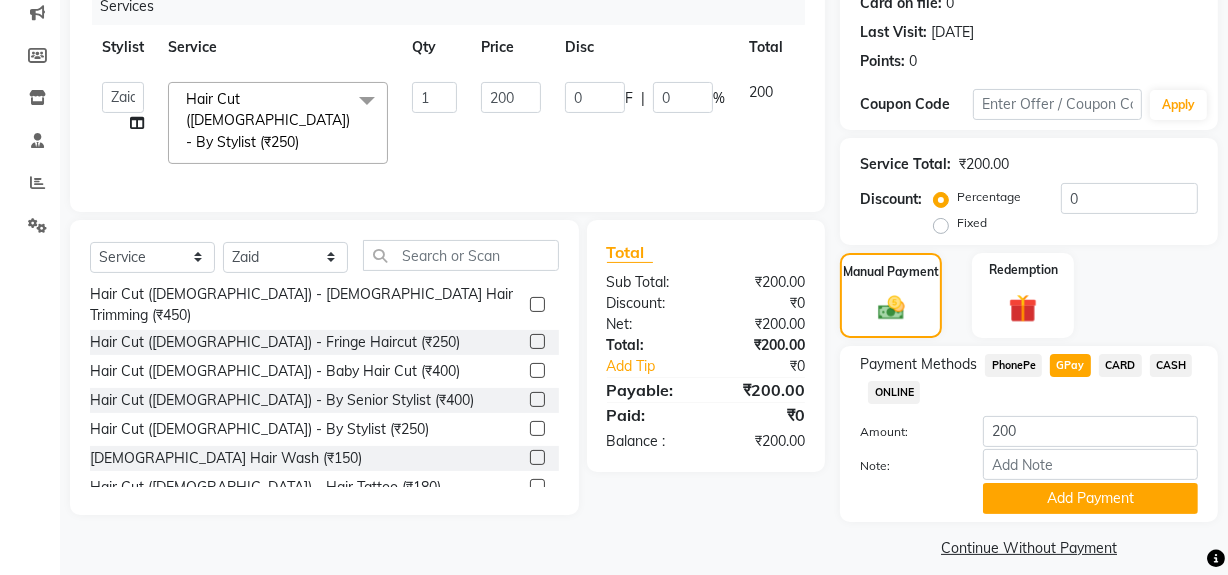 scroll, scrollTop: 277, scrollLeft: 0, axis: vertical 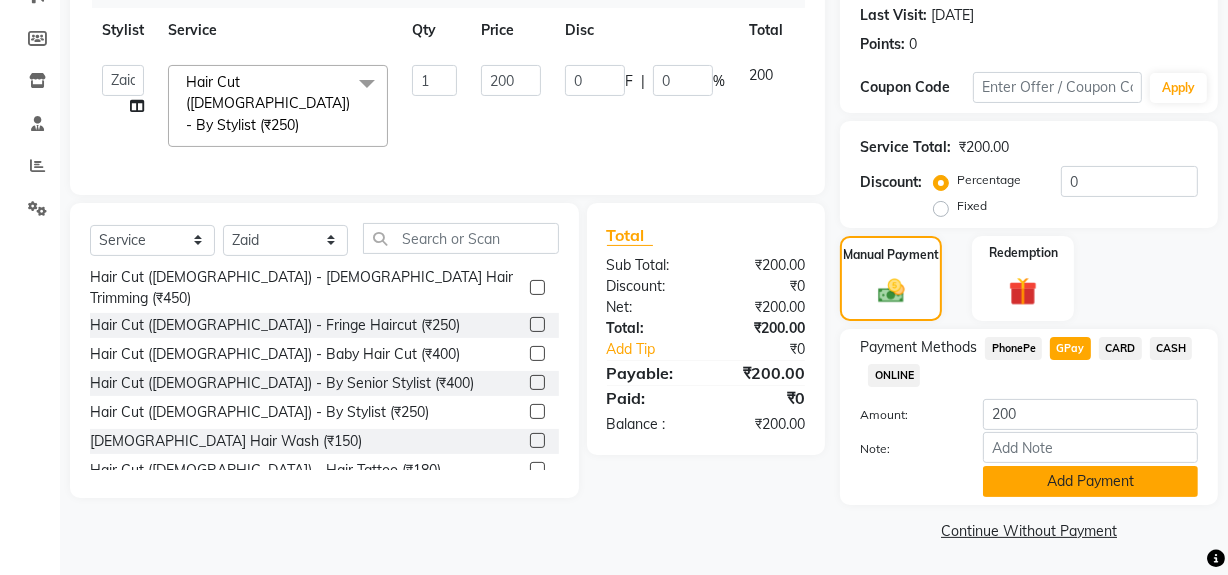 click on "Add Payment" 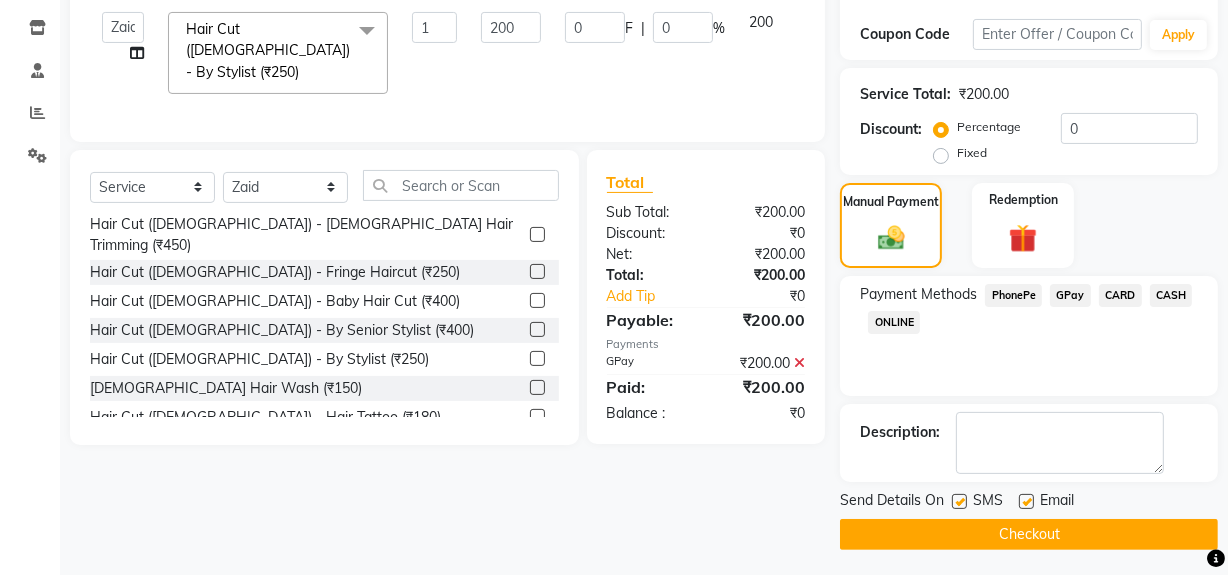 scroll, scrollTop: 333, scrollLeft: 0, axis: vertical 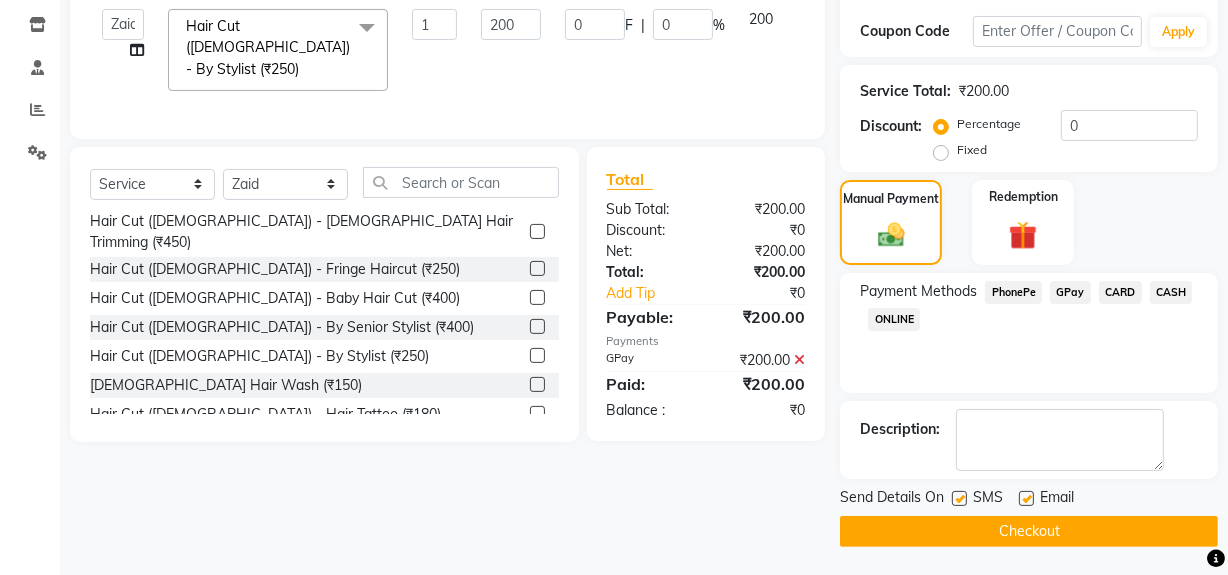 click 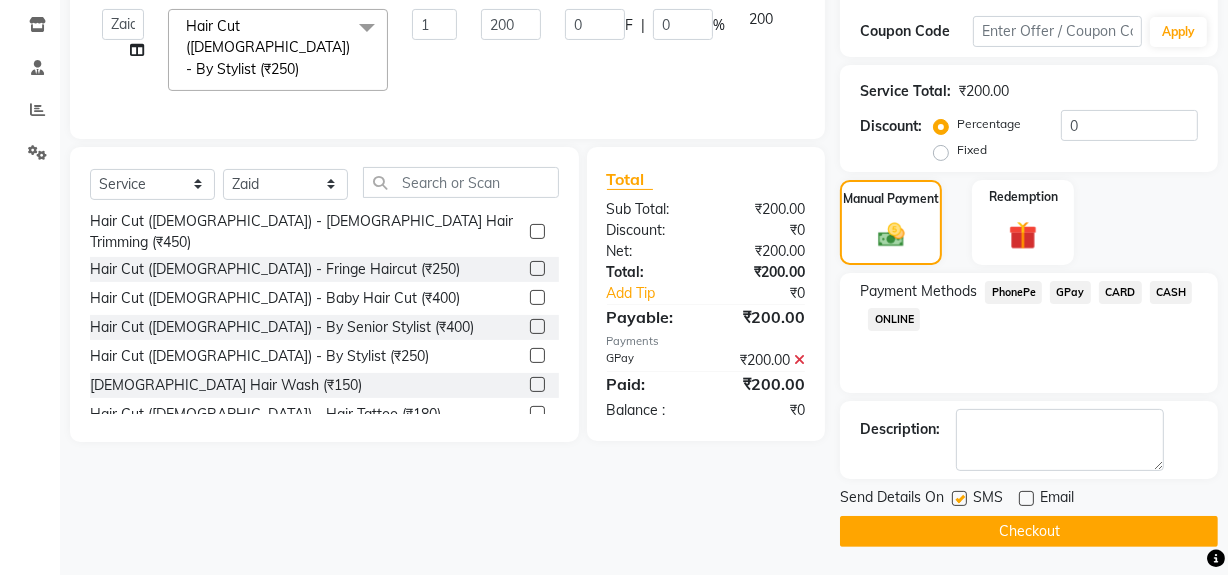 click 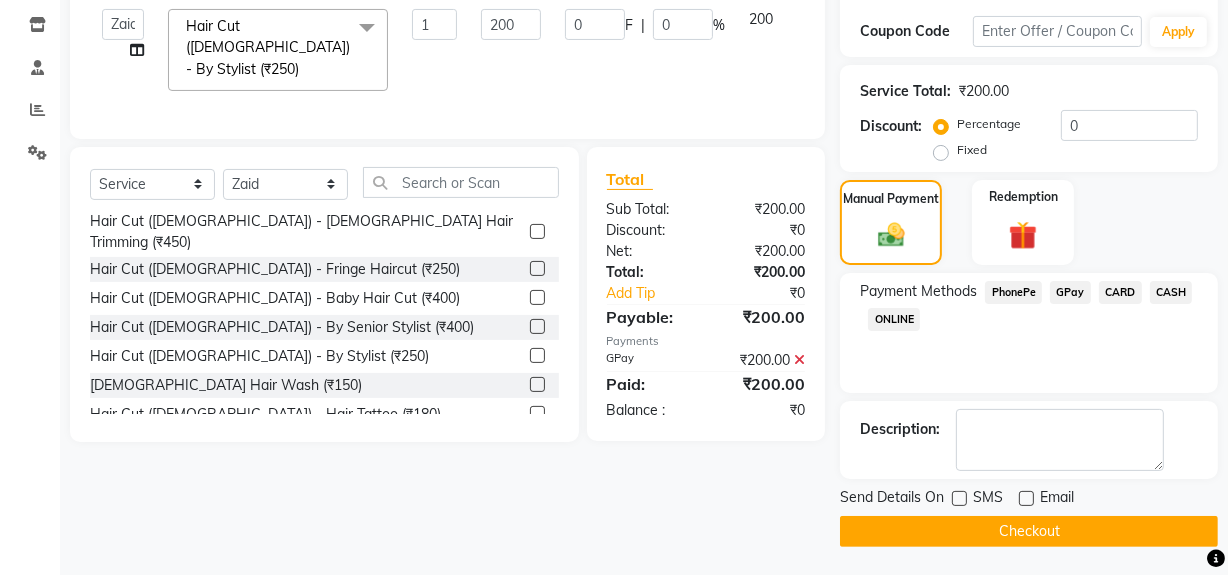 click on "Checkout" 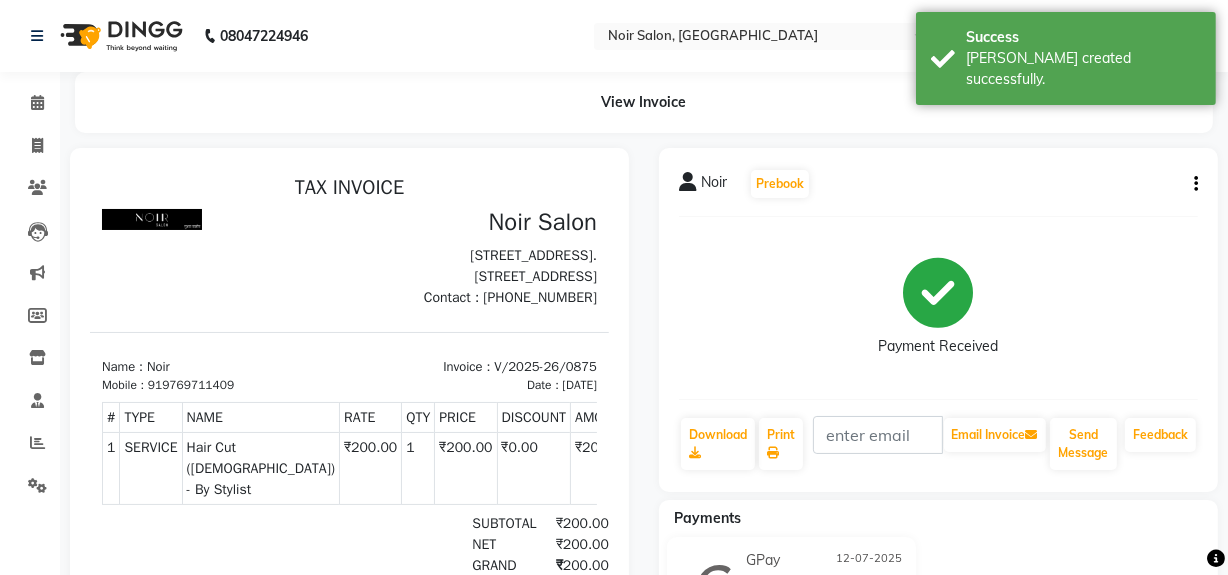 scroll, scrollTop: 0, scrollLeft: 0, axis: both 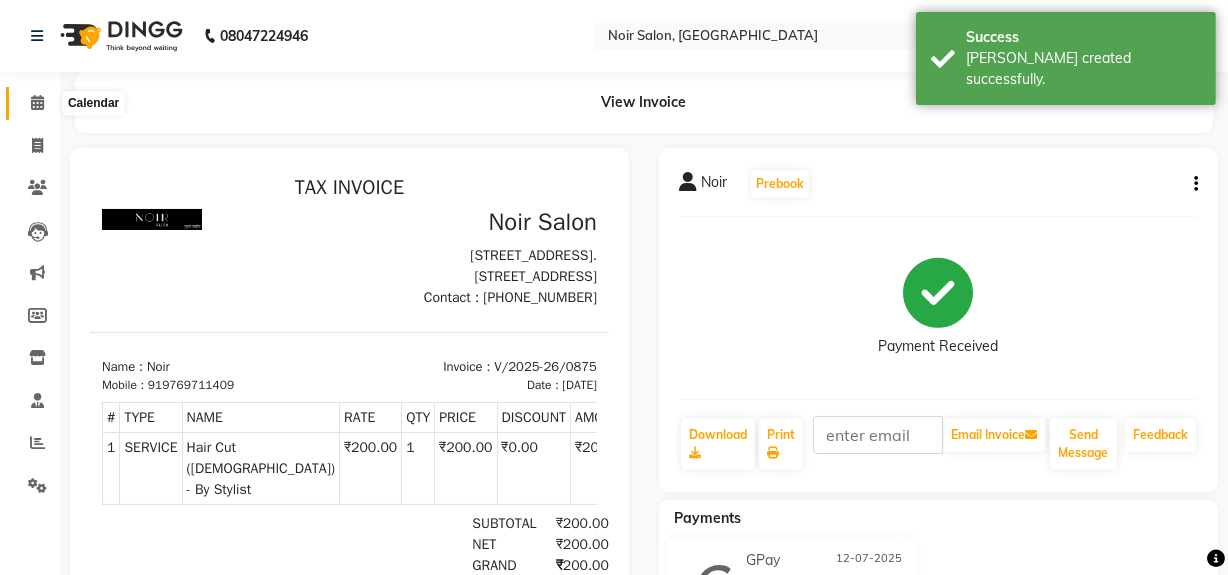 click 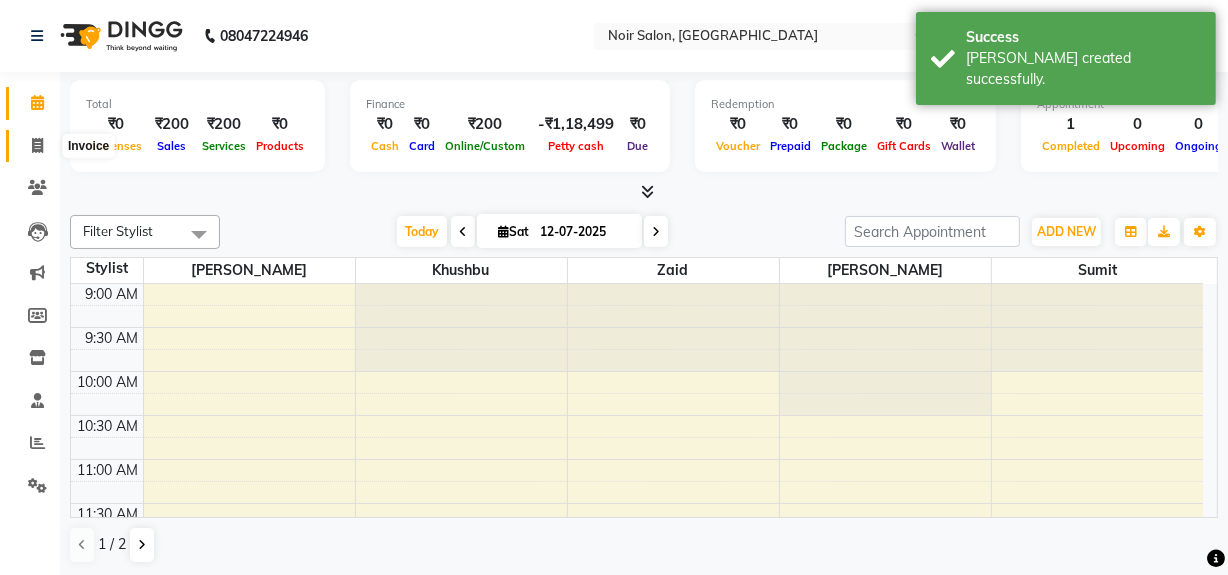 click 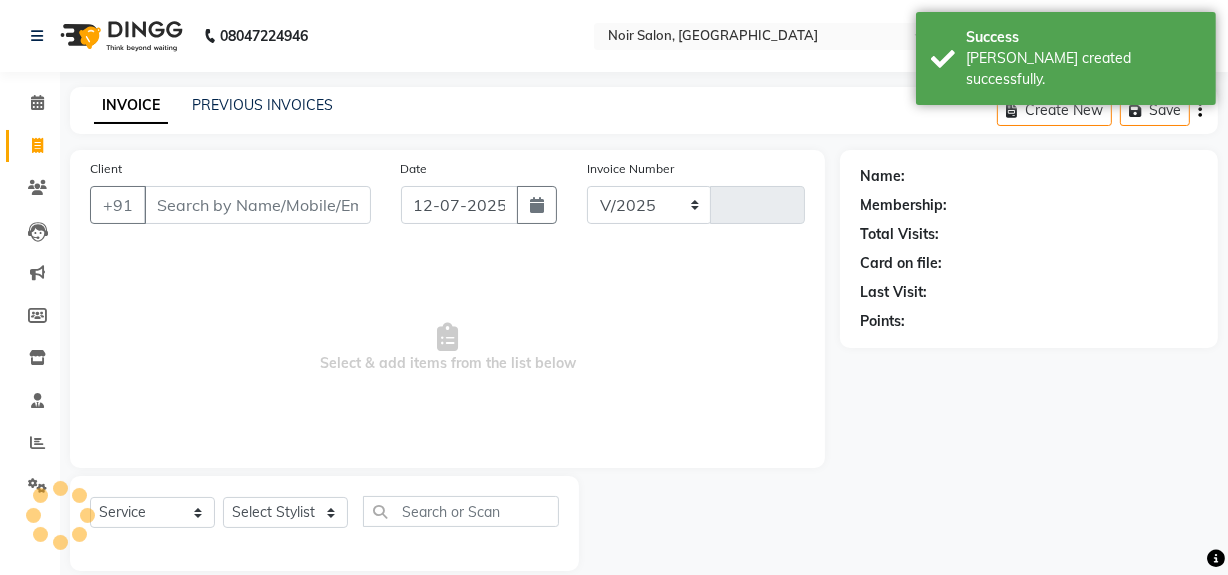 select on "5495" 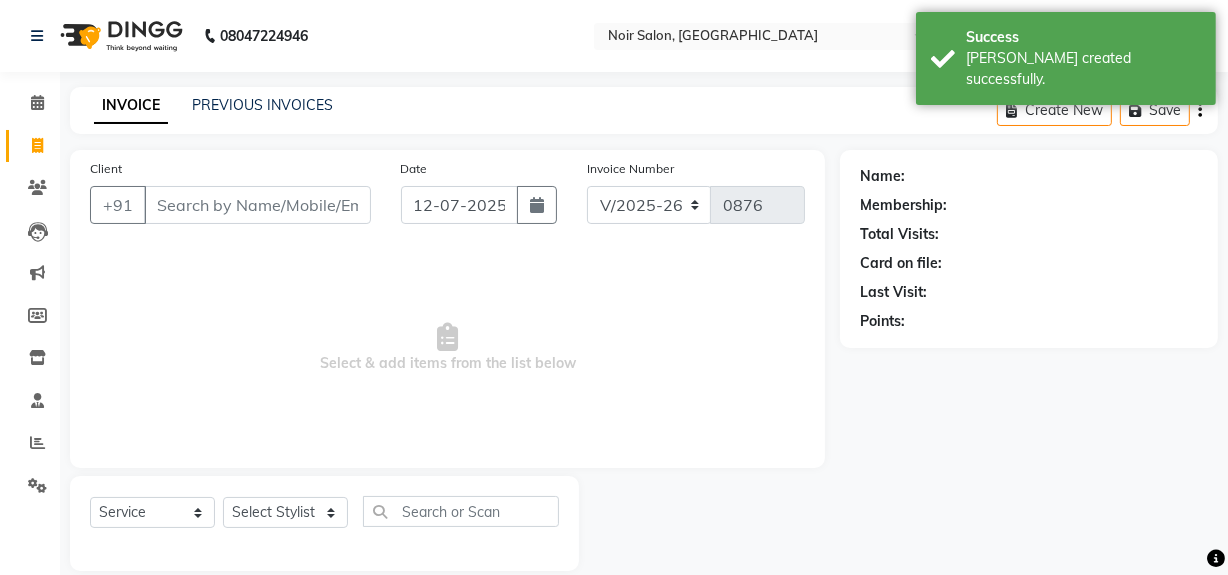click on "Client" at bounding box center (257, 205) 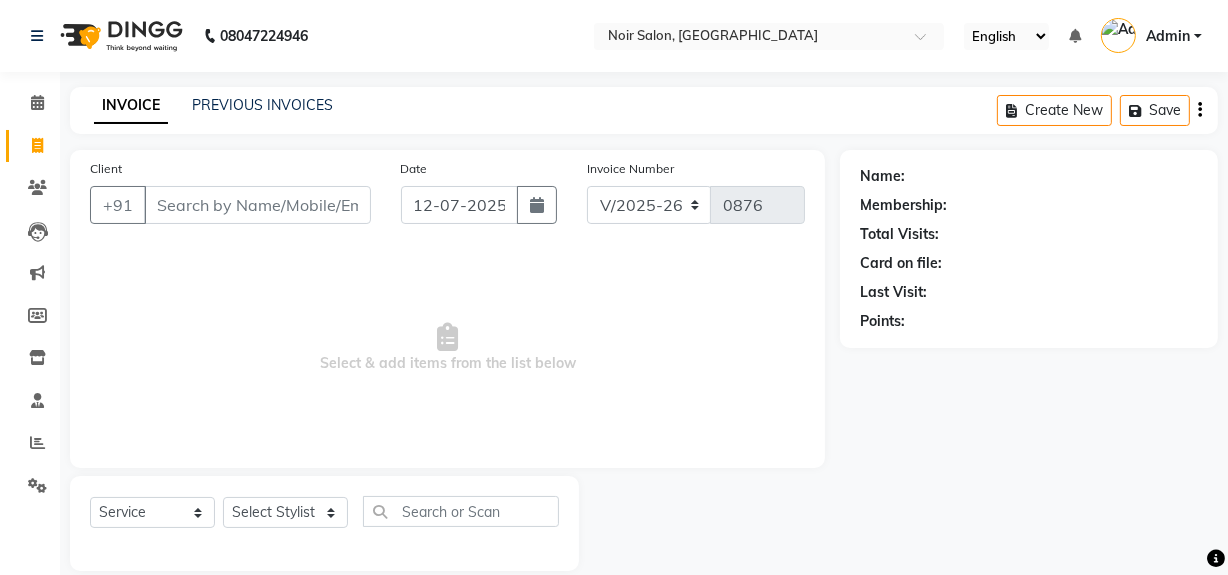 click on "Client" at bounding box center [257, 205] 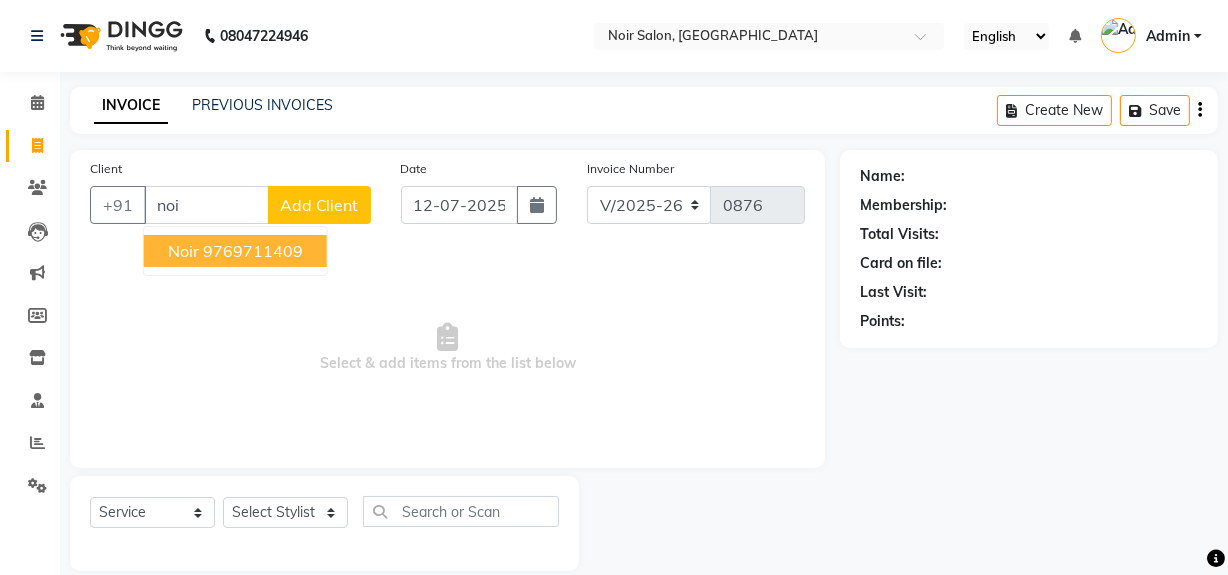 click on "9769711409" at bounding box center (253, 251) 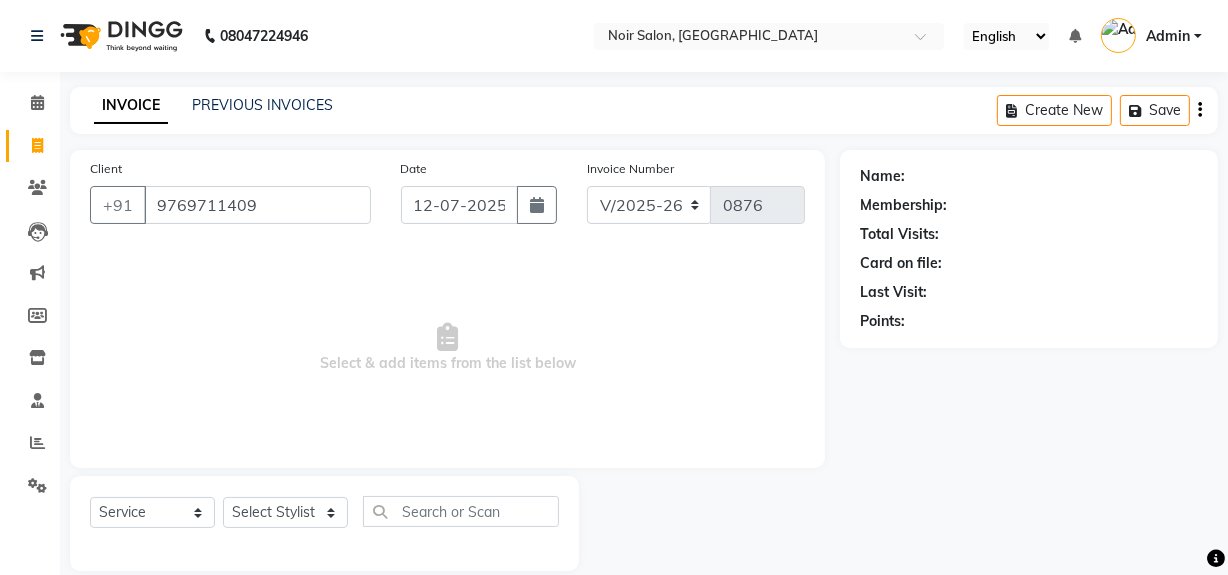 type on "9769711409" 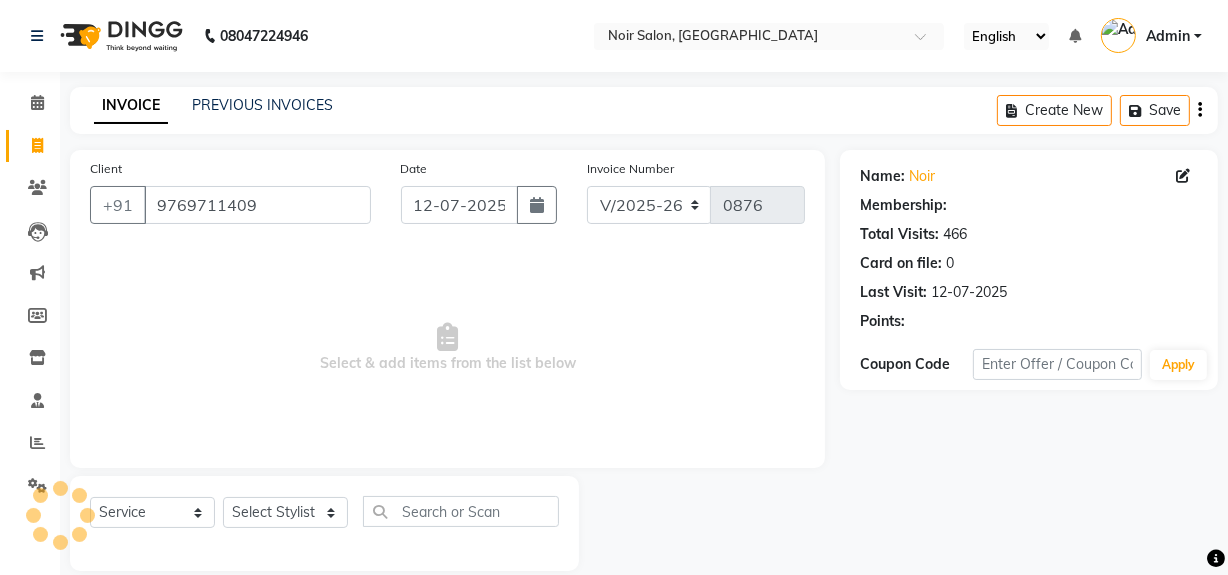 scroll, scrollTop: 26, scrollLeft: 0, axis: vertical 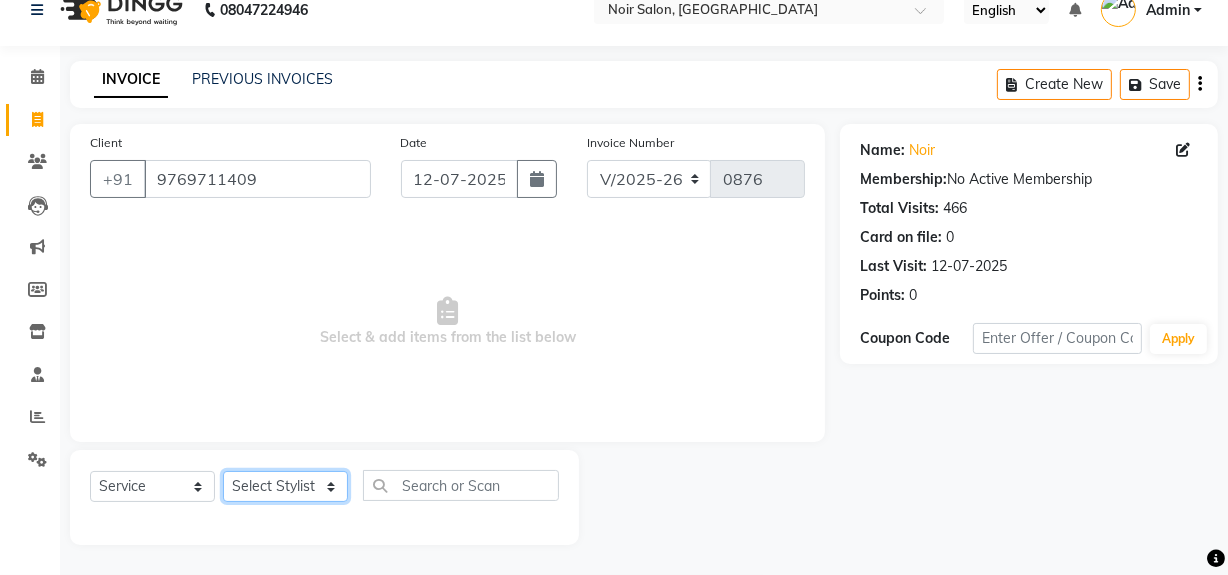 click on "Select Stylist [PERSON_NAME] [PERSON_NAME] Noir (Login) [PERSON_NAME]  Sumit  [PERSON_NAME]  Zaid" 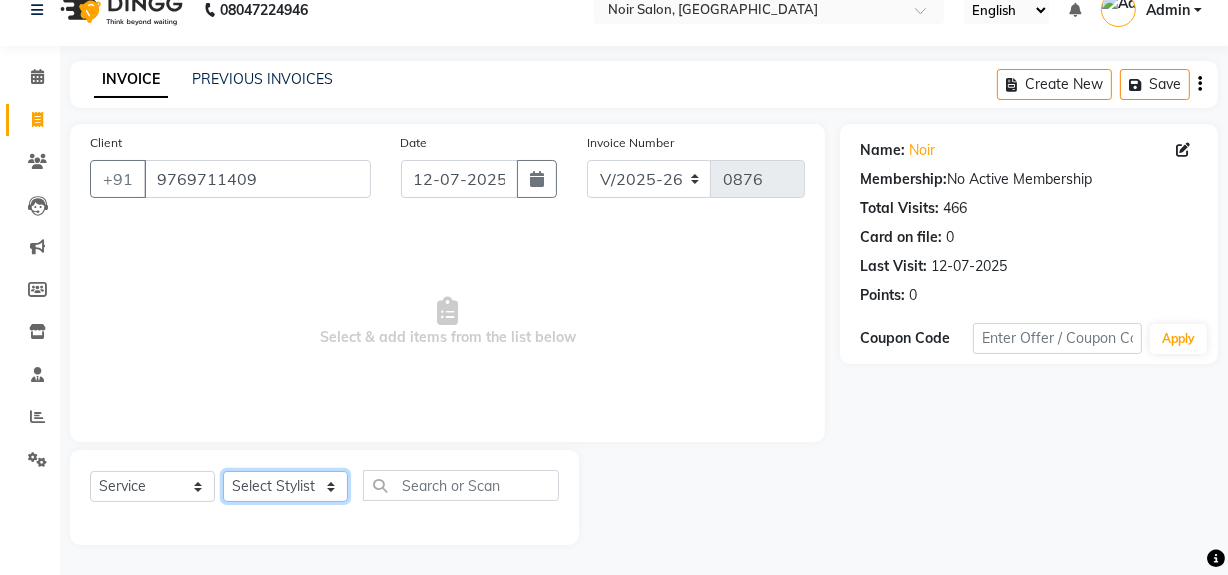 select on "85833" 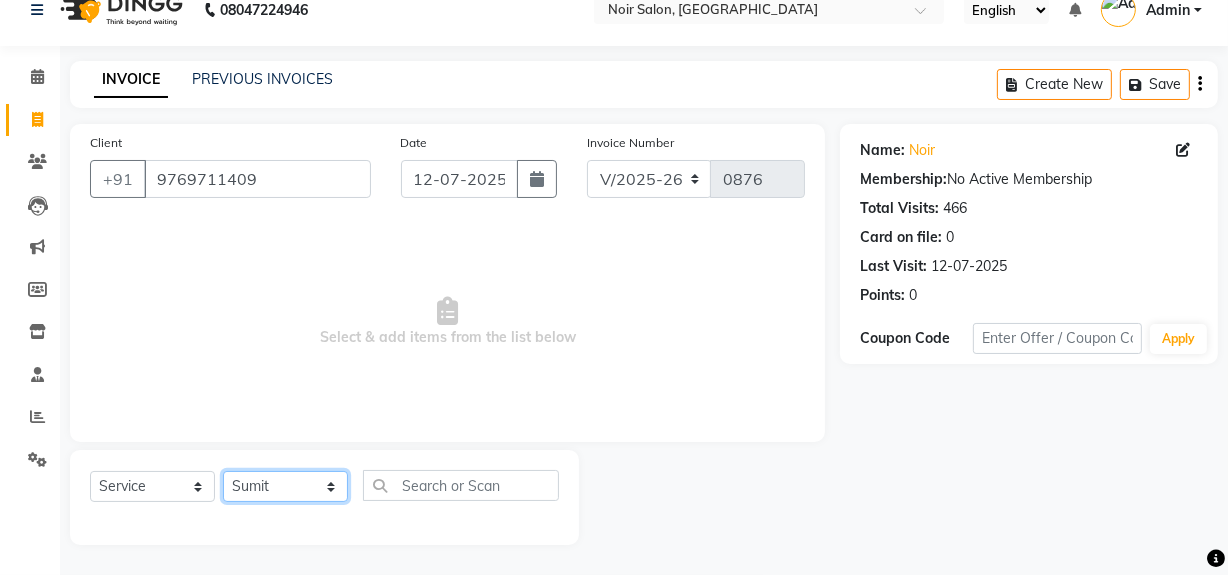 click on "Select Stylist [PERSON_NAME] [PERSON_NAME] Noir (Login) [PERSON_NAME]  Sumit  [PERSON_NAME]  Zaid" 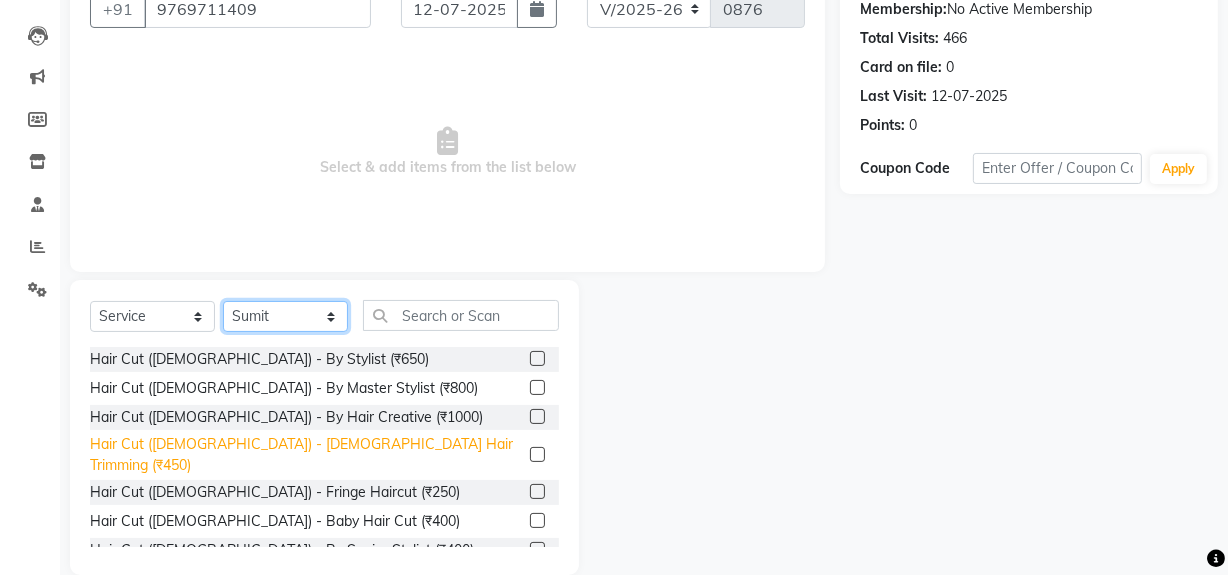 scroll, scrollTop: 226, scrollLeft: 0, axis: vertical 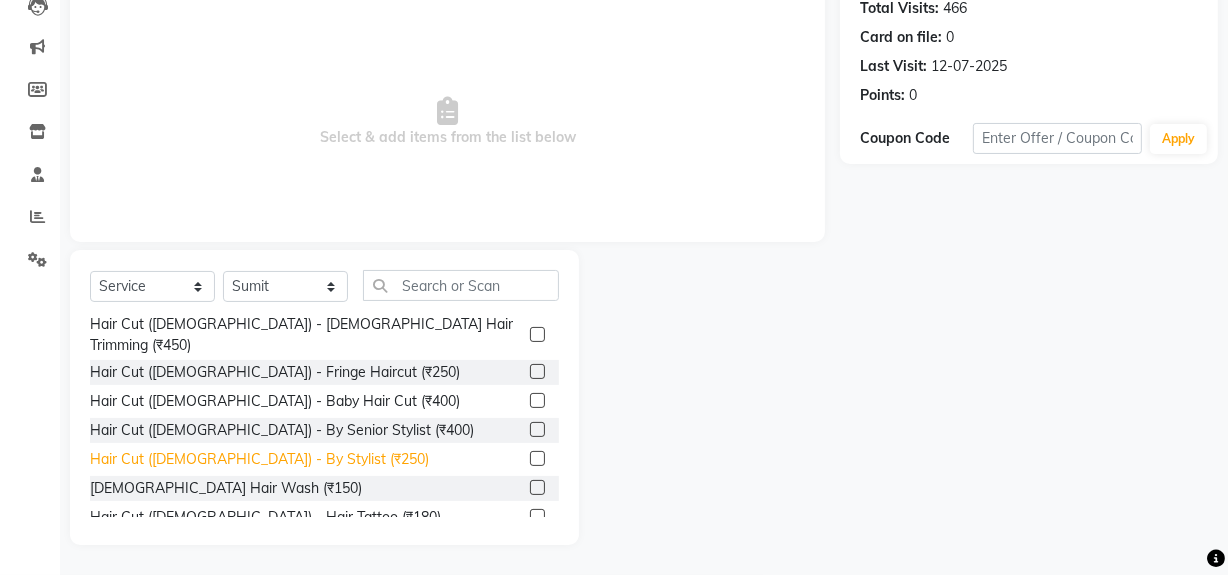 click on "Hair Cut ([DEMOGRAPHIC_DATA]) - By Stylist (₹250)" 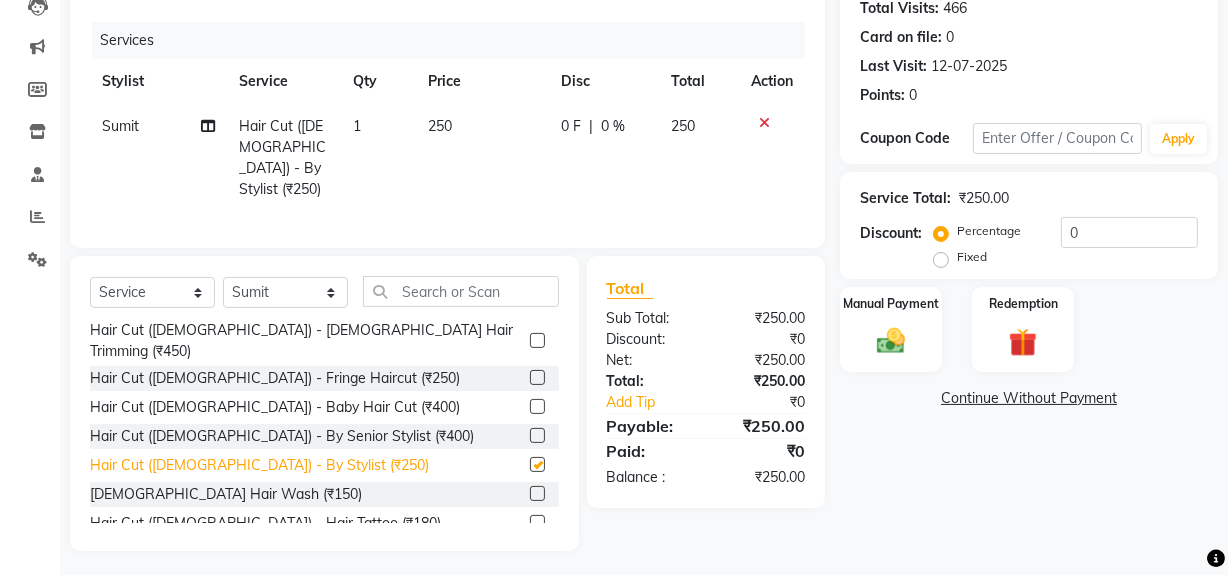 checkbox on "false" 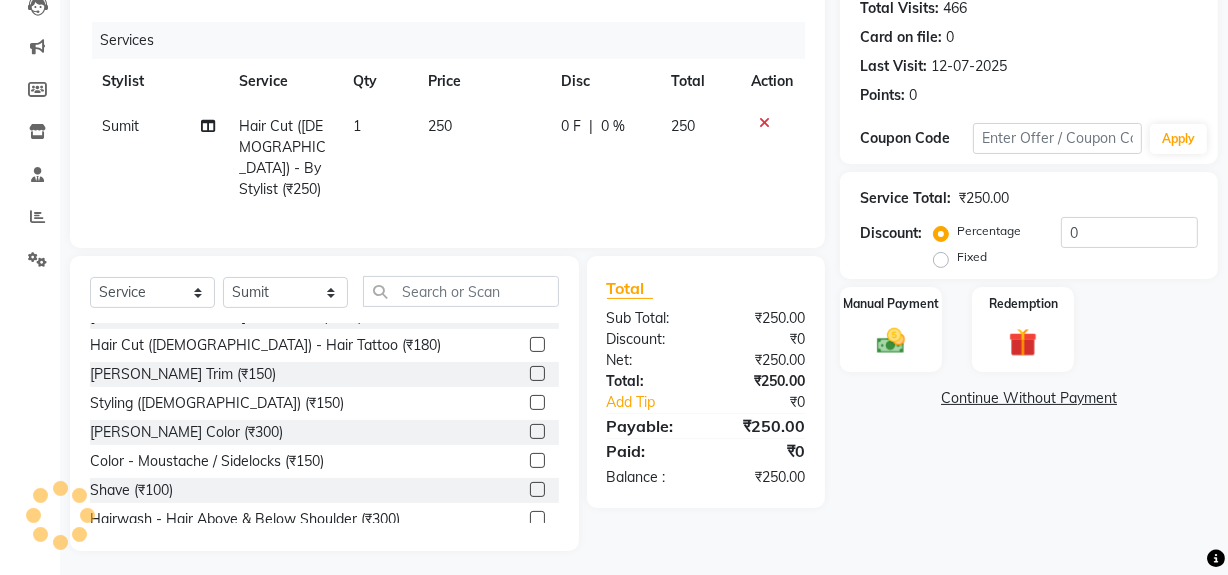 scroll, scrollTop: 272, scrollLeft: 0, axis: vertical 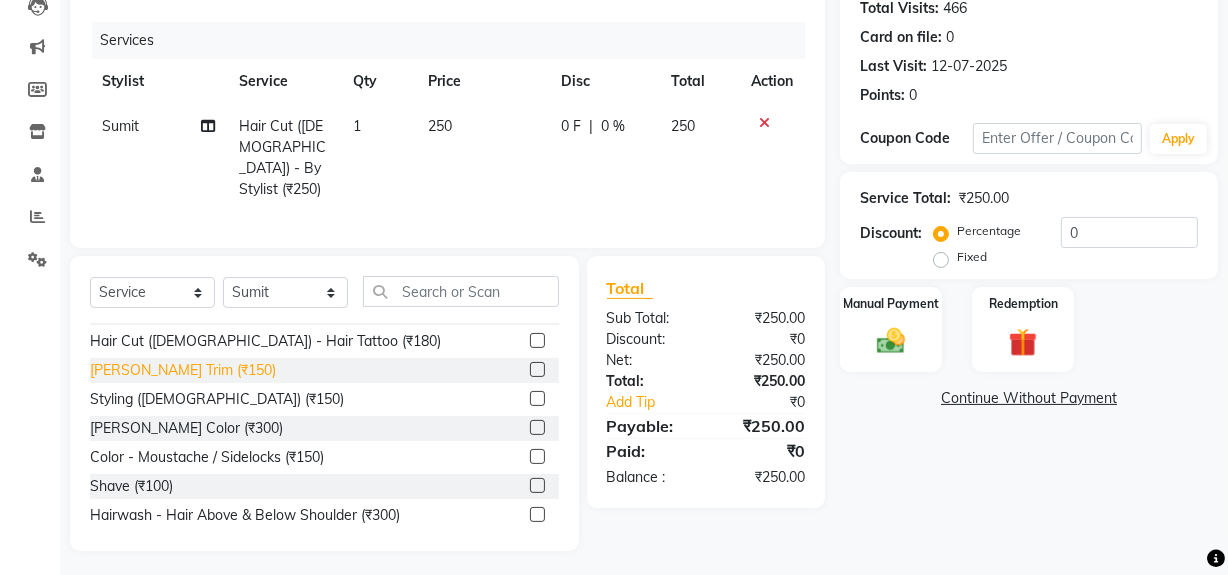 click on "[PERSON_NAME] Trim (₹150)" 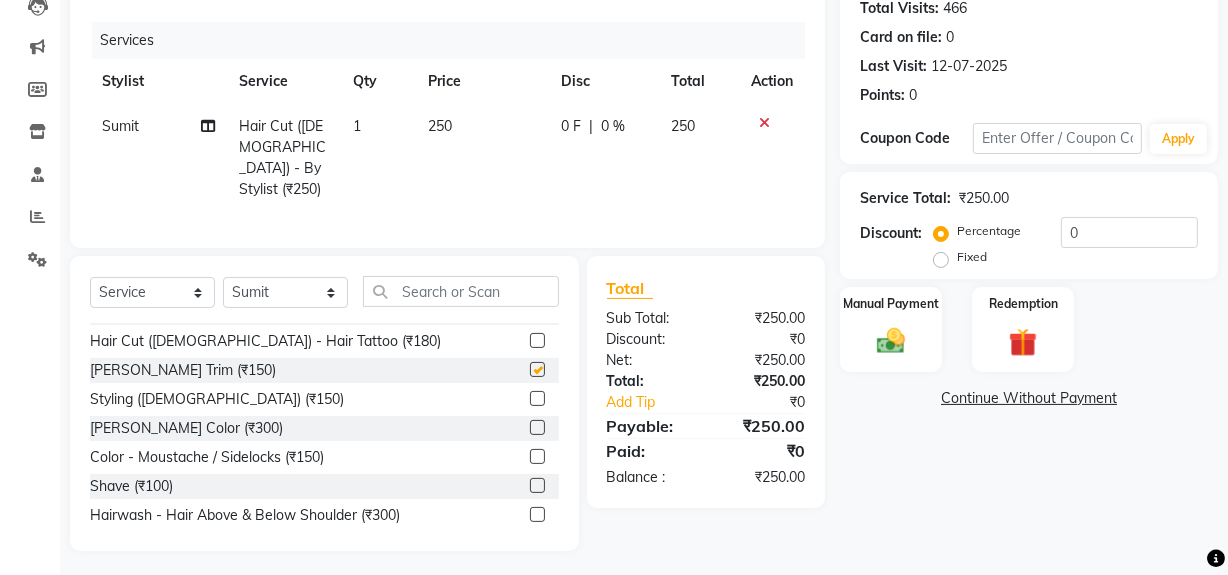 checkbox on "false" 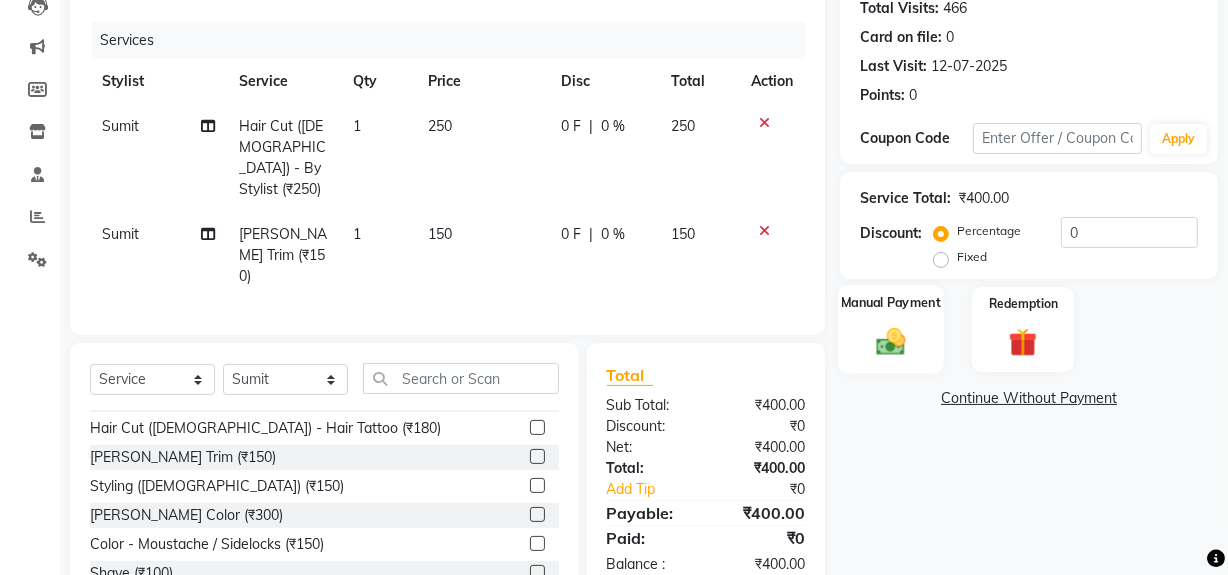 click 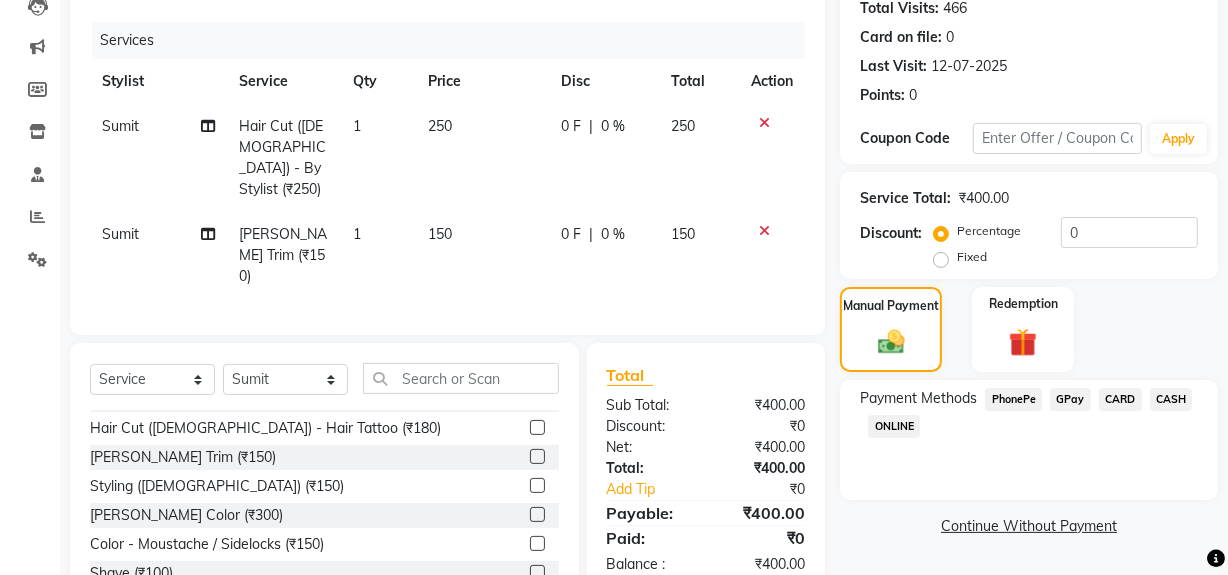 scroll, scrollTop: 290, scrollLeft: 0, axis: vertical 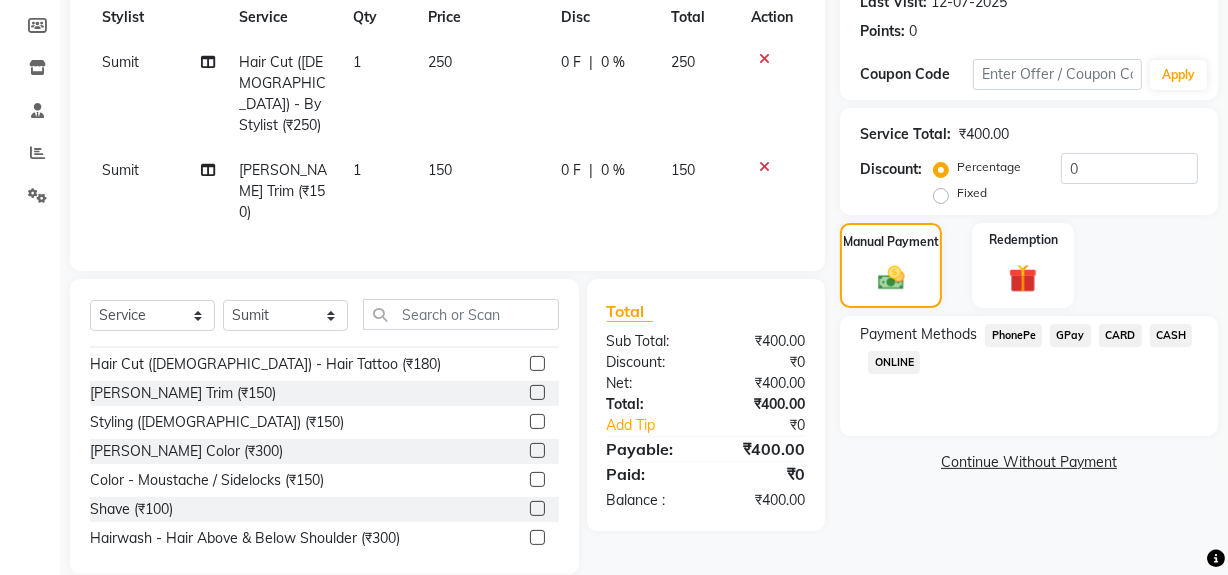 click on "GPay" 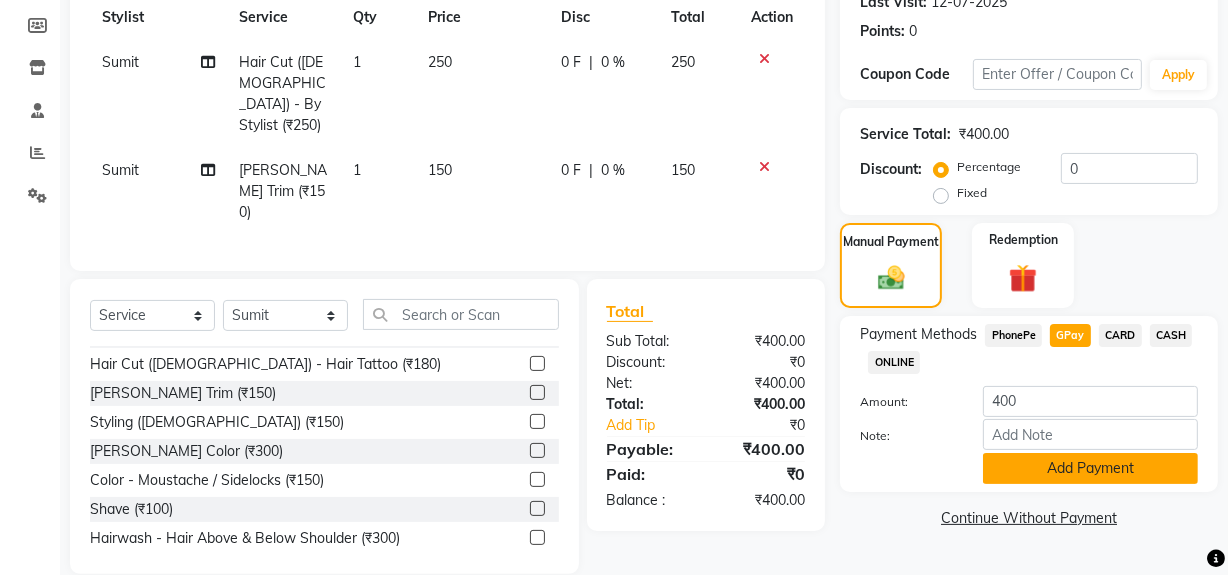 drag, startPoint x: 1074, startPoint y: 485, endPoint x: 1072, endPoint y: 469, distance: 16.124516 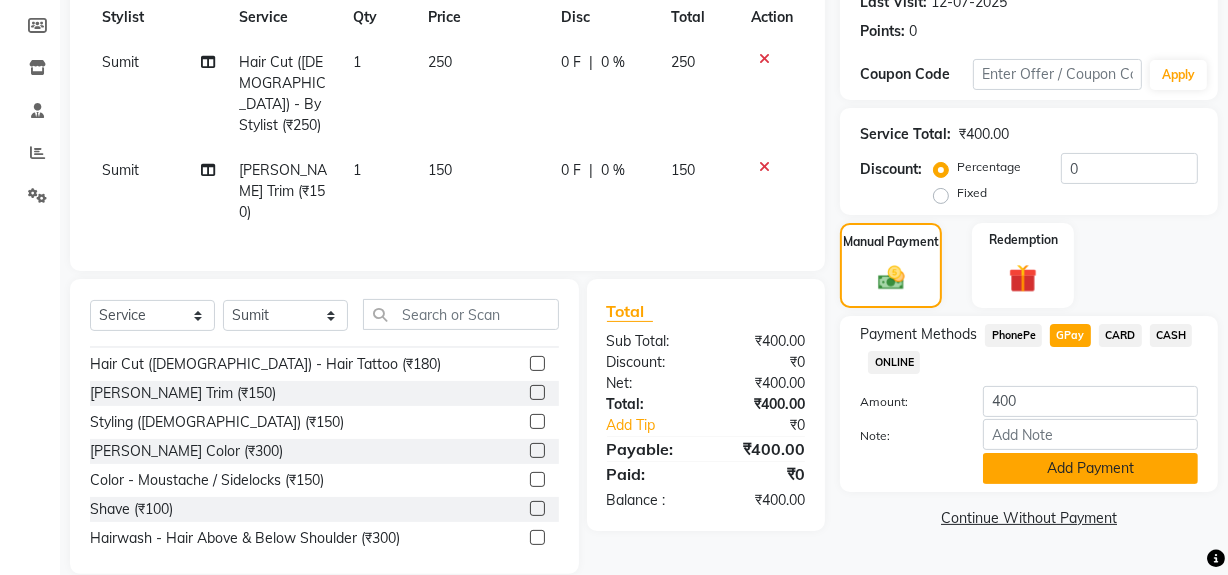click on "Payment Methods  PhonePe   GPay   CARD   CASH   ONLINE  Amount: 400 Note: Add Payment" 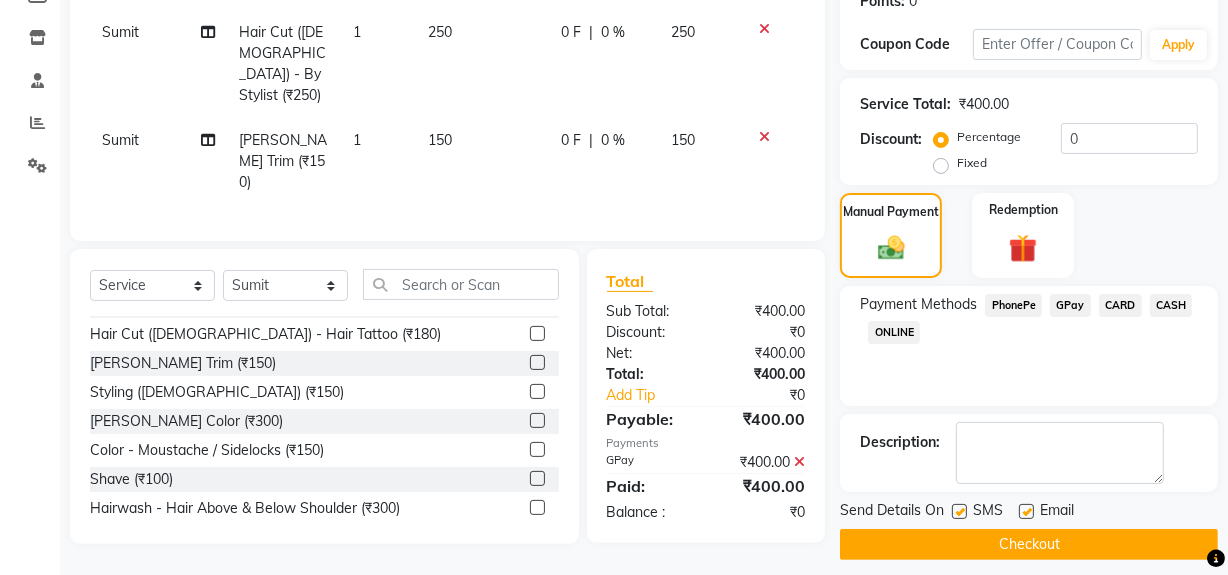 scroll, scrollTop: 333, scrollLeft: 0, axis: vertical 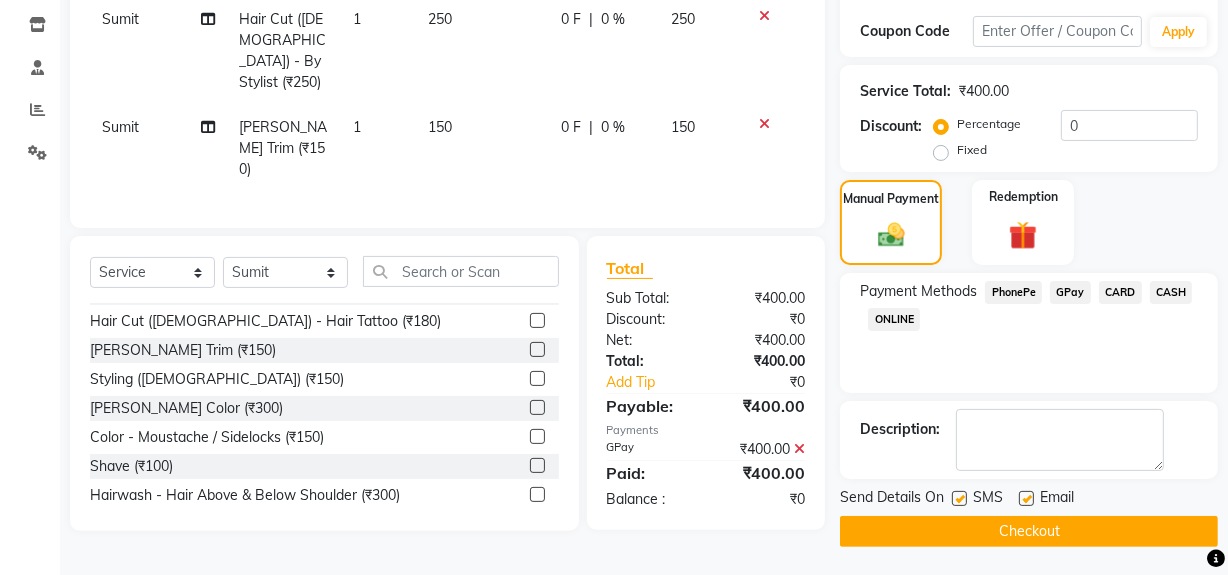 click 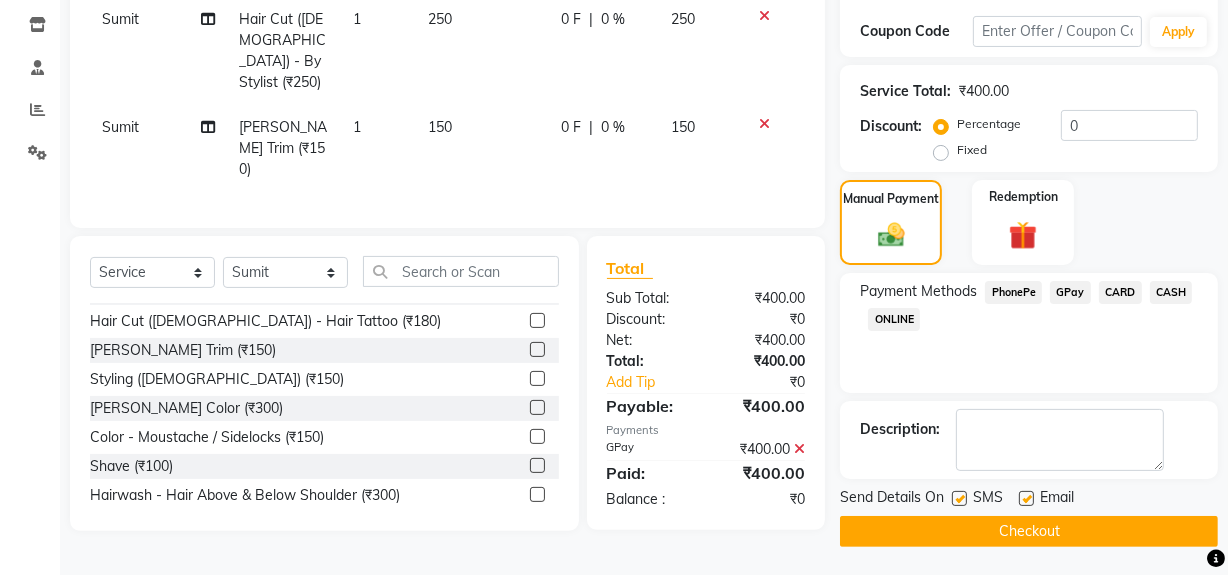 click at bounding box center (1025, 499) 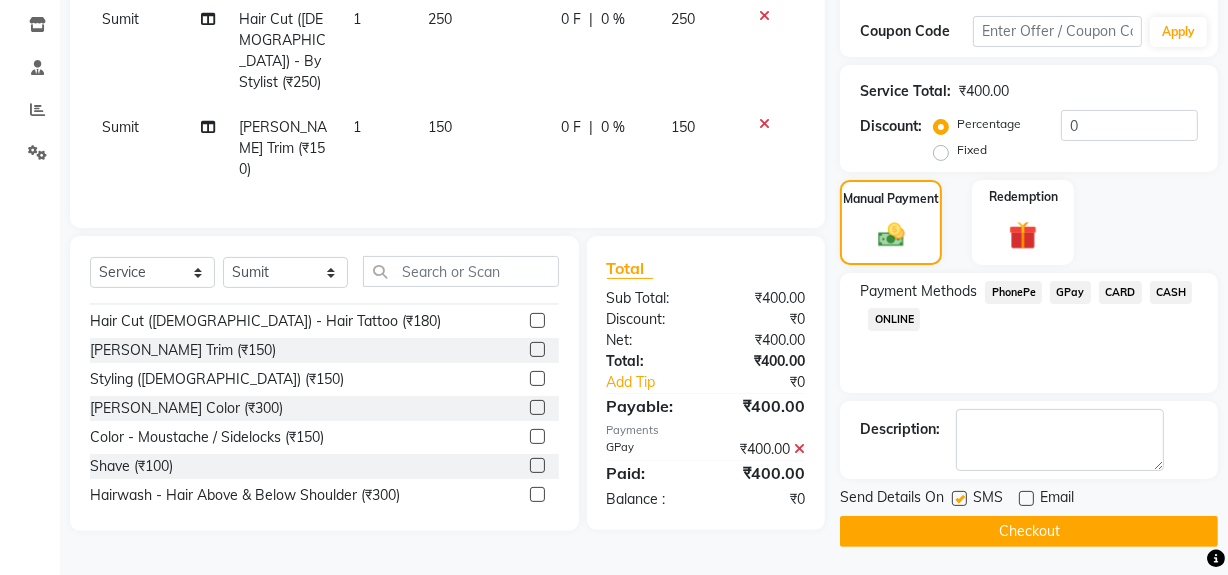 click 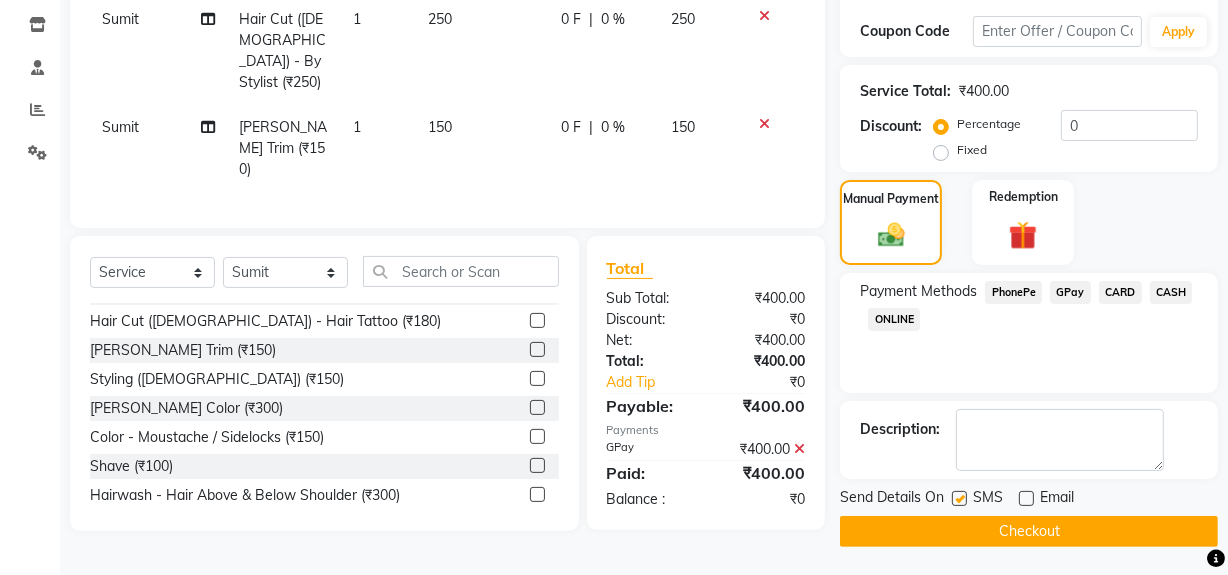 click at bounding box center [958, 499] 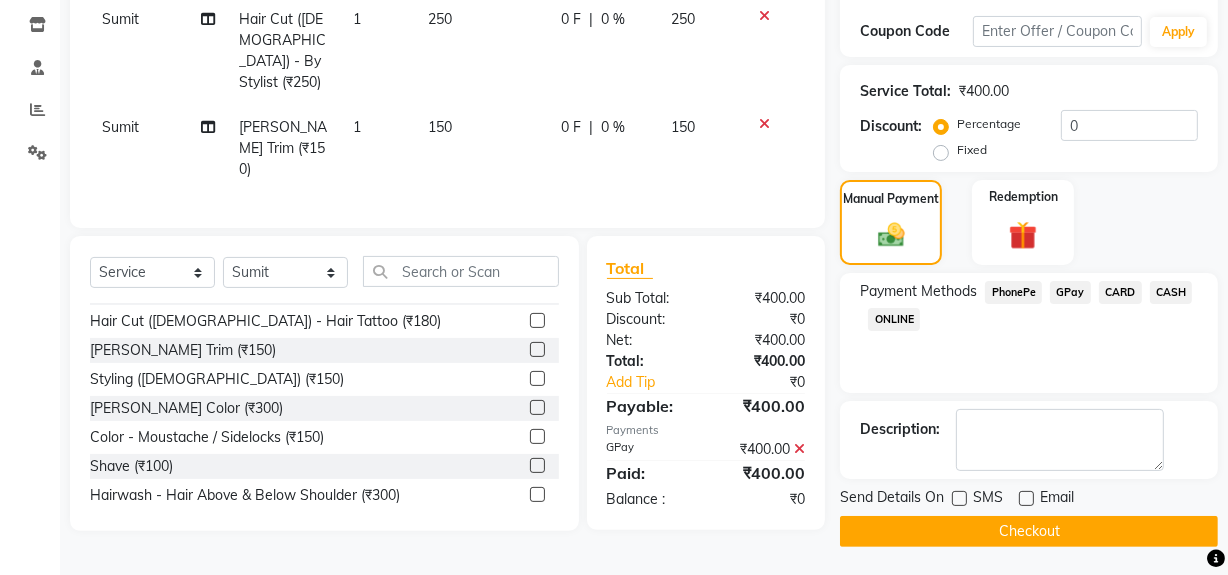 click on "Checkout" 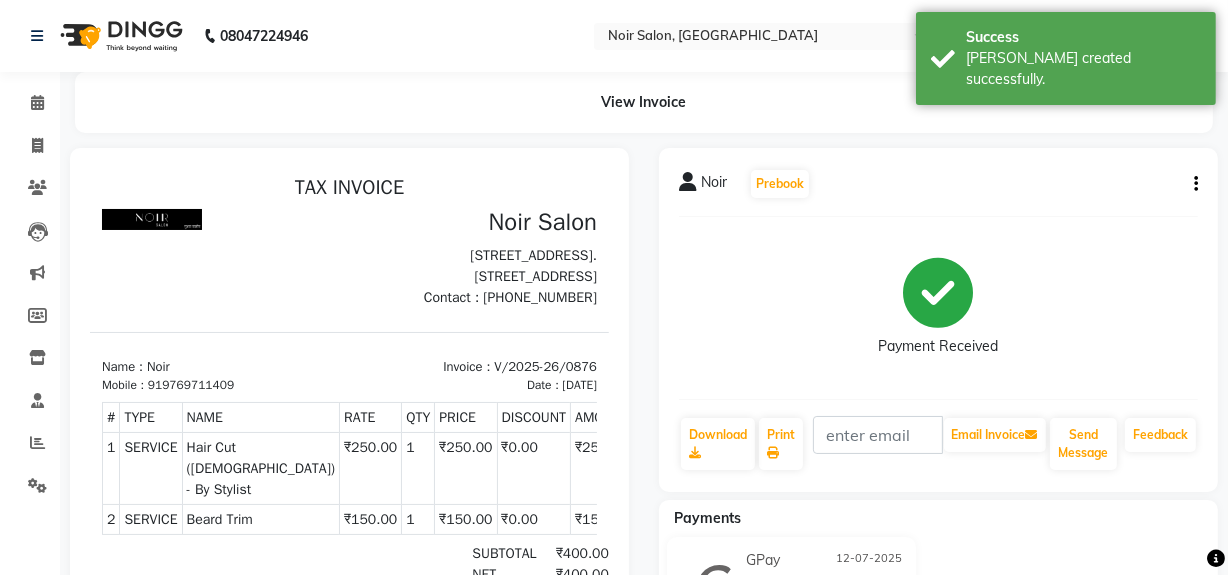 scroll, scrollTop: 0, scrollLeft: 0, axis: both 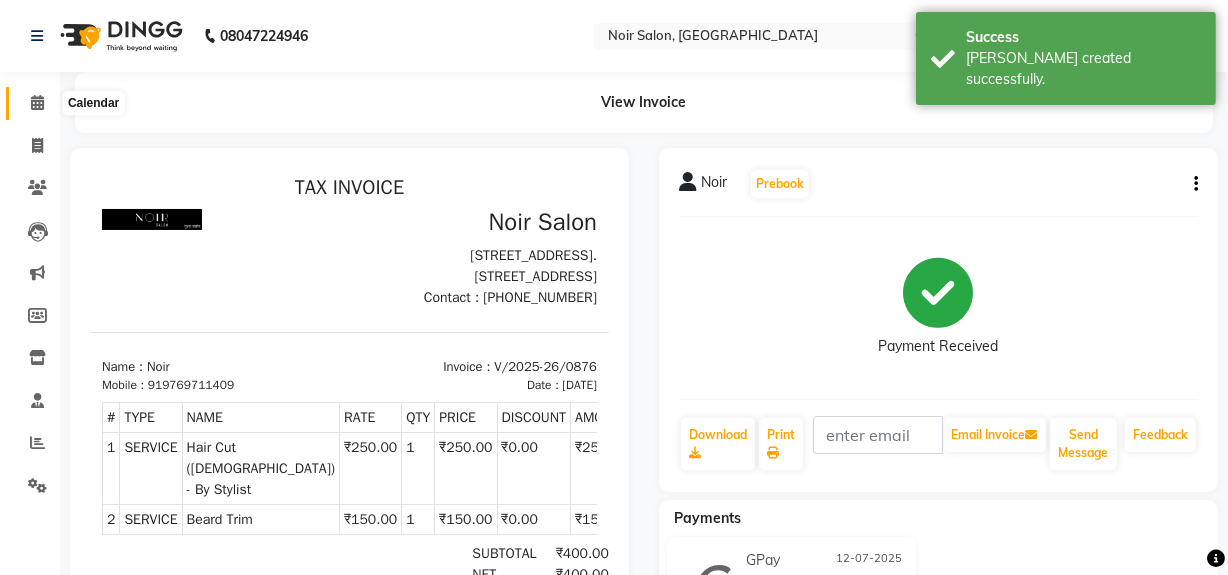 click 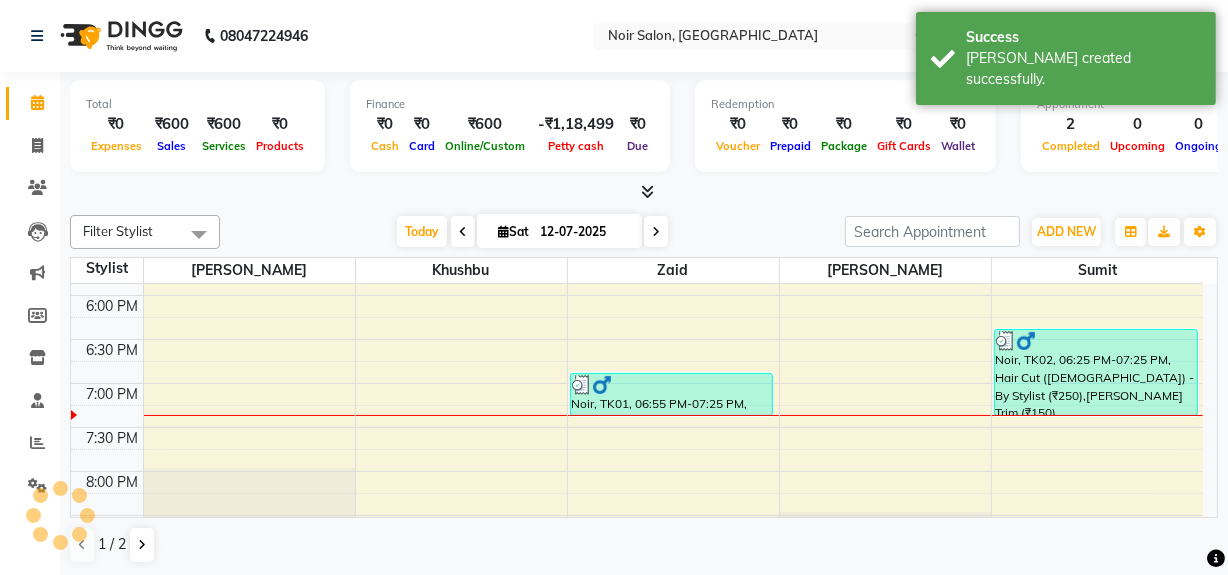 scroll, scrollTop: 0, scrollLeft: 0, axis: both 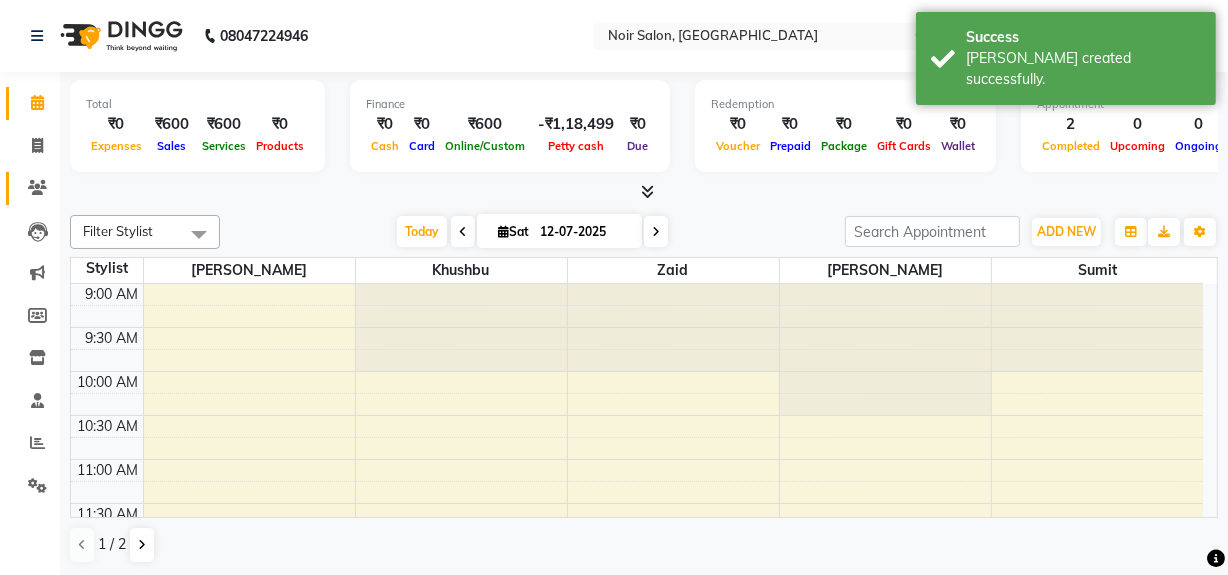click 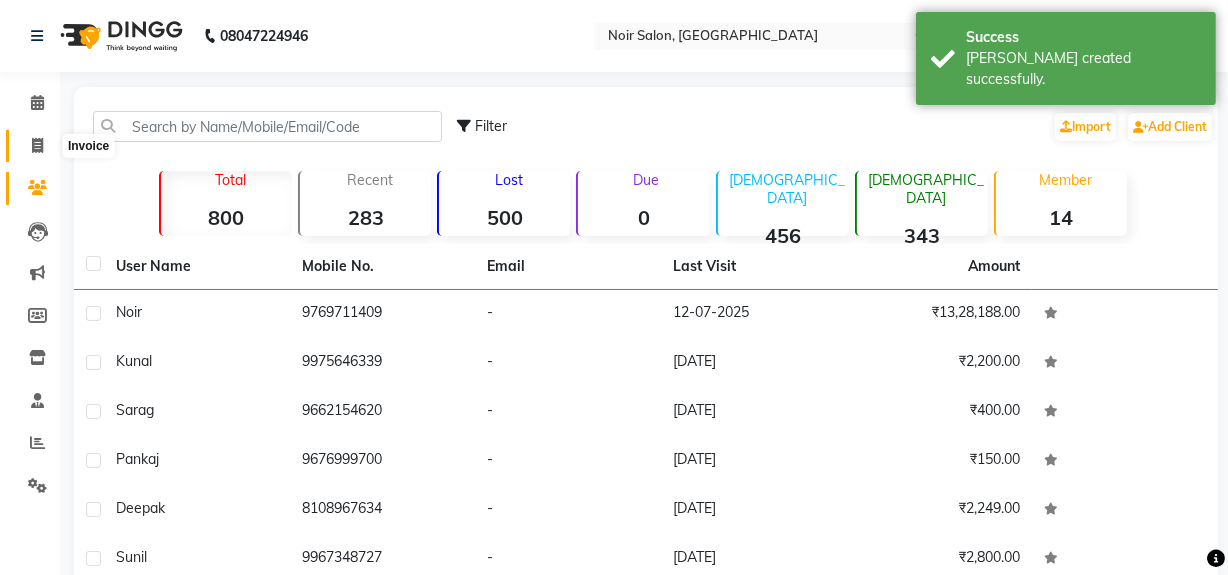 click 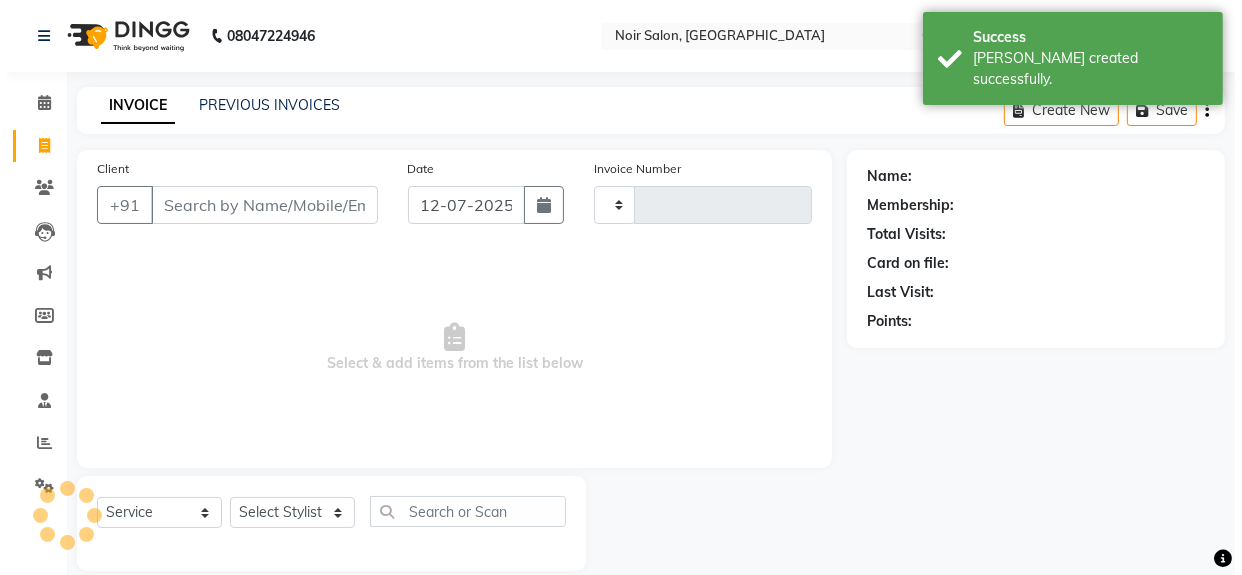 scroll, scrollTop: 26, scrollLeft: 0, axis: vertical 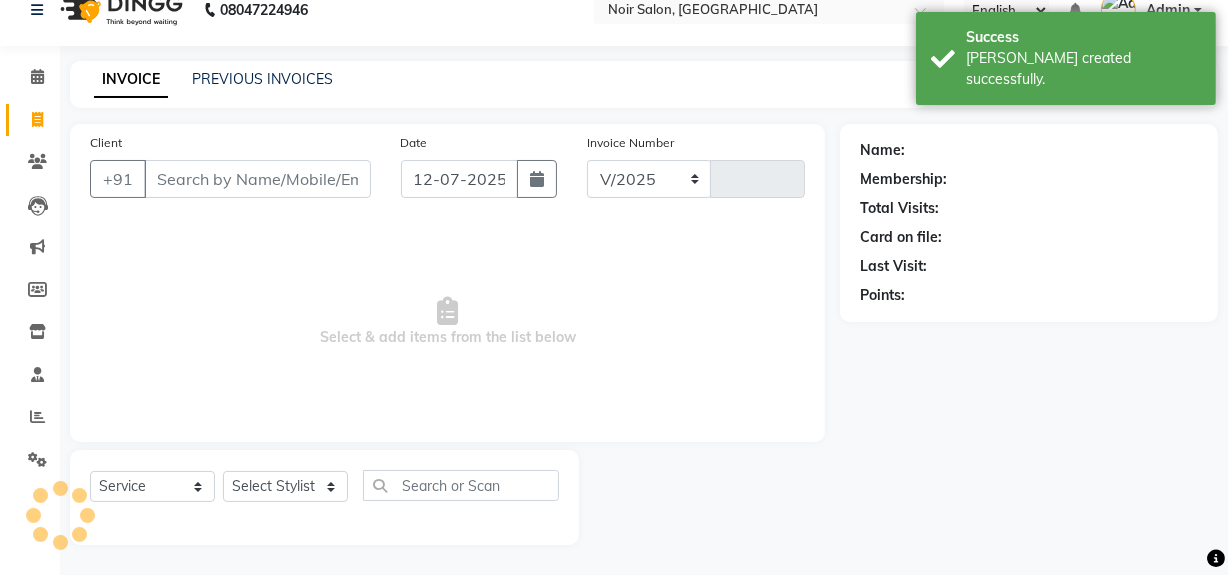 select on "5495" 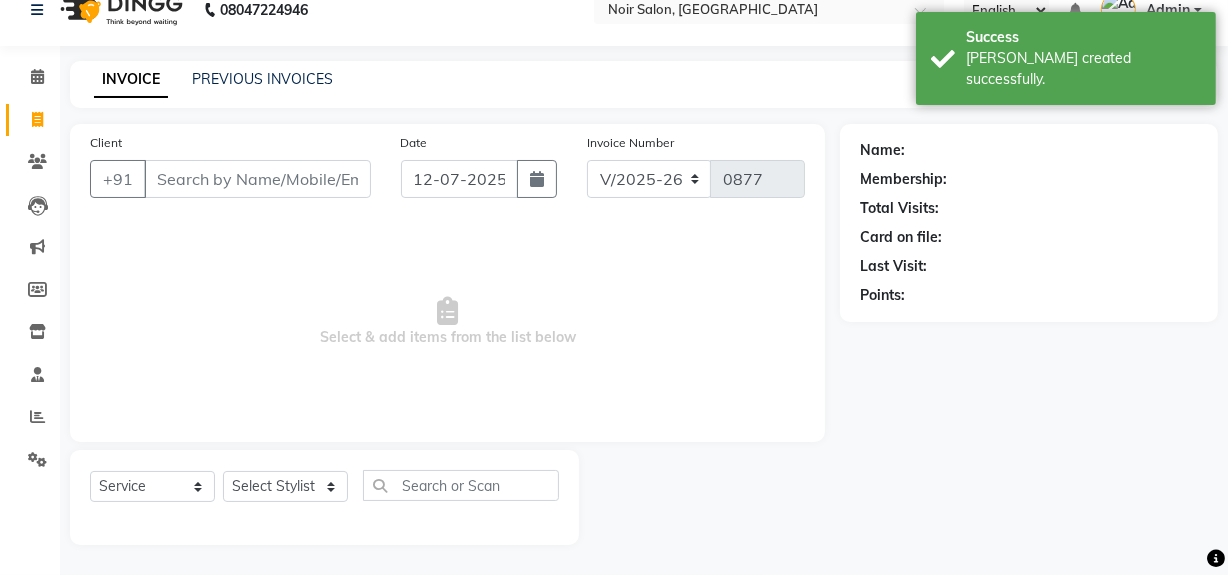 click on "Client" at bounding box center (257, 179) 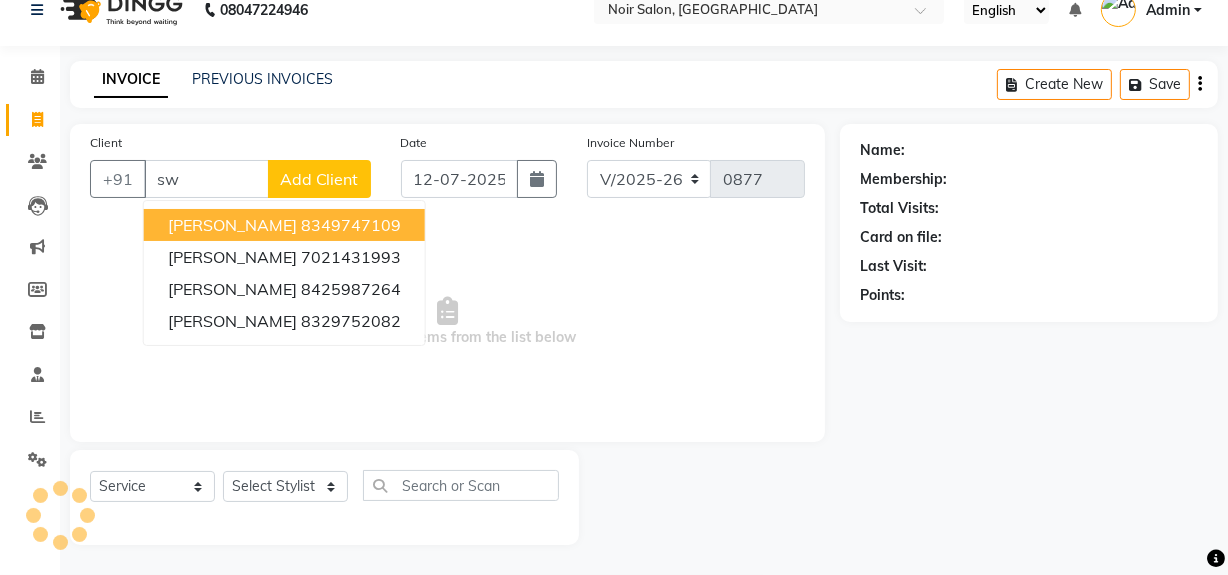 type on "s" 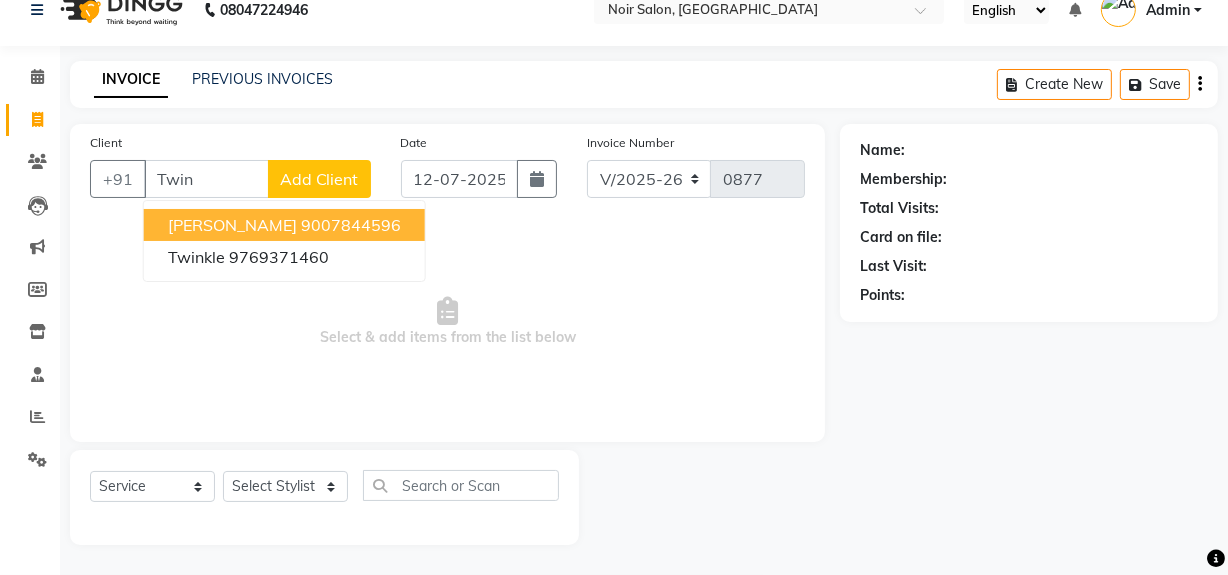 click on "[PERSON_NAME]" at bounding box center (232, 225) 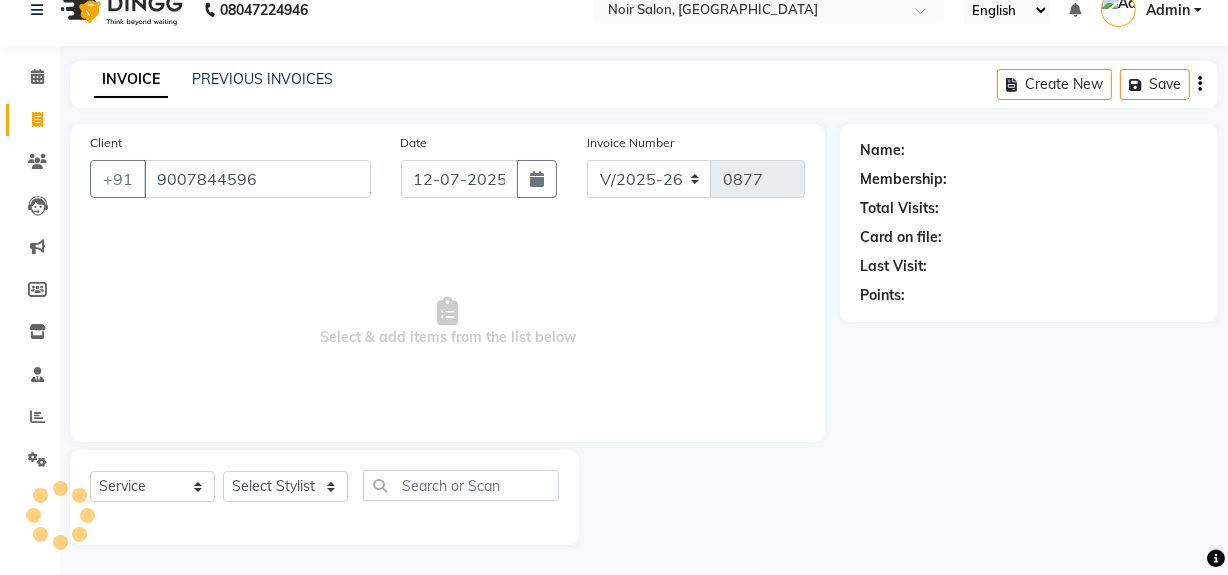 type on "9007844596" 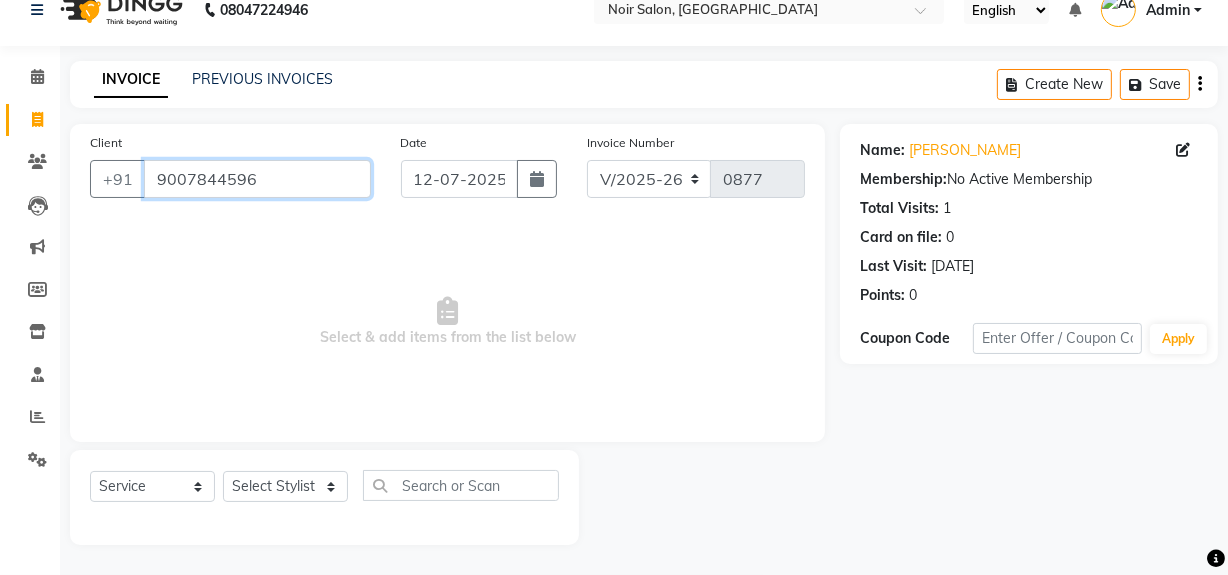 click on "9007844596" at bounding box center [257, 179] 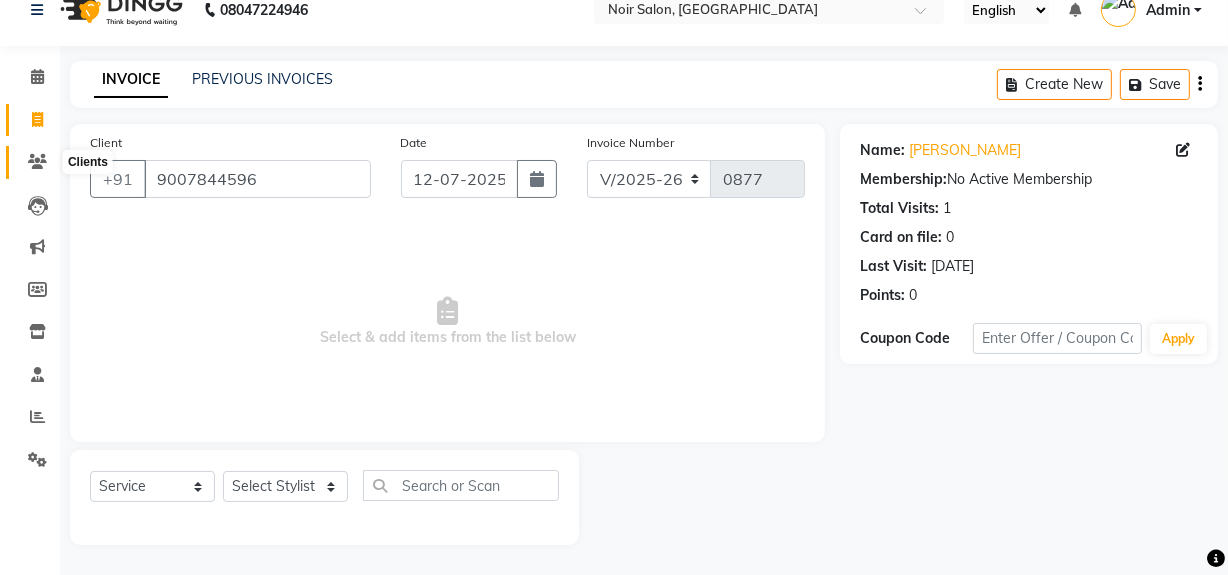 click 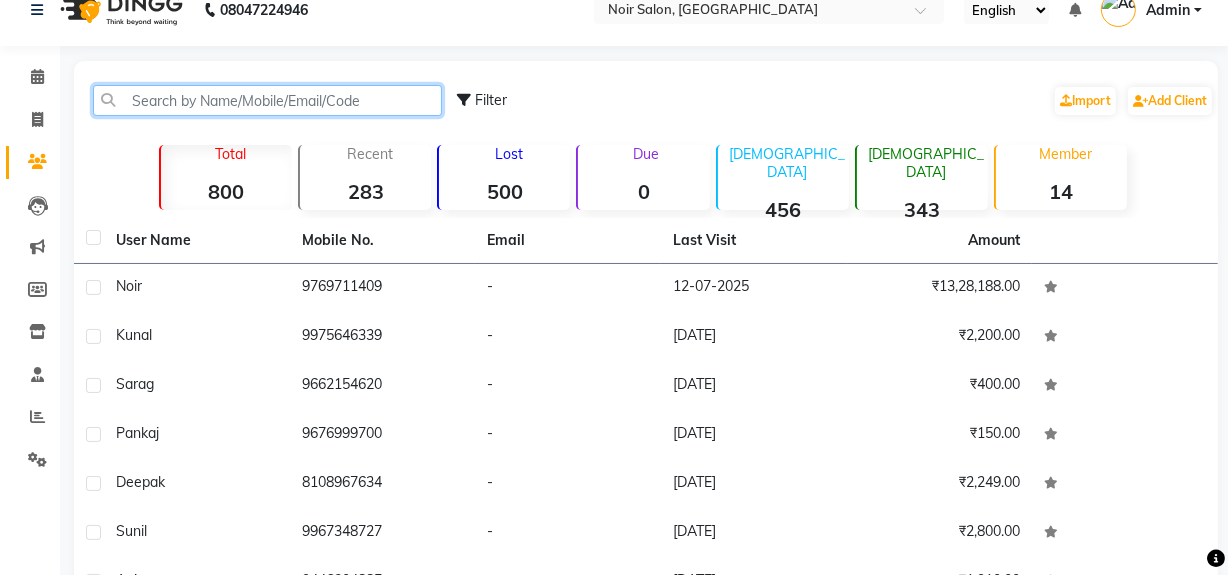 click 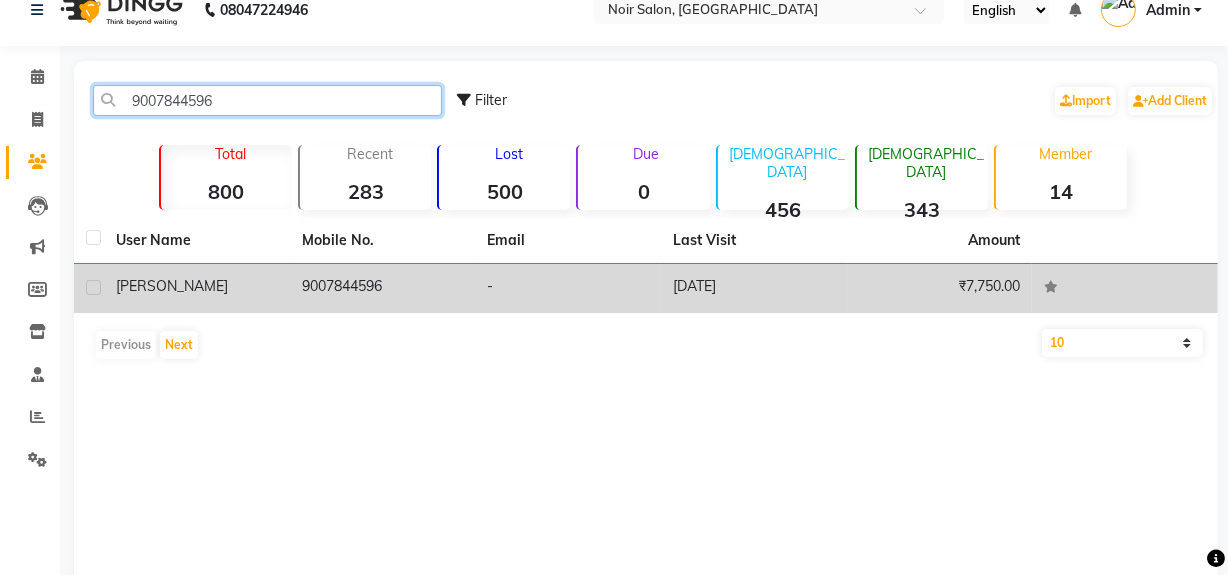 type on "9007844596" 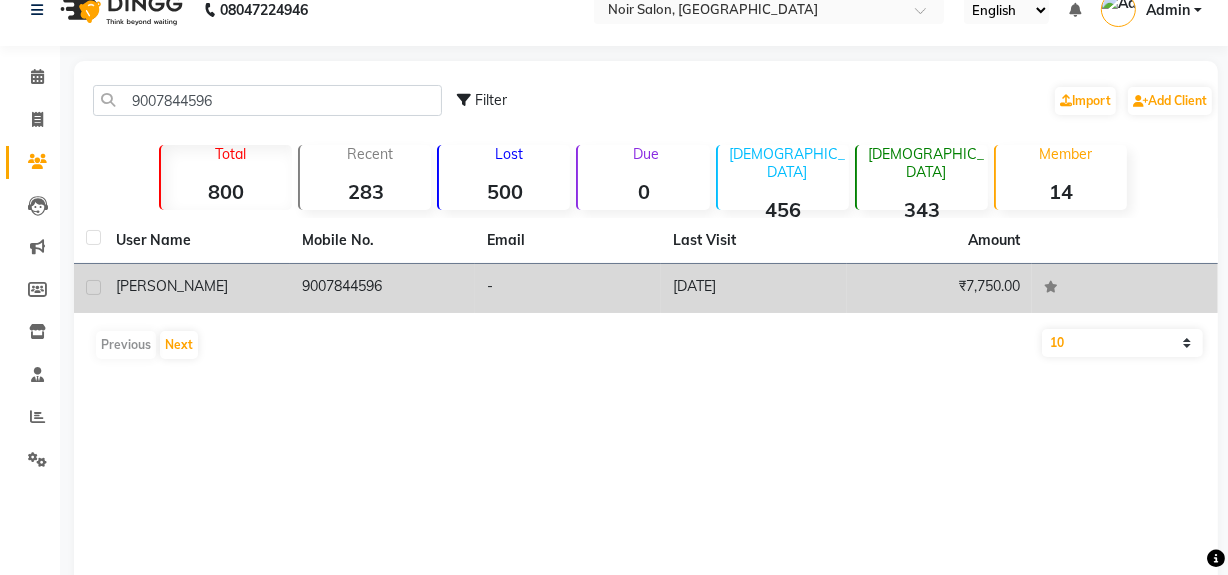 click on "-" 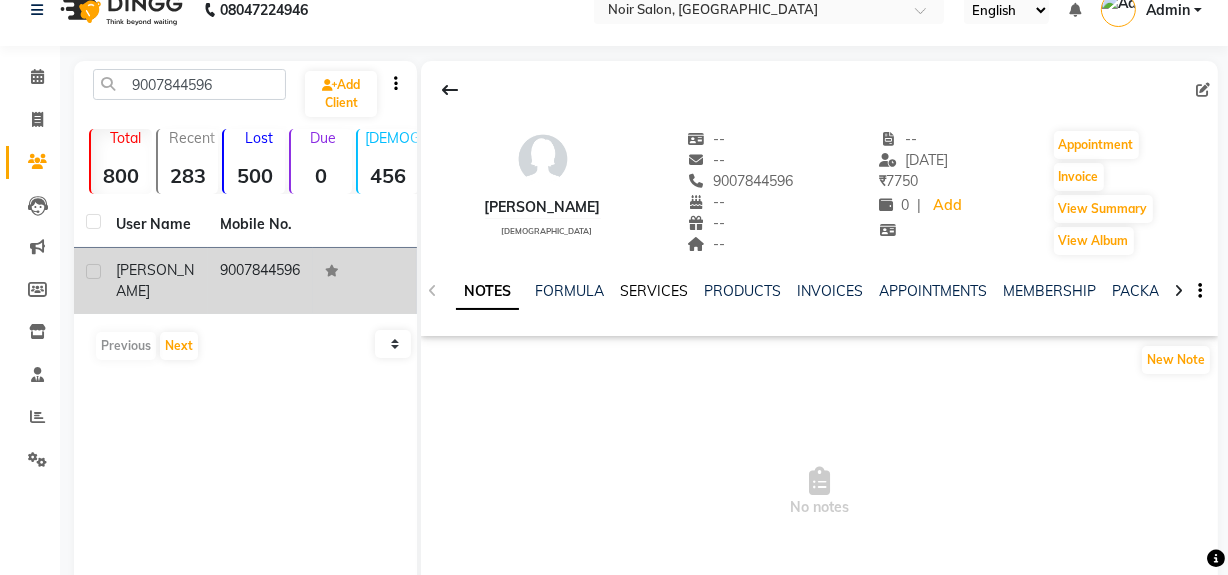 click on "SERVICES" 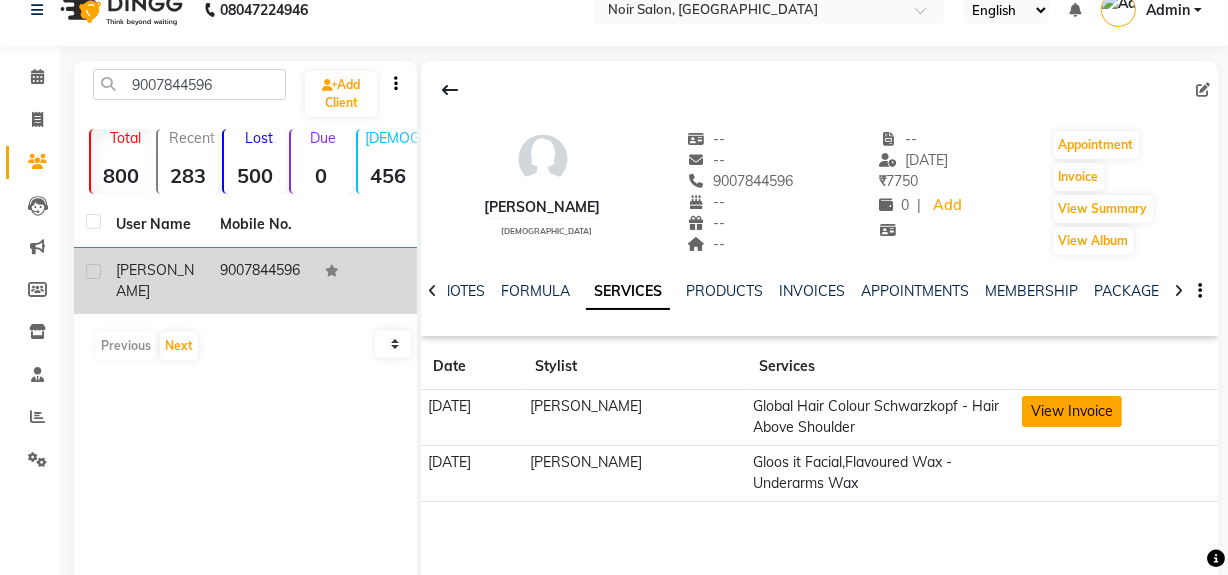 click on "View Invoice" 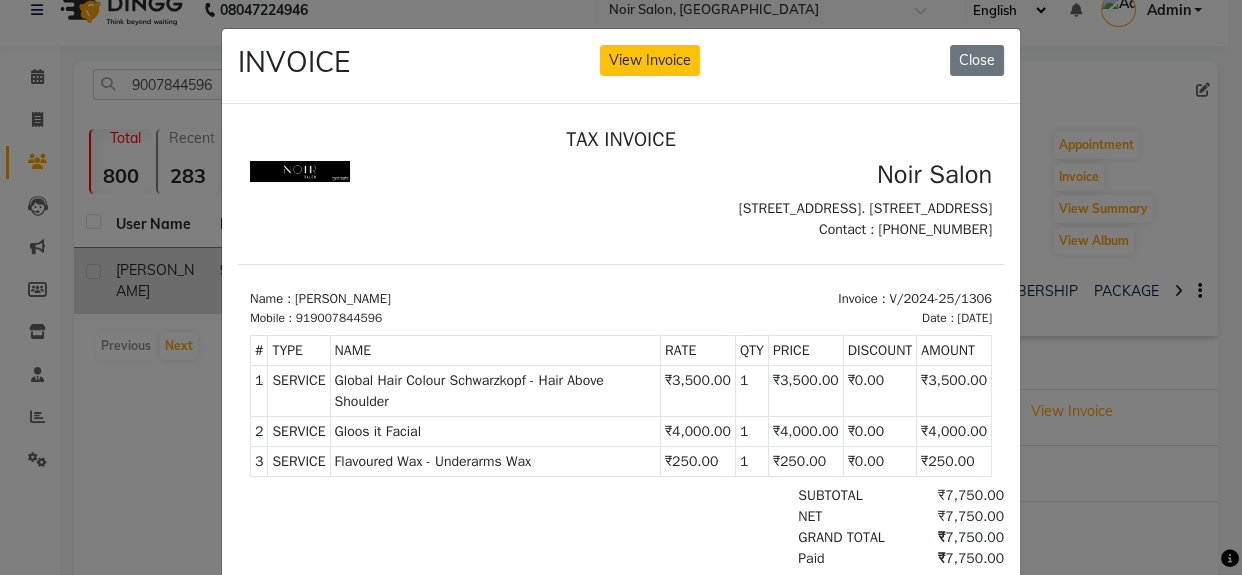 scroll, scrollTop: 16, scrollLeft: 0, axis: vertical 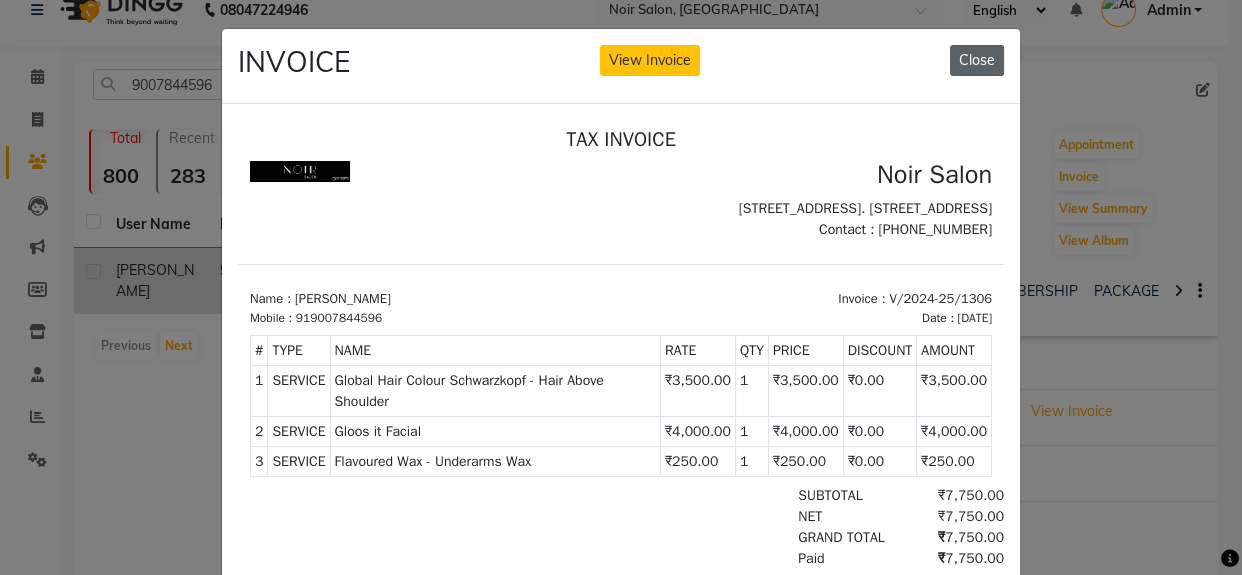 click on "Close" 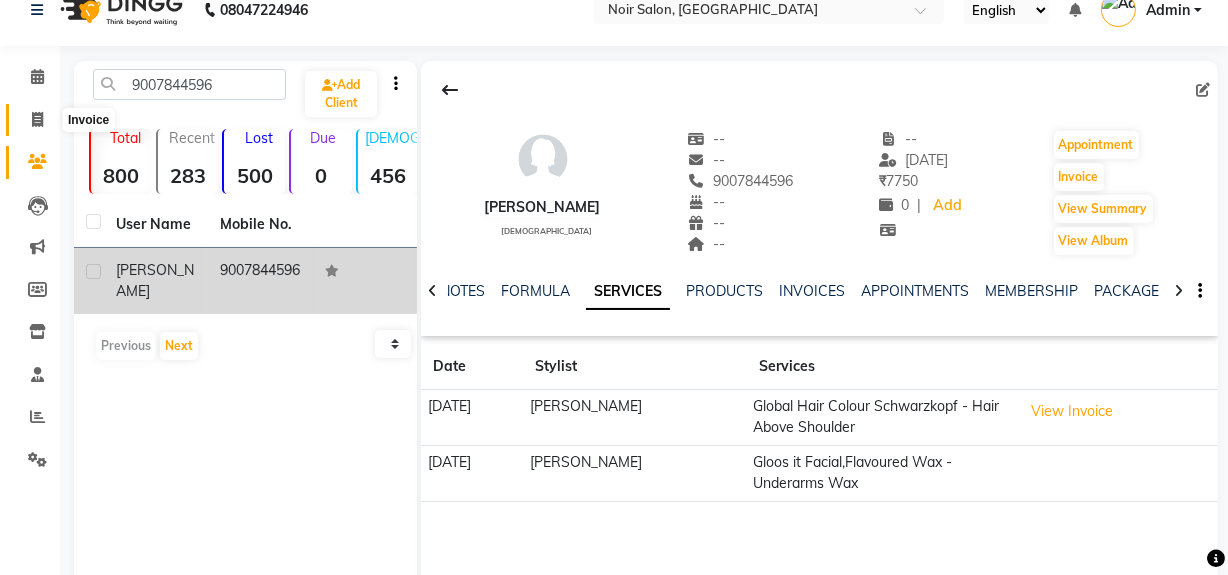 click 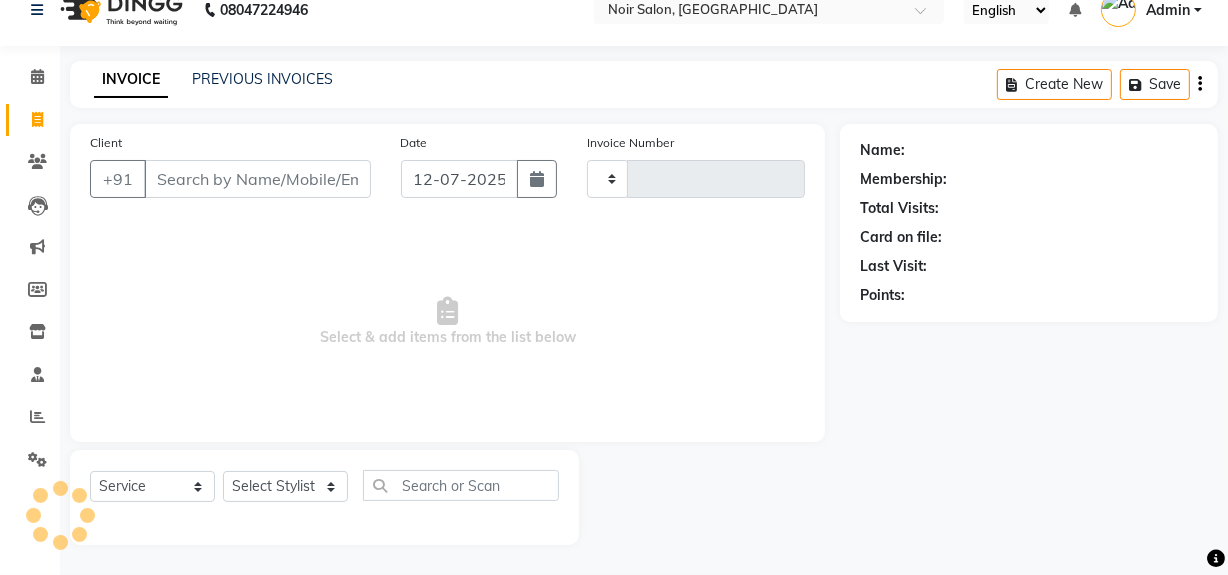 type on "0877" 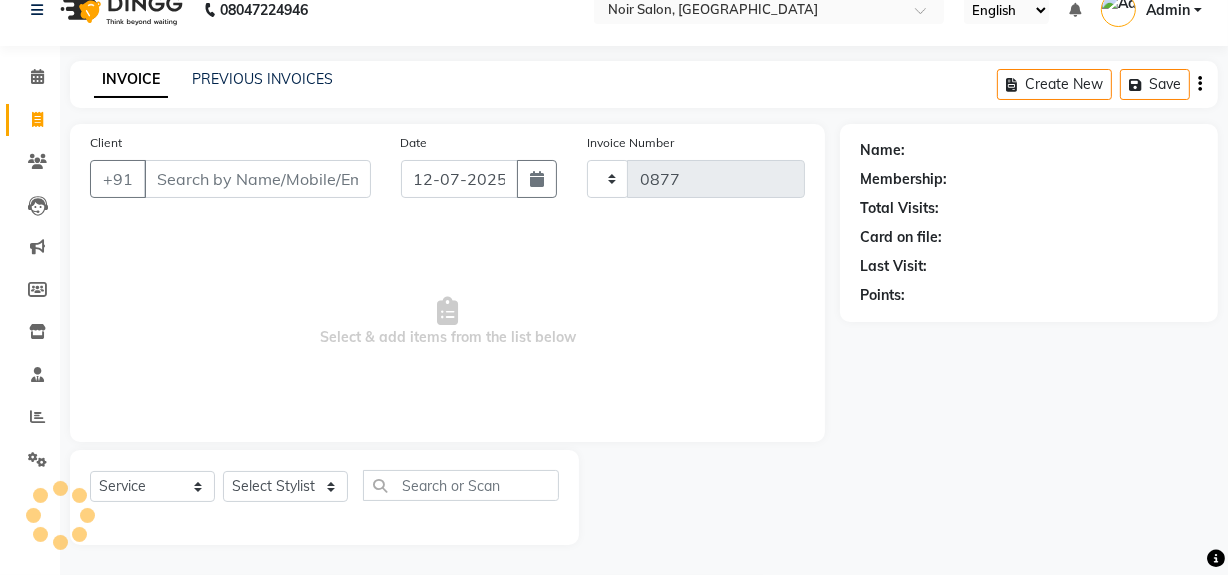 select on "5495" 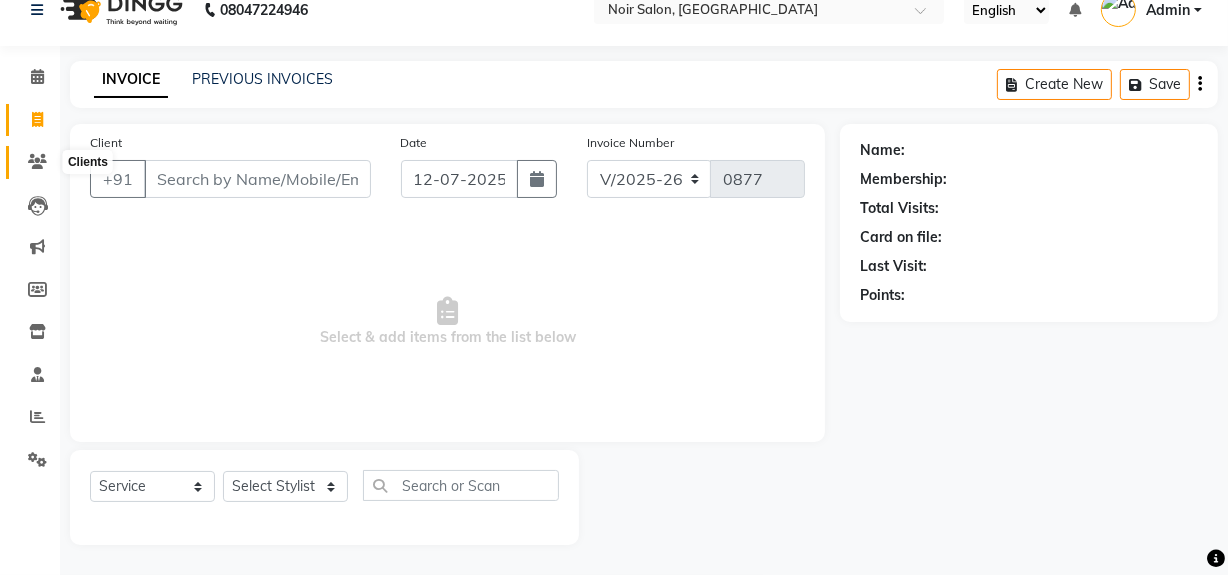 click 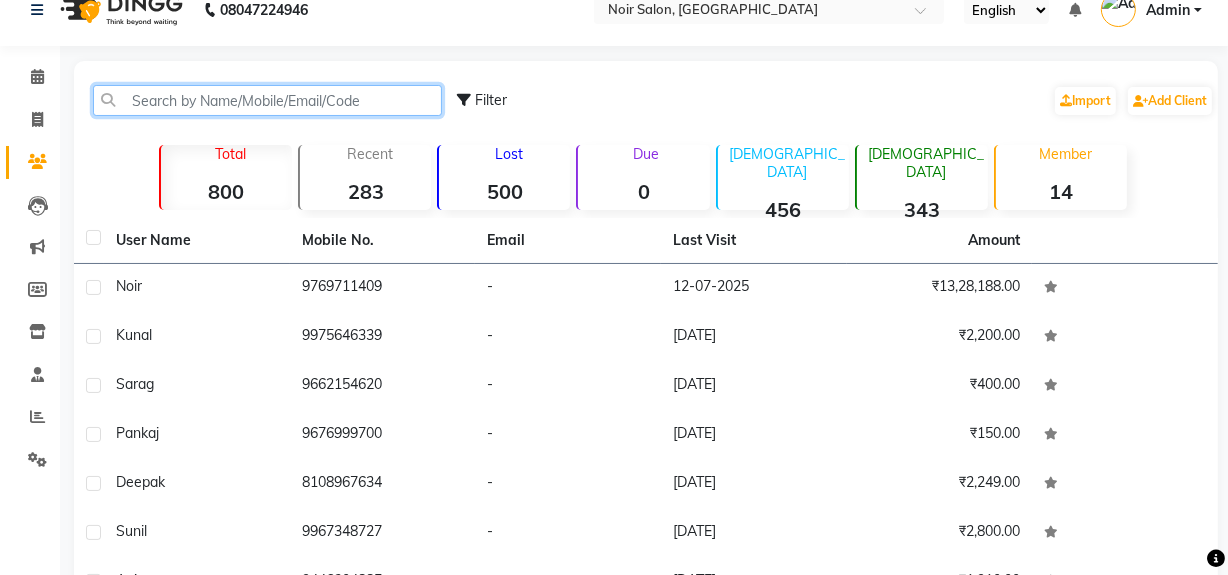 click 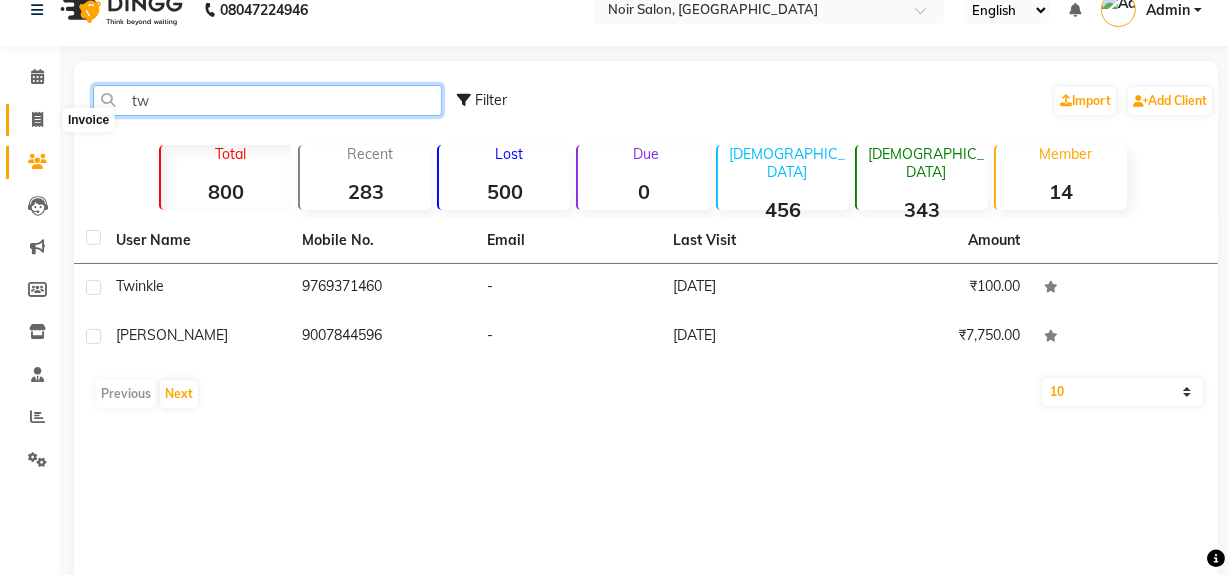 type on "tw" 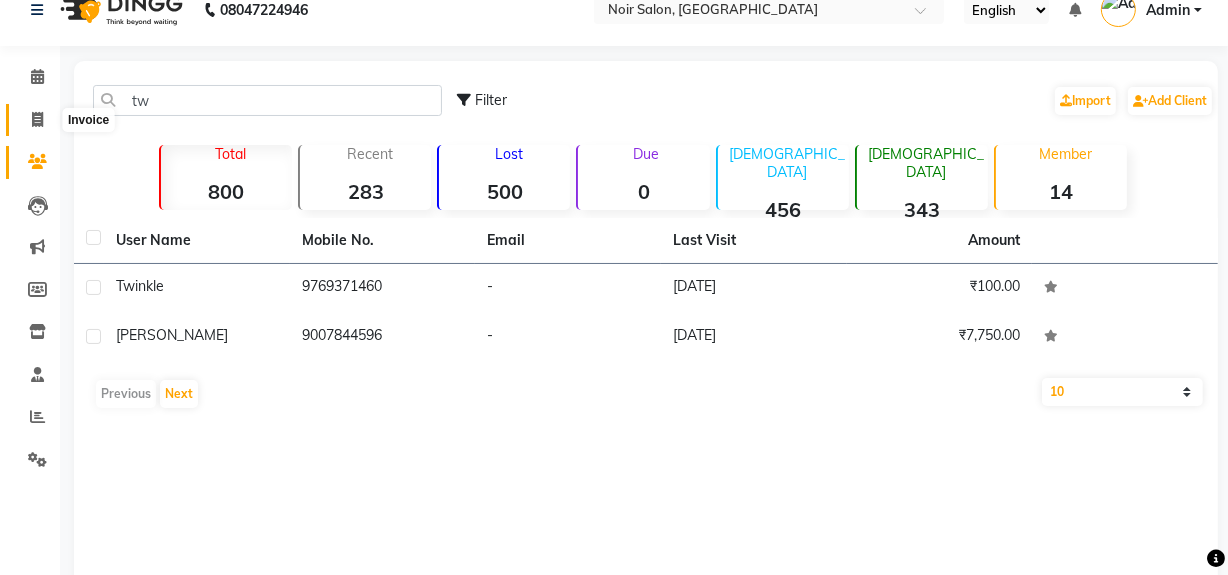 click 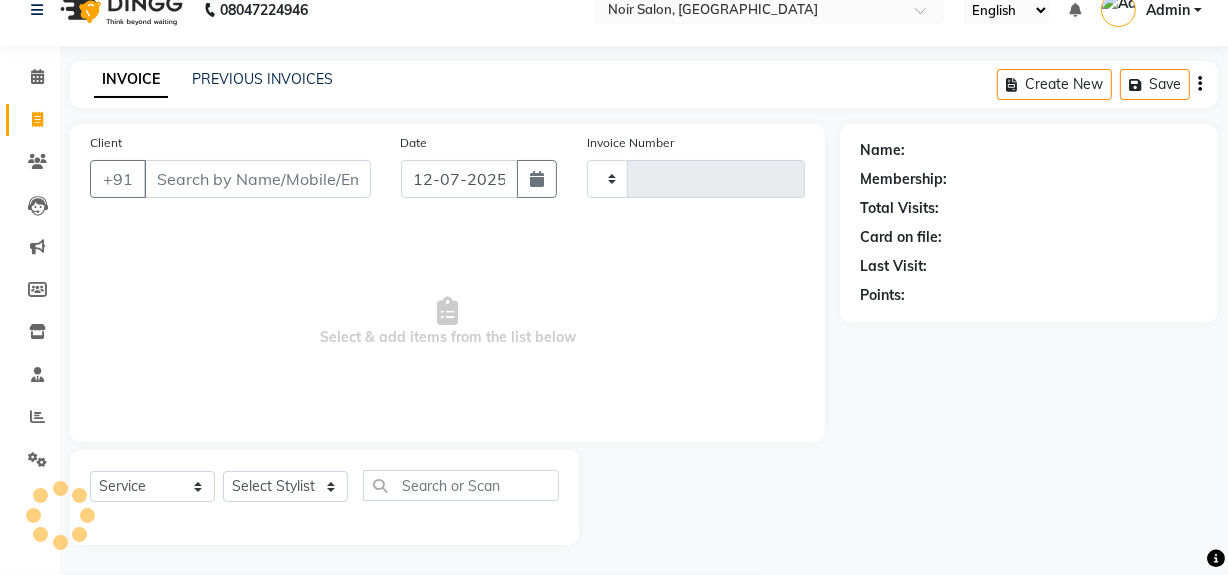 type on "0877" 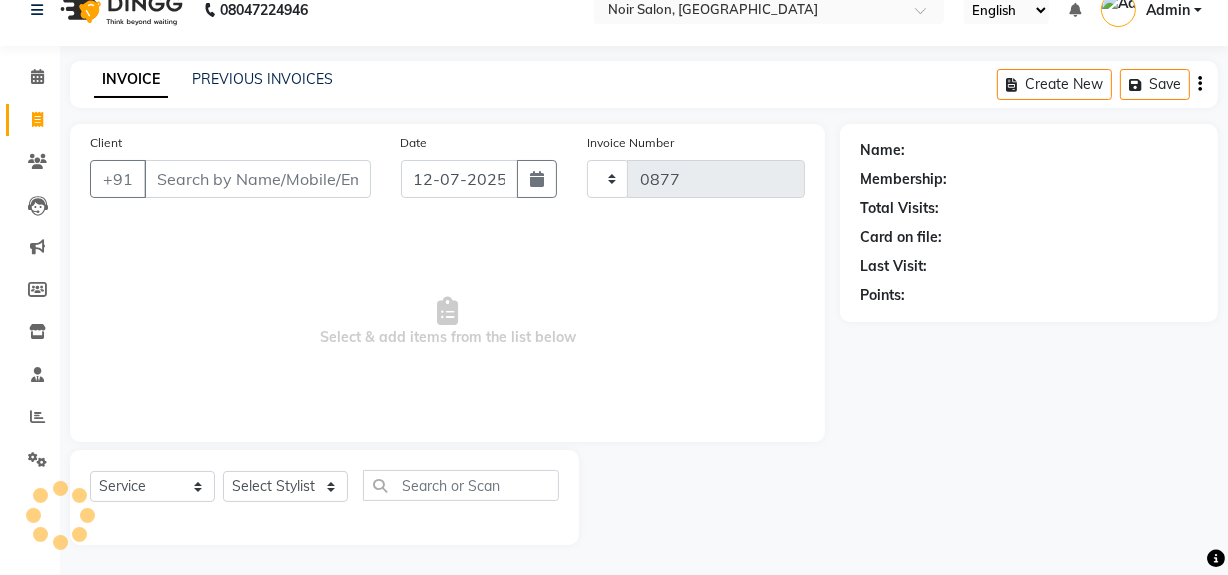 select on "5495" 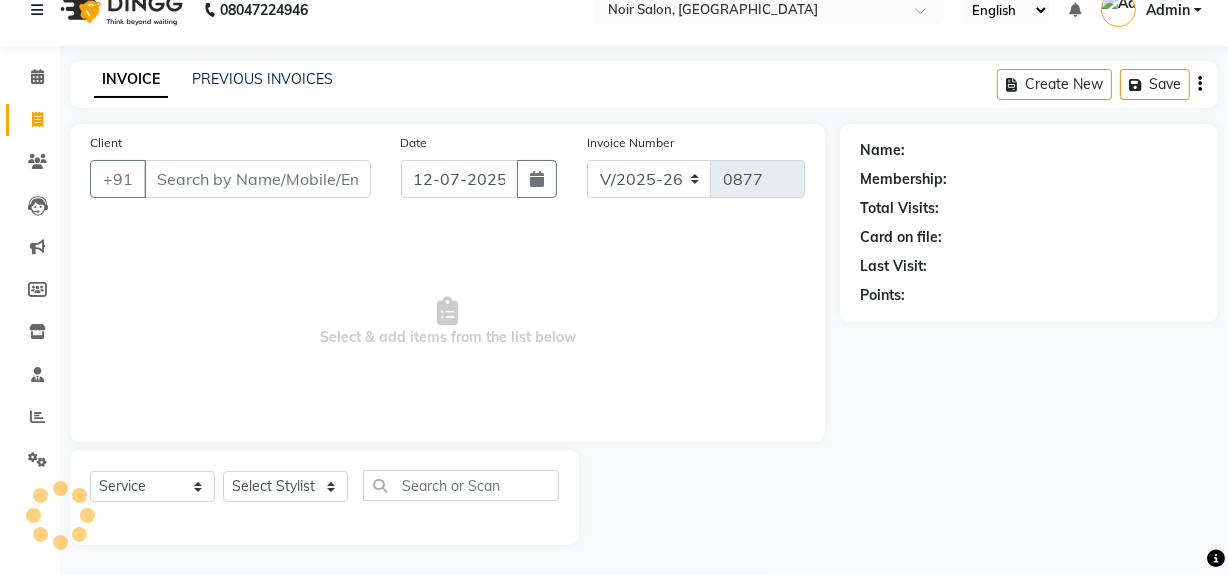 click on "Client" at bounding box center (257, 179) 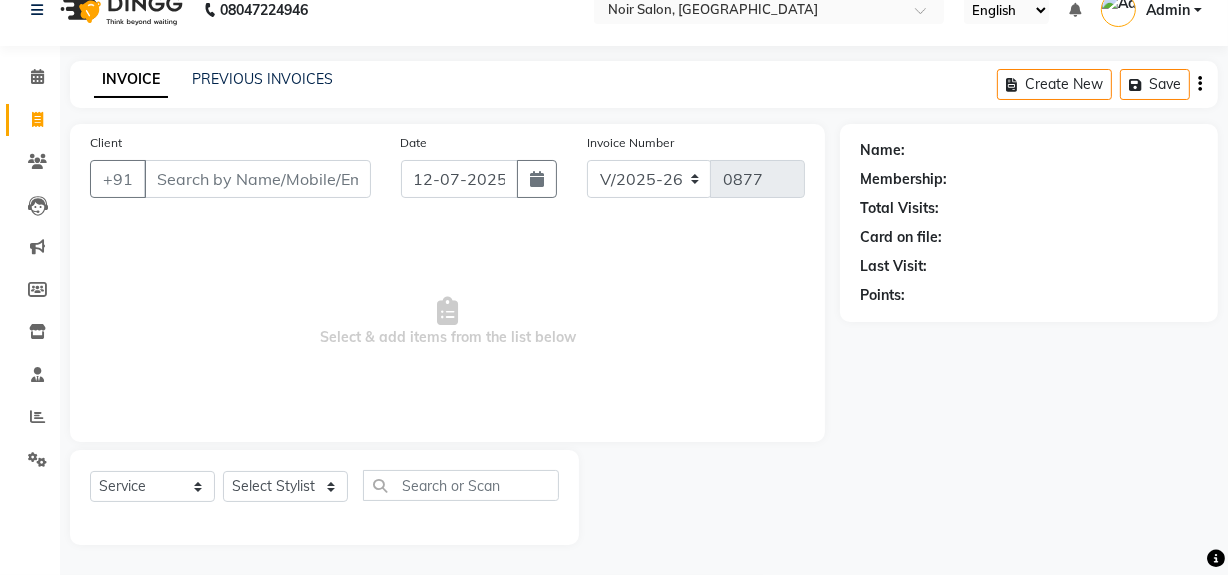 type on "V" 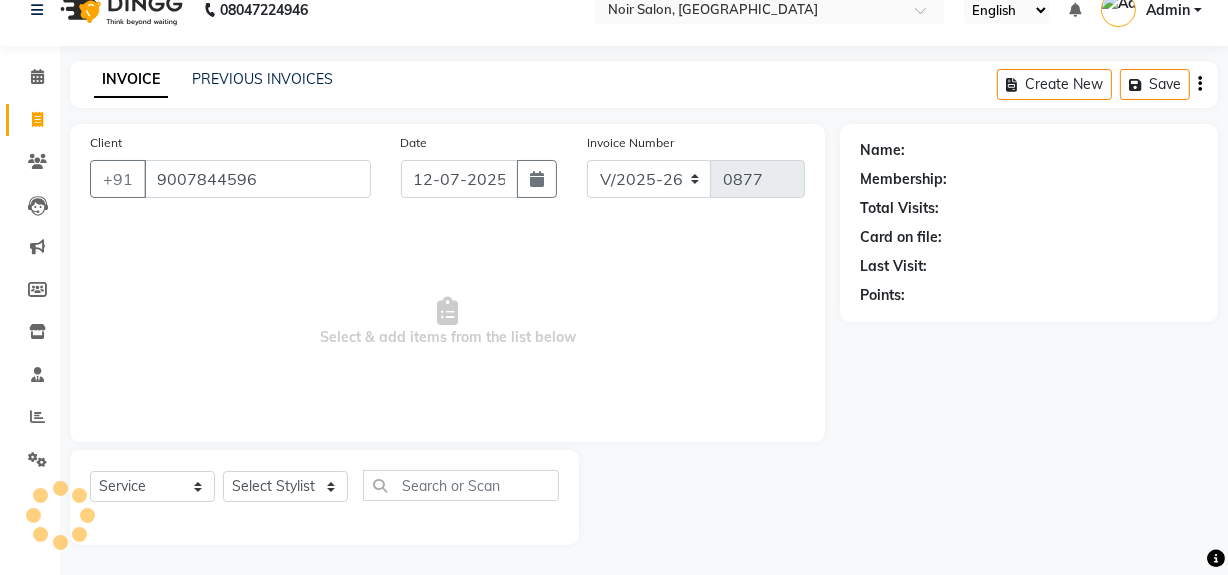 type on "9007844596" 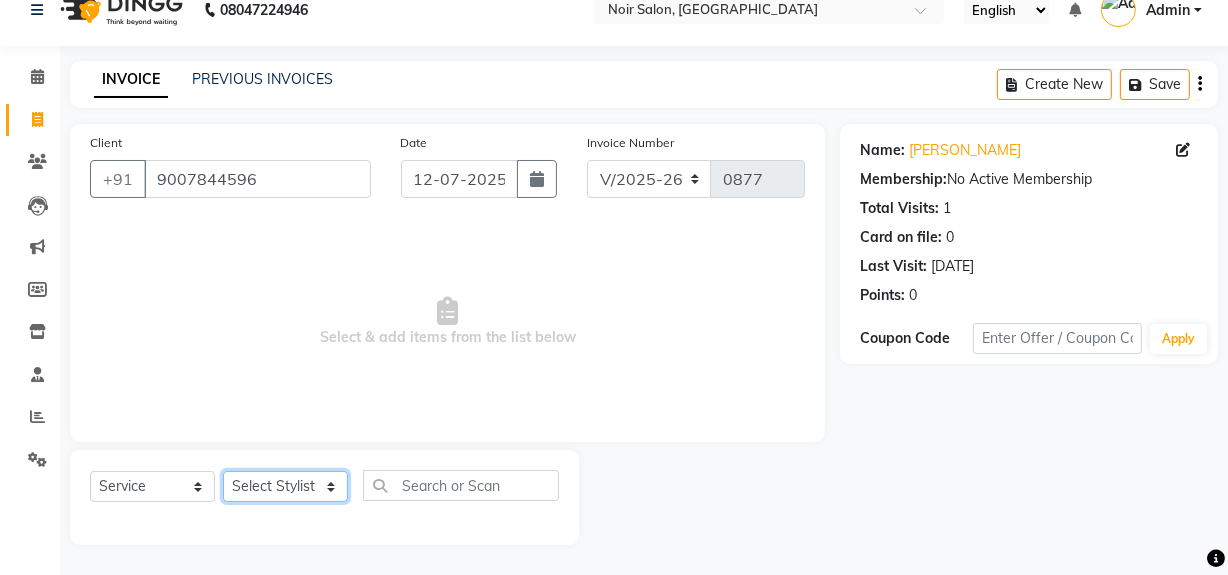 click on "Select Stylist [PERSON_NAME] [PERSON_NAME] Noir (Login) [PERSON_NAME]  Sumit  [PERSON_NAME]  Zaid" 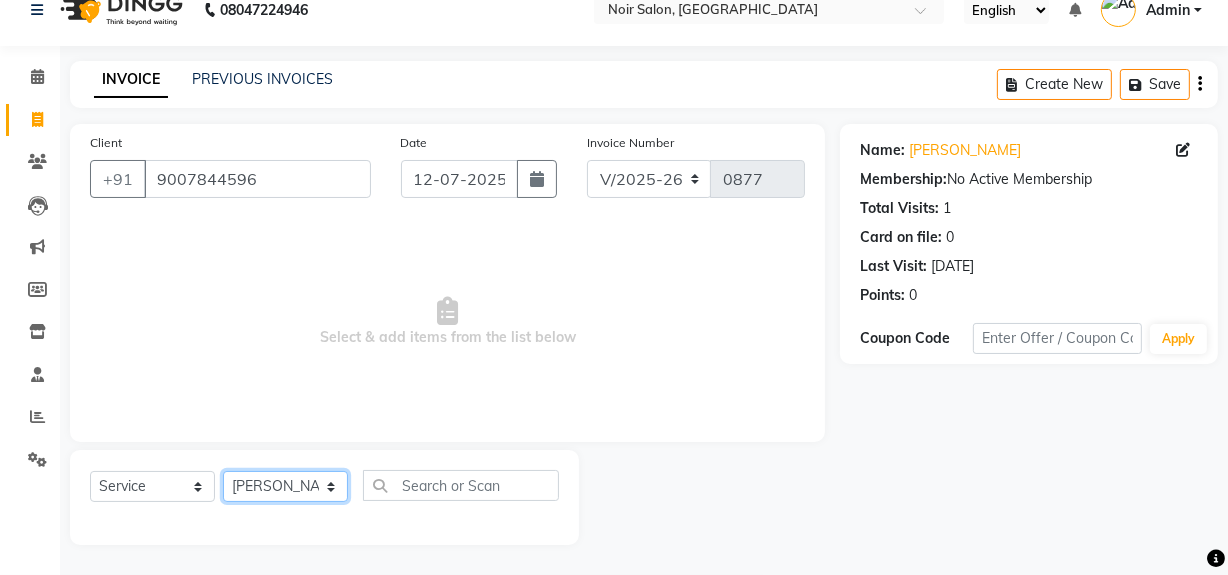 click on "Select Stylist [PERSON_NAME] [PERSON_NAME] Noir (Login) [PERSON_NAME]  Sumit  [PERSON_NAME]  Zaid" 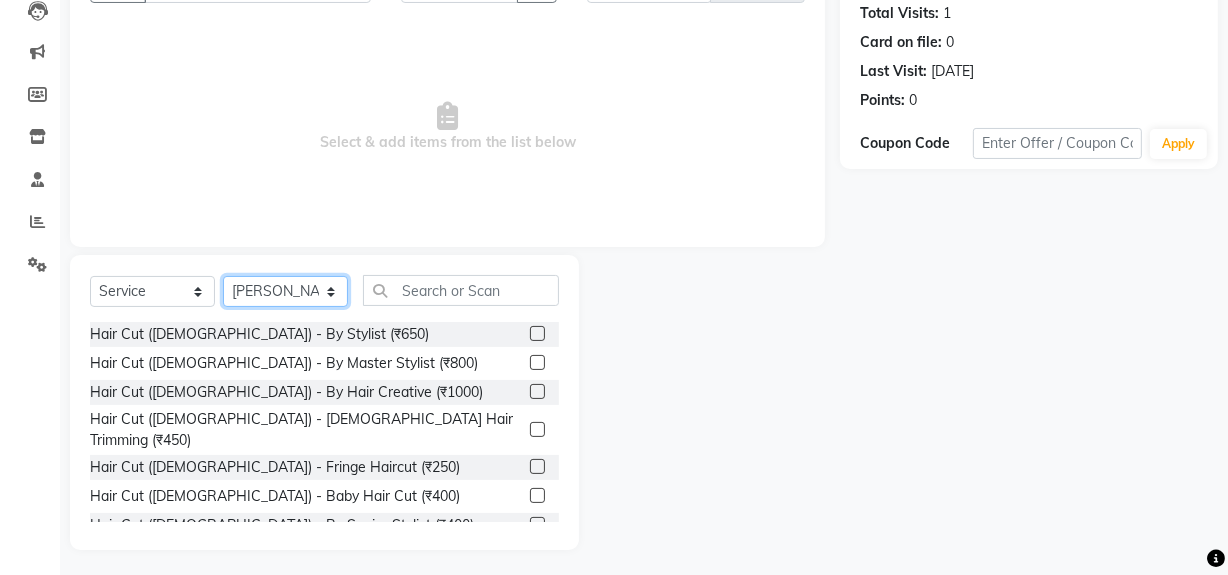 scroll, scrollTop: 226, scrollLeft: 0, axis: vertical 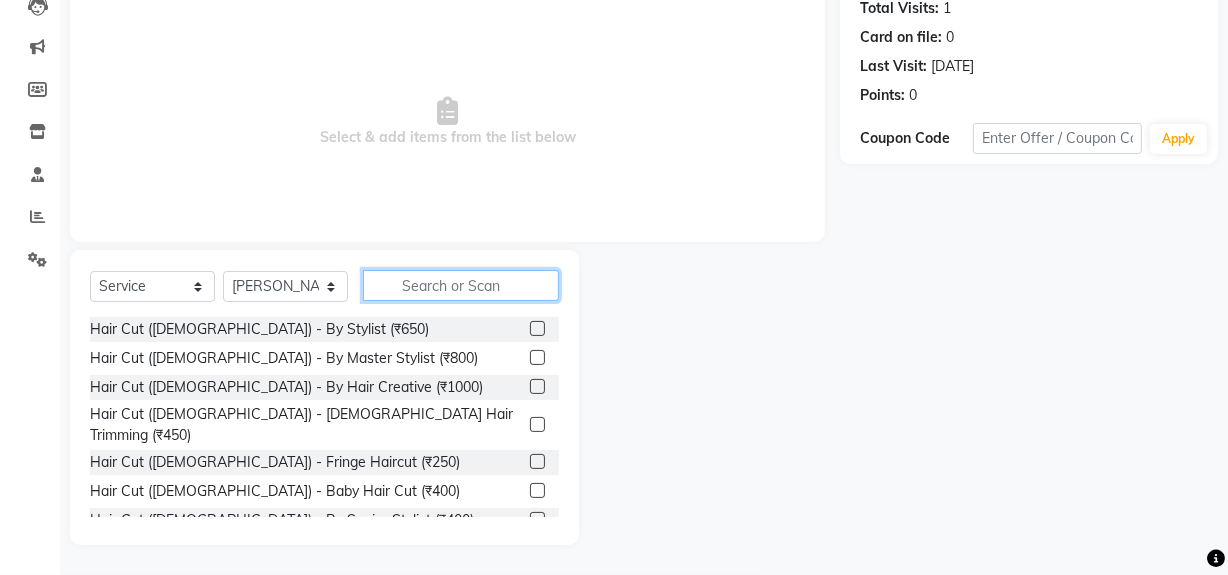 click 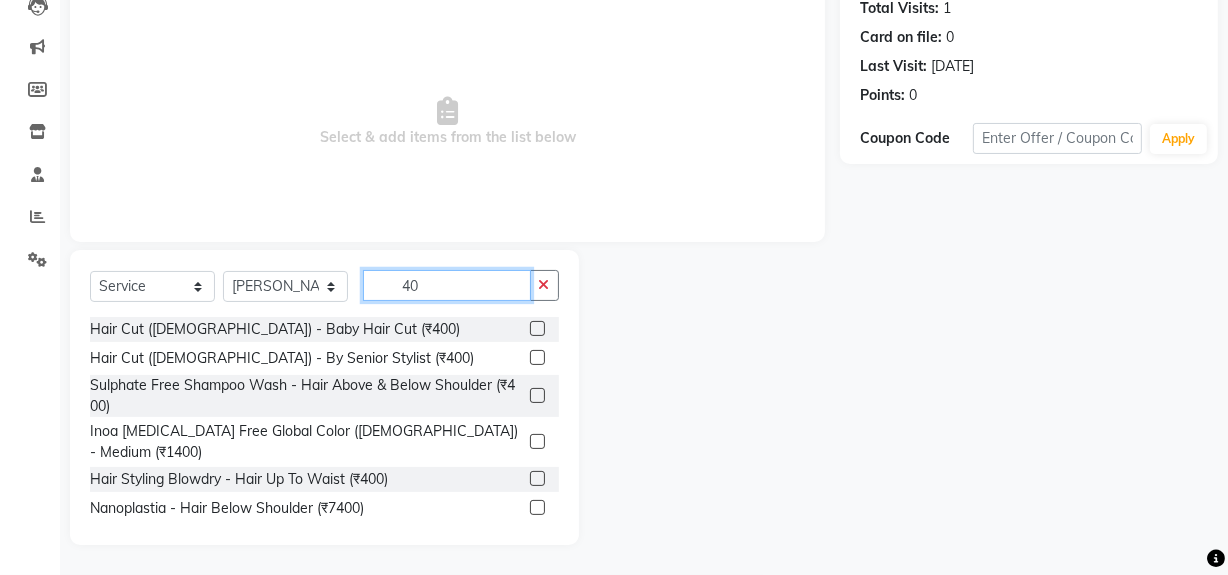 type on "4" 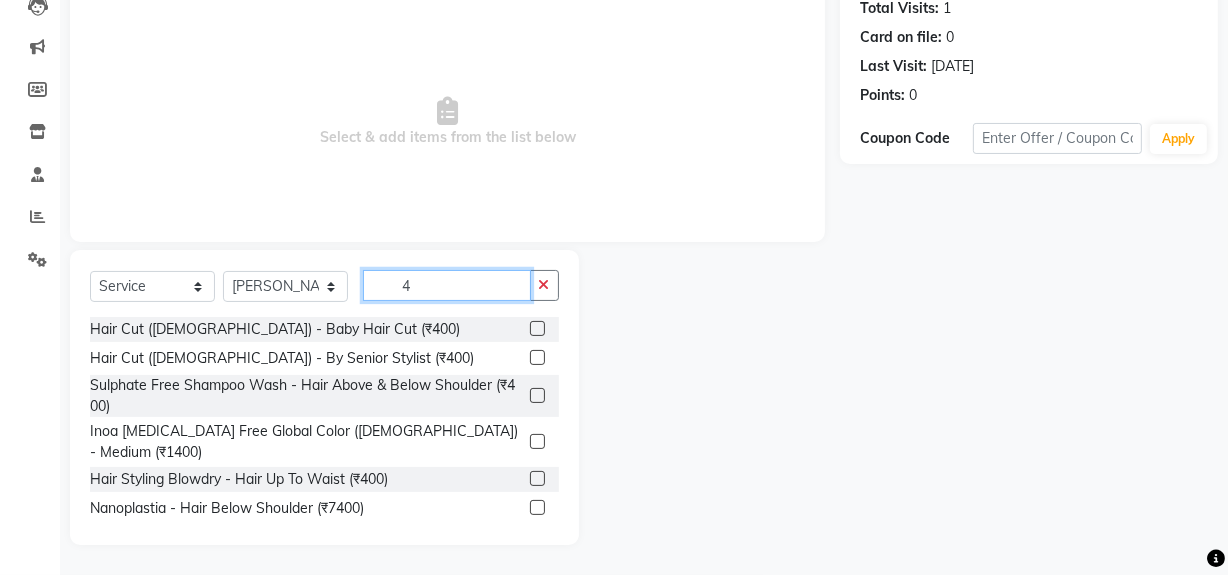 type 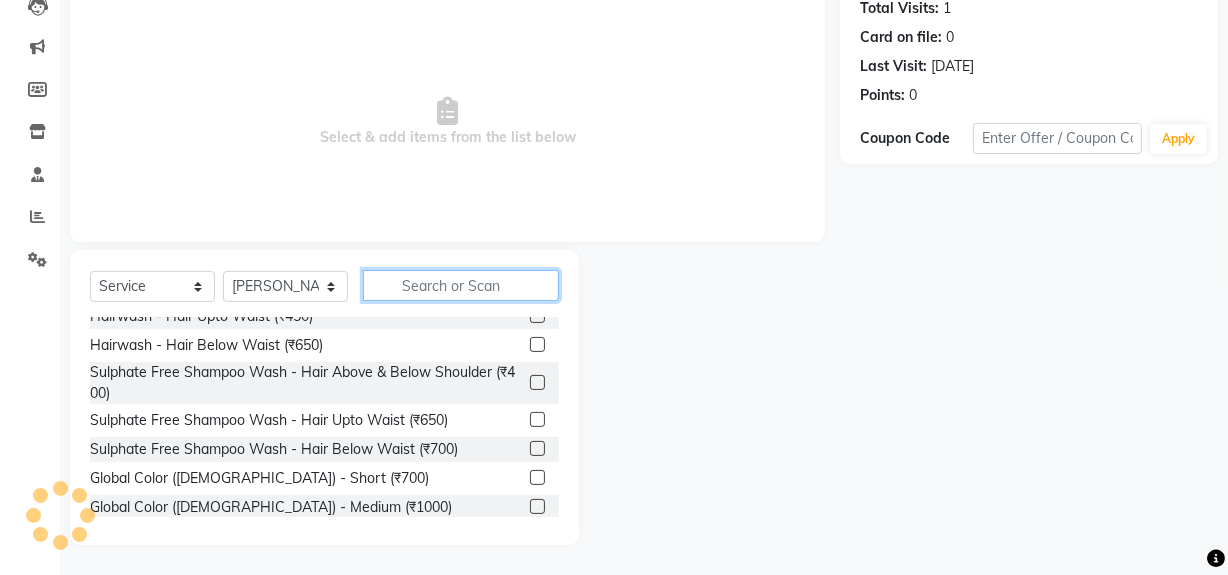 scroll, scrollTop: 454, scrollLeft: 0, axis: vertical 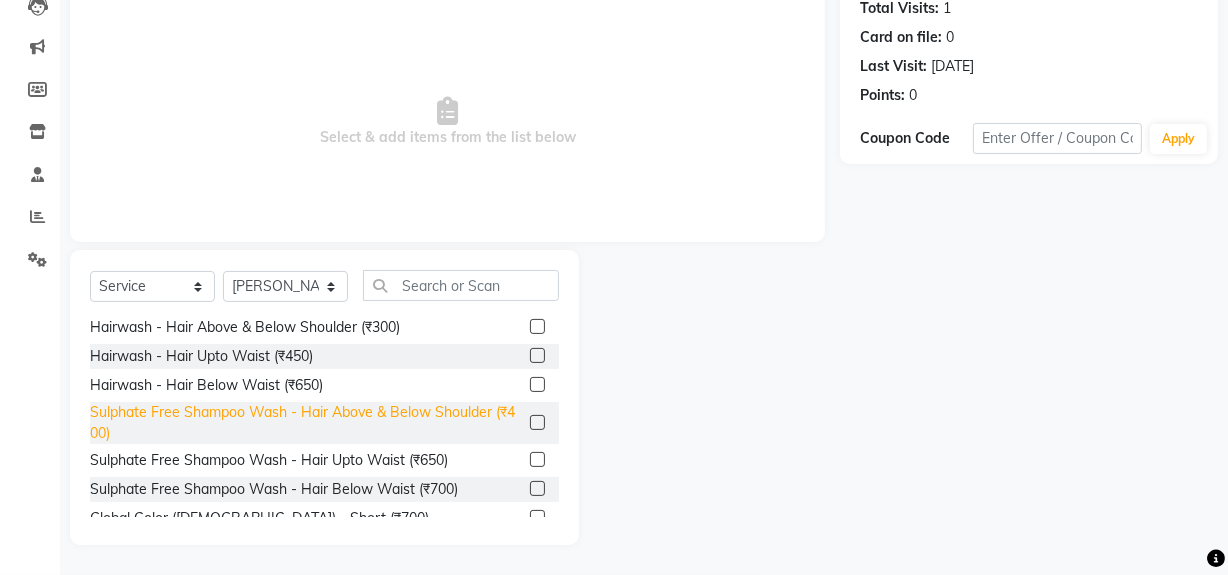 click on "Sulphate Free Shampoo Wash - Hair Above & Below Shoulder (₹400)" 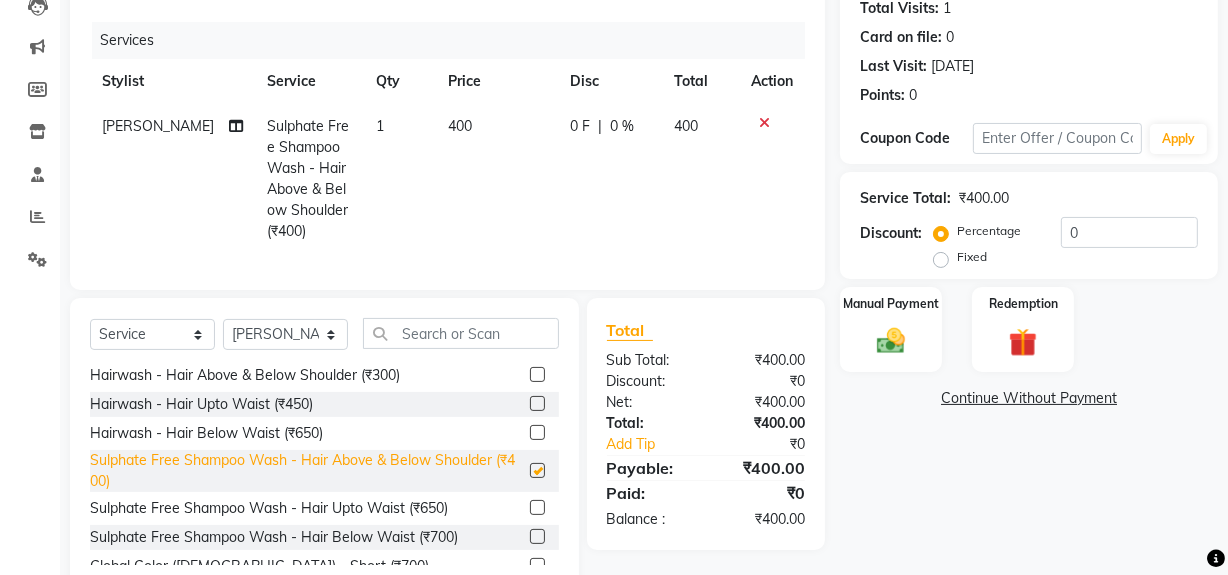 checkbox on "false" 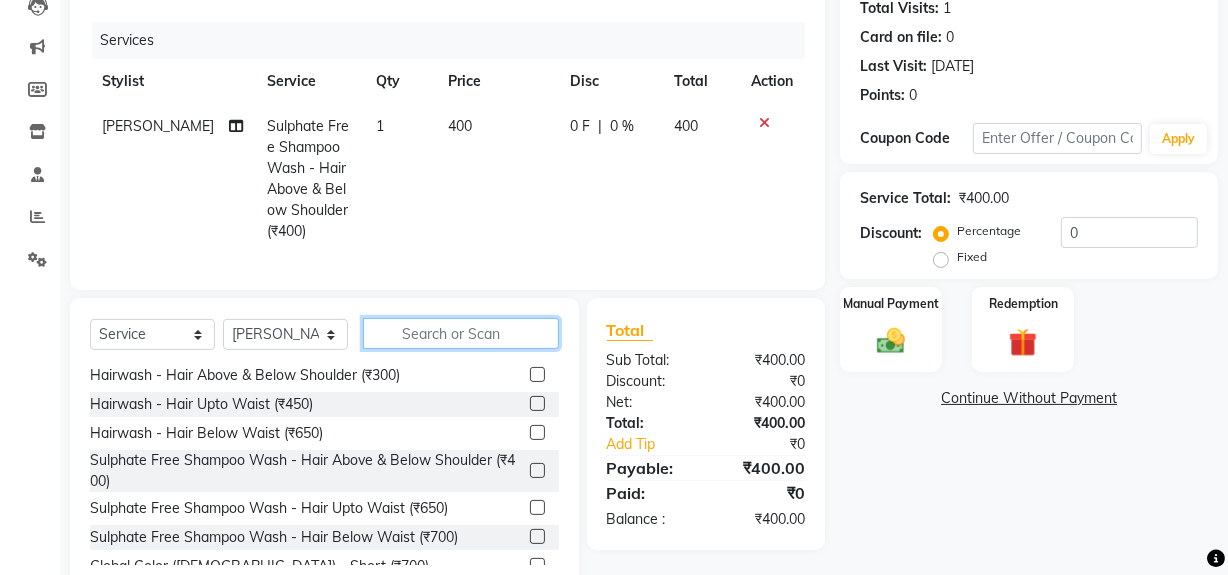 click 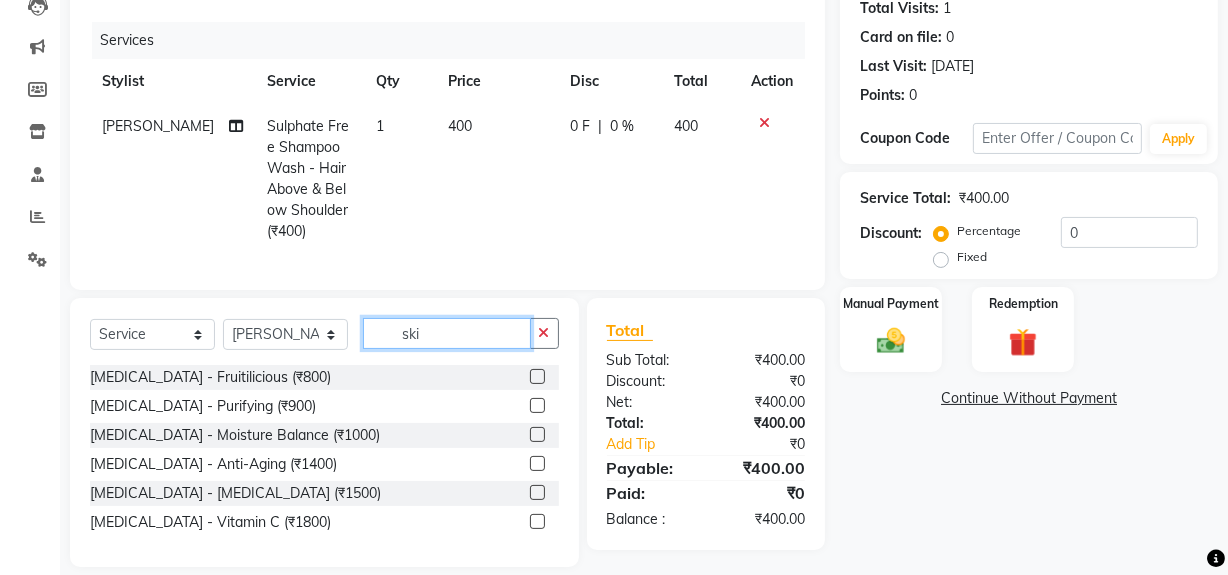 scroll, scrollTop: 0, scrollLeft: 0, axis: both 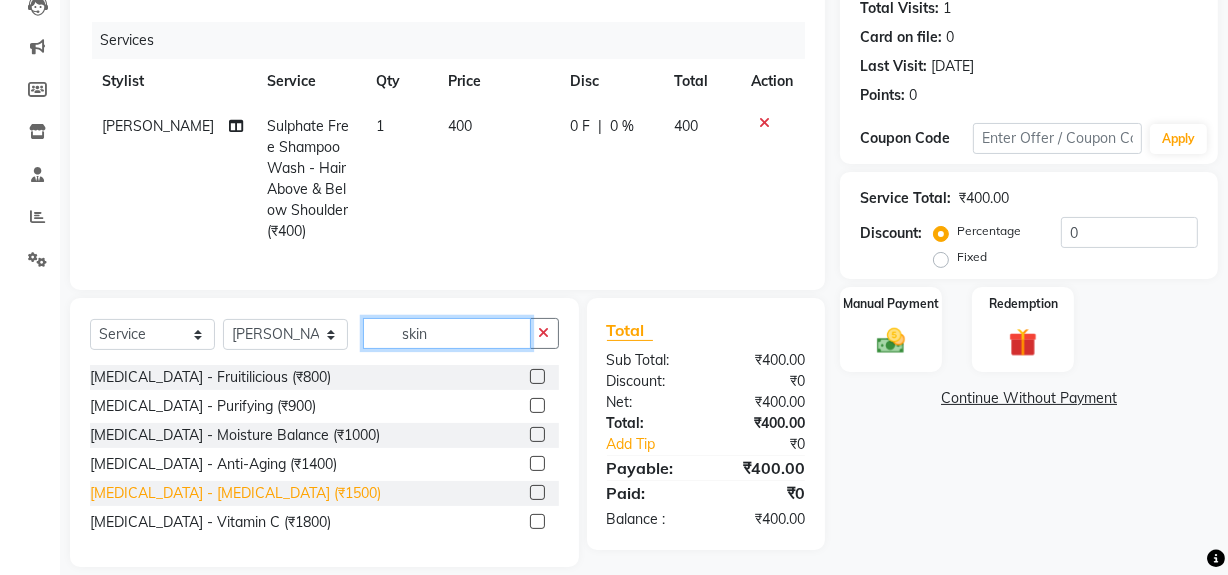 type on "skin" 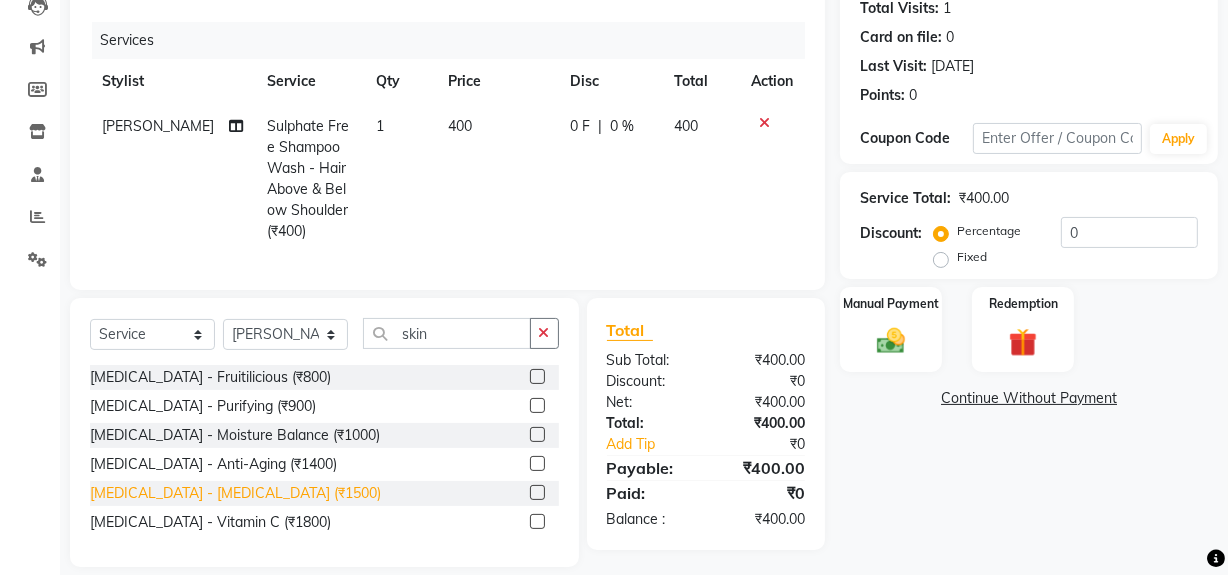 click on "[MEDICAL_DATA]  - [MEDICAL_DATA] (₹1500)" 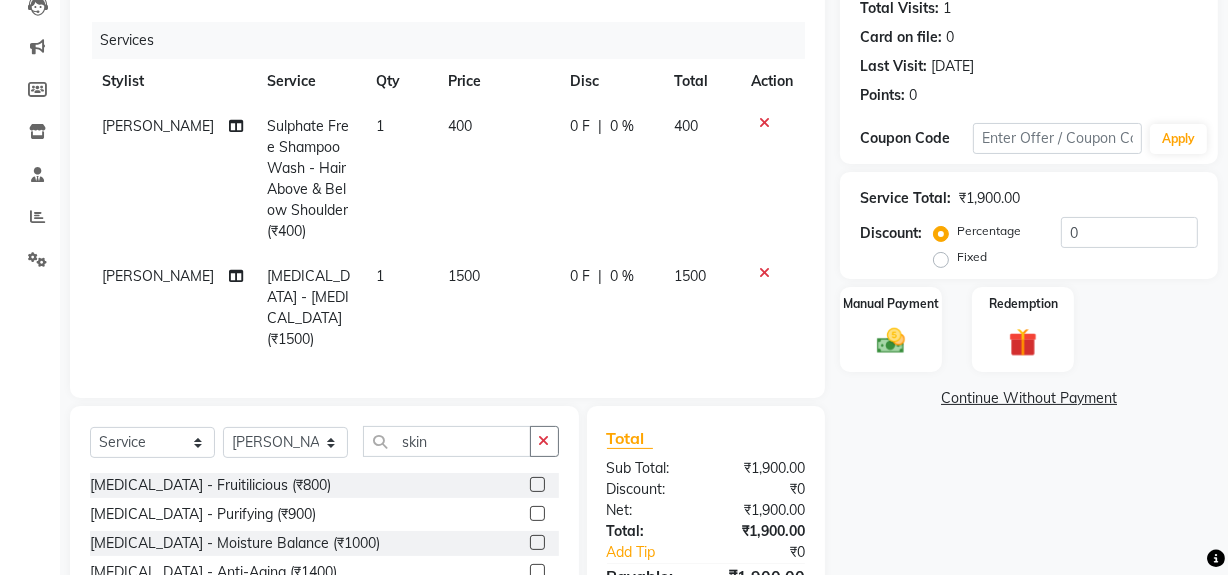 checkbox on "false" 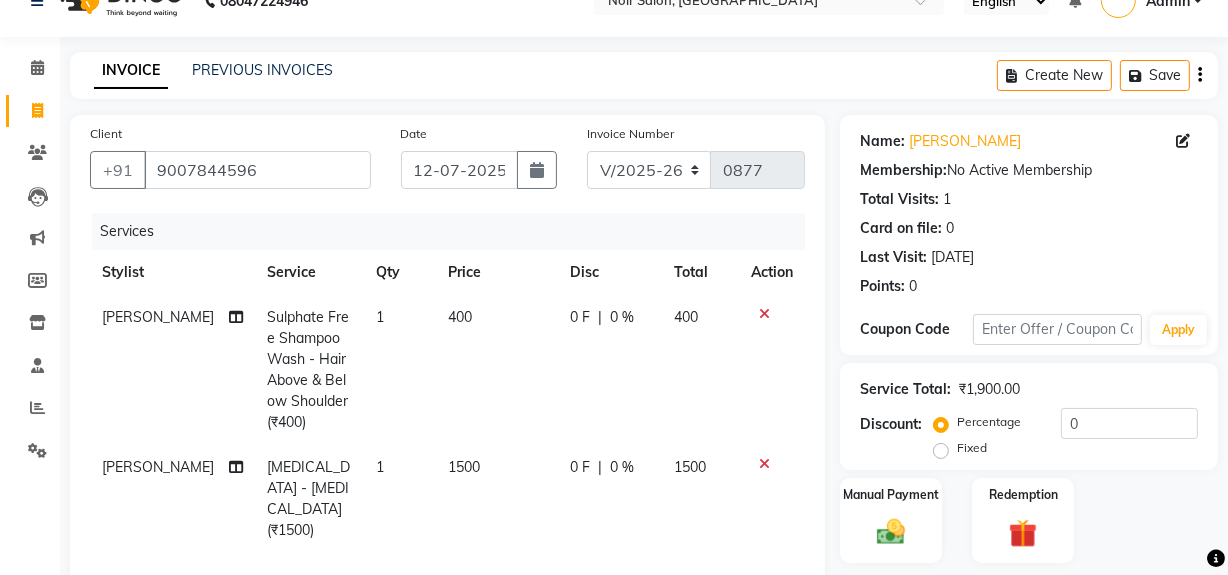 scroll, scrollTop: 0, scrollLeft: 0, axis: both 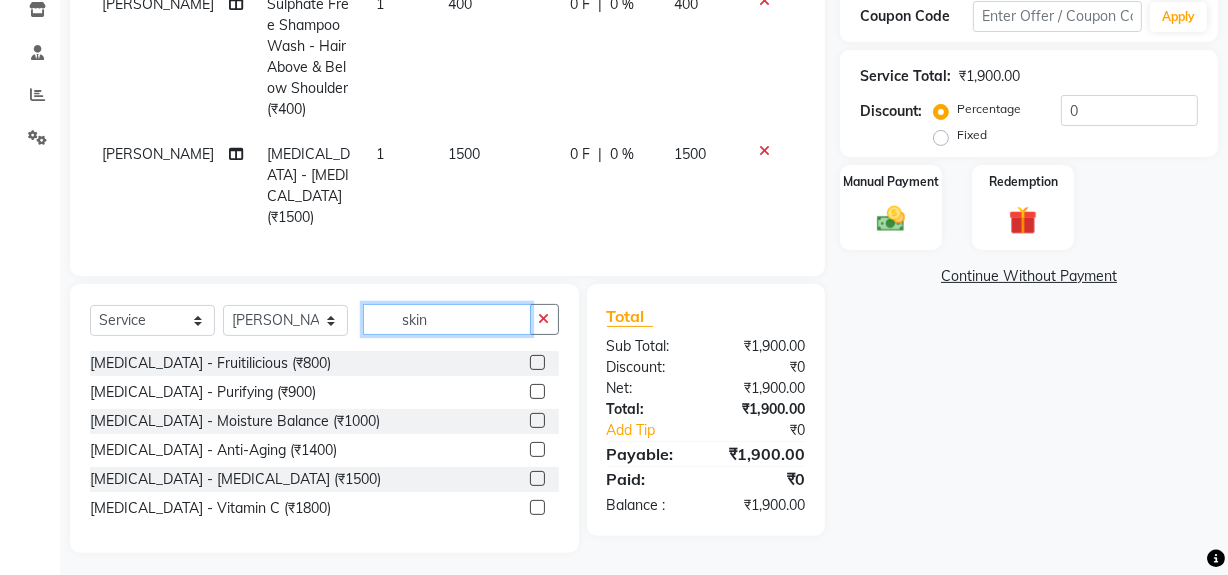 click on "skin" 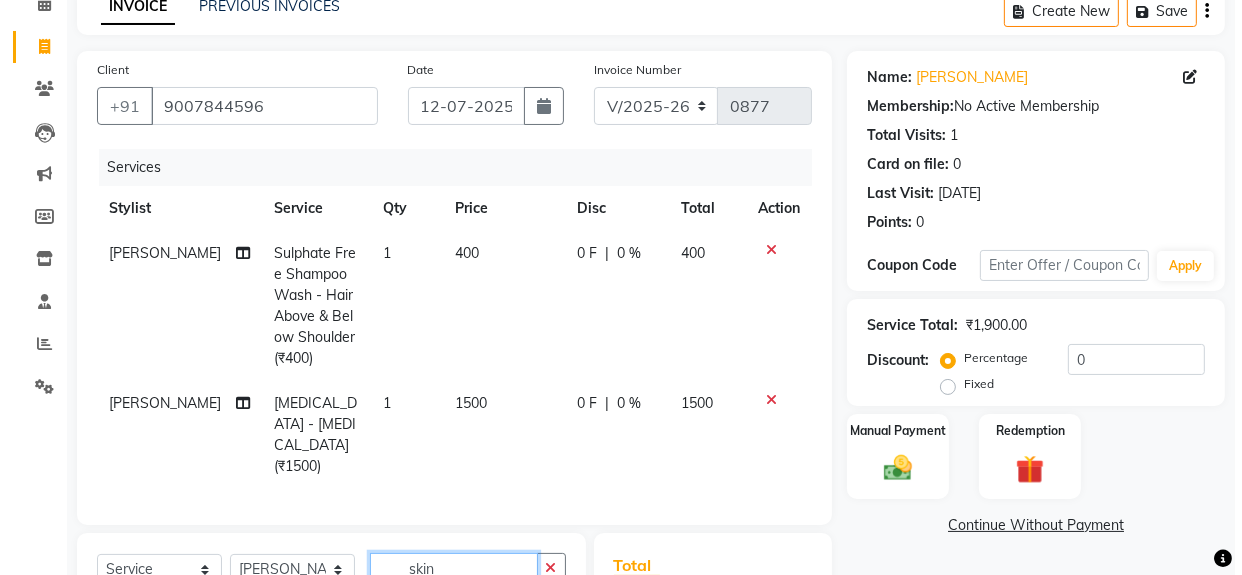 scroll, scrollTop: 0, scrollLeft: 0, axis: both 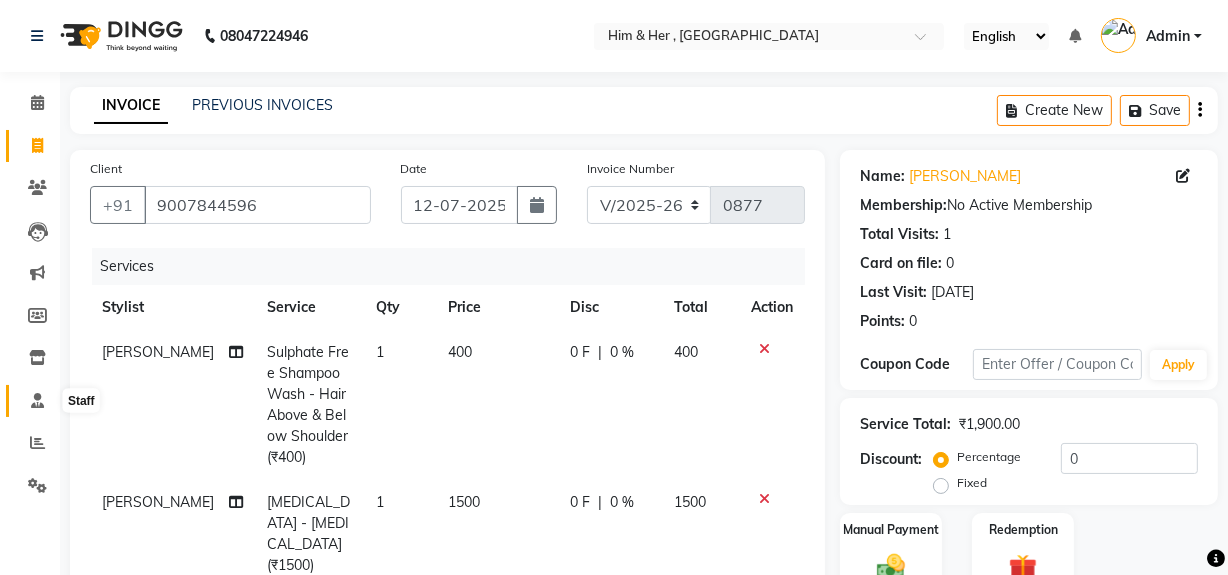 type on "skin" 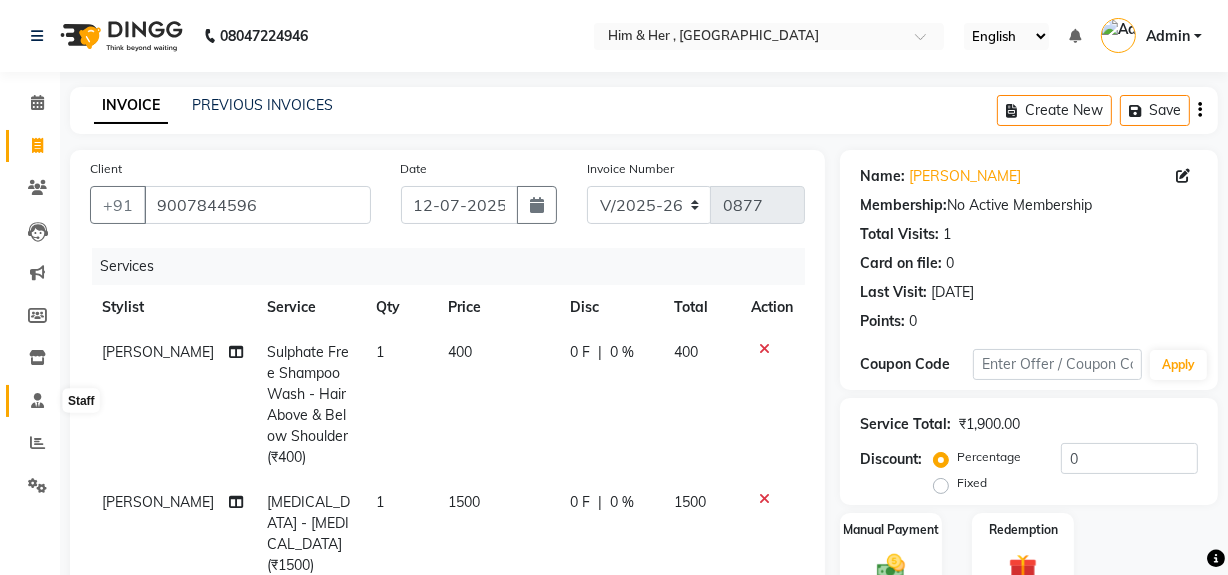 click 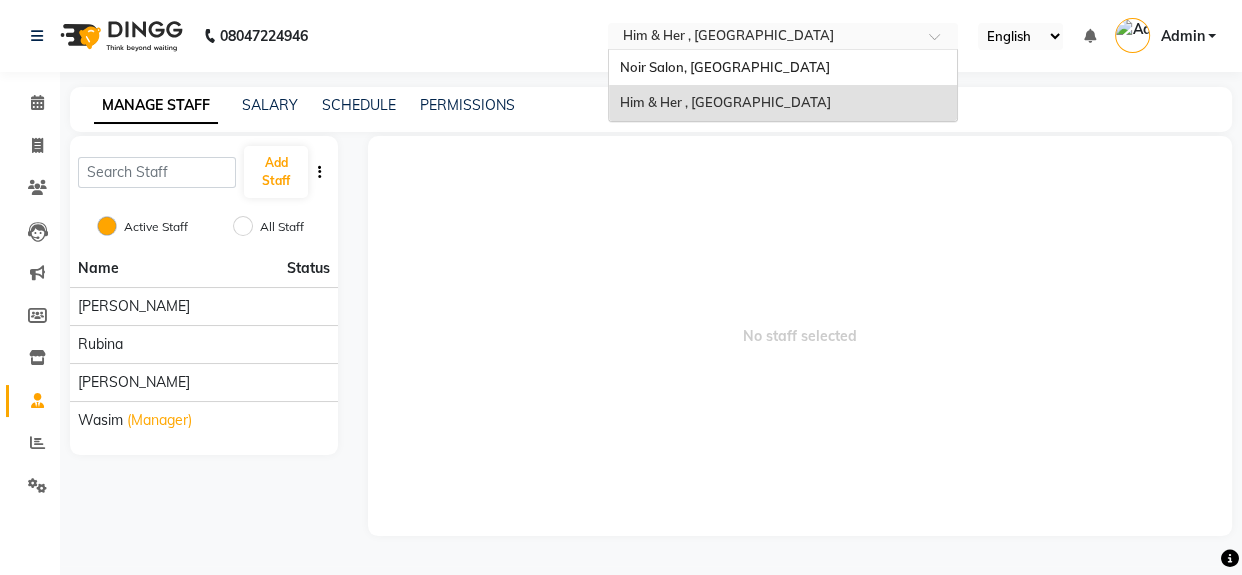 click at bounding box center (763, 38) 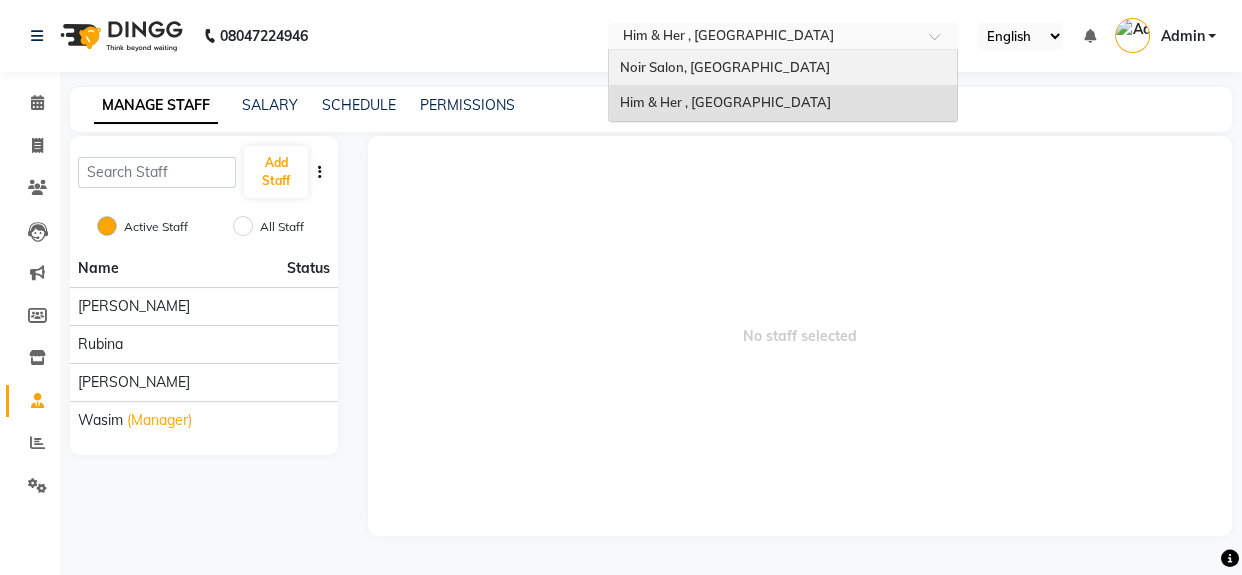 click on "Noir Salon, [GEOGRAPHIC_DATA]" at bounding box center (724, 67) 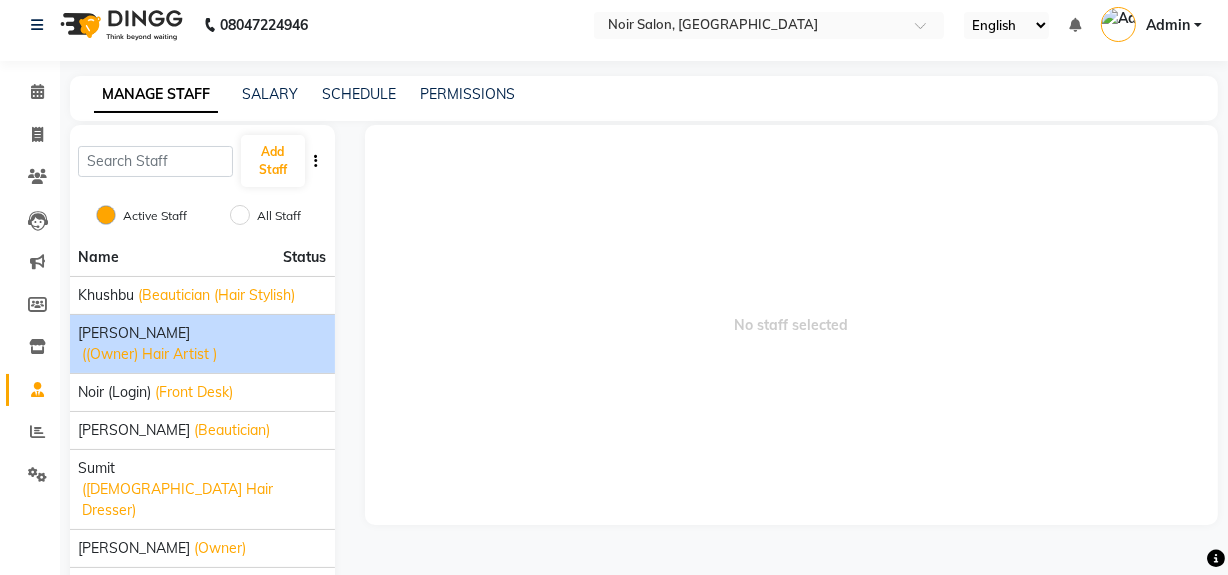 scroll, scrollTop: 22, scrollLeft: 0, axis: vertical 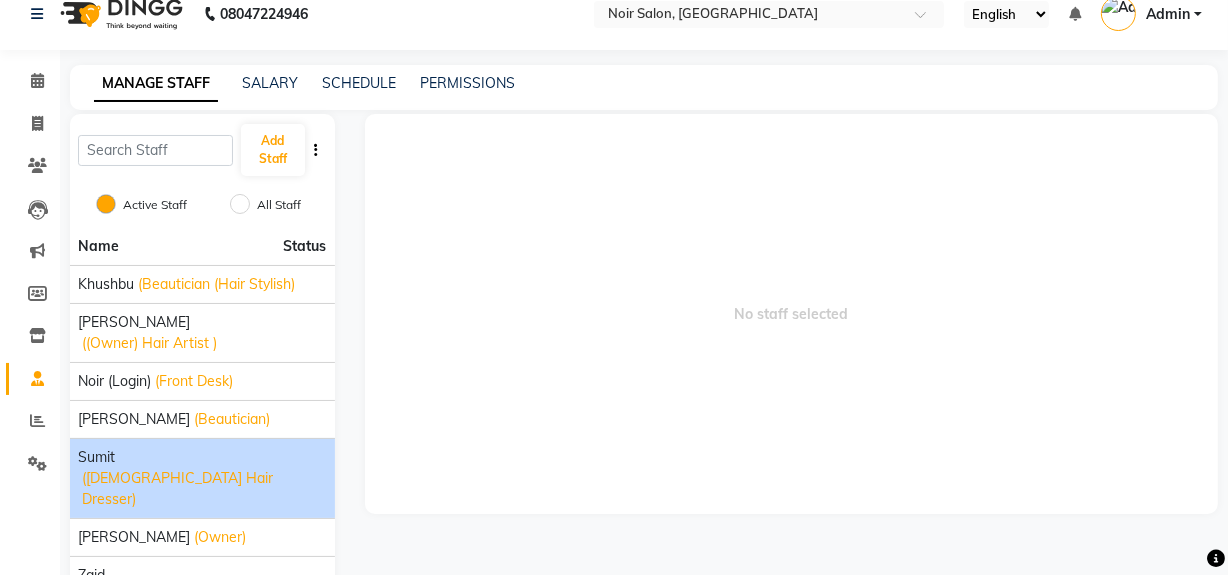 click on "([DEMOGRAPHIC_DATA] Hair Dresser)" 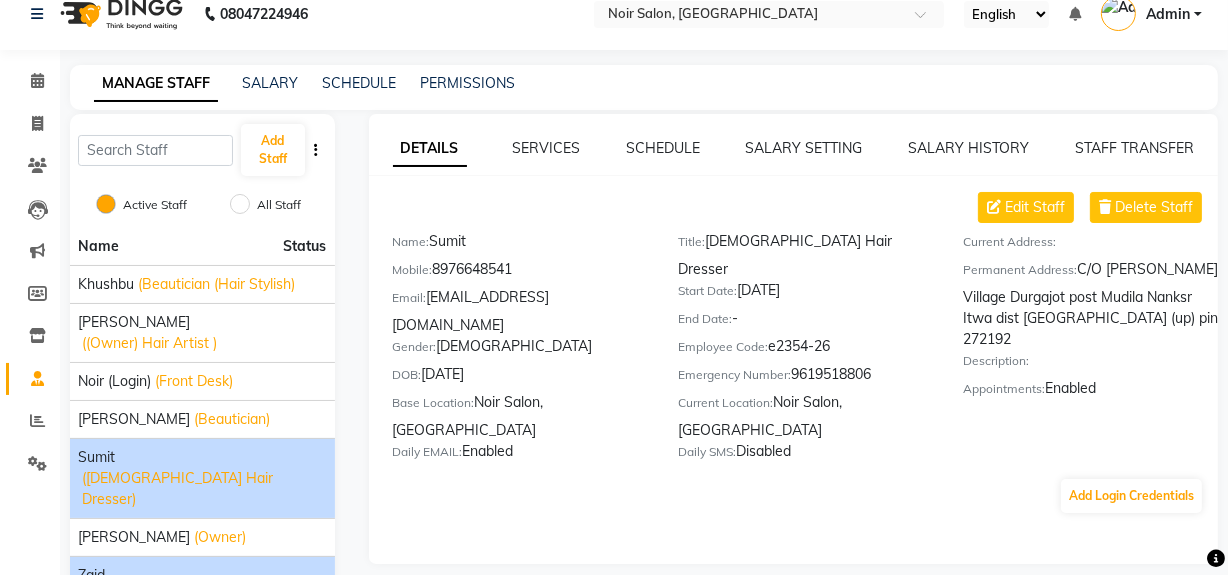 click on "Zaid" 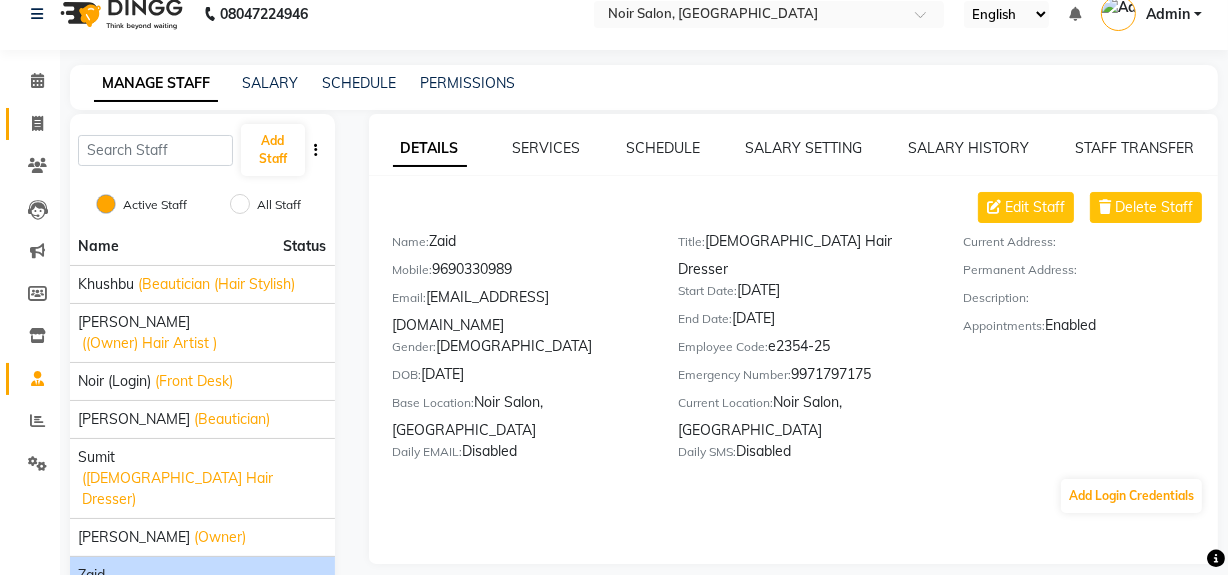 click on "Invoice" 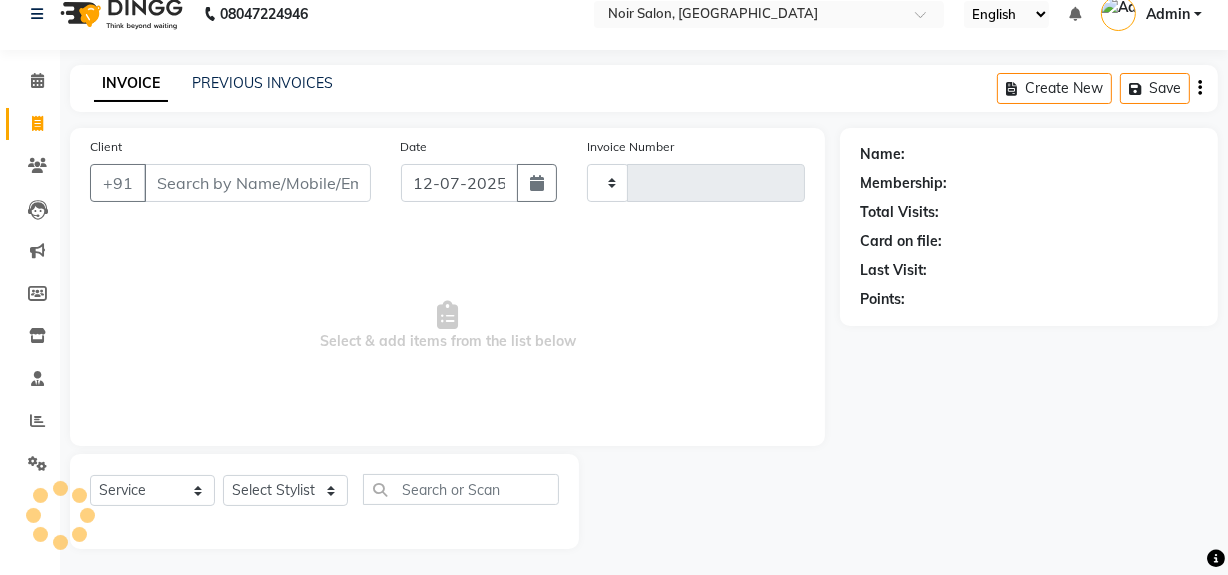scroll, scrollTop: 26, scrollLeft: 0, axis: vertical 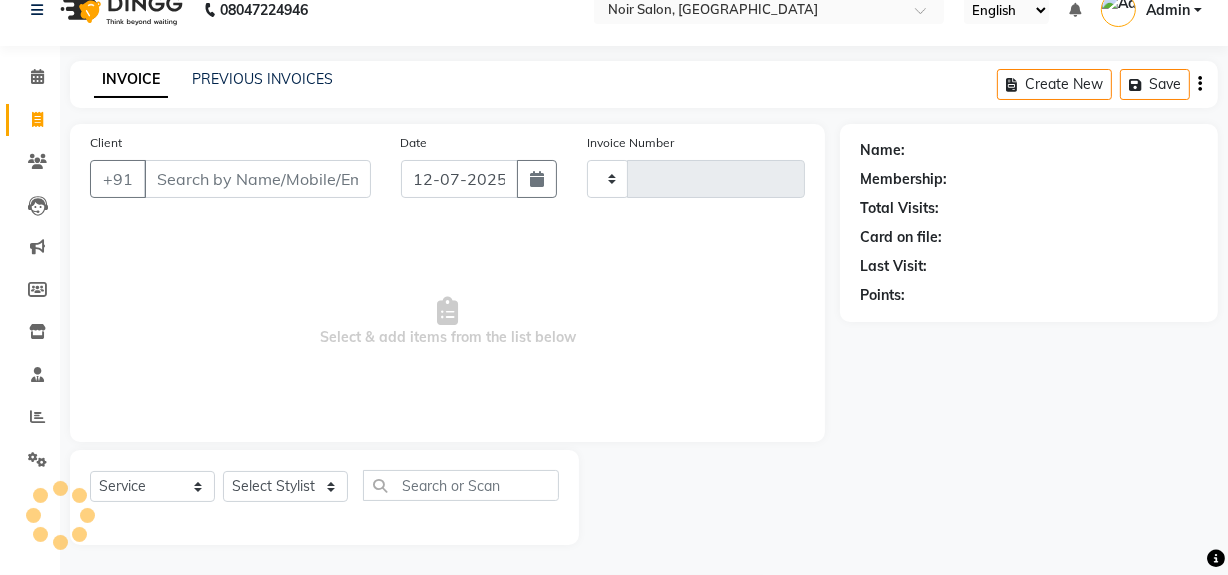 type on "0877" 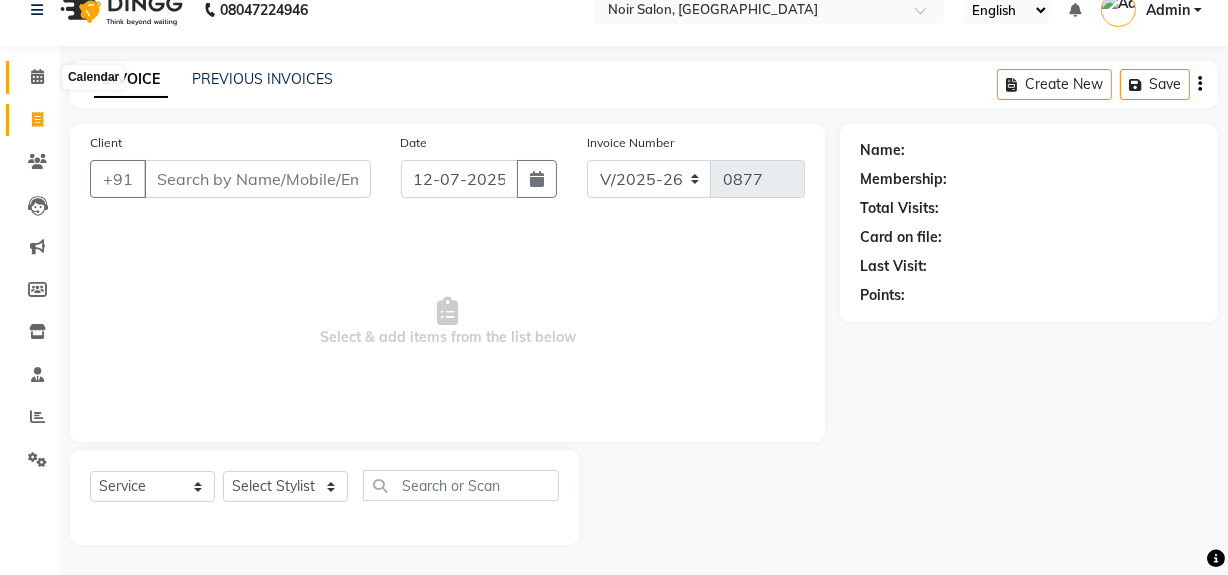 click 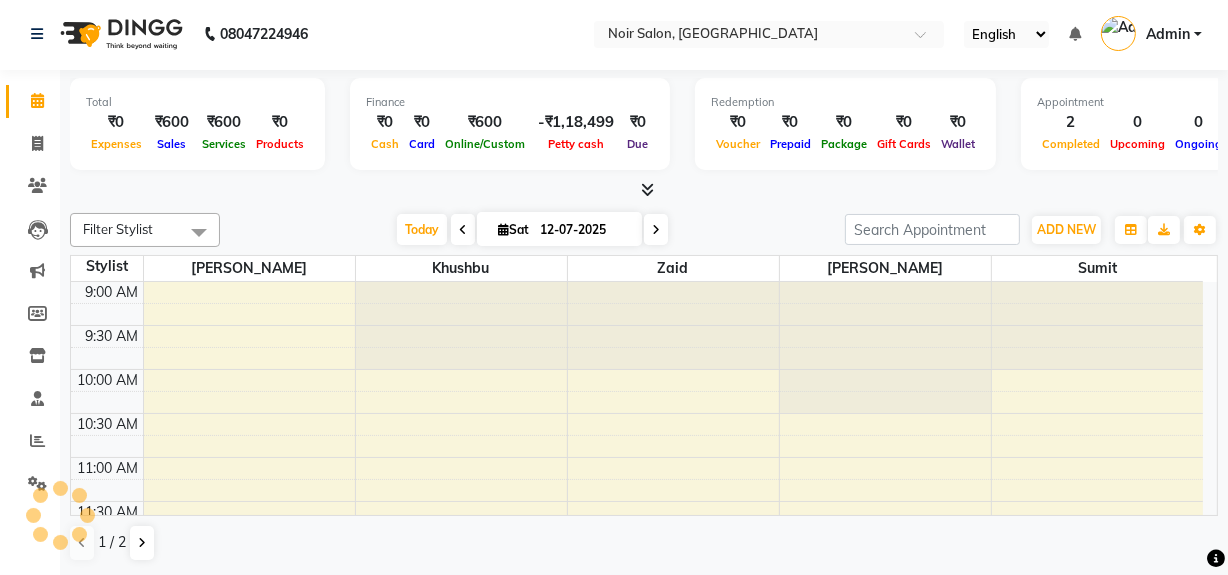 scroll, scrollTop: 0, scrollLeft: 0, axis: both 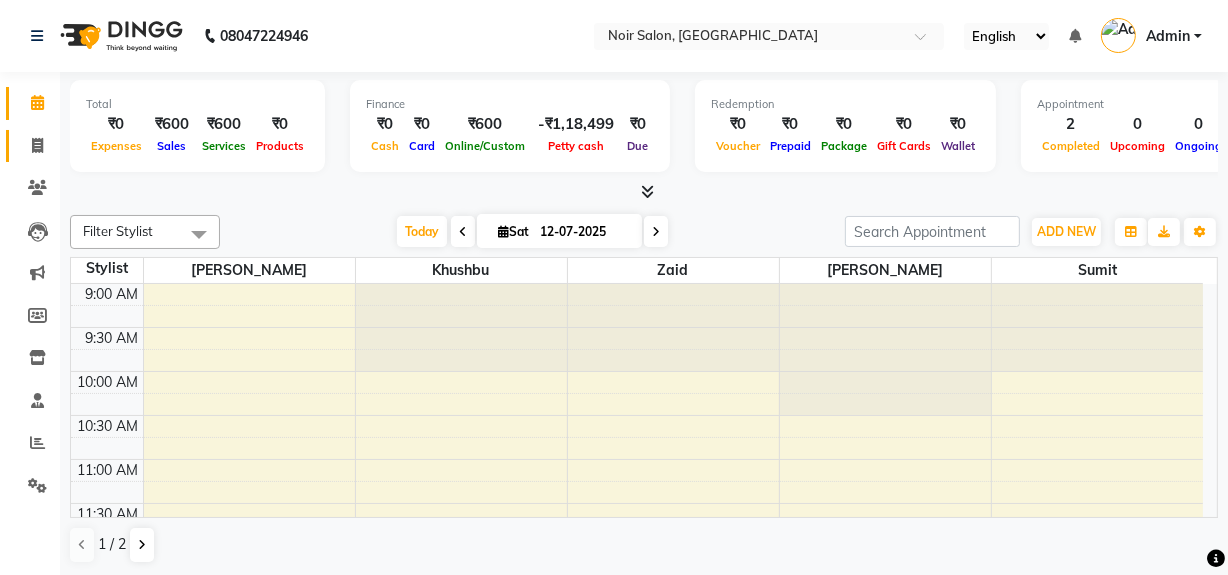 click 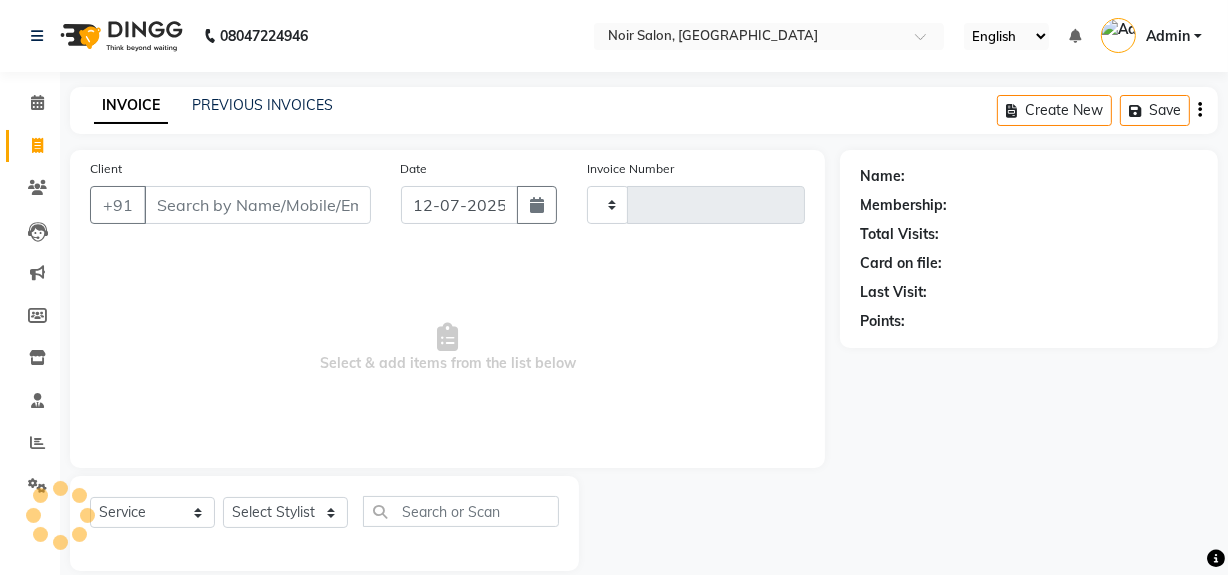 type on "0877" 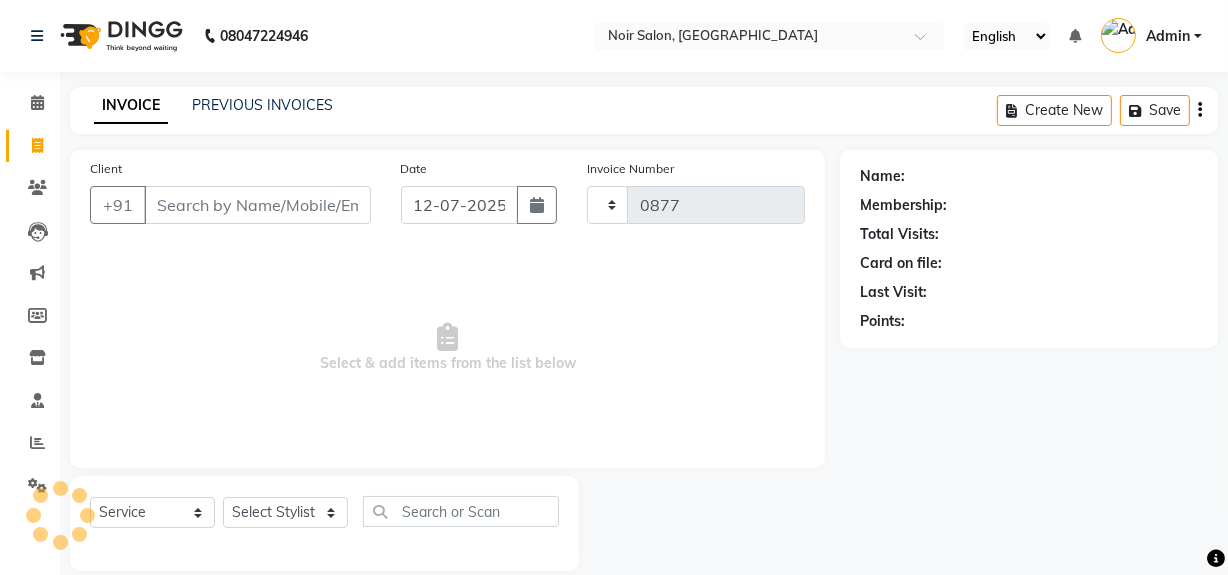select on "5495" 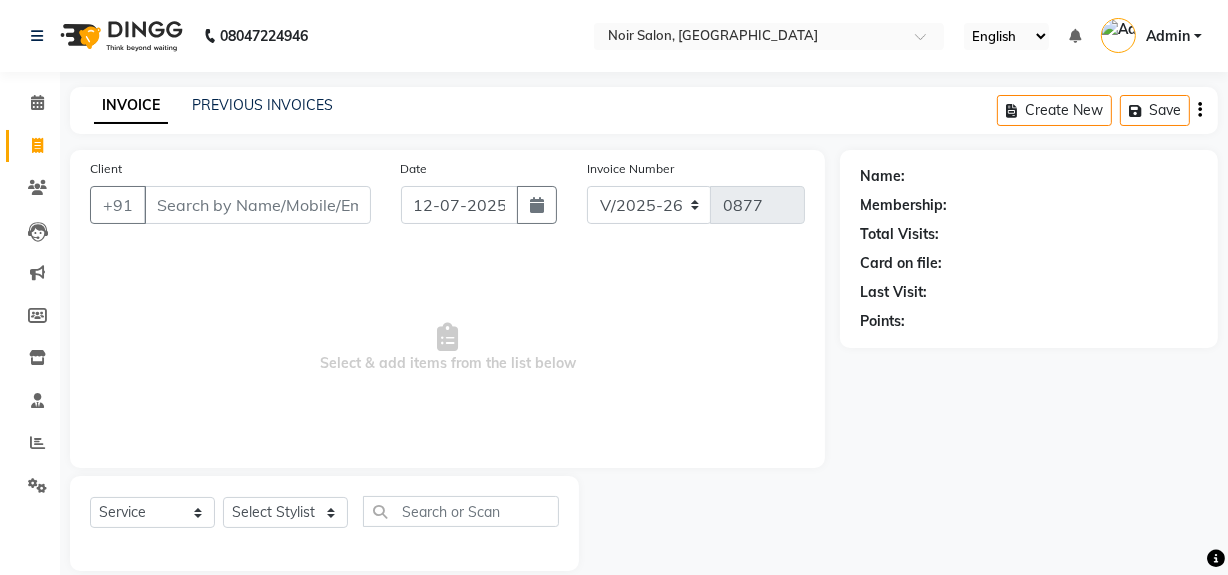 click on "Client" at bounding box center (257, 205) 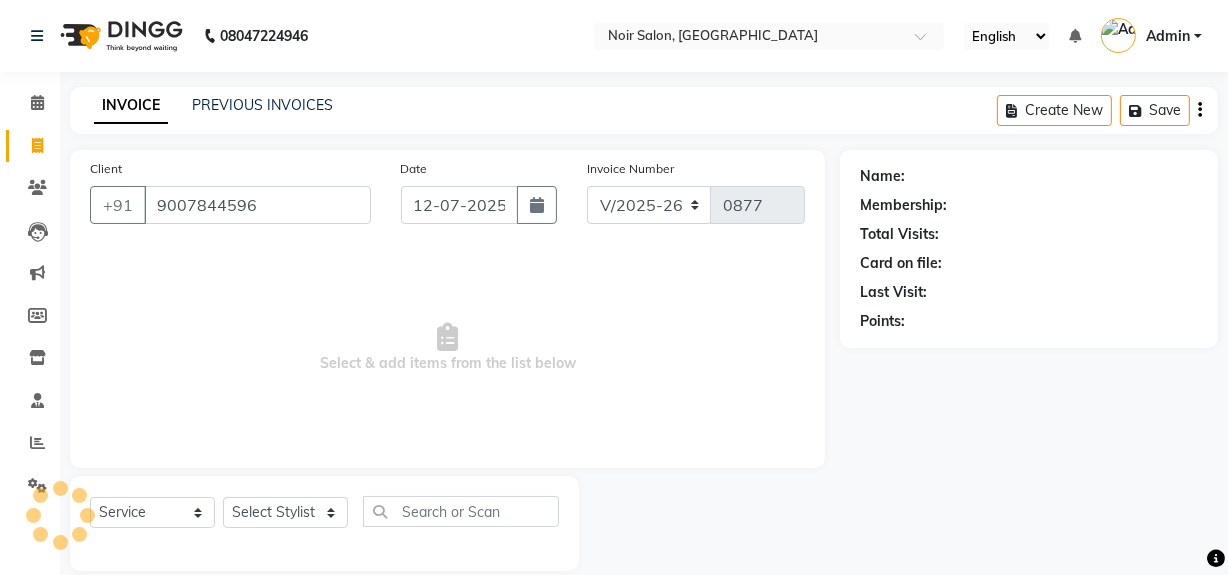 type on "9007844596" 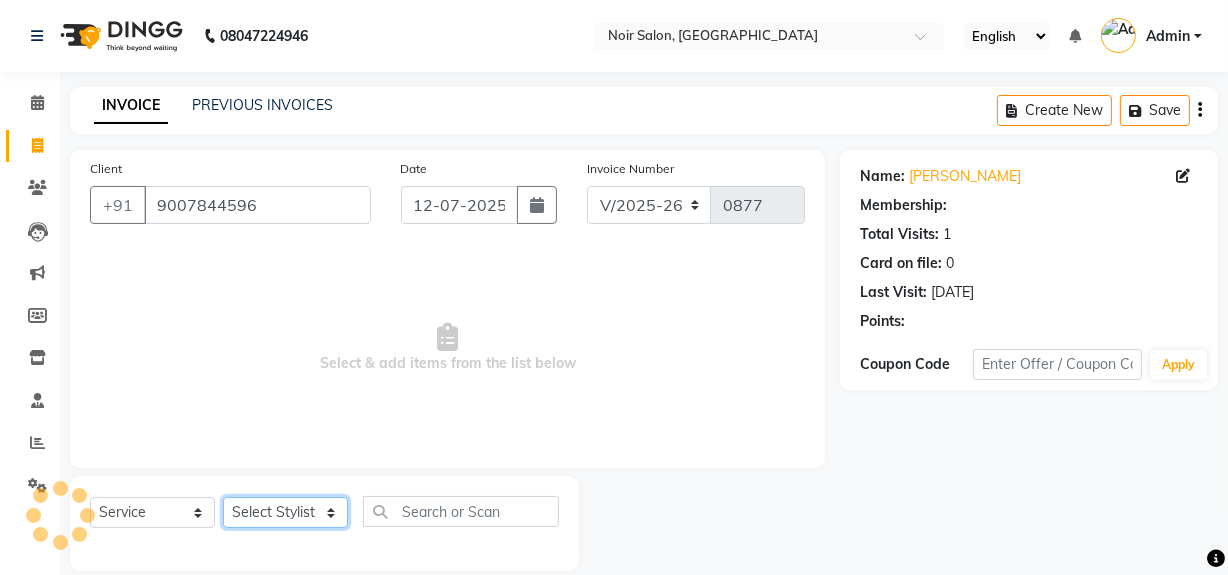 click on "Select Stylist [PERSON_NAME] [PERSON_NAME] Noir (Login) [PERSON_NAME]  Sumit  [PERSON_NAME]  Zaid" 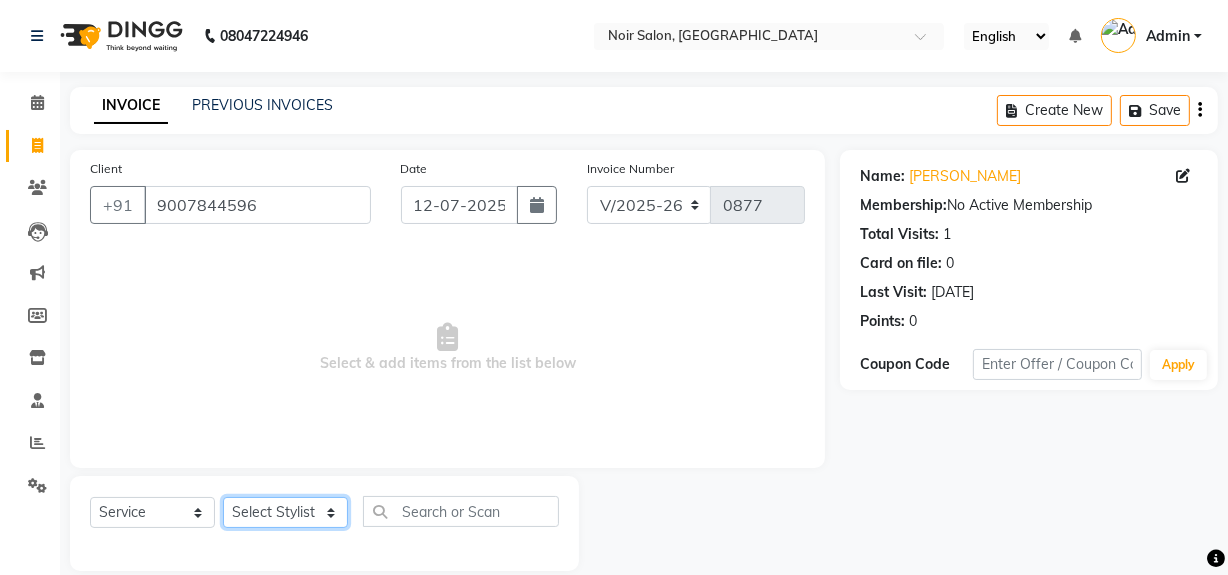 select on "49824" 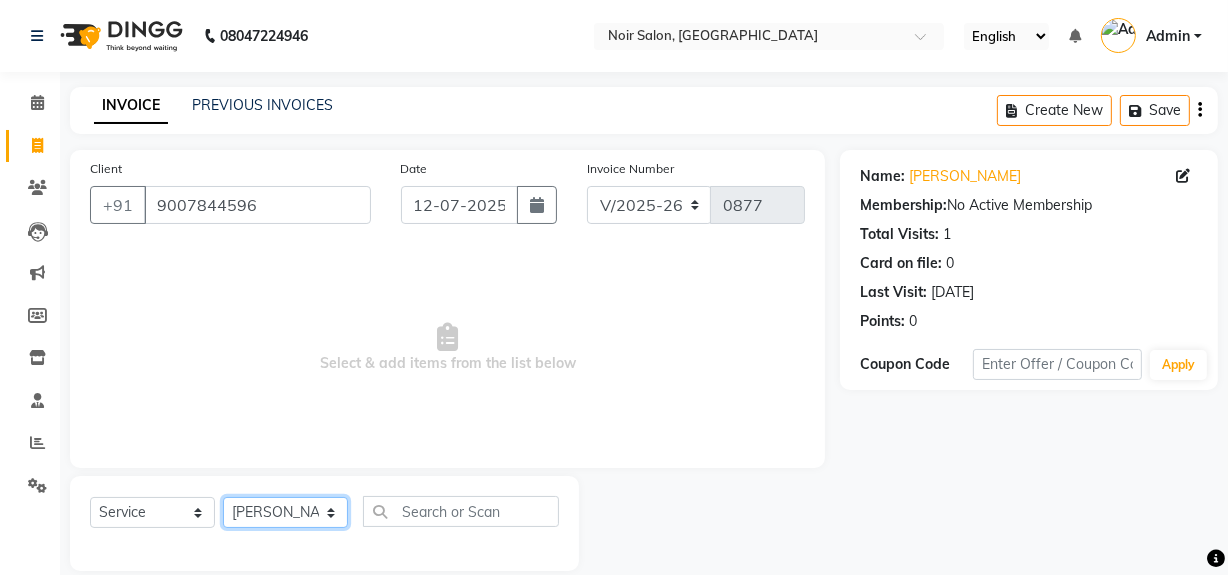 click on "Select Stylist [PERSON_NAME] [PERSON_NAME] Noir (Login) [PERSON_NAME]  Sumit  [PERSON_NAME]  Zaid" 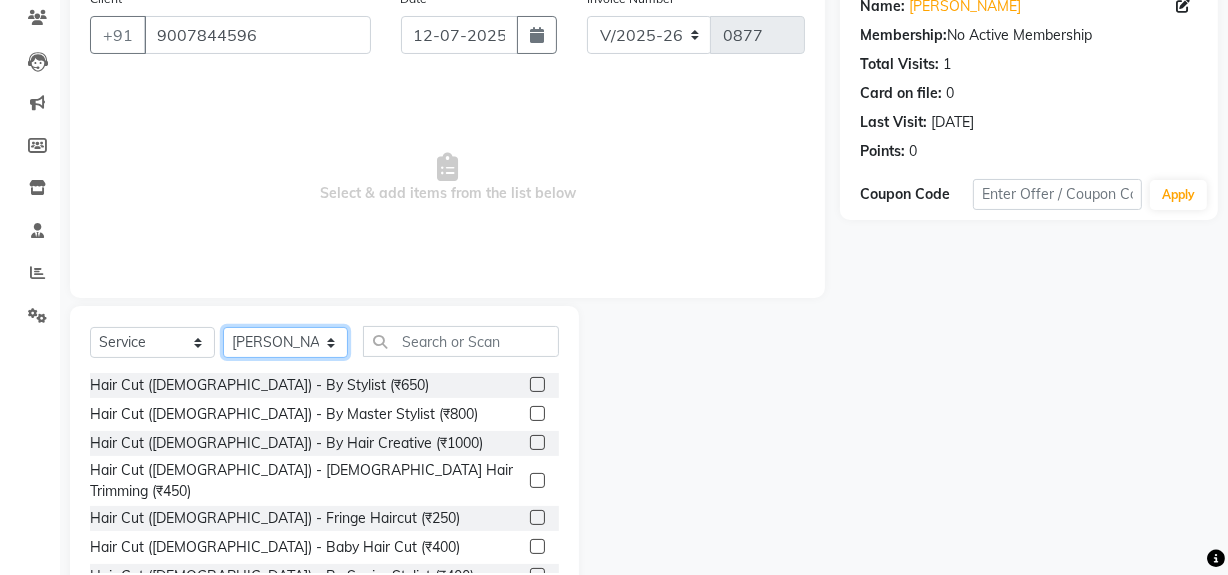 scroll, scrollTop: 226, scrollLeft: 0, axis: vertical 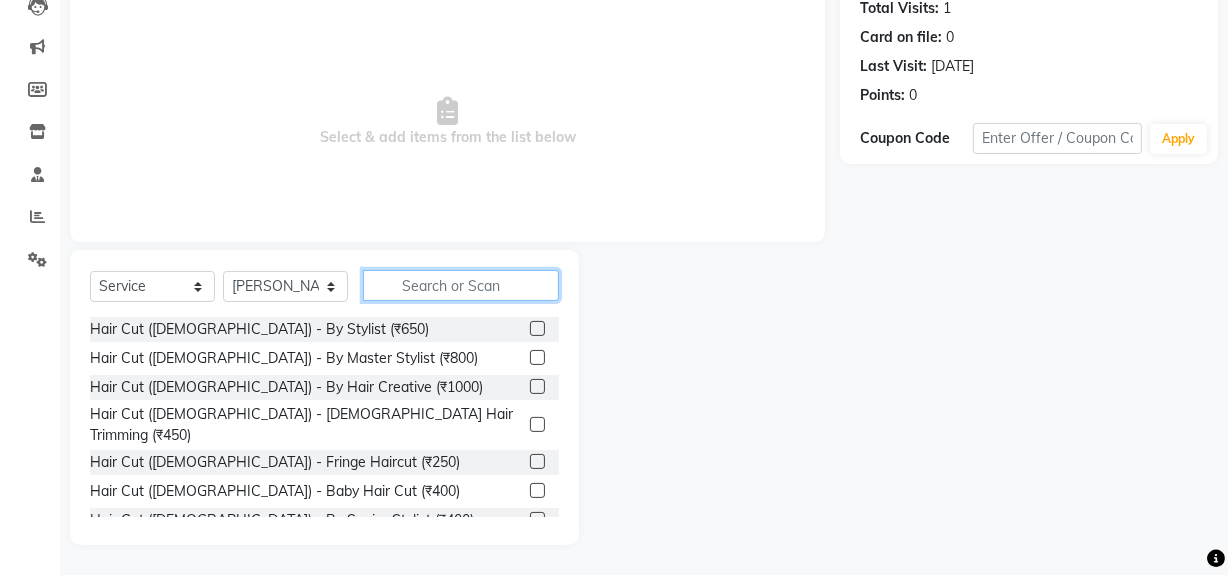 click 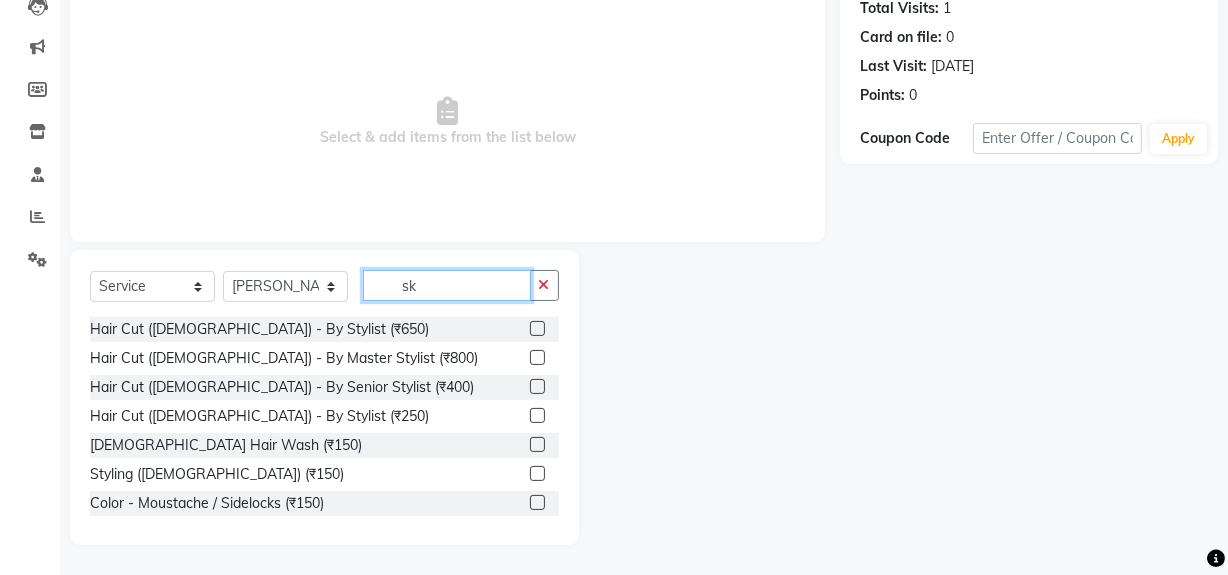 scroll, scrollTop: 200, scrollLeft: 0, axis: vertical 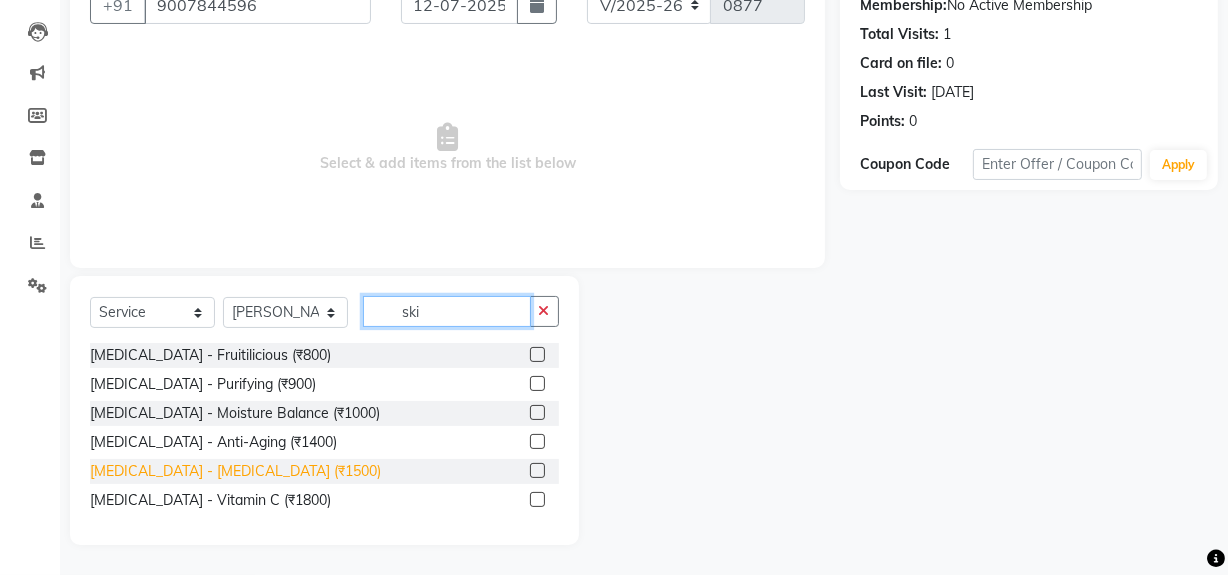 type on "ski" 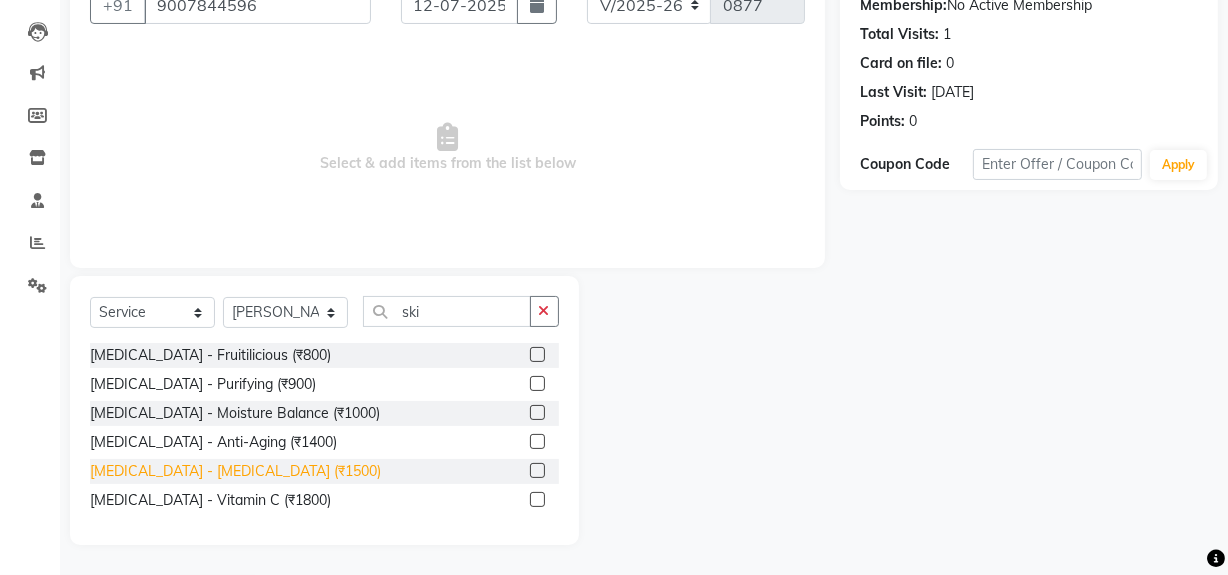 click on "[MEDICAL_DATA]  - [MEDICAL_DATA] (₹1500)" 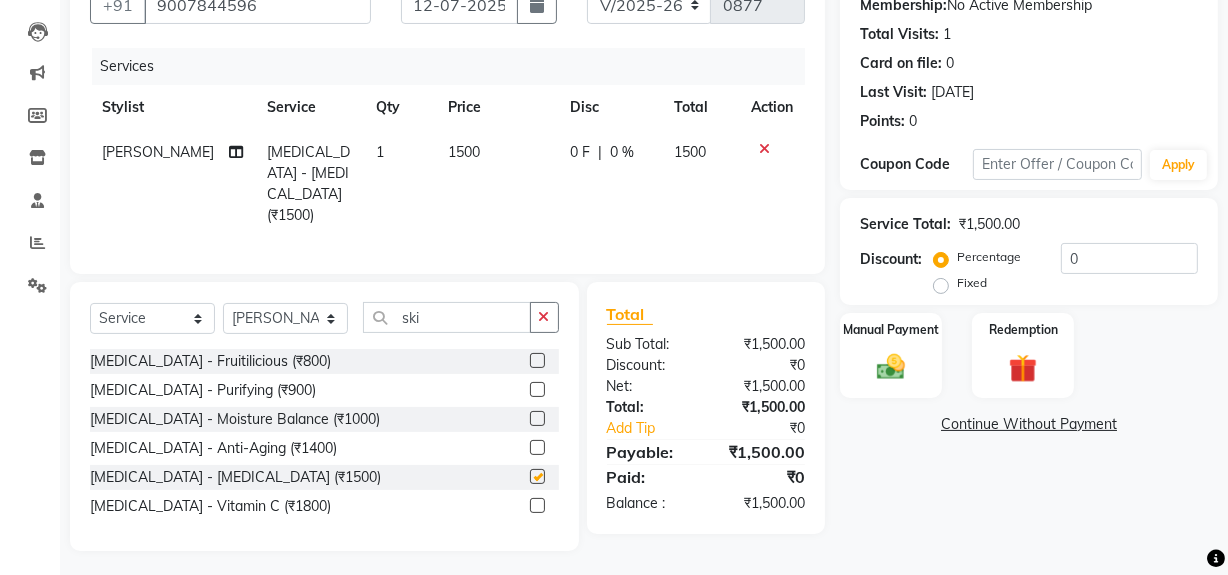 checkbox on "false" 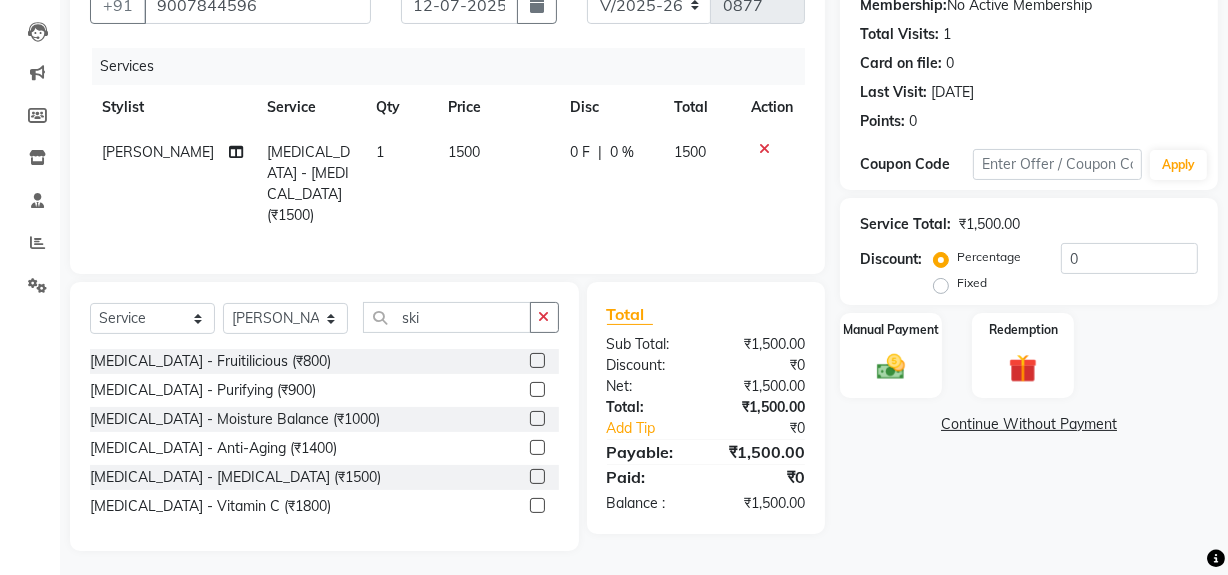 click on "Select  Service  Product  Membership  Package Voucher Prepaid Gift Card  Select Stylist [PERSON_NAME] [PERSON_NAME] Noir (Login) [PERSON_NAME]  [PERSON_NAME]  Zaid  ski" 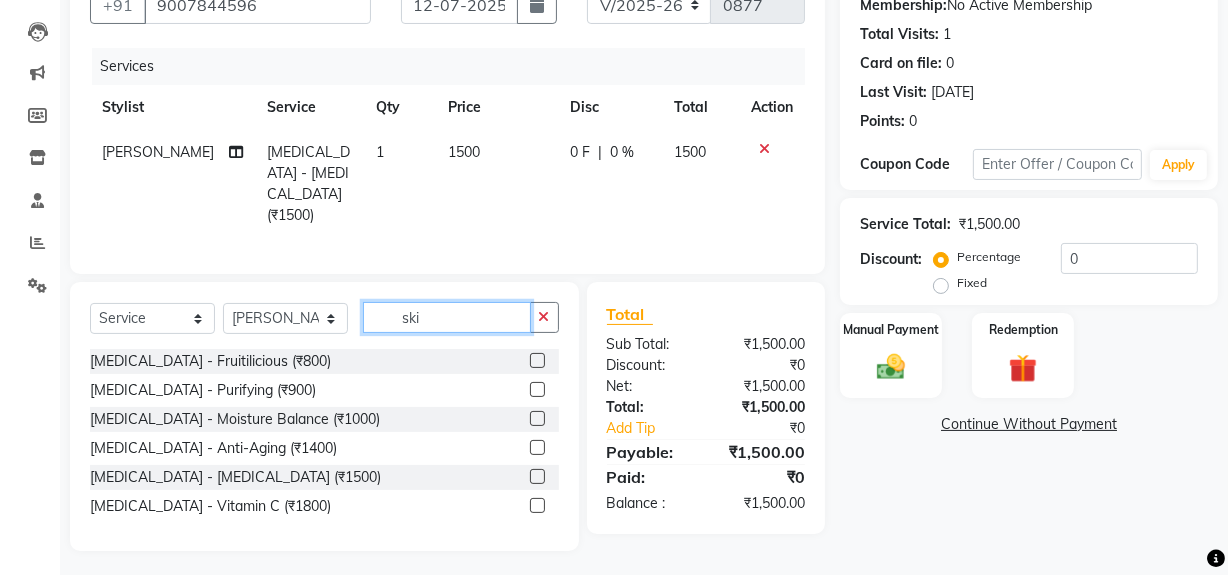 click on "ski" 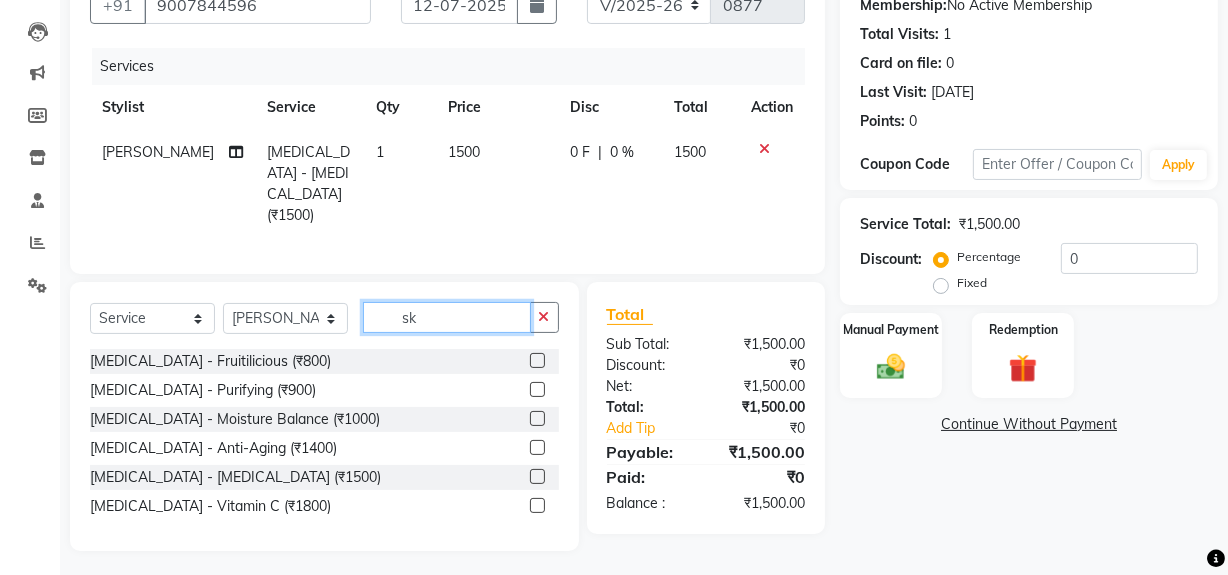 type on "s" 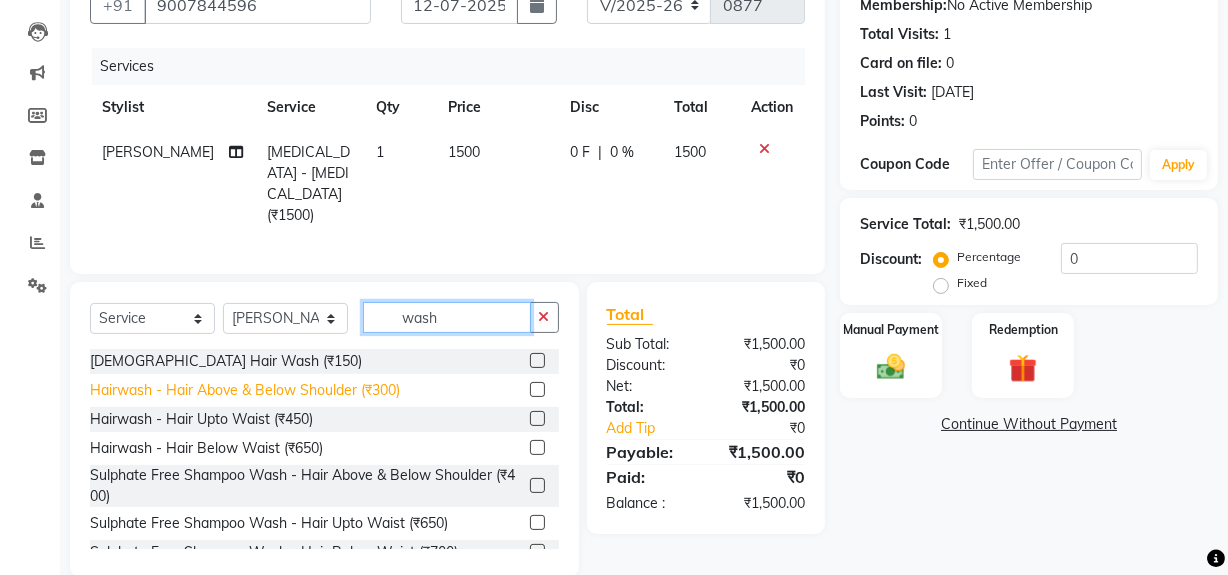 type on "wash" 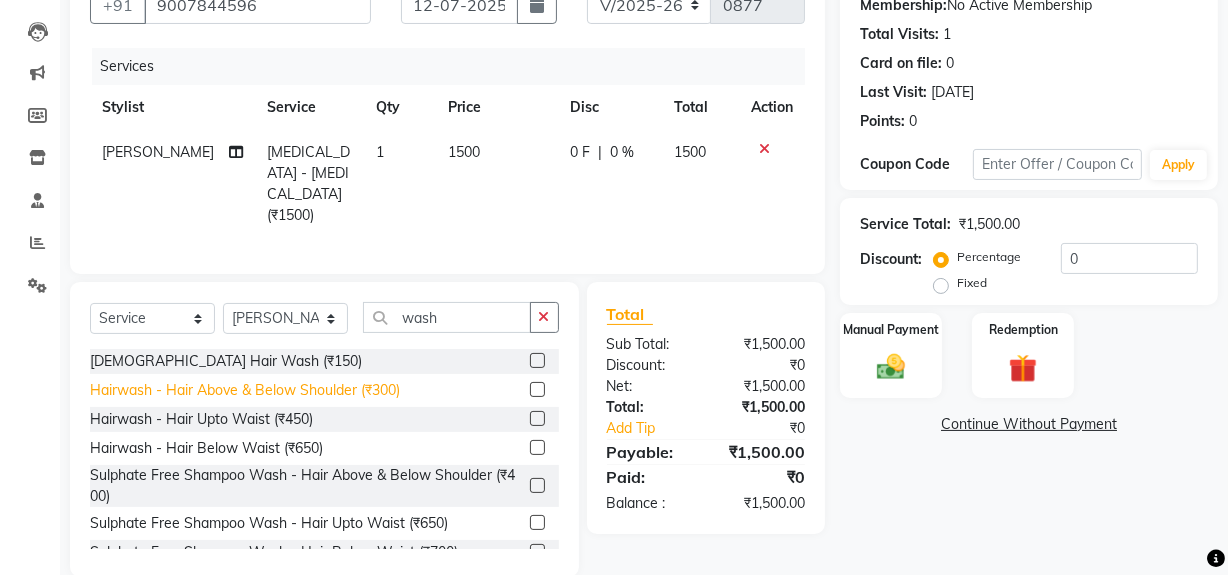 click on "Hairwash  - Hair Above & Below Shoulder (₹300)" 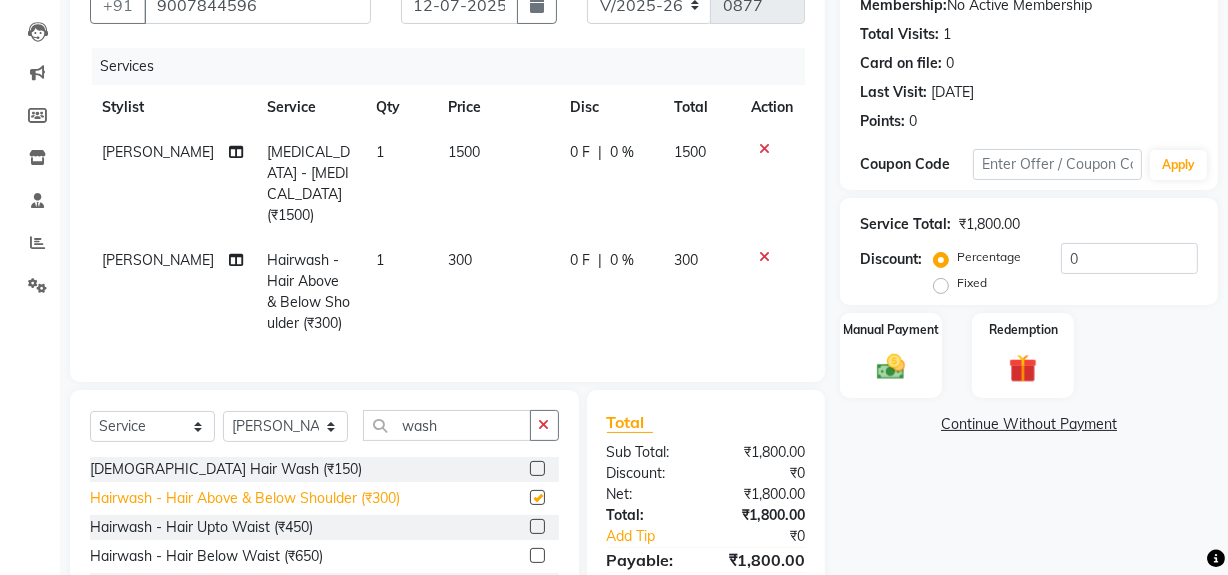 checkbox on "false" 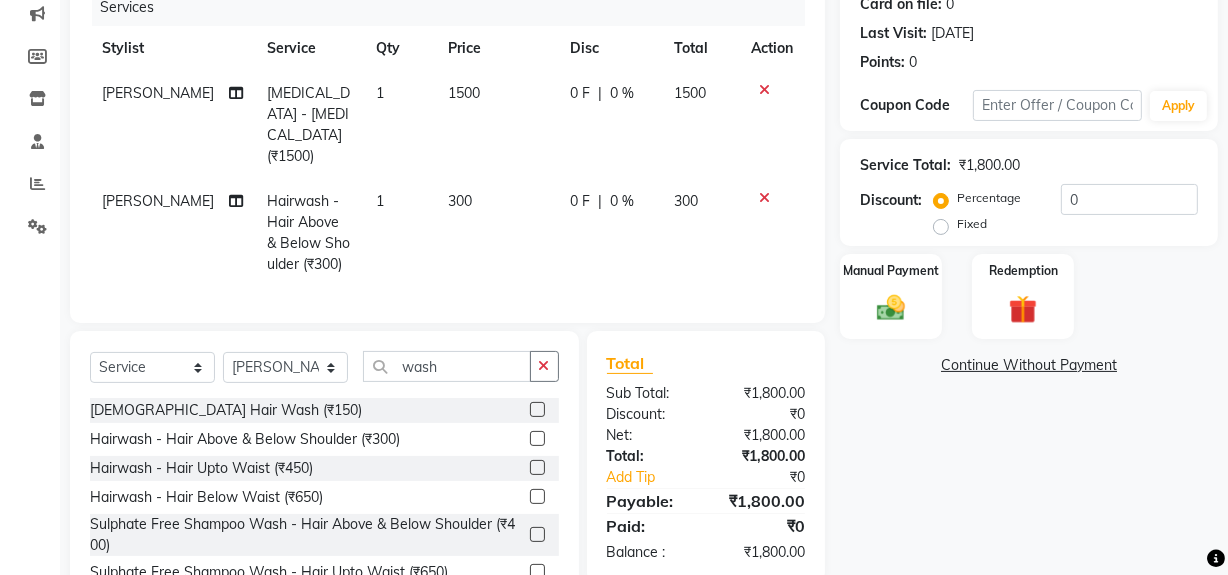 scroll, scrollTop: 290, scrollLeft: 0, axis: vertical 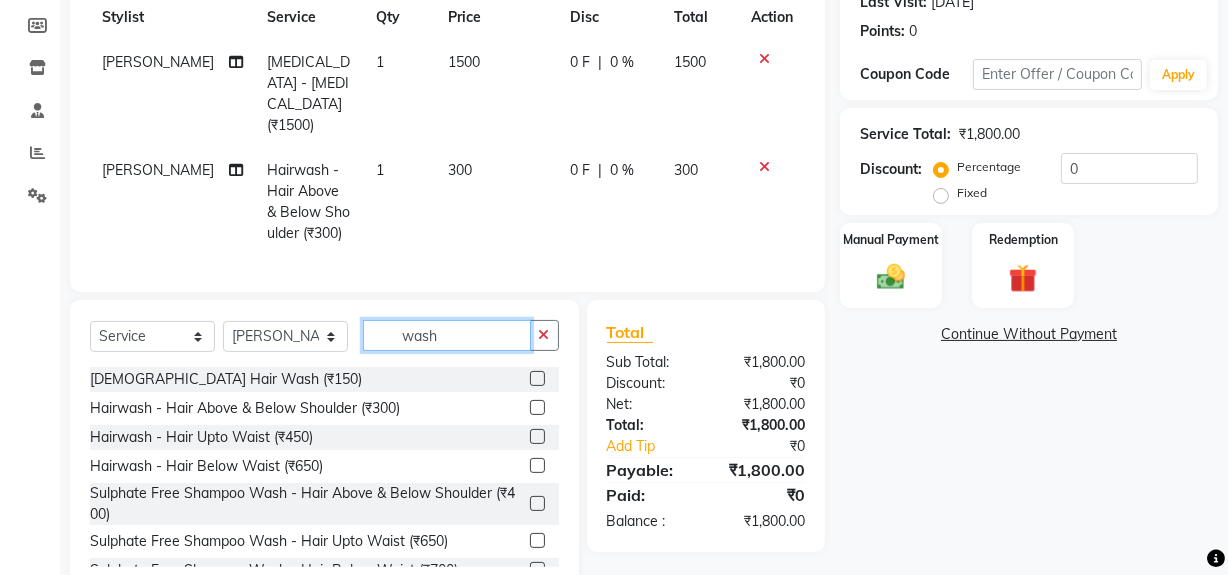 click on "wash" 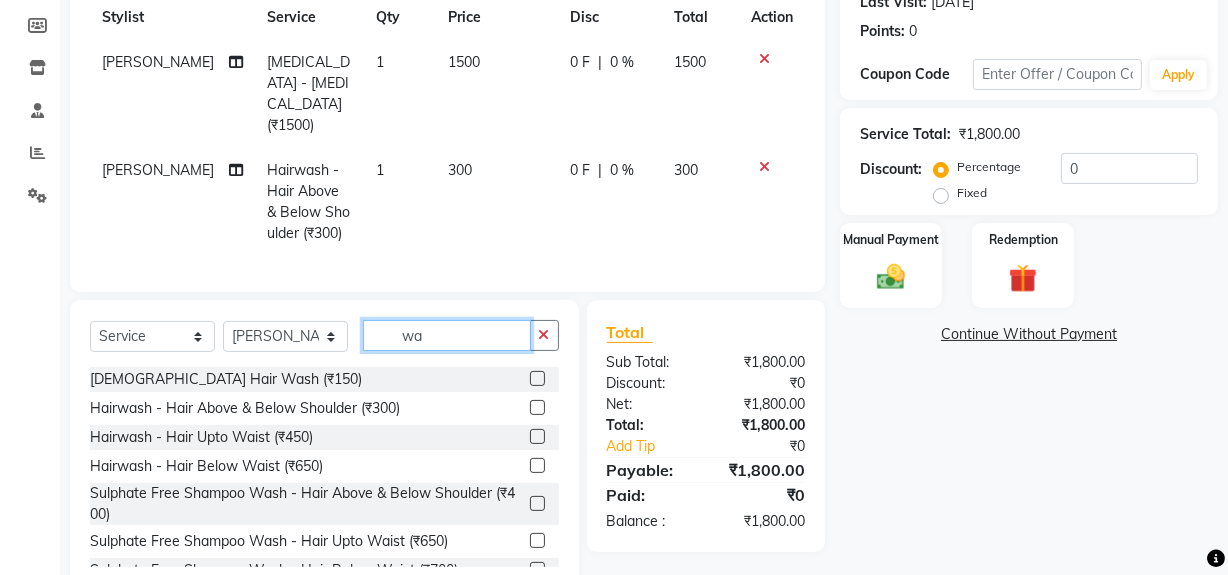 type on "w" 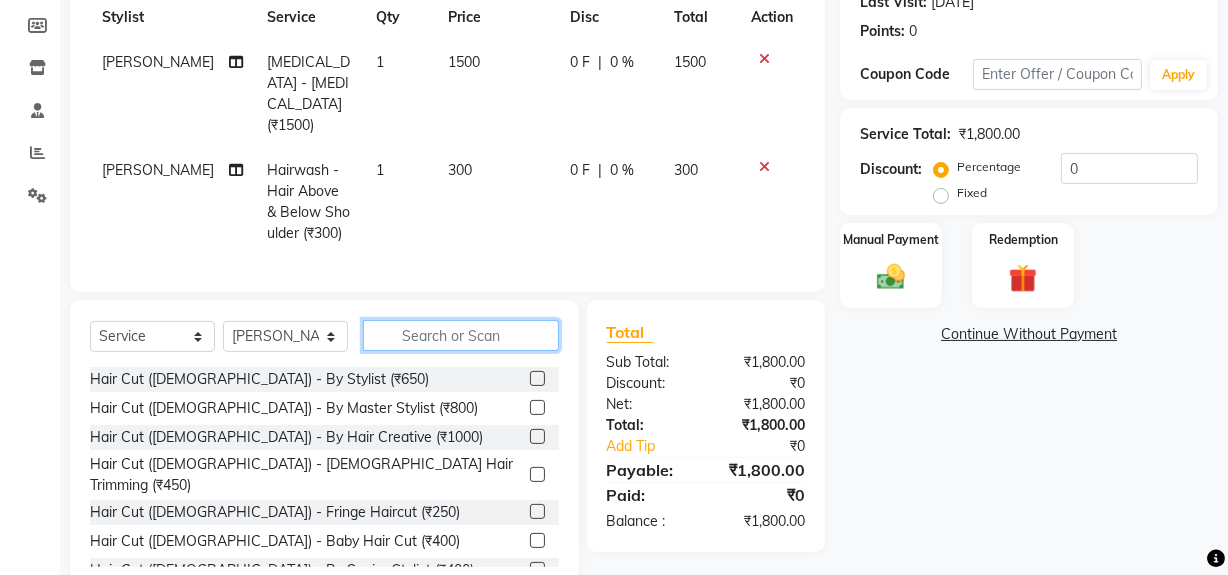 click 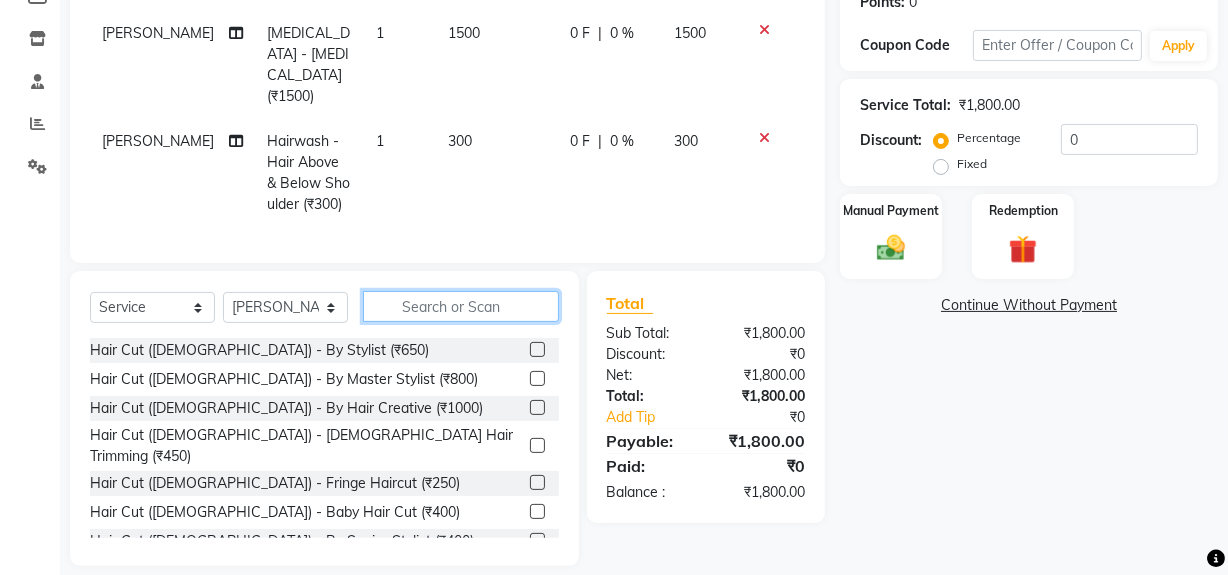 scroll, scrollTop: 332, scrollLeft: 0, axis: vertical 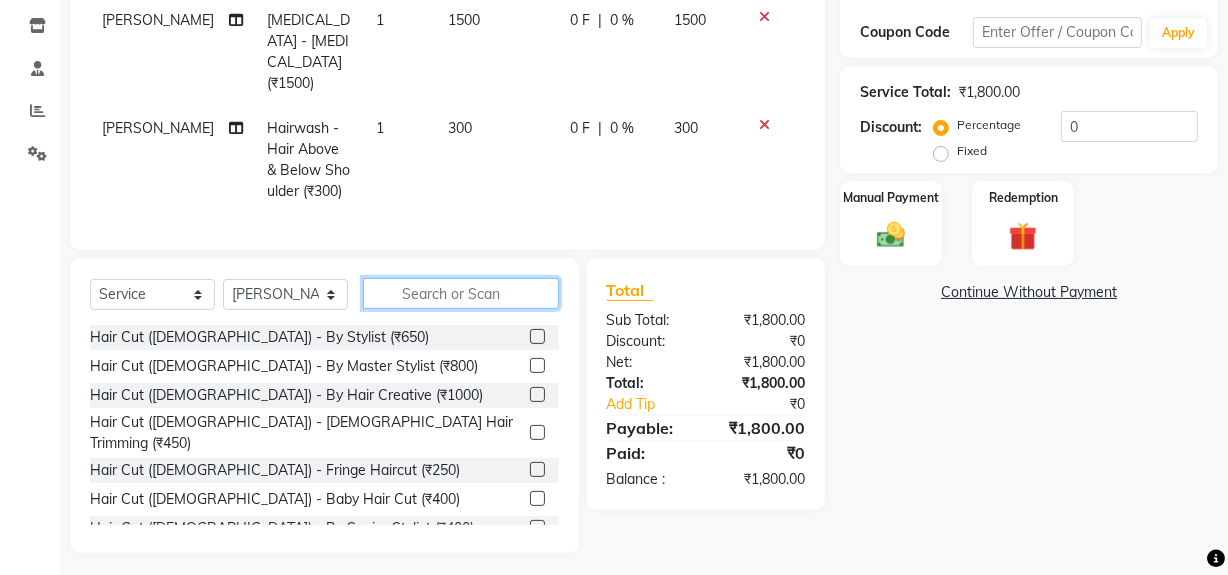 click 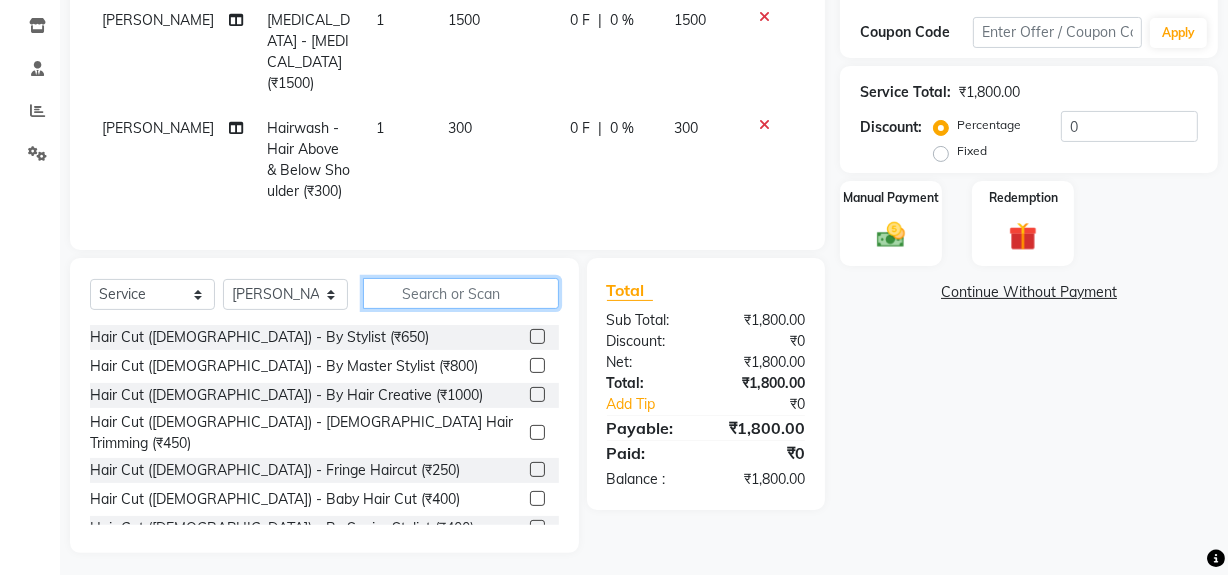 type on "o" 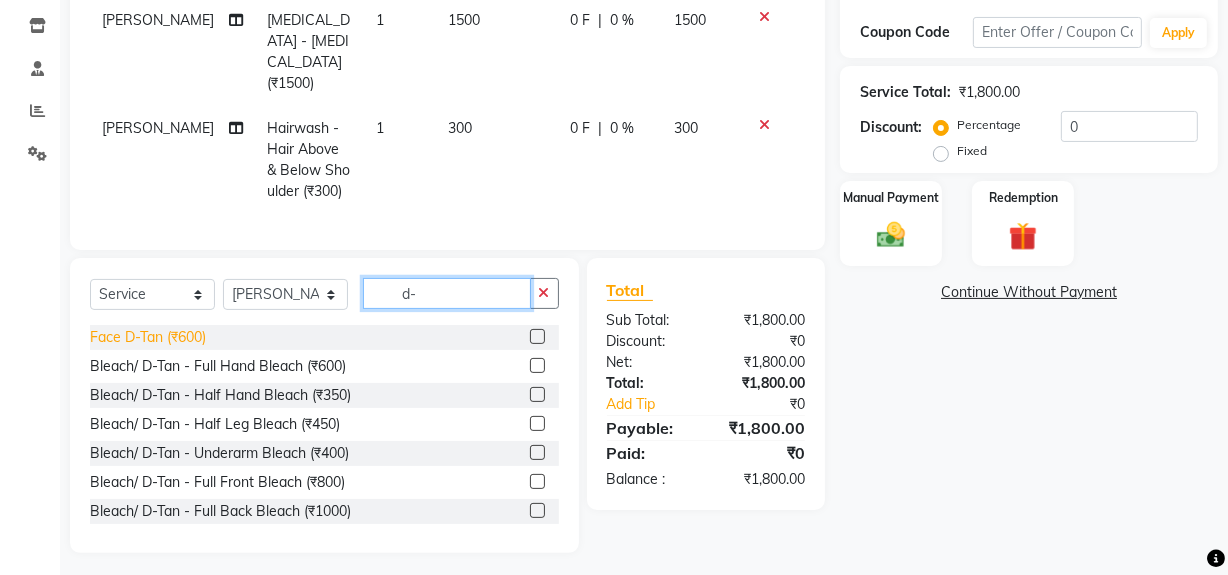 type on "d-" 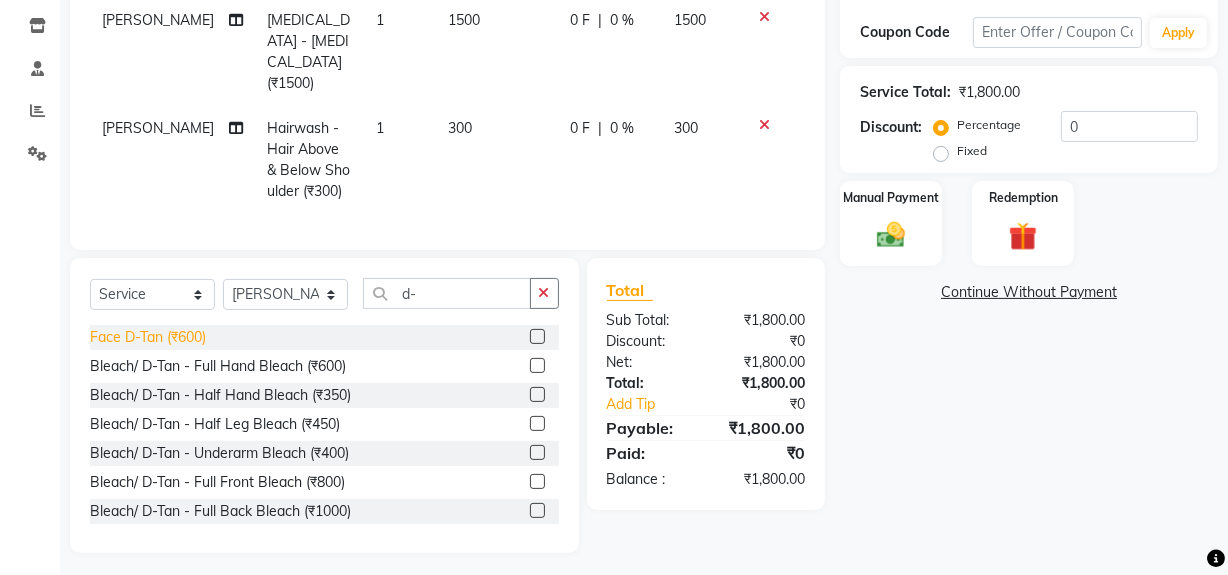 click on "Face D-Tan (₹600)" 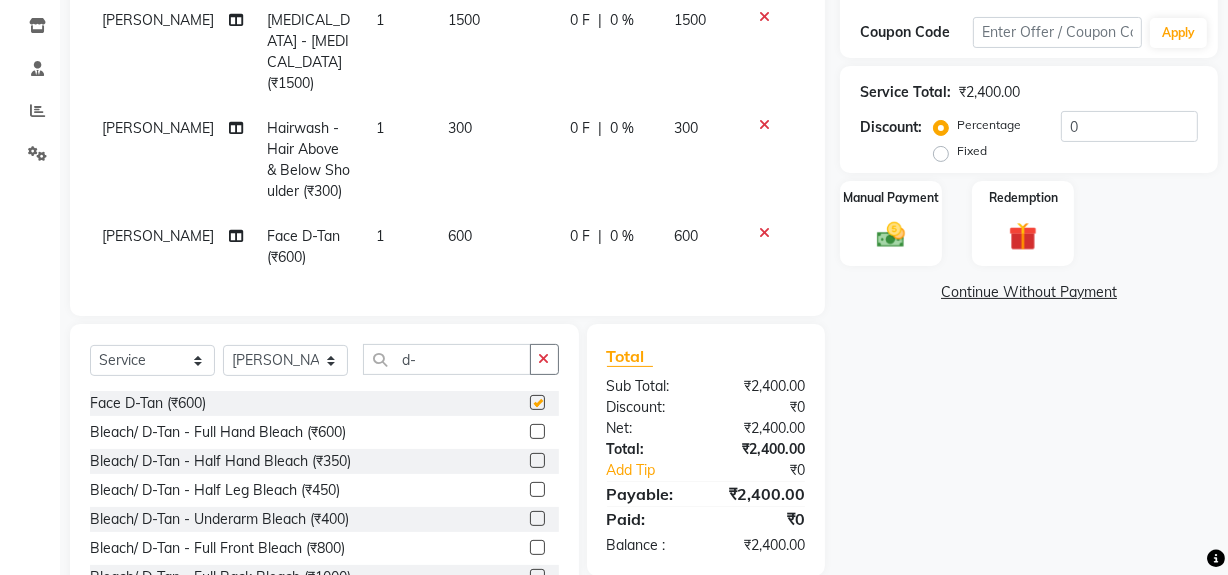 checkbox on "false" 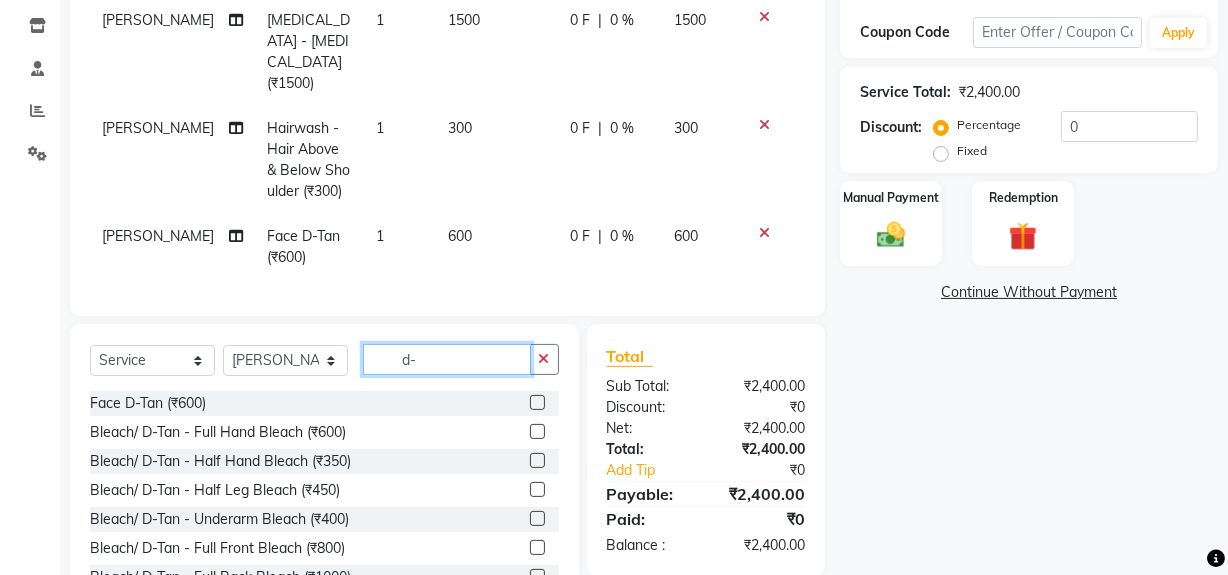 click on "d-" 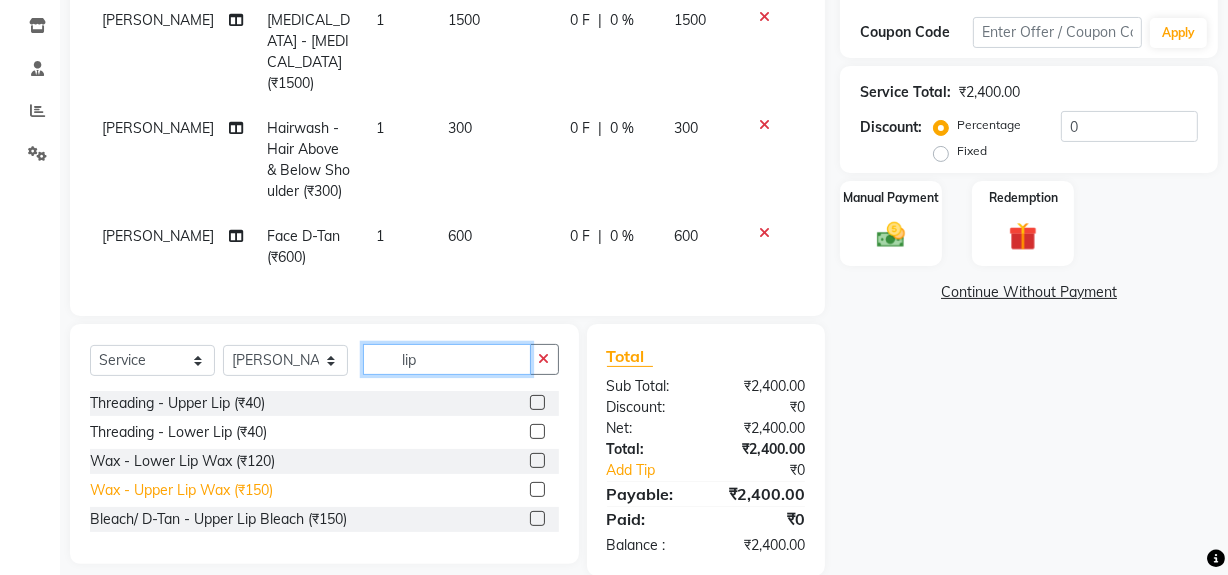 type on "lip" 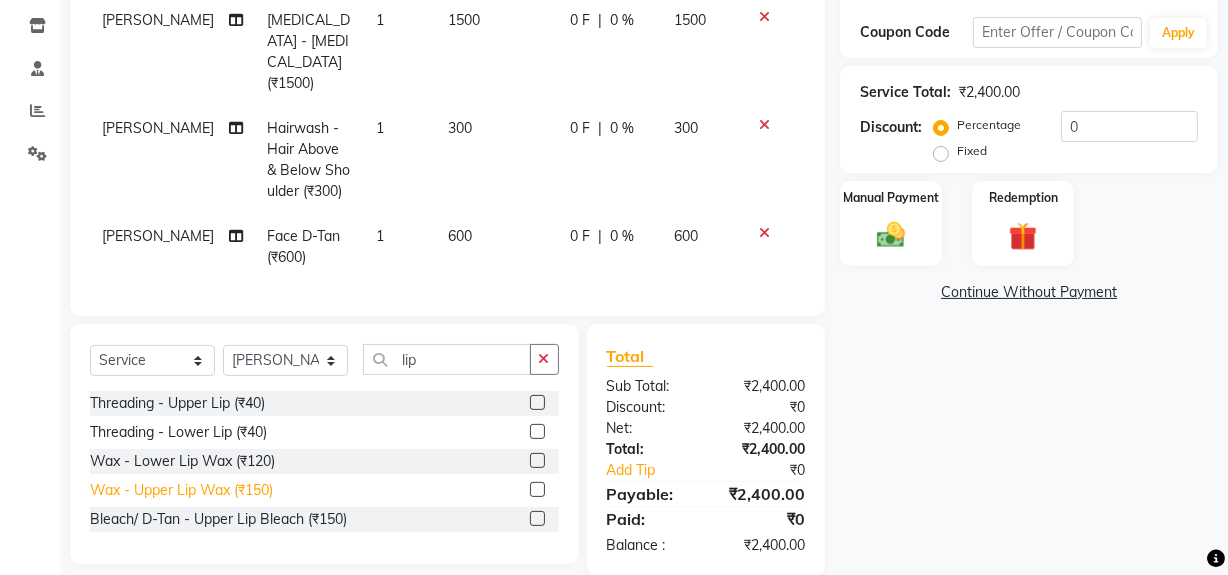 click on "Wax - Upper Lip Wax (₹150)" 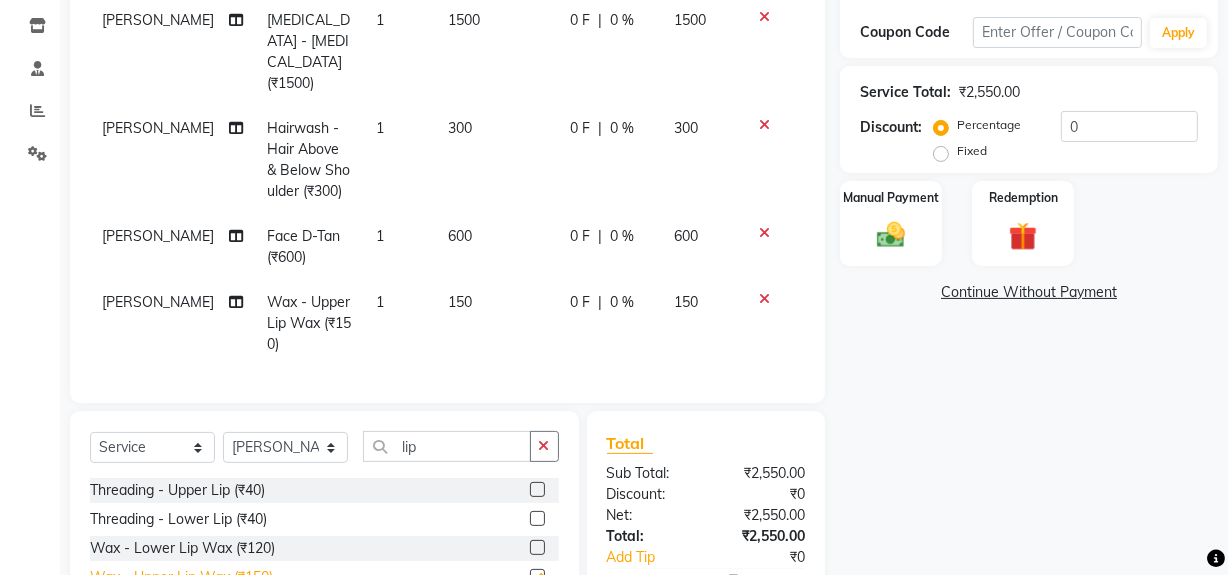 checkbox on "false" 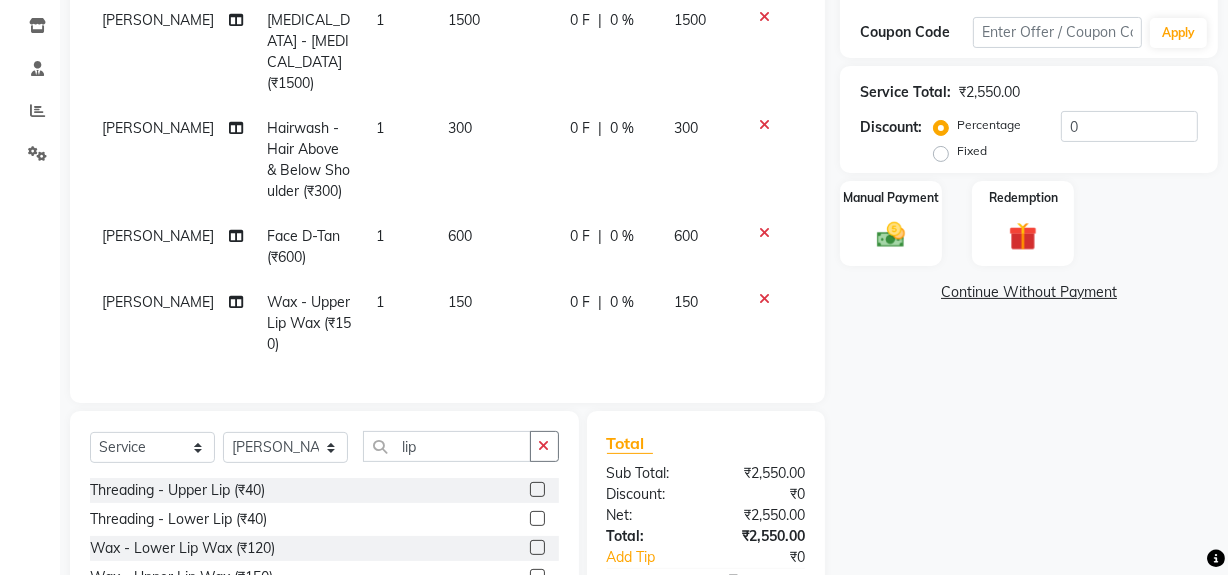 click on "150" 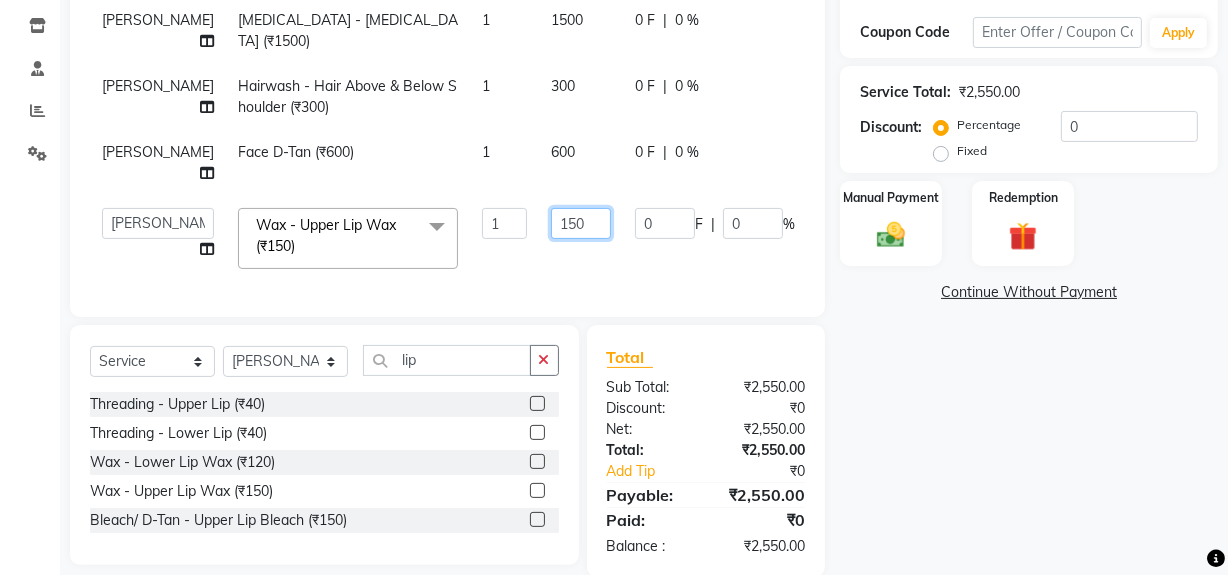 click on "150" 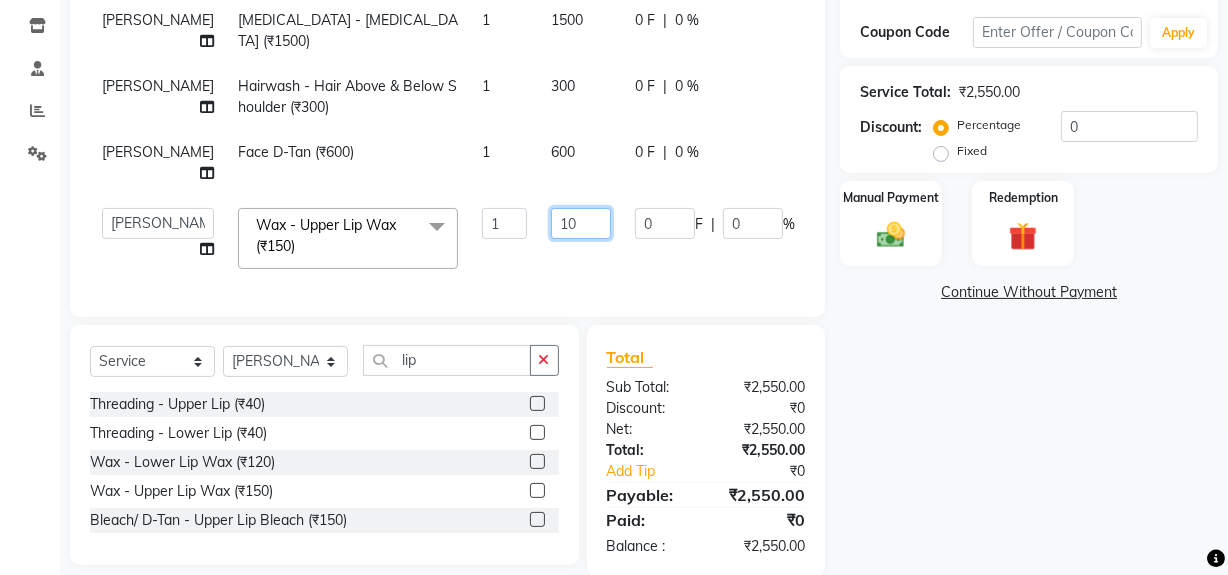 type on "100" 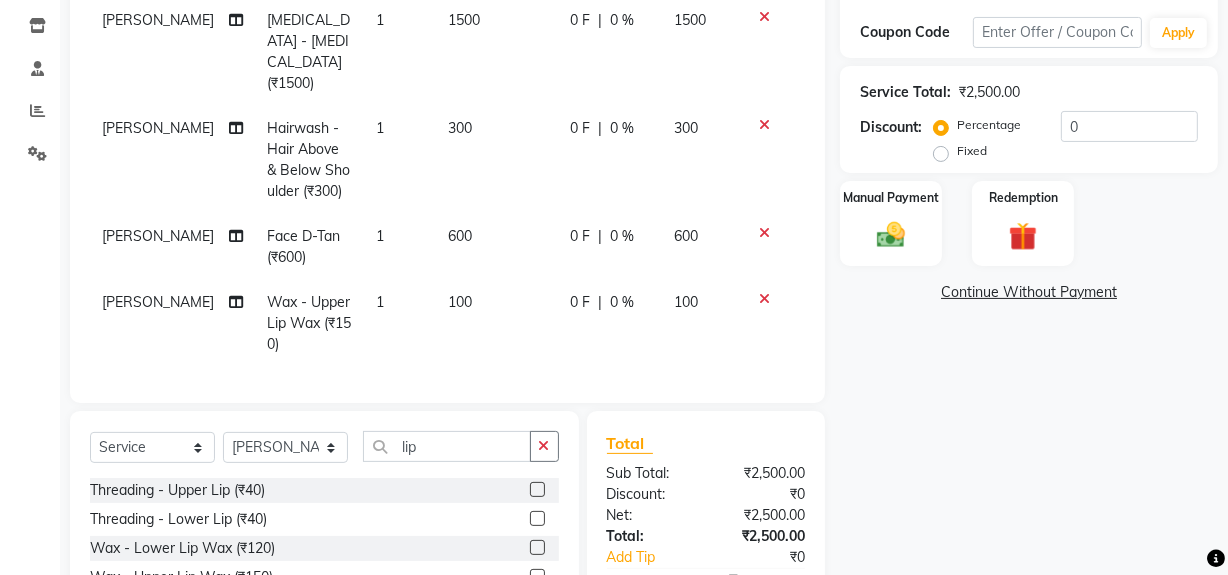 click on "100" 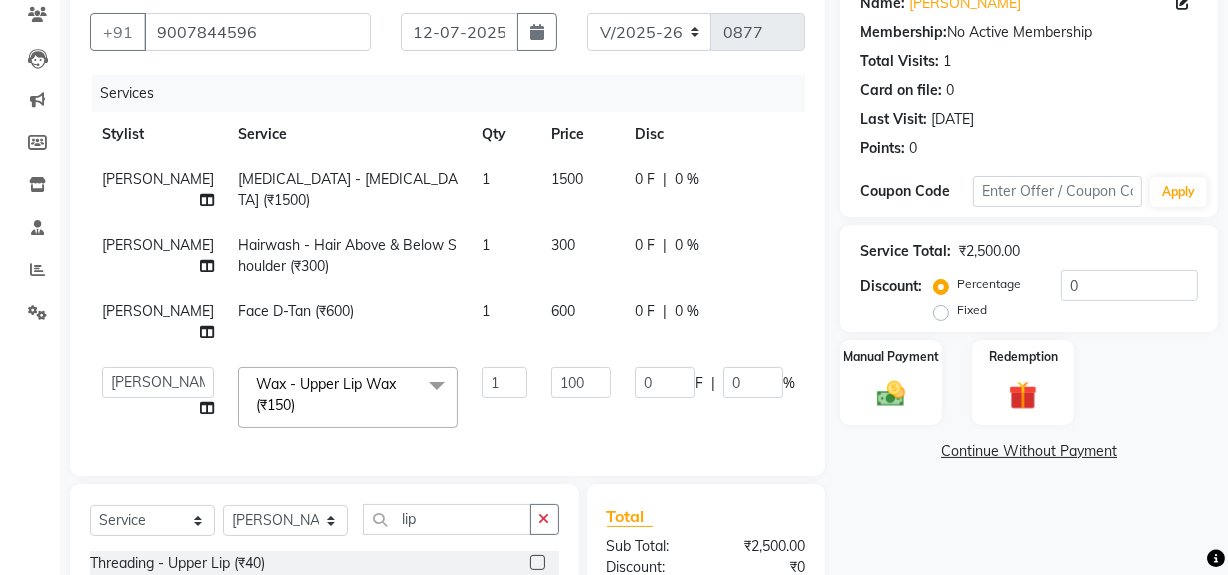 scroll, scrollTop: 104, scrollLeft: 0, axis: vertical 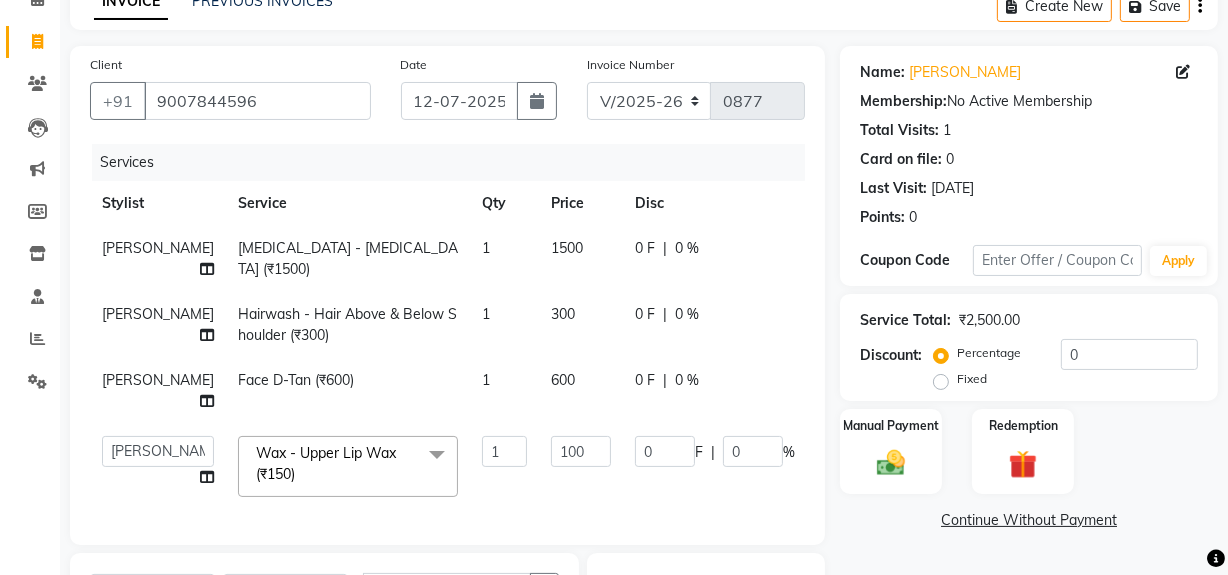 click on "600" 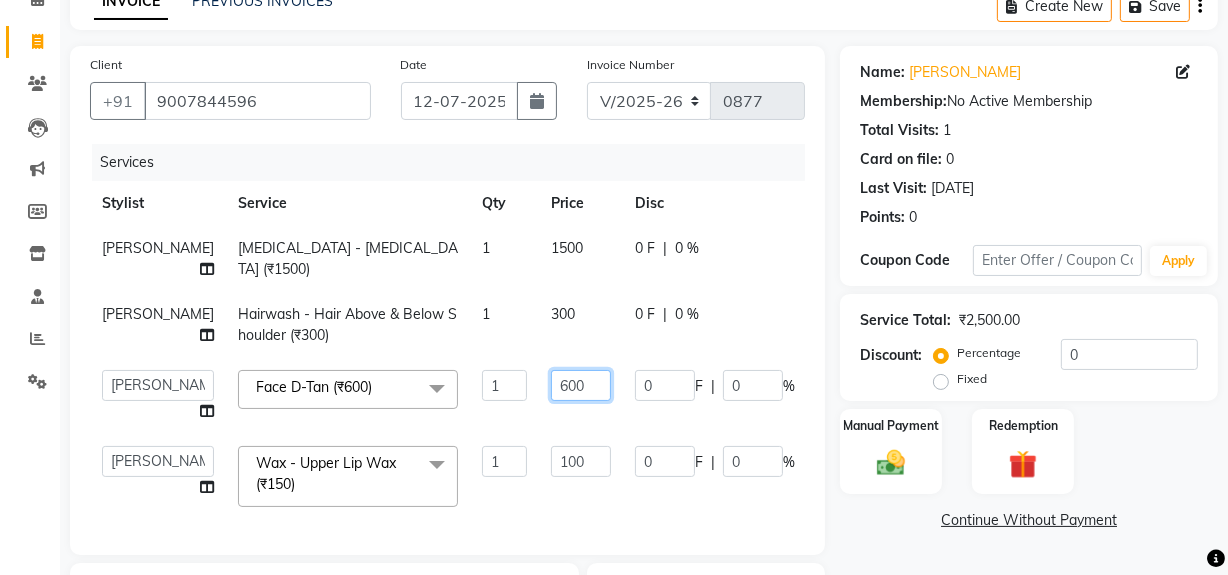 click on "600" 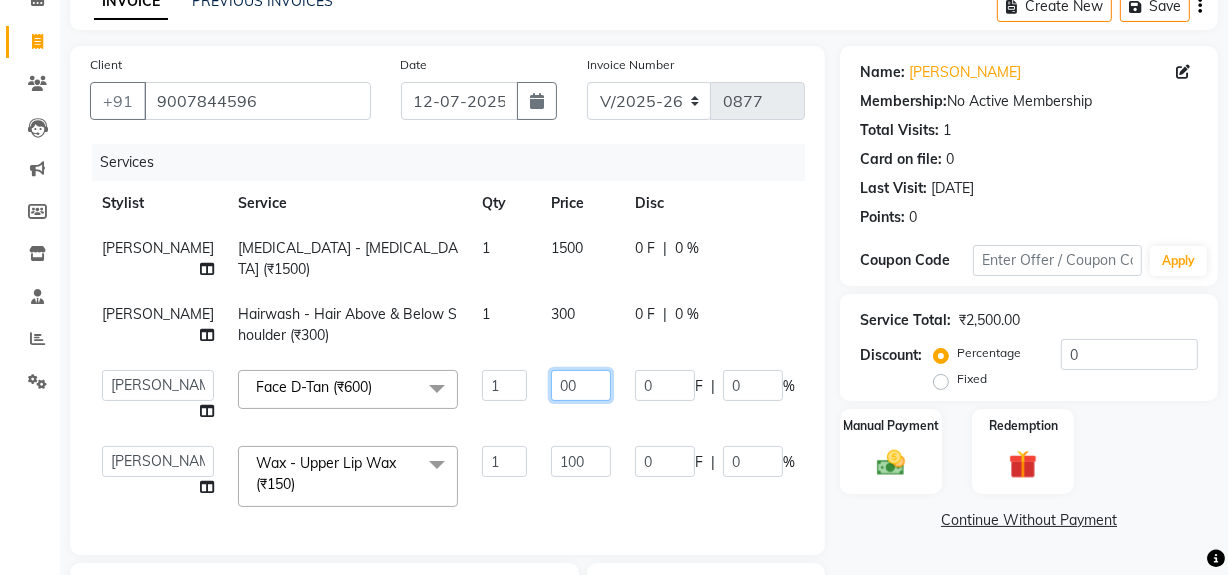 type on "400" 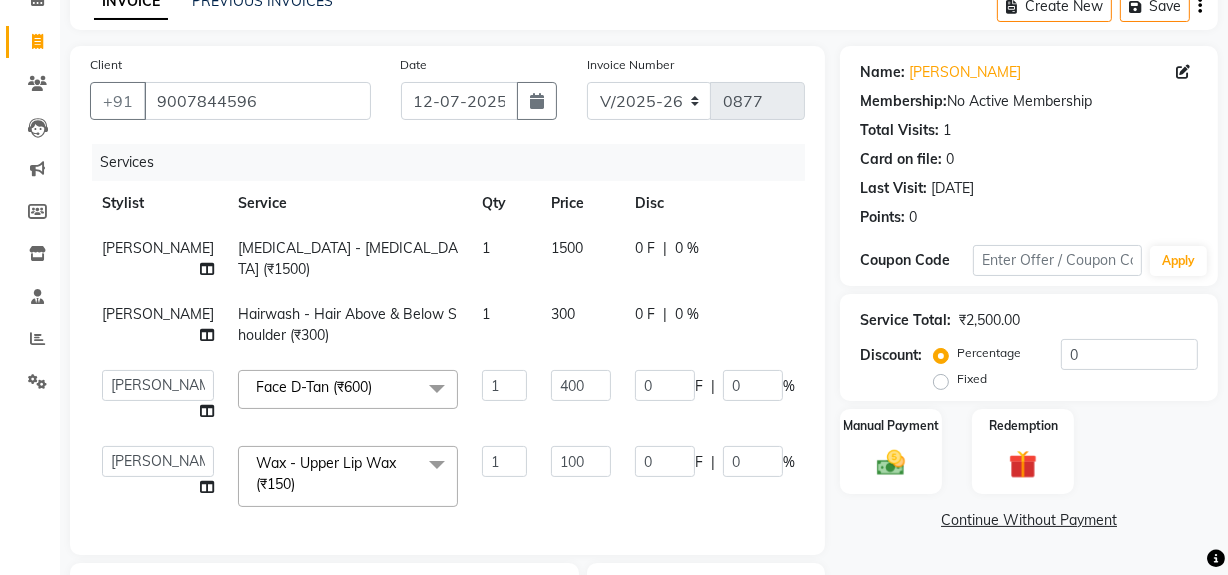 click on "Client [PHONE_NUMBER] Date [DATE] Invoice Number V/2025 V/[PHONE_NUMBER] Services Stylist Service Qty Price Disc Total Action [PERSON_NAME]  [MEDICAL_DATA]  - [MEDICAL_DATA] (₹1500) 1 1500 0 F | 0 % 1500 [PERSON_NAME]  Hairwash  - Hair Above & Below Shoulder (₹300) 1 300 0 F | 0 % 300  [PERSON_NAME]   [PERSON_NAME]   Noir (Login)   [PERSON_NAME]    [PERSON_NAME]    Zaid   Face D-Tan (₹600)  x Hair Cut ([DEMOGRAPHIC_DATA]) - By Stylist (₹650) Hair Cut ([DEMOGRAPHIC_DATA]) - By Master Stylist (₹800) Hair Cut ([DEMOGRAPHIC_DATA]) - By Hair Creative (₹1000) Hair Cut ([DEMOGRAPHIC_DATA]) - [DEMOGRAPHIC_DATA] Hair Trimming (₹450) Hair Cut ([DEMOGRAPHIC_DATA]) - Fringe Haircut (₹250) Hair Cut ([DEMOGRAPHIC_DATA]) - Baby Hair Cut (₹400) Hair Cut ([DEMOGRAPHIC_DATA]) - By Senior Stylist (₹400) Hair Cut ([DEMOGRAPHIC_DATA]) - By Stylist (₹250) [DEMOGRAPHIC_DATA] Hair Wash  (₹150) Hair Cut ([DEMOGRAPHIC_DATA]) - Hair Tattoo (₹180) [PERSON_NAME] Trim (₹150) Styling  ([DEMOGRAPHIC_DATA])  (₹150) [PERSON_NAME] Color (₹300) Color - Moustache / Sidelocks (₹150) Shave (₹100) Hairwash  - Hair Above & Below Shoulder (₹300) Hairwash  - Hair Upto Waist (₹450) [MEDICAL_DATA] - Fringe (₹1500)" 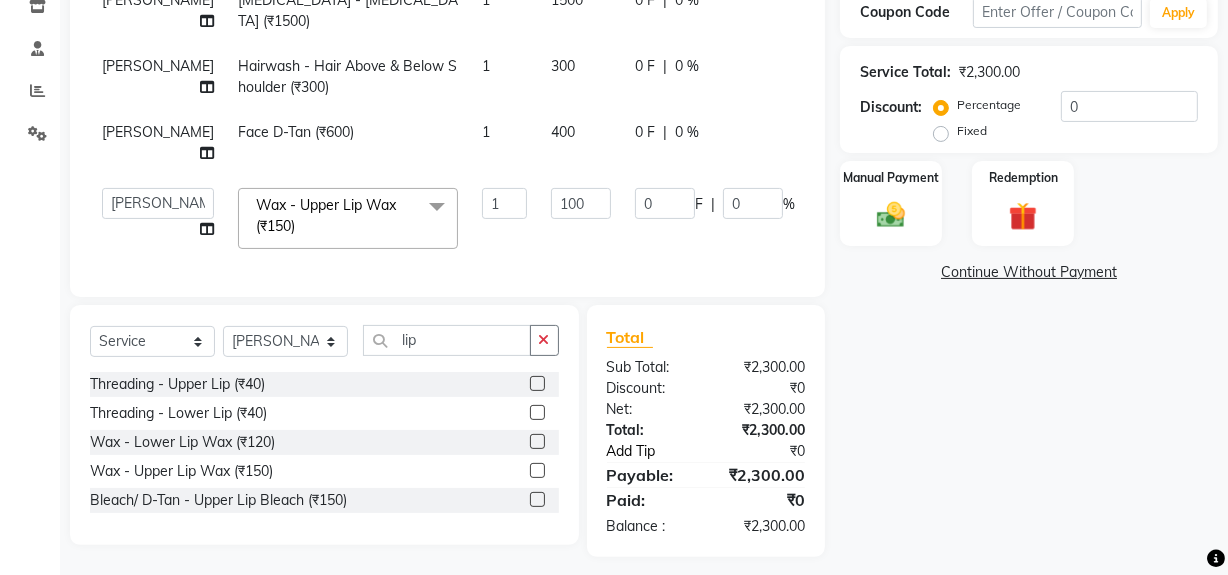 scroll, scrollTop: 377, scrollLeft: 0, axis: vertical 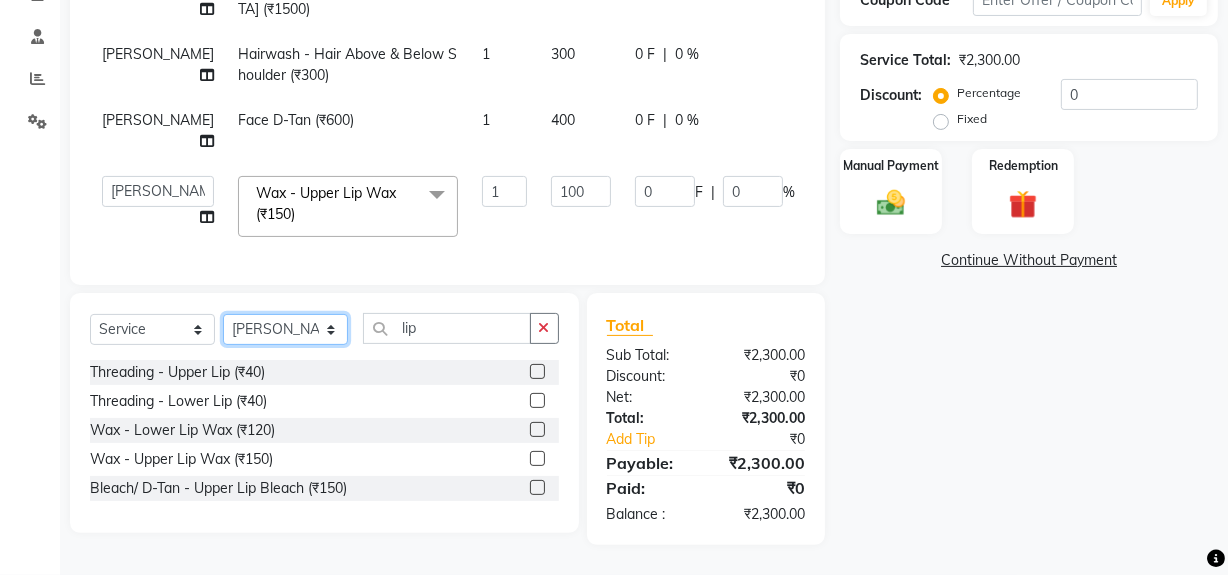 click on "Select Stylist [PERSON_NAME] [PERSON_NAME] Noir (Login) [PERSON_NAME]  Sumit  [PERSON_NAME]  Zaid" 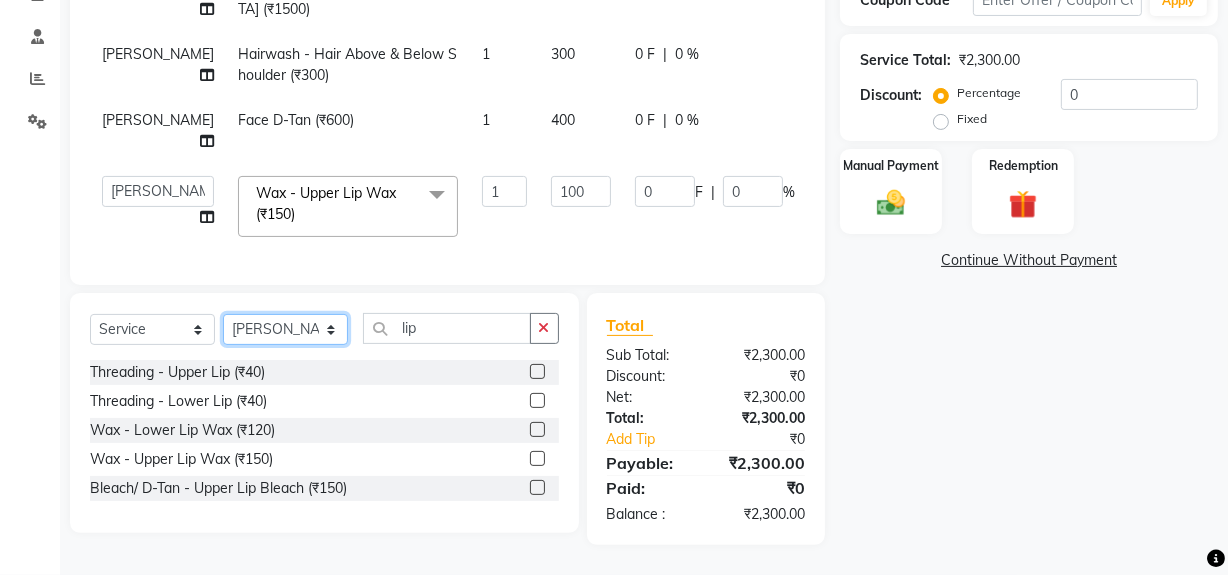 select on "36928" 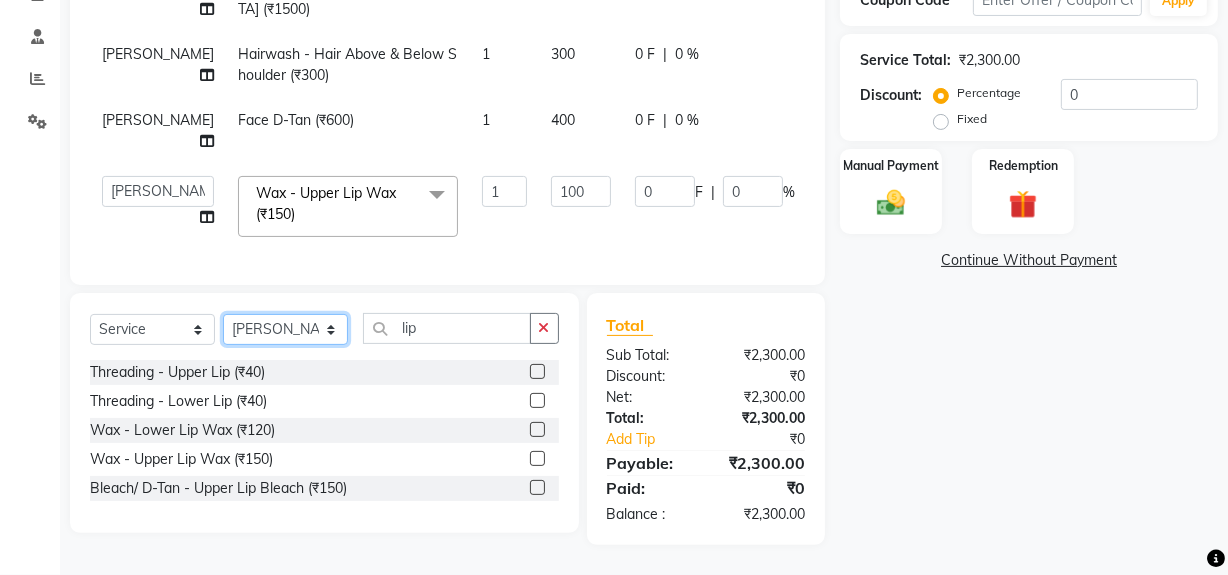 click on "Select Stylist [PERSON_NAME] [PERSON_NAME] Noir (Login) [PERSON_NAME]  Sumit  [PERSON_NAME]  Zaid" 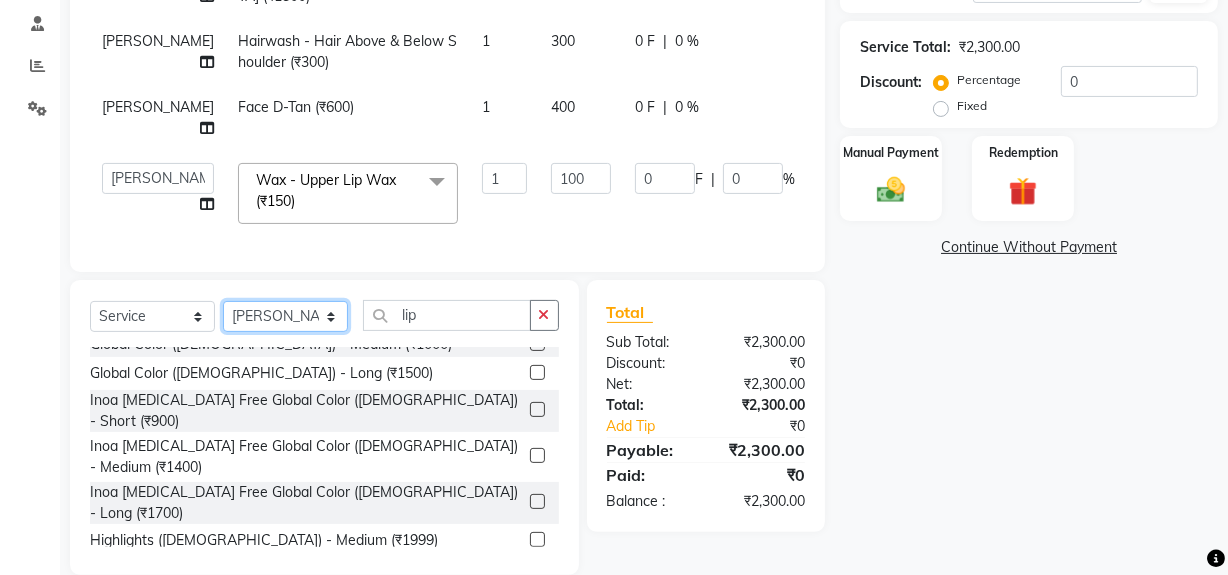 scroll, scrollTop: 727, scrollLeft: 0, axis: vertical 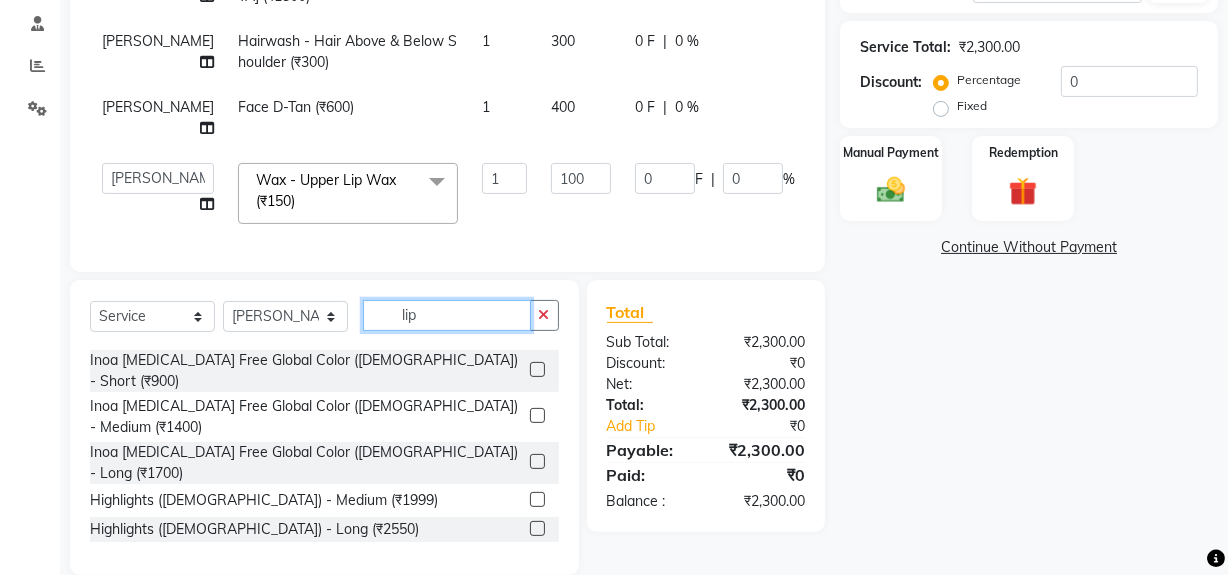 click on "lip" 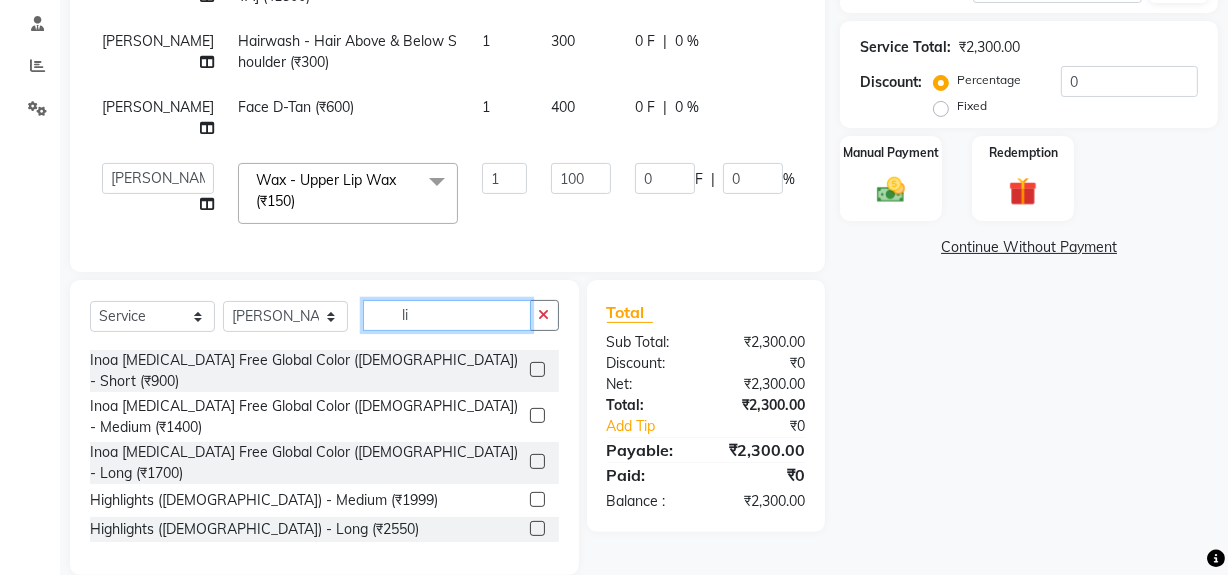 type on "l" 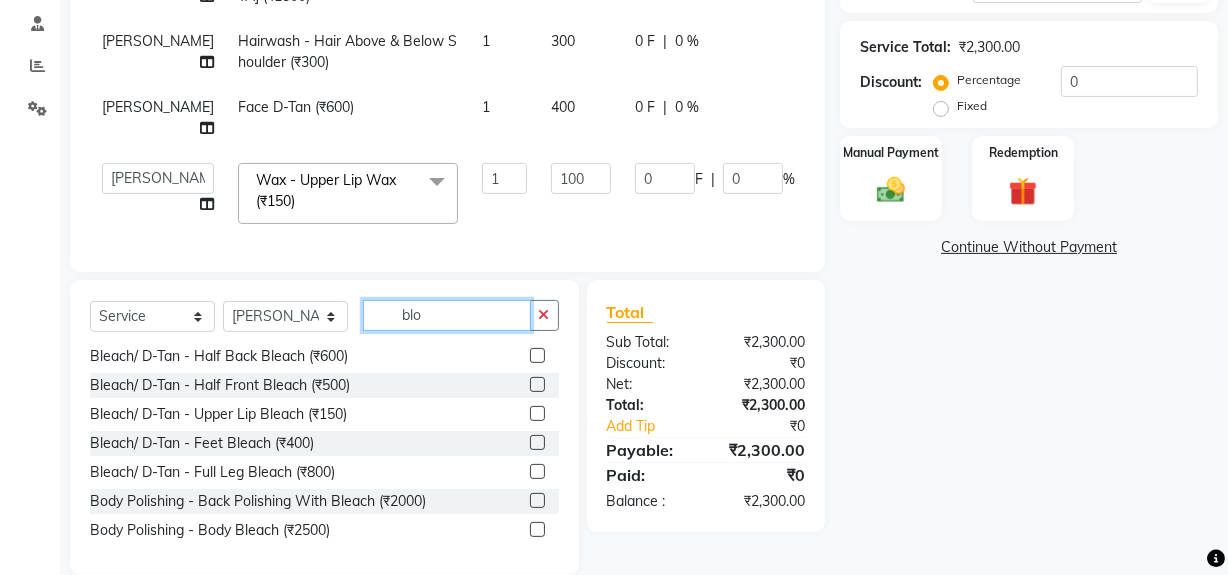 scroll, scrollTop: 0, scrollLeft: 0, axis: both 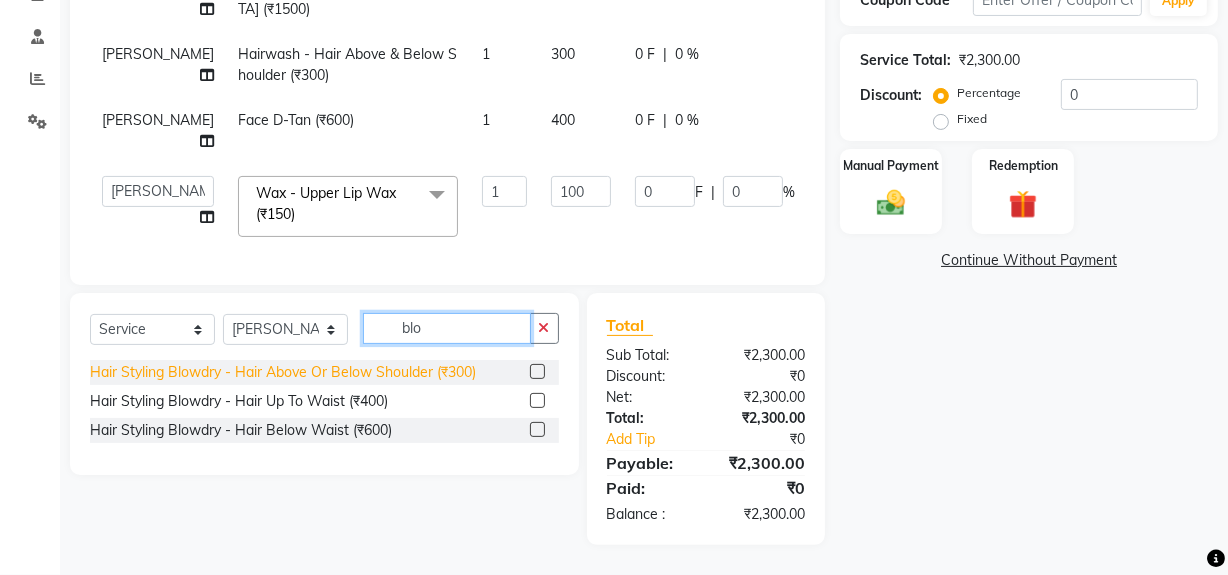 type on "blo" 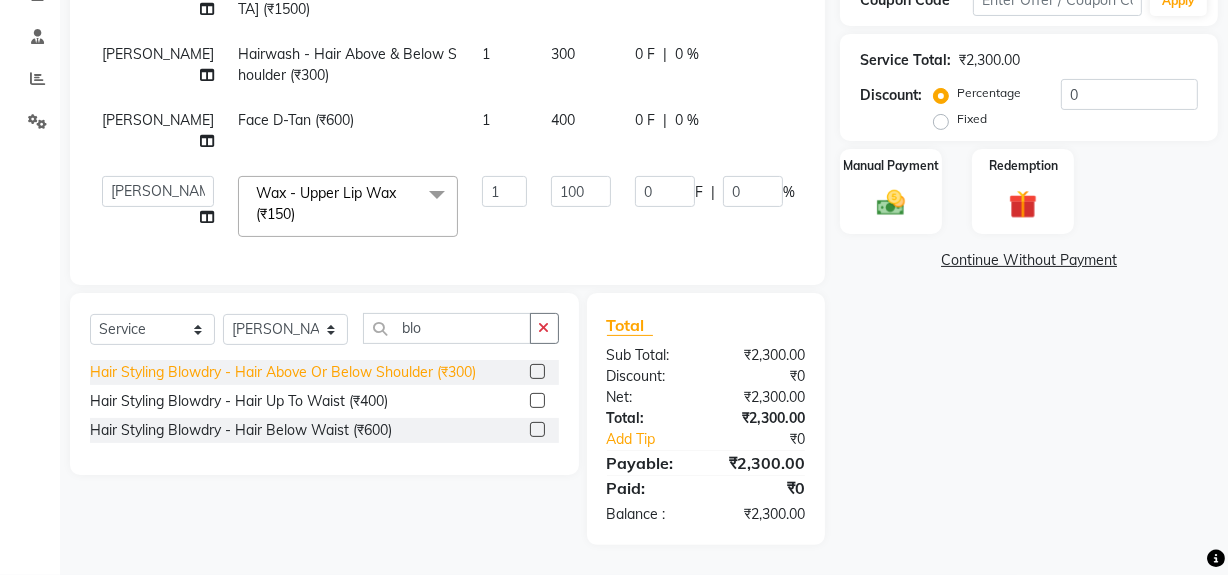 click on "Hair Styling Blowdry - Hair Above Or Below Shoulder (₹300)" 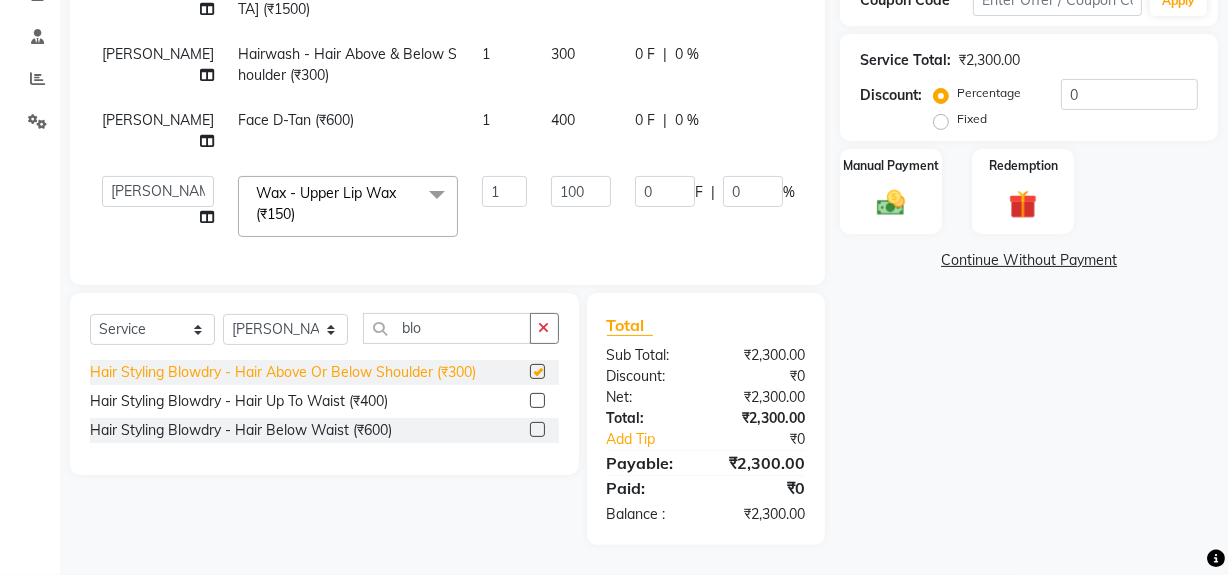 checkbox on "false" 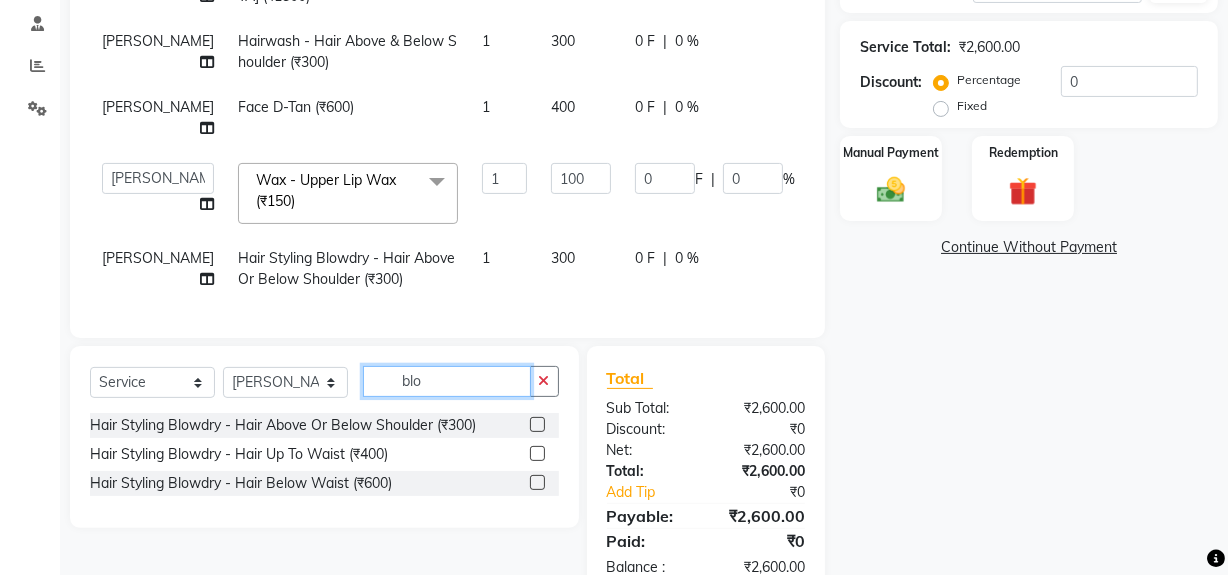click on "blo" 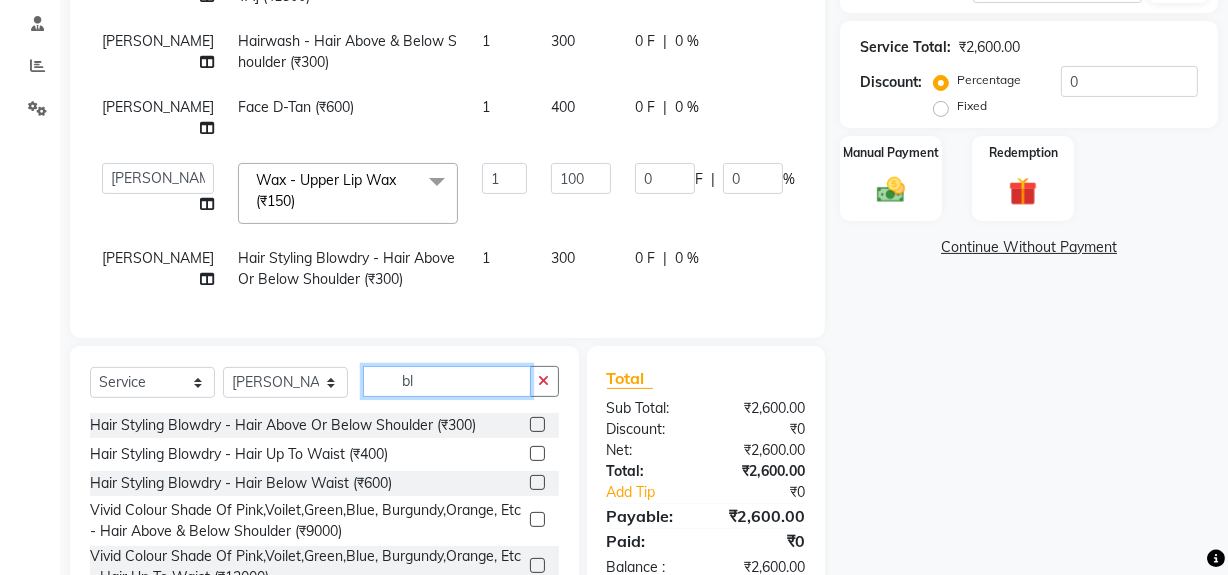 type on "b" 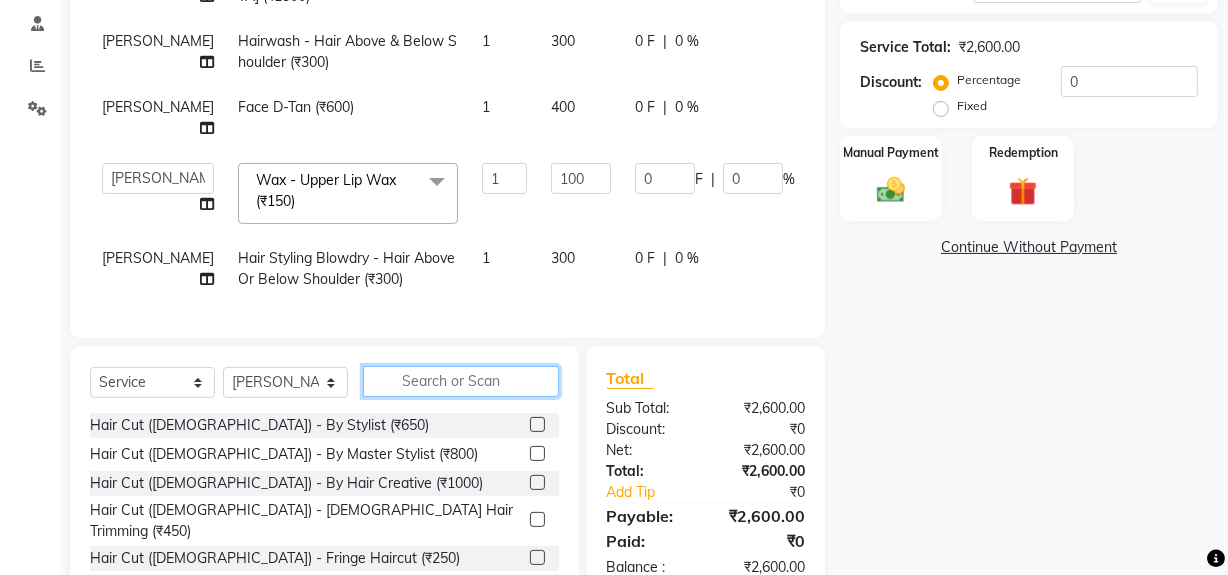type 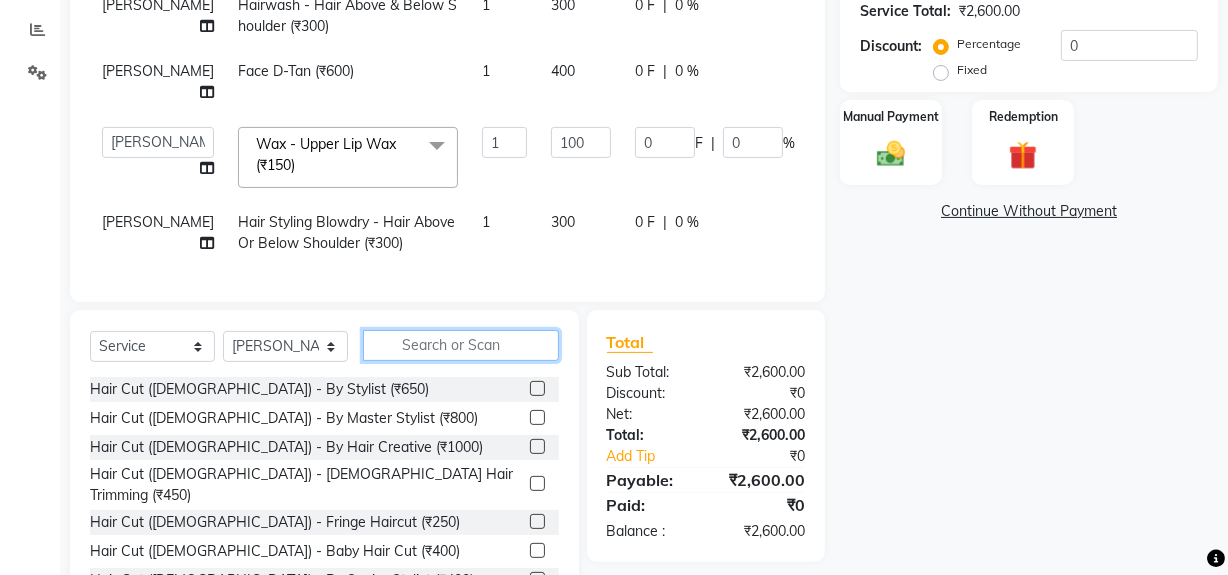 scroll, scrollTop: 374, scrollLeft: 0, axis: vertical 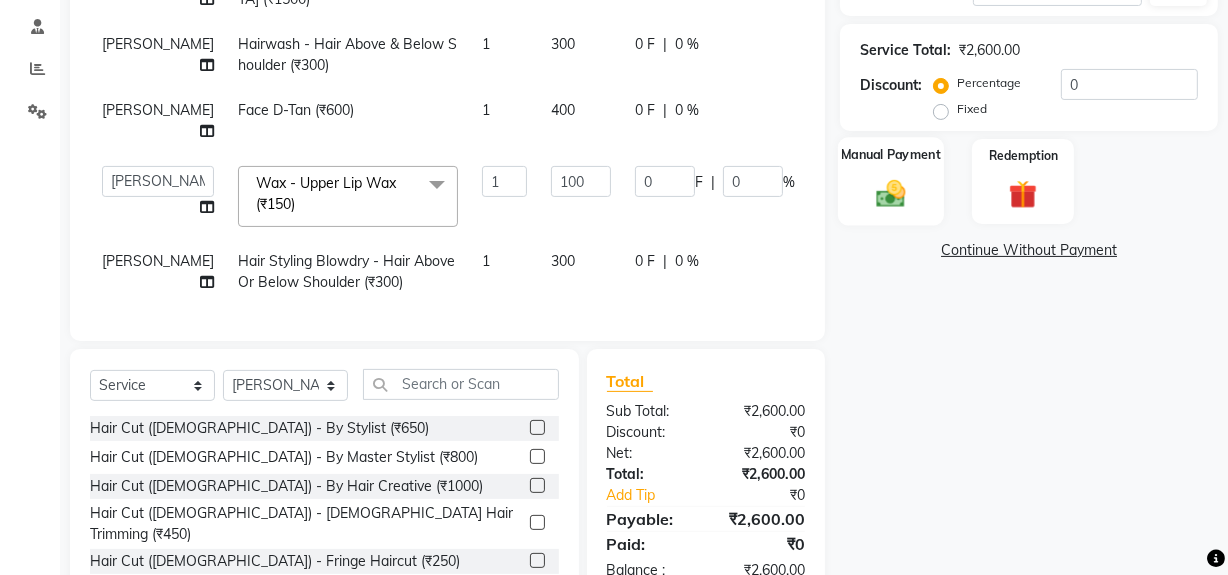 click on "Manual Payment" 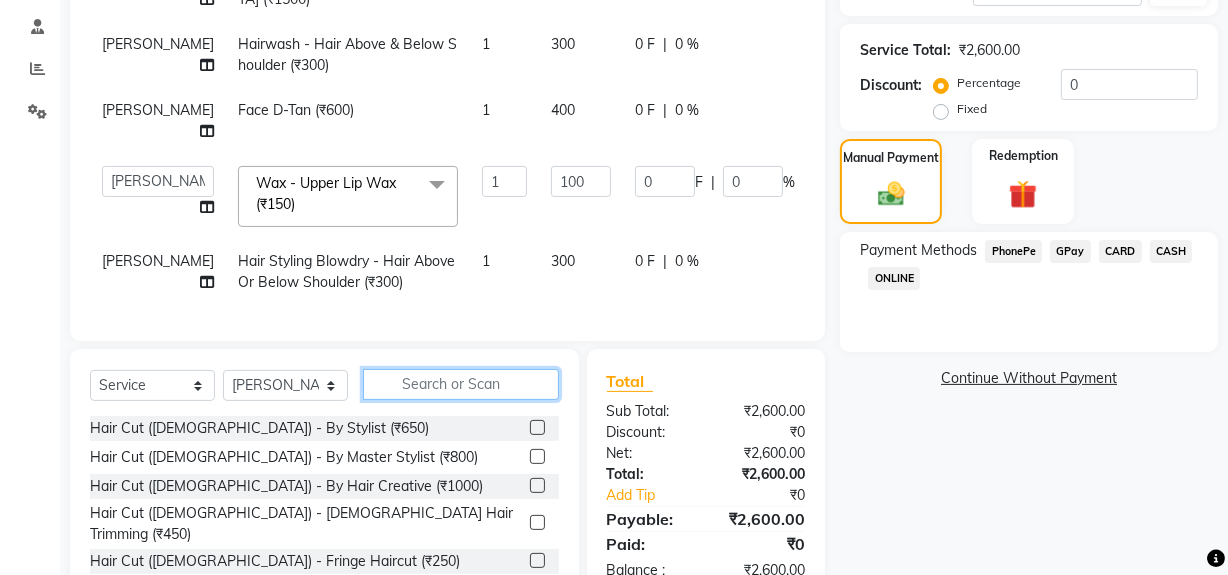 click 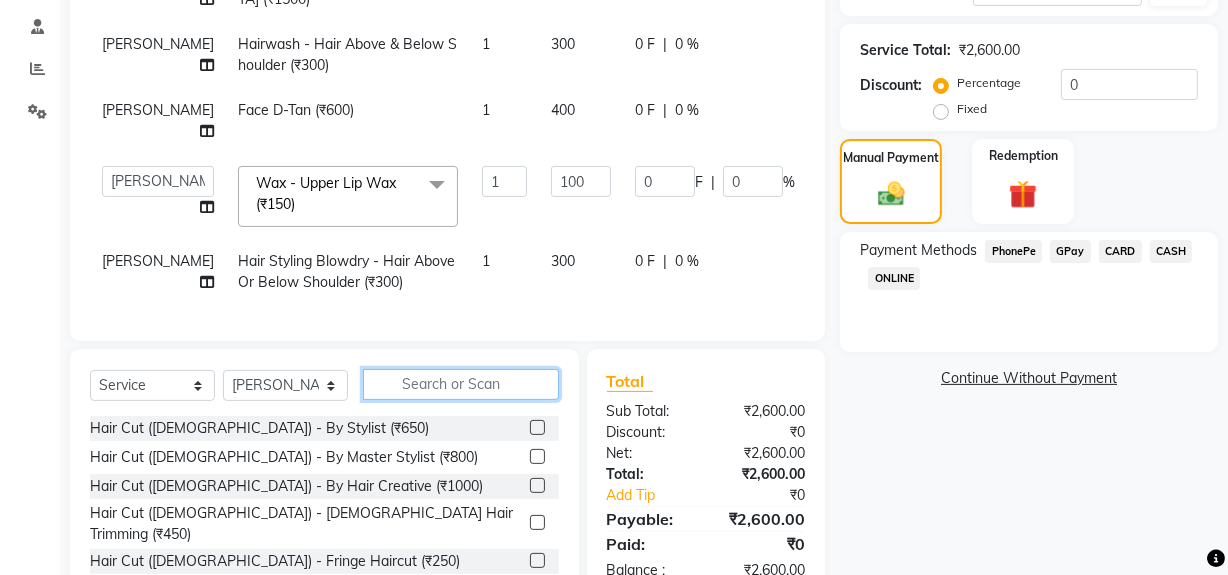click 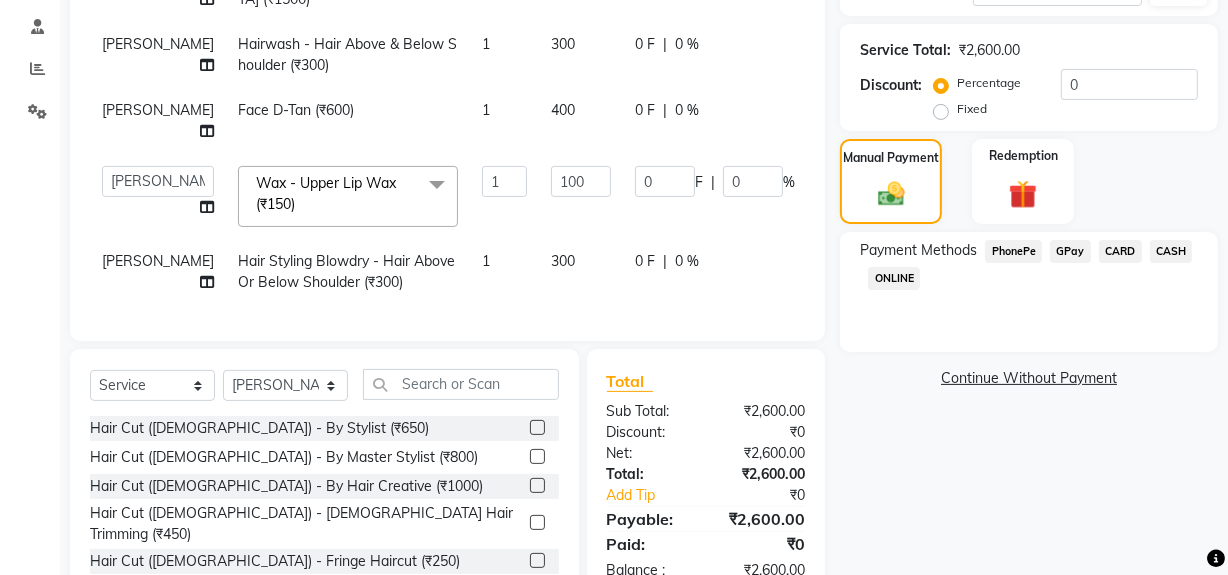 click on "GPay" 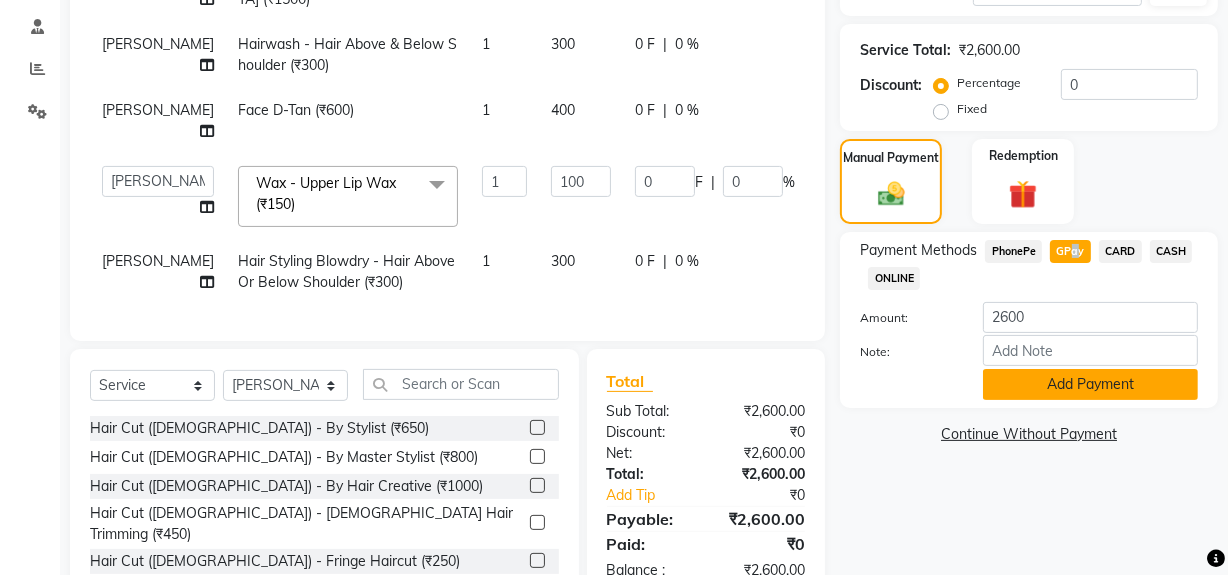 click on "Add Payment" 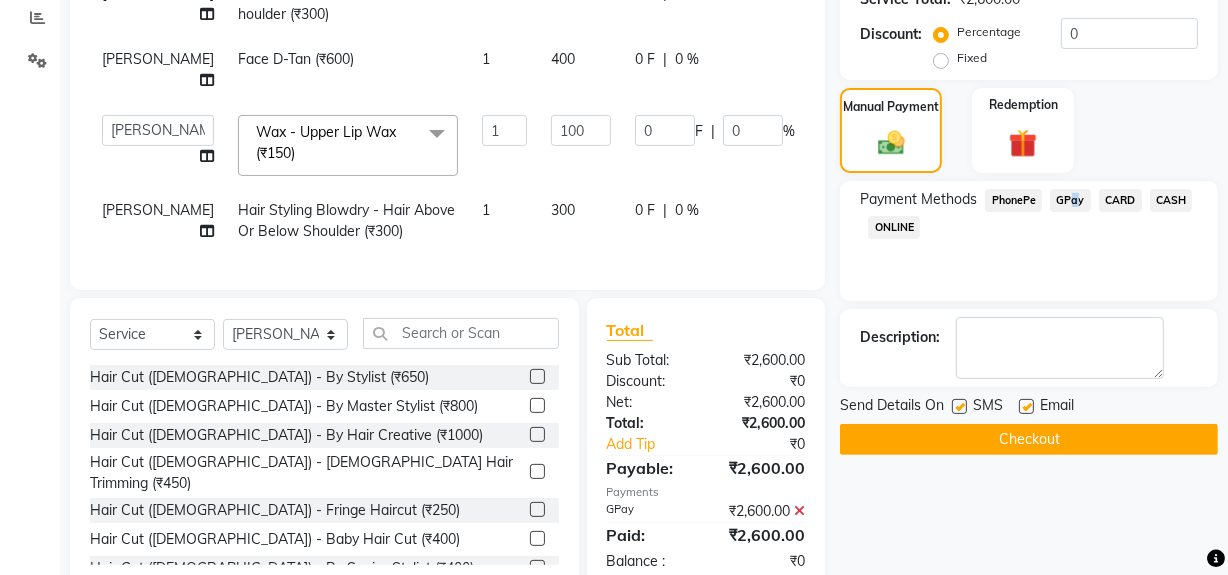 scroll, scrollTop: 465, scrollLeft: 0, axis: vertical 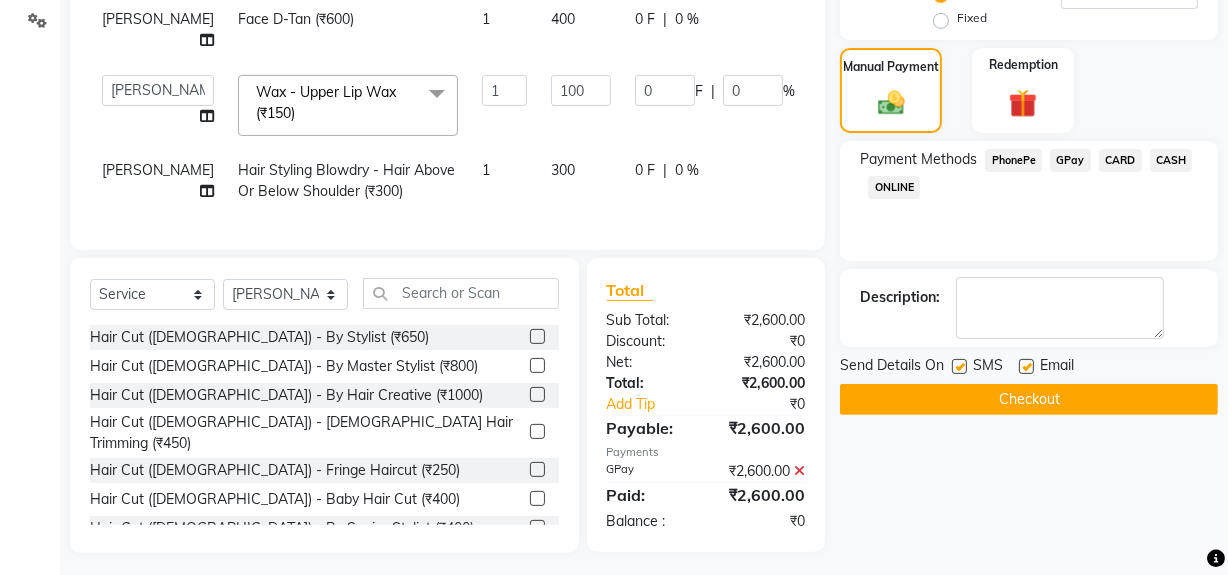 click 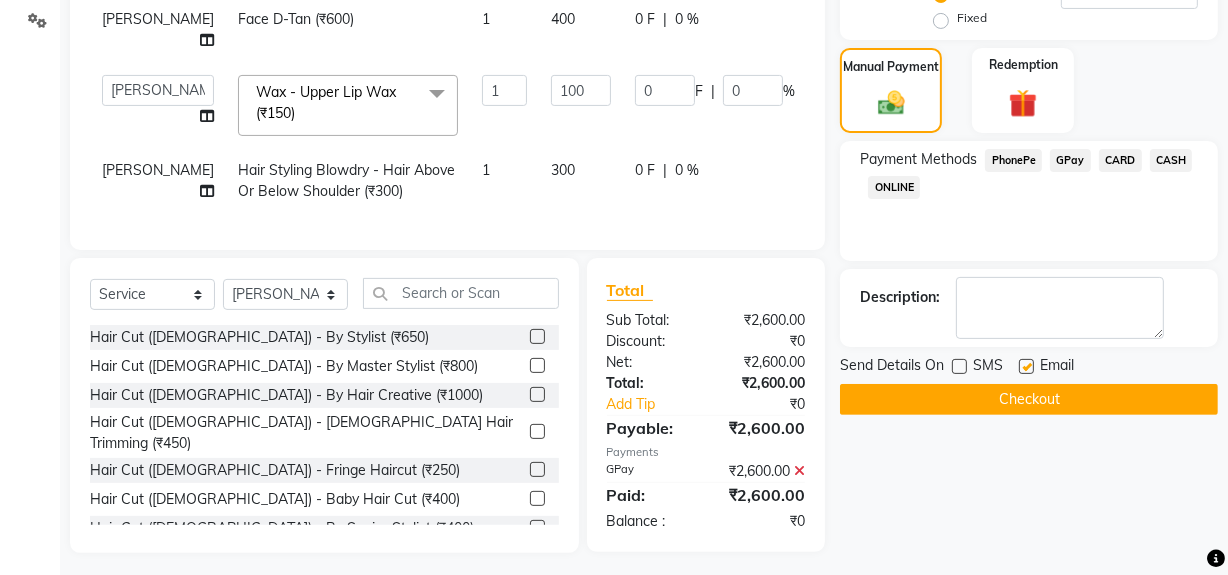 click on "SMS" 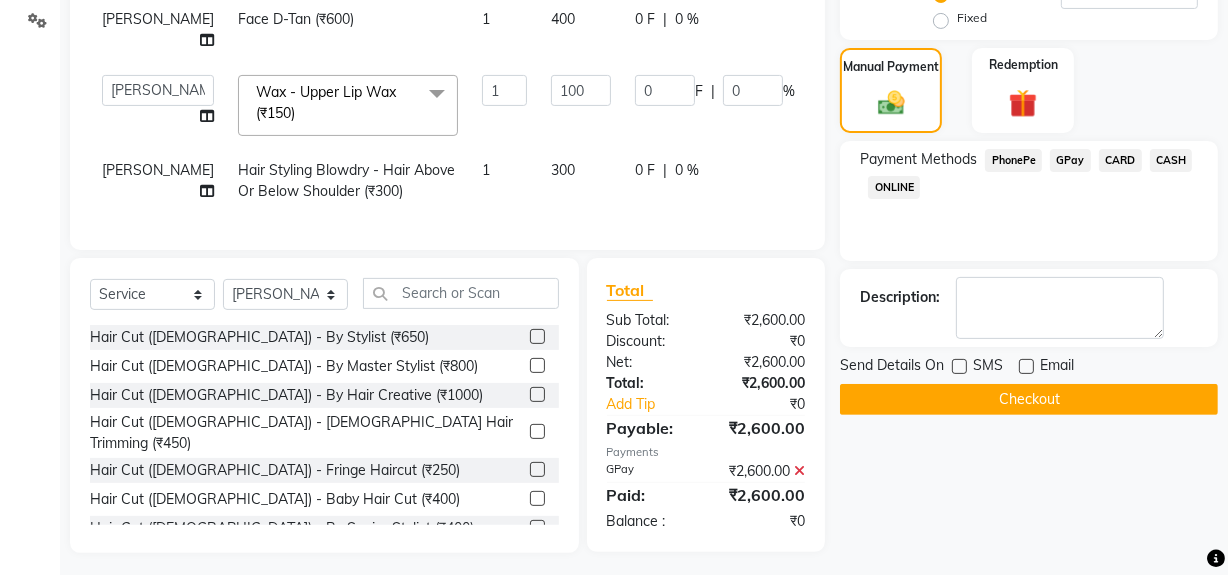 click on "Checkout" 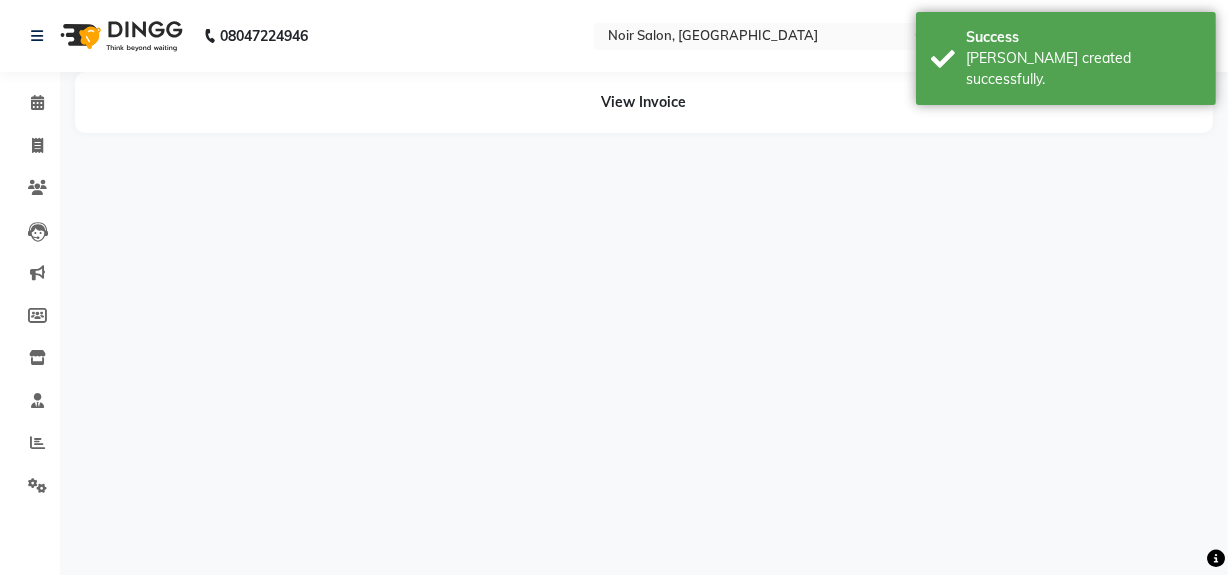 scroll, scrollTop: 0, scrollLeft: 0, axis: both 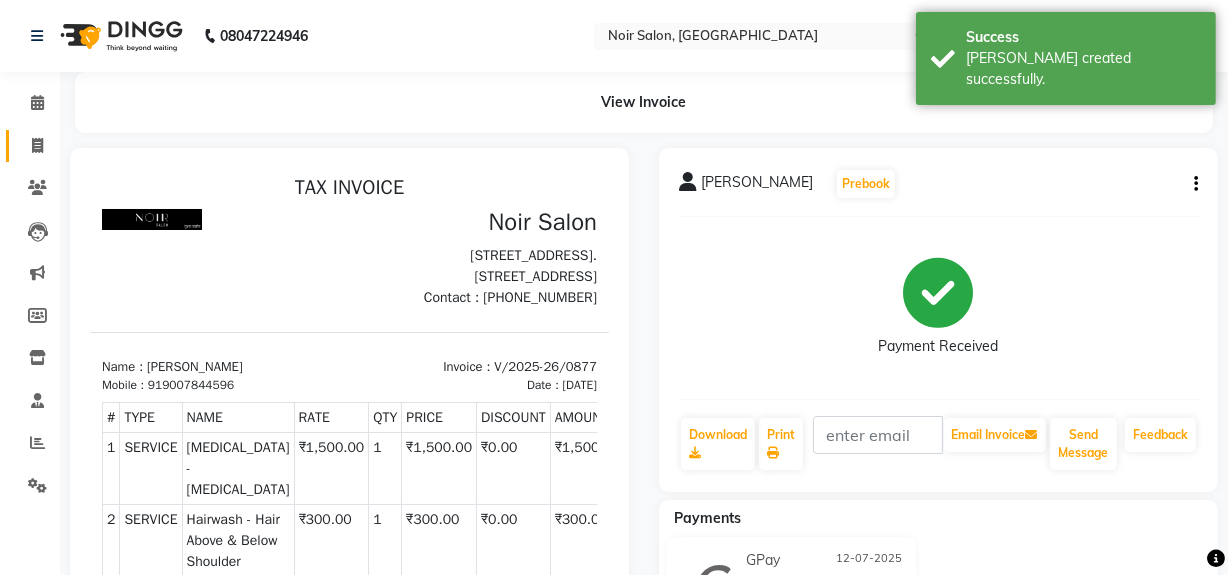click on "Invoice" 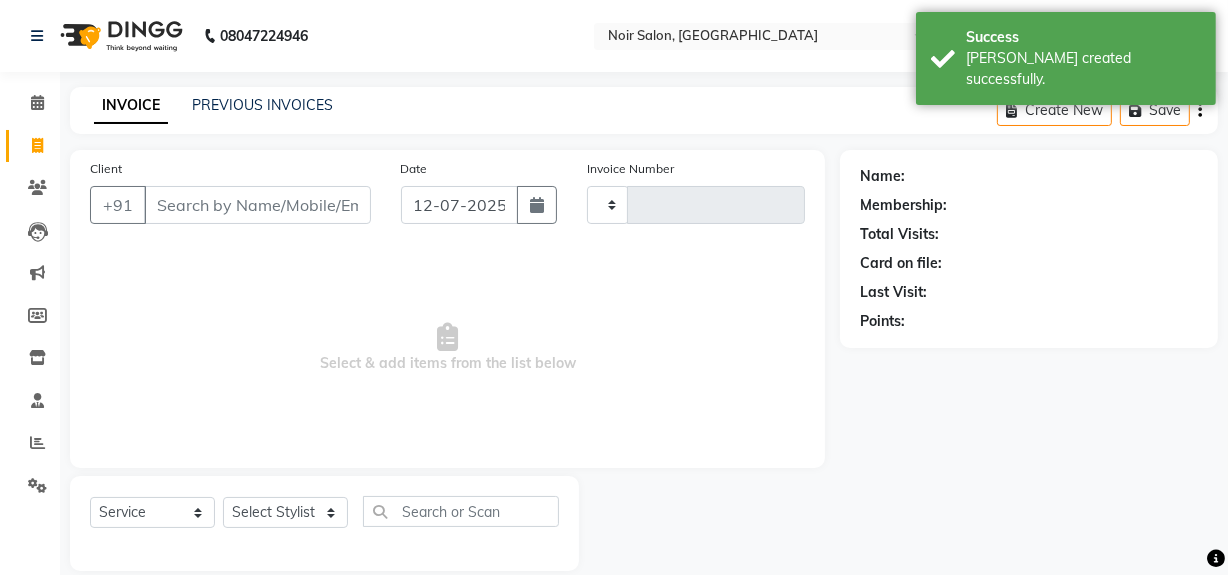 scroll, scrollTop: 26, scrollLeft: 0, axis: vertical 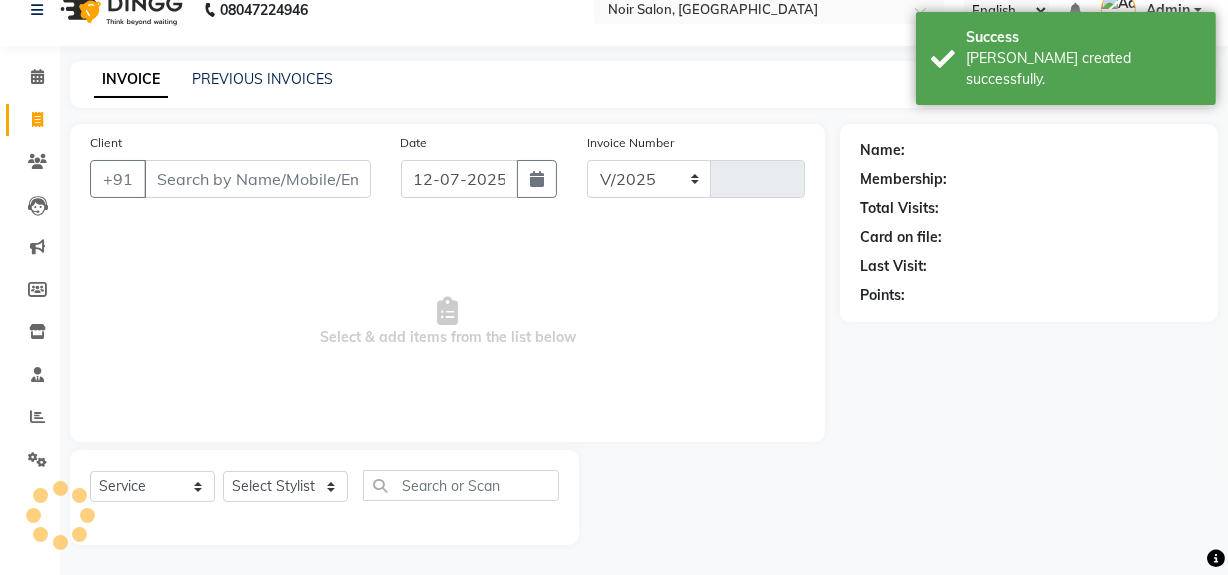 select on "5495" 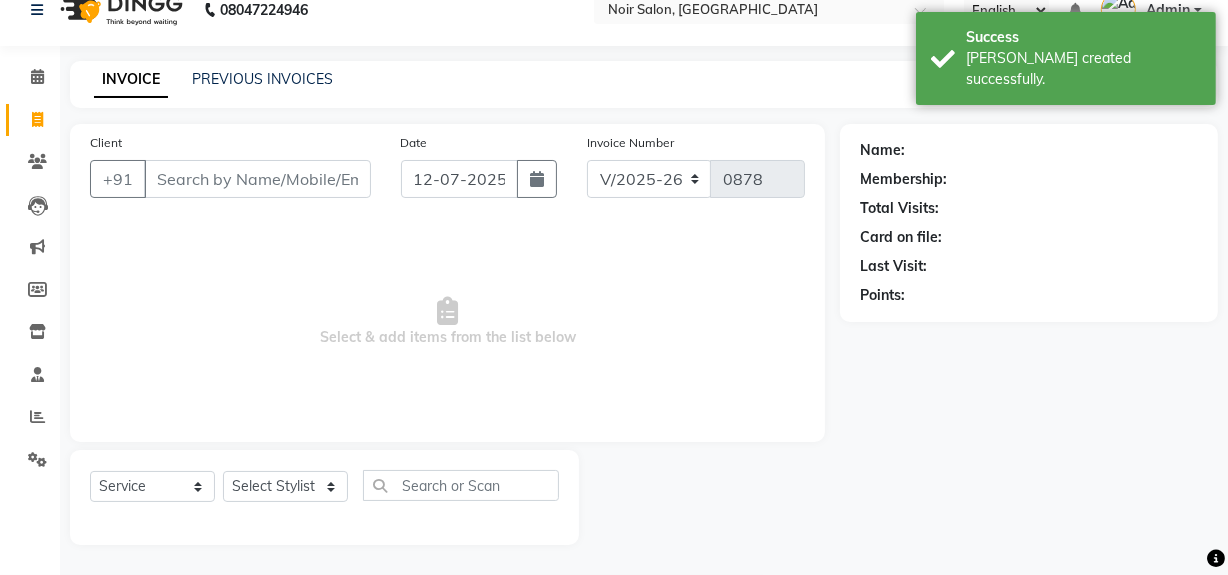 click on "Client" at bounding box center [257, 179] 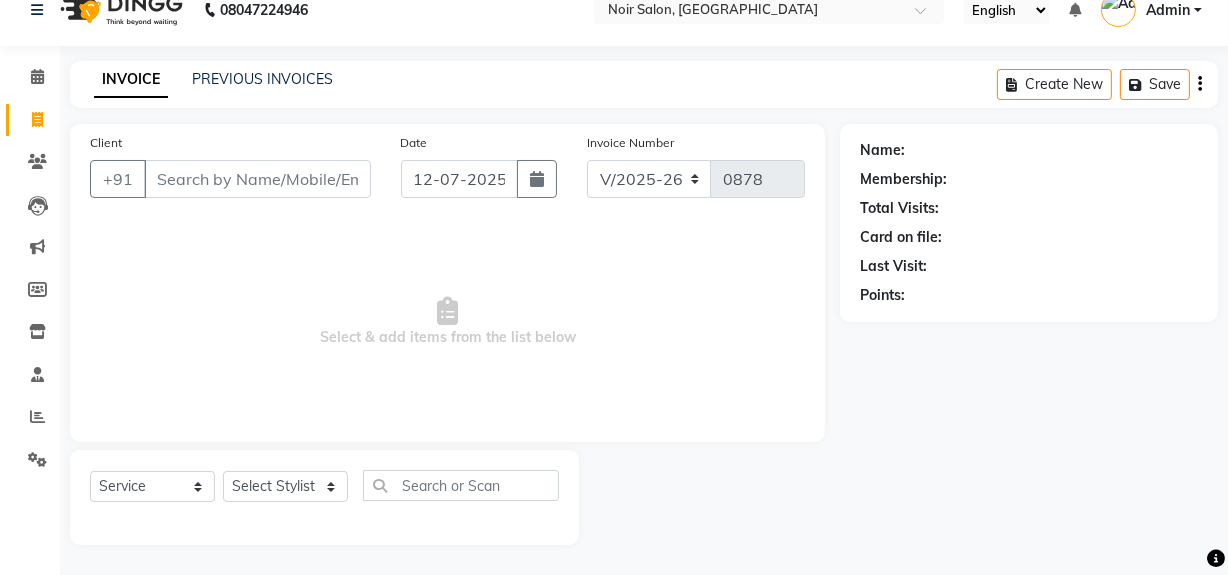 click on "Client" at bounding box center (257, 179) 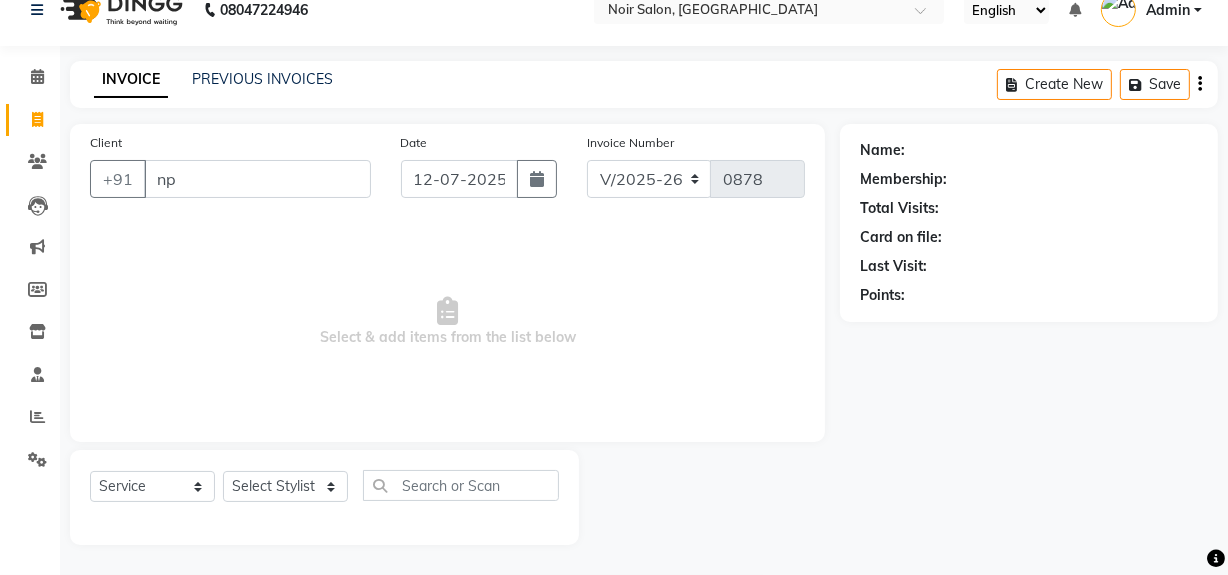 type on "n" 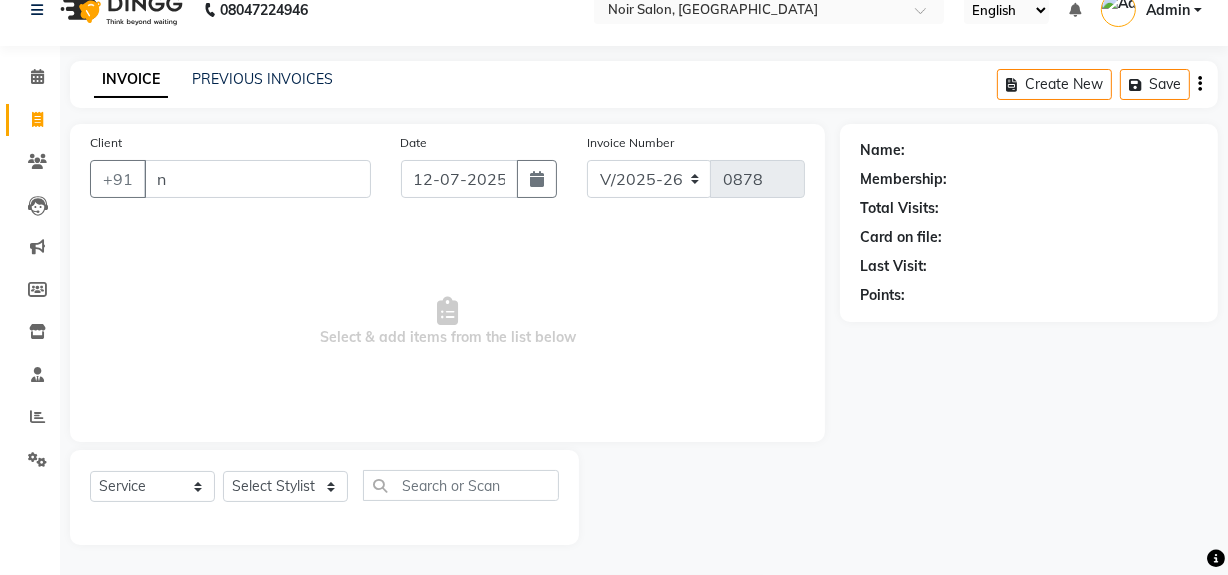 type 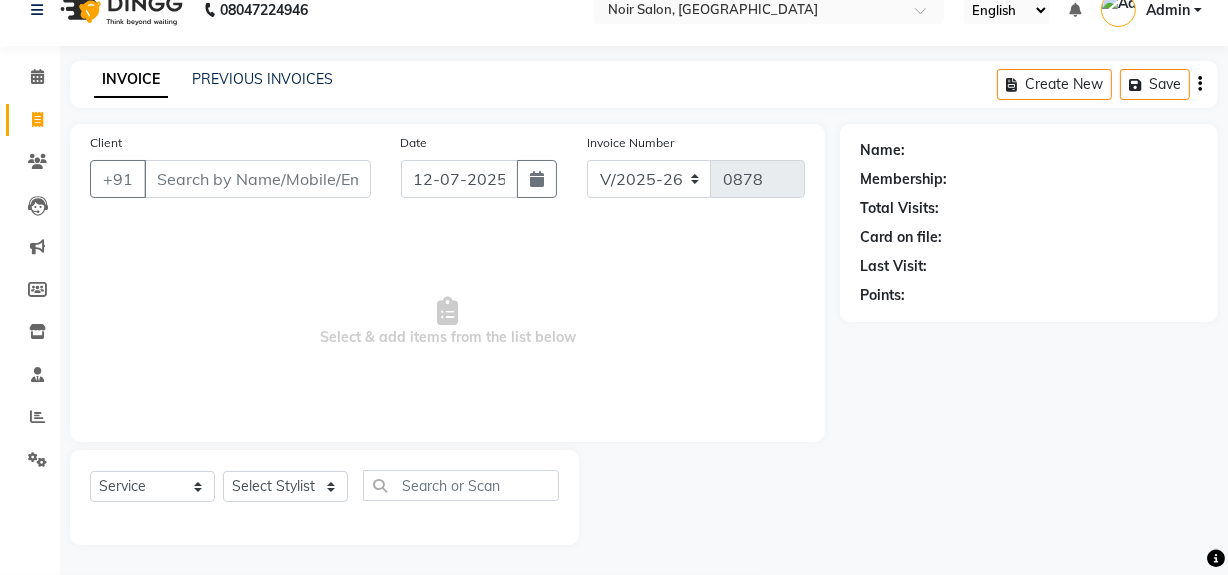 click on "08047224946 Select Location × Noir Salon, [GEOGRAPHIC_DATA] English ENGLISH Español العربية मराठी हिंदी ગુજરાતી தமிழ் 中文 Notifications nothing to show Admin Manage Profile Change Password Sign out  Version:3.15.4" 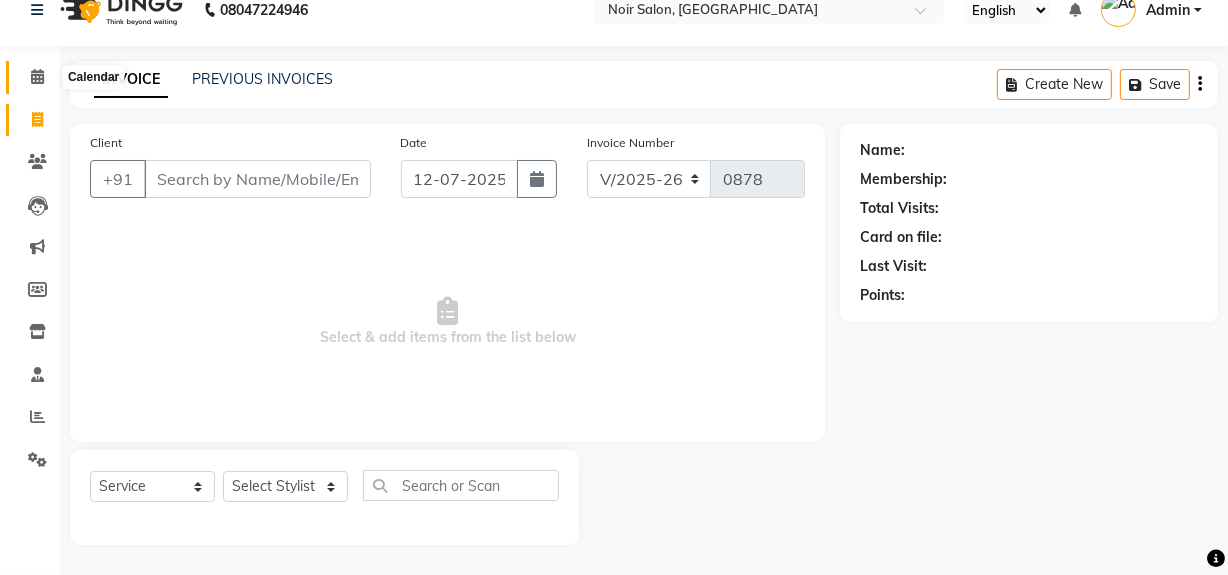 click 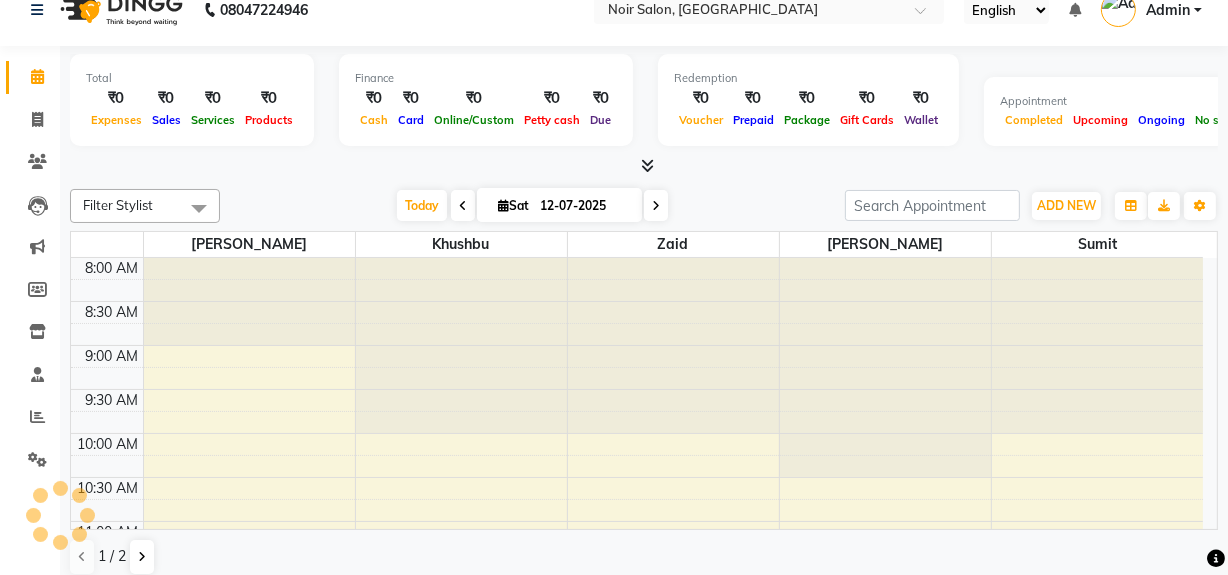 scroll, scrollTop: 0, scrollLeft: 0, axis: both 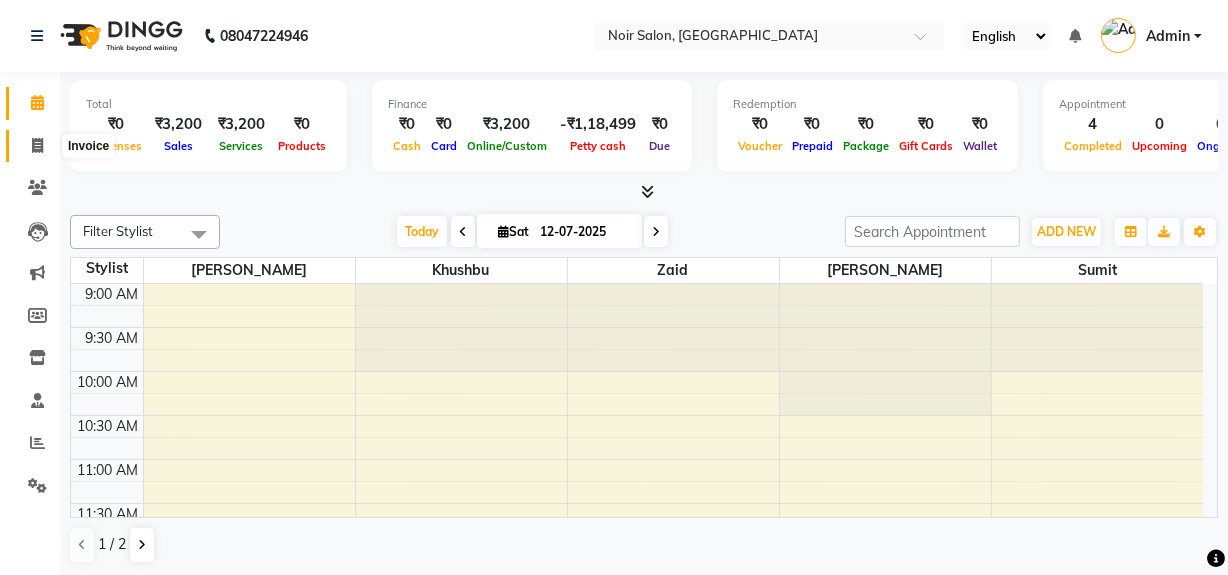 click 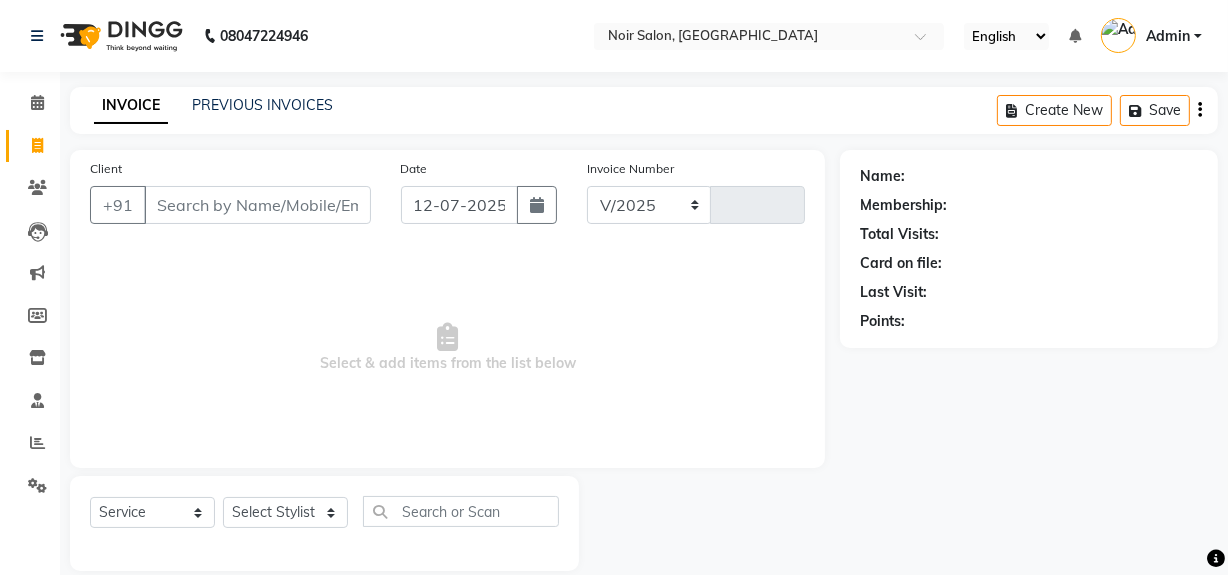 select on "5495" 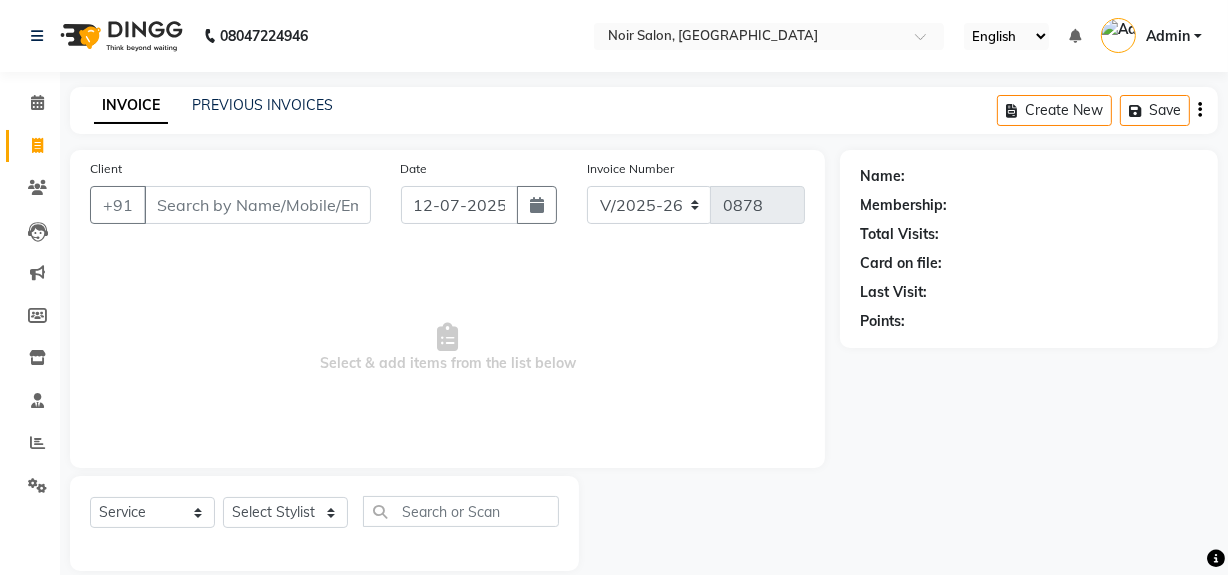click on "Client" at bounding box center [257, 205] 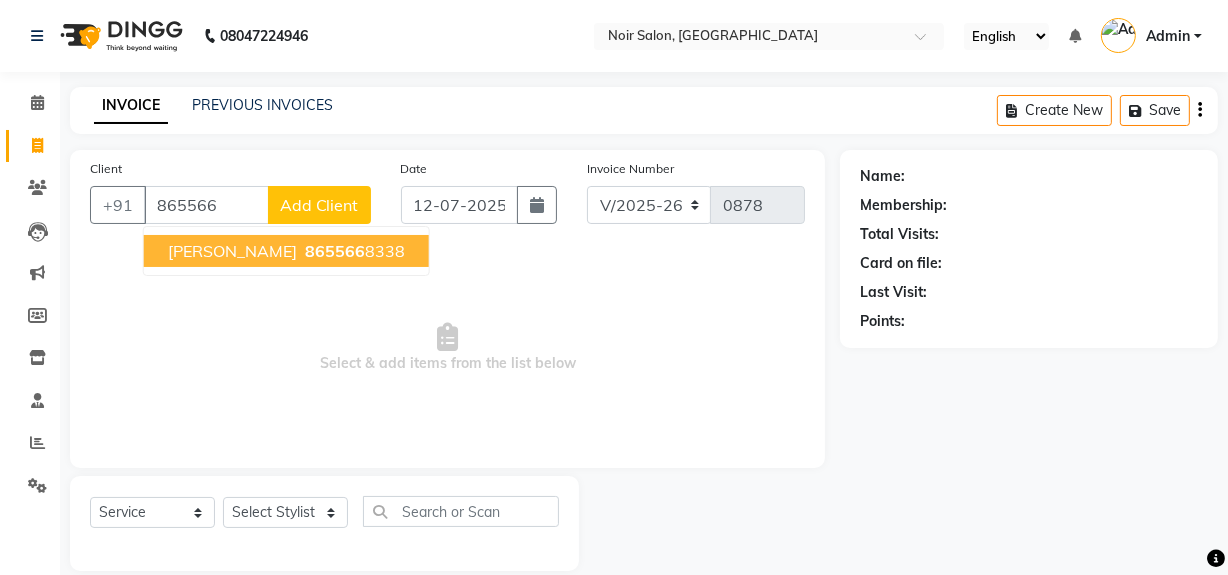 click on "865566" at bounding box center [335, 251] 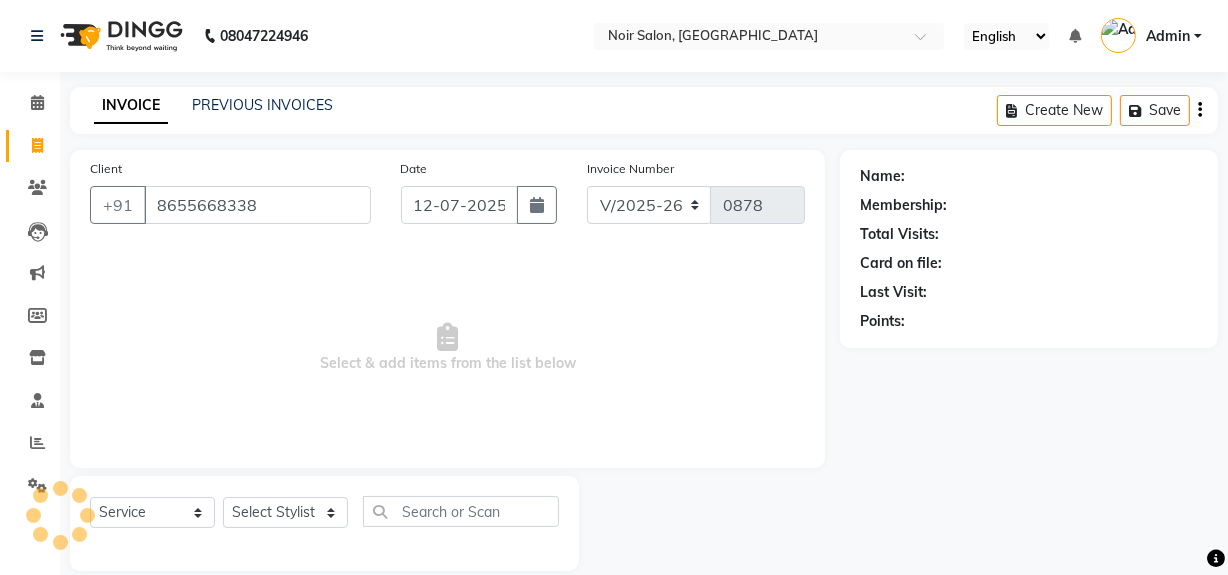 type on "8655668338" 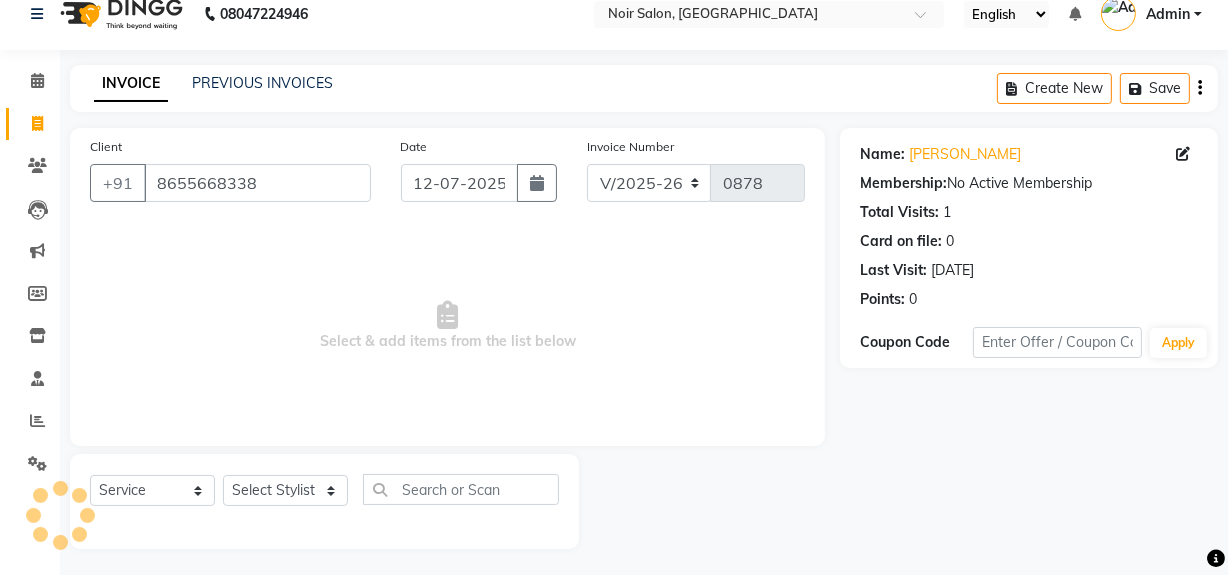 scroll, scrollTop: 26, scrollLeft: 0, axis: vertical 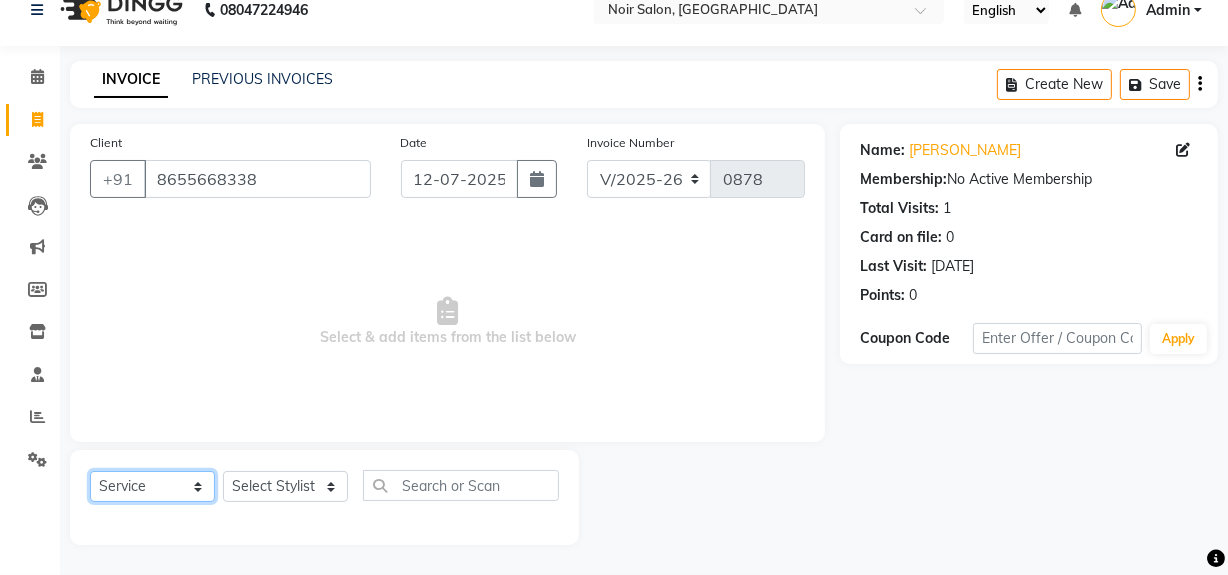 click on "Select  Service  Product  Membership  Package Voucher Prepaid Gift Card" 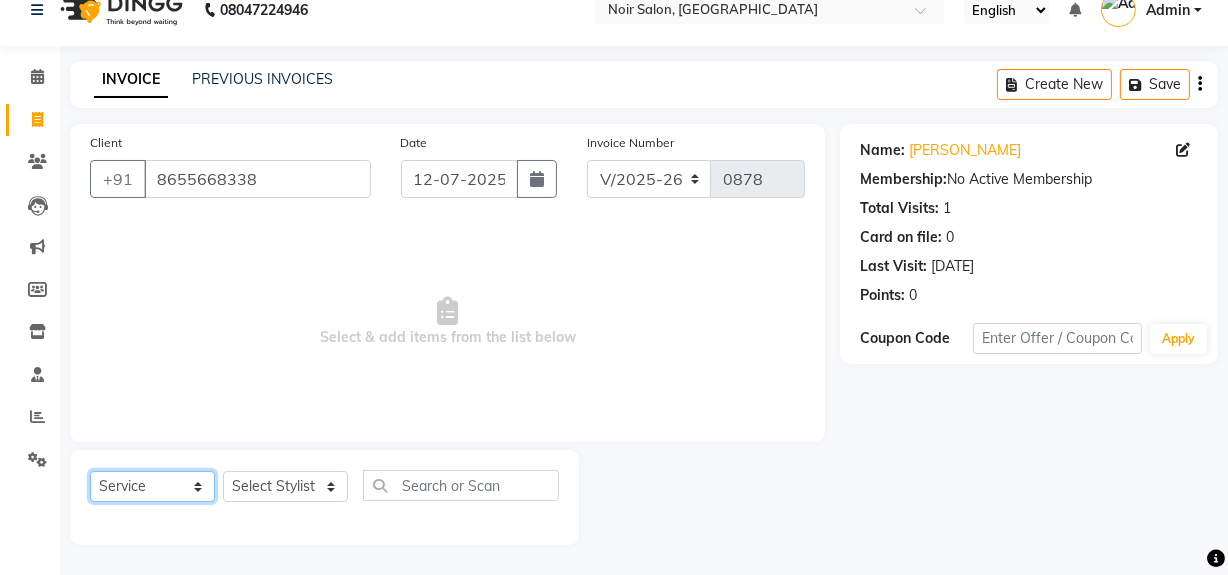 select on "product" 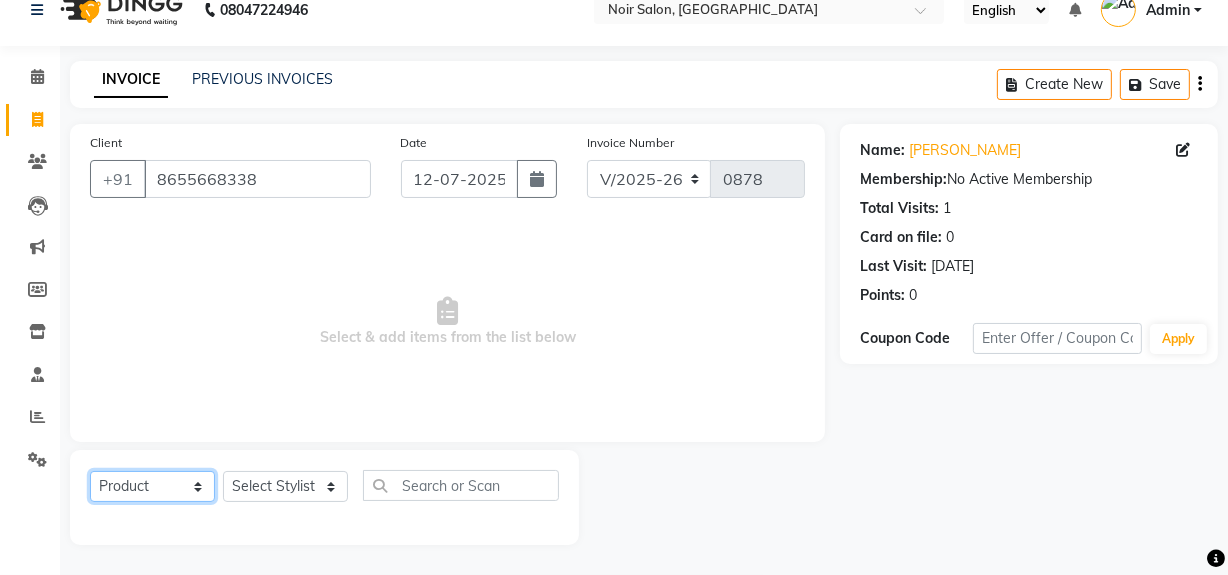 click on "Select  Service  Product  Membership  Package Voucher Prepaid Gift Card" 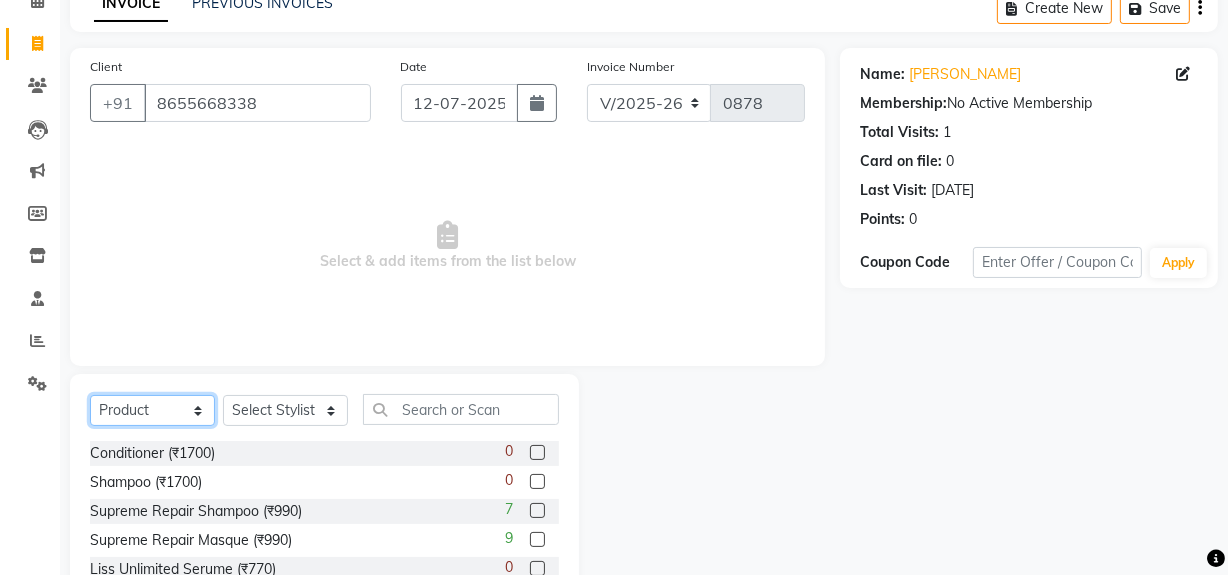 scroll, scrollTop: 226, scrollLeft: 0, axis: vertical 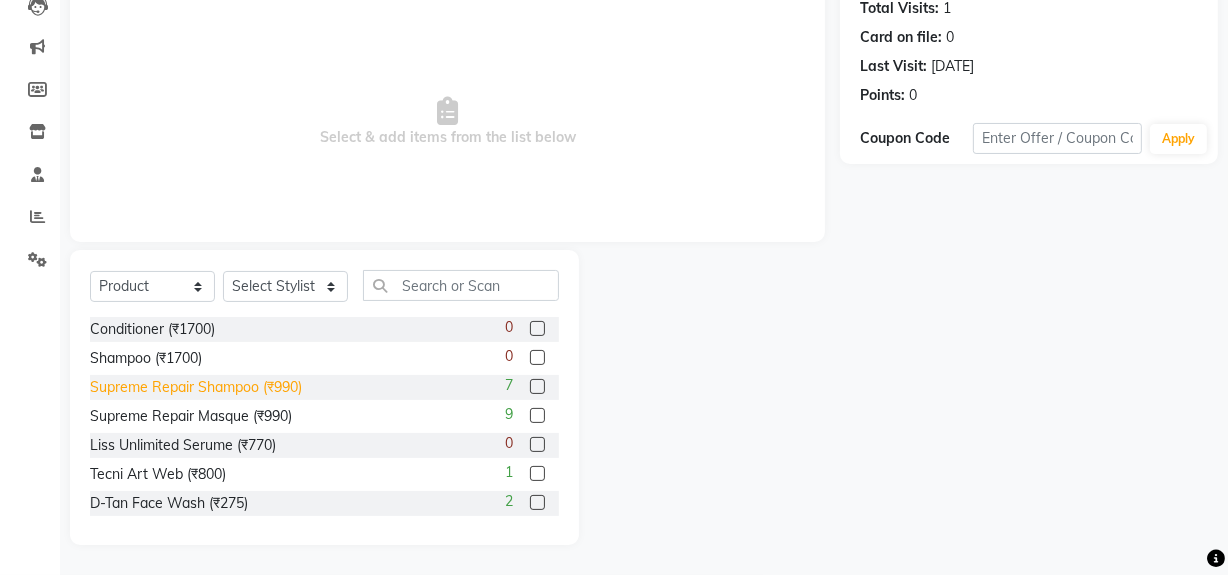 click on "Supreme Repair Shampoo (₹990)" 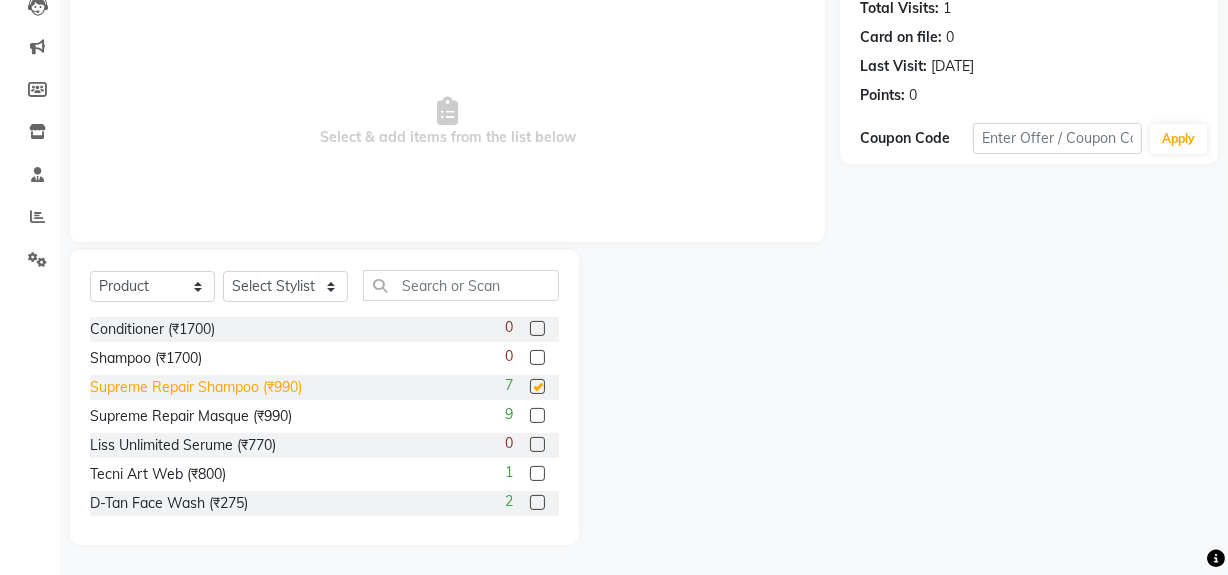 checkbox on "false" 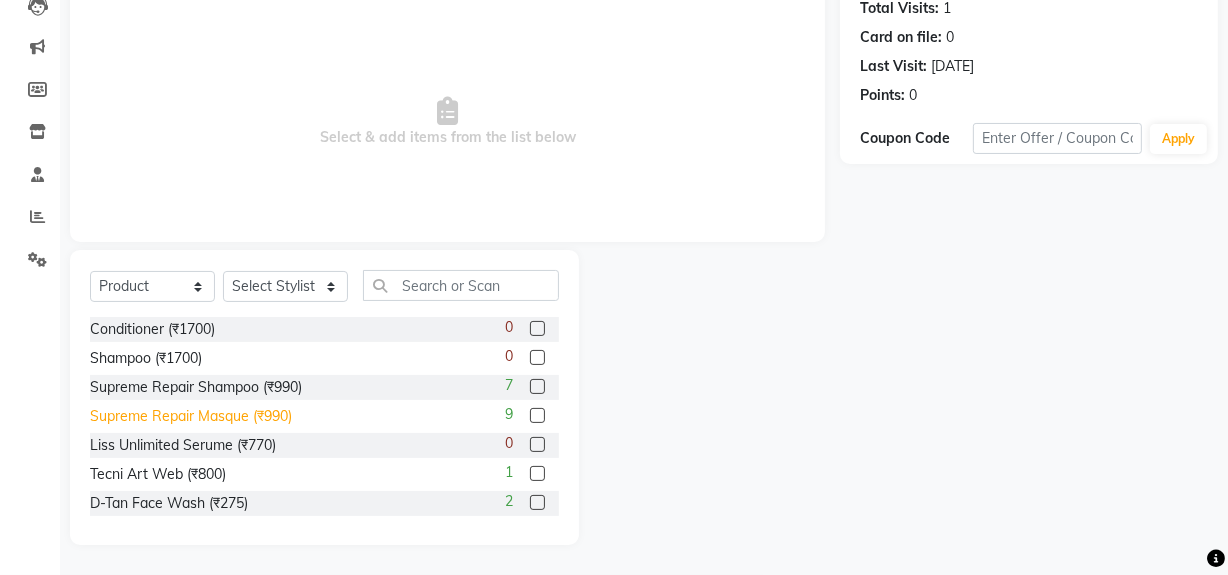 click on "Supreme Repair Masque (₹990)" 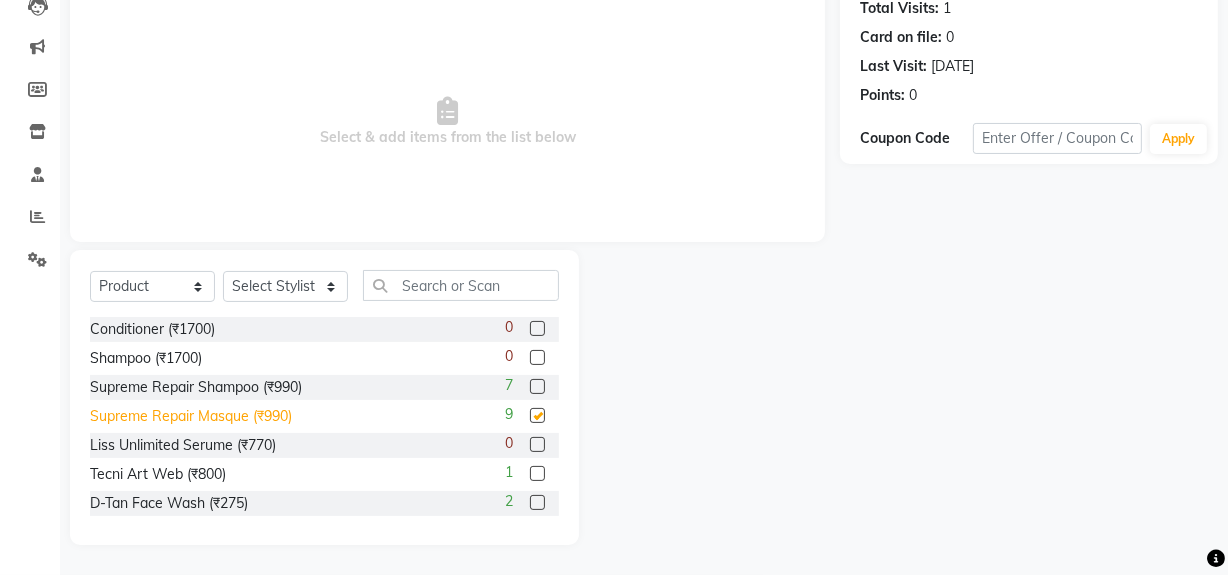 checkbox on "false" 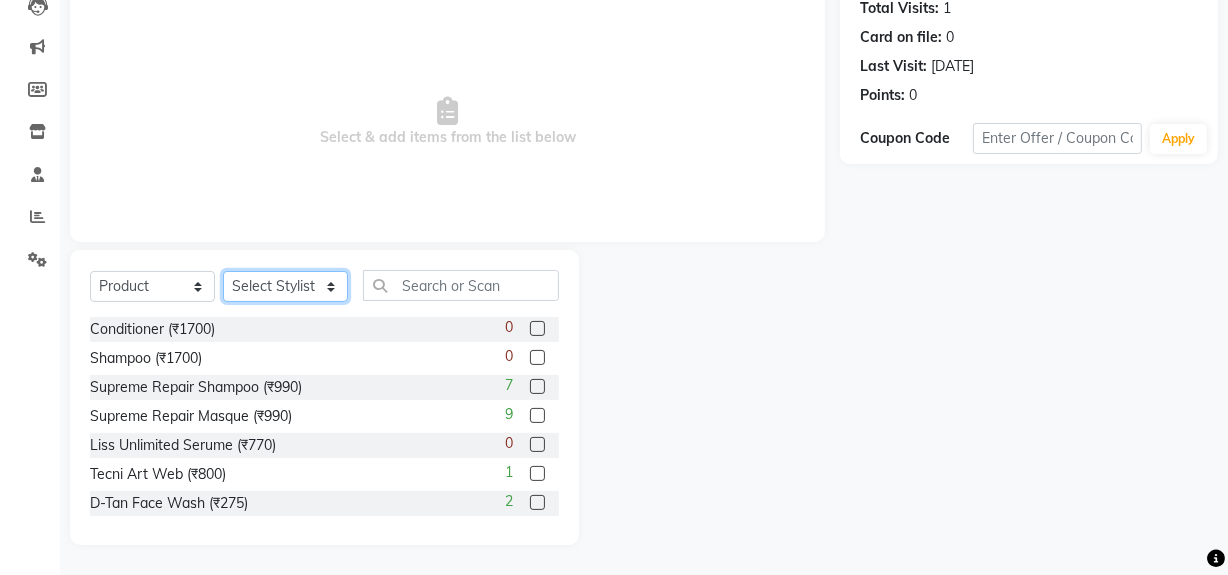click on "Select Stylist [PERSON_NAME] [PERSON_NAME] Noir (Login) [PERSON_NAME]  Sumit  [PERSON_NAME]  Zaid" 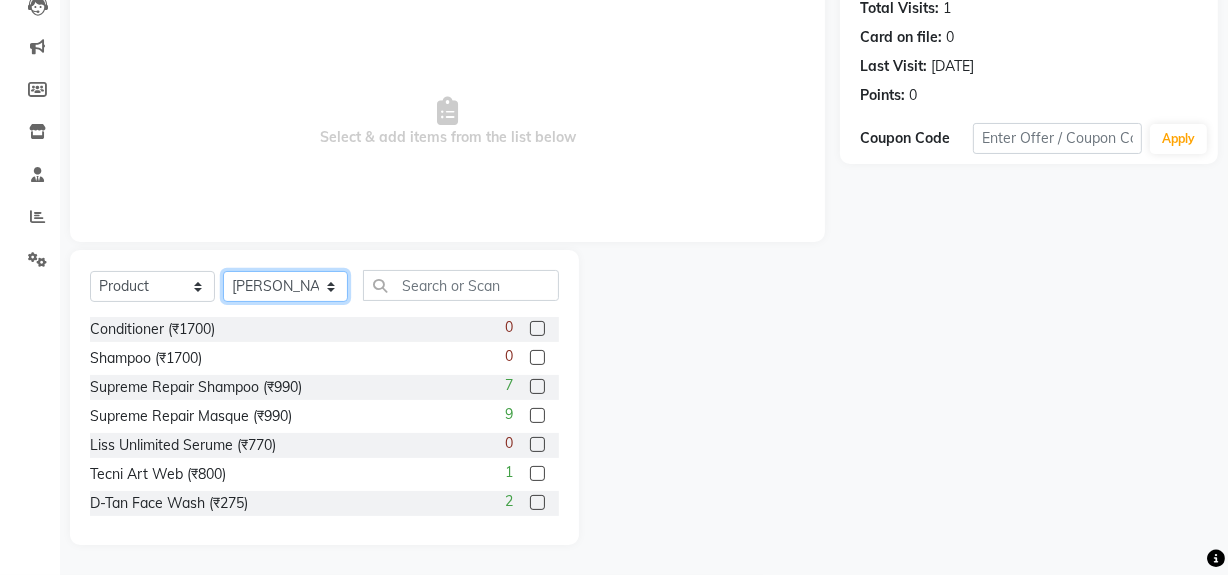 click on "Select Stylist [PERSON_NAME] [PERSON_NAME] Noir (Login) [PERSON_NAME]  Sumit  [PERSON_NAME]  Zaid" 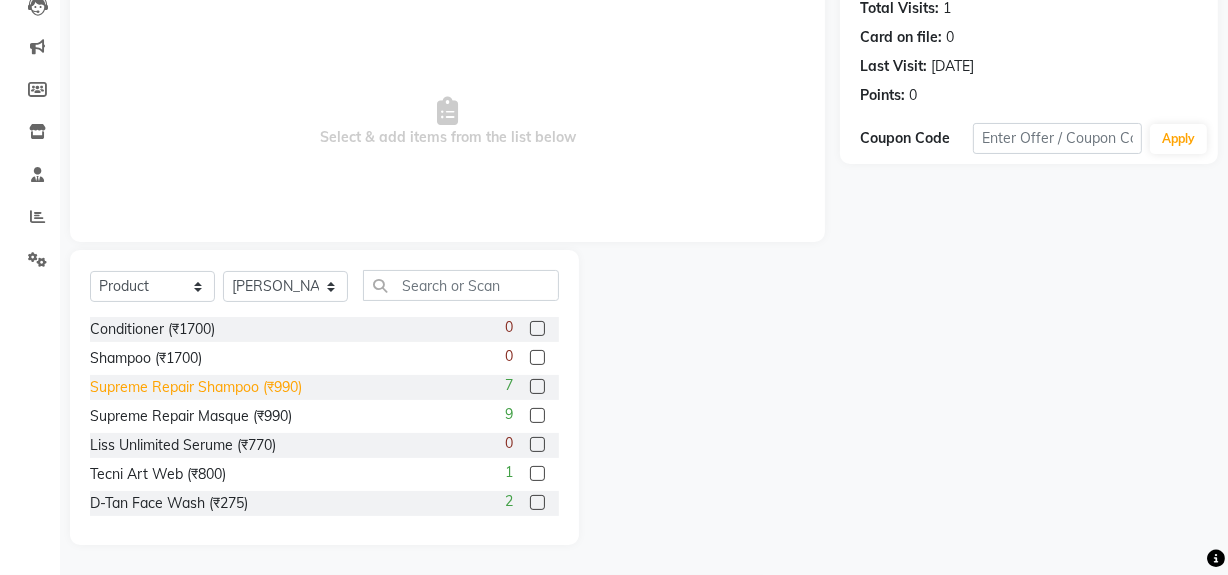 click on "Supreme Repair Shampoo (₹990)" 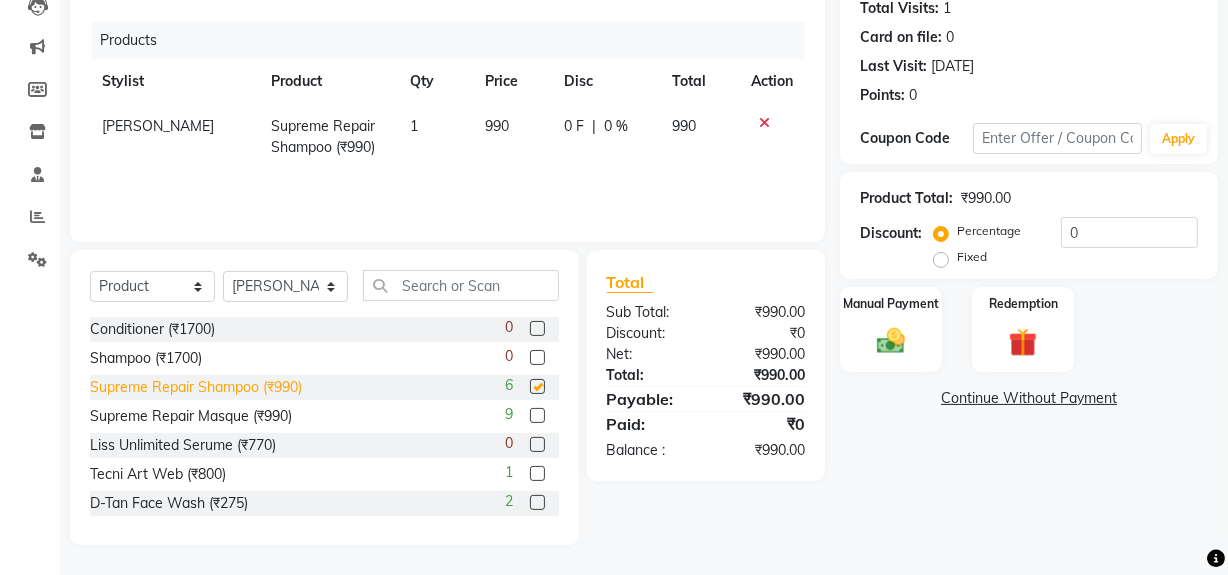 checkbox on "false" 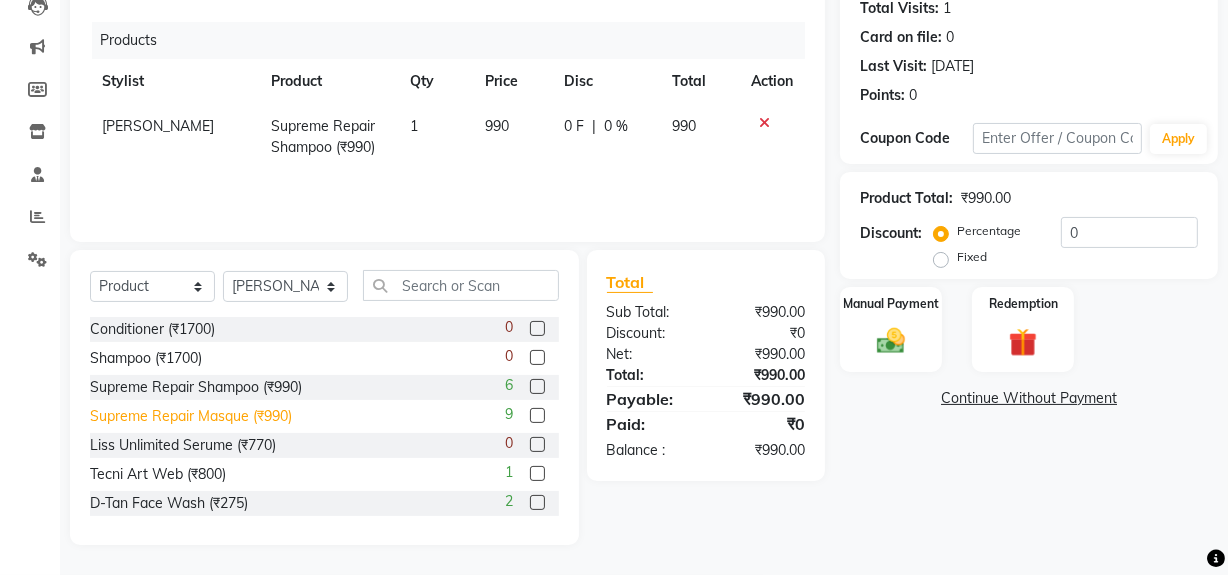 click on "Supreme Repair Masque (₹990)" 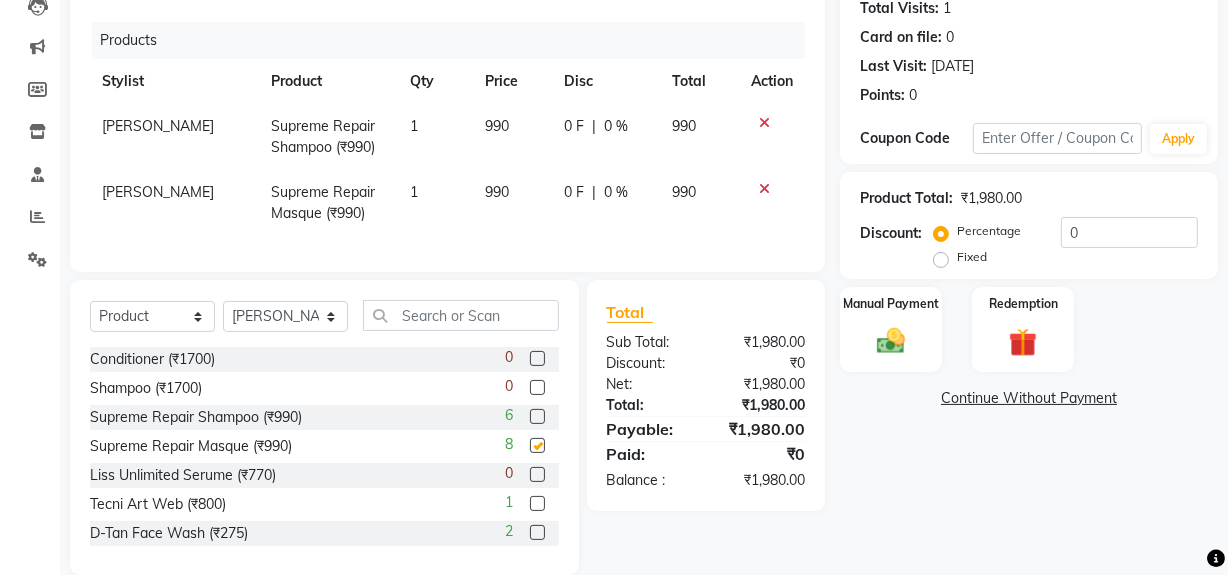 checkbox on "false" 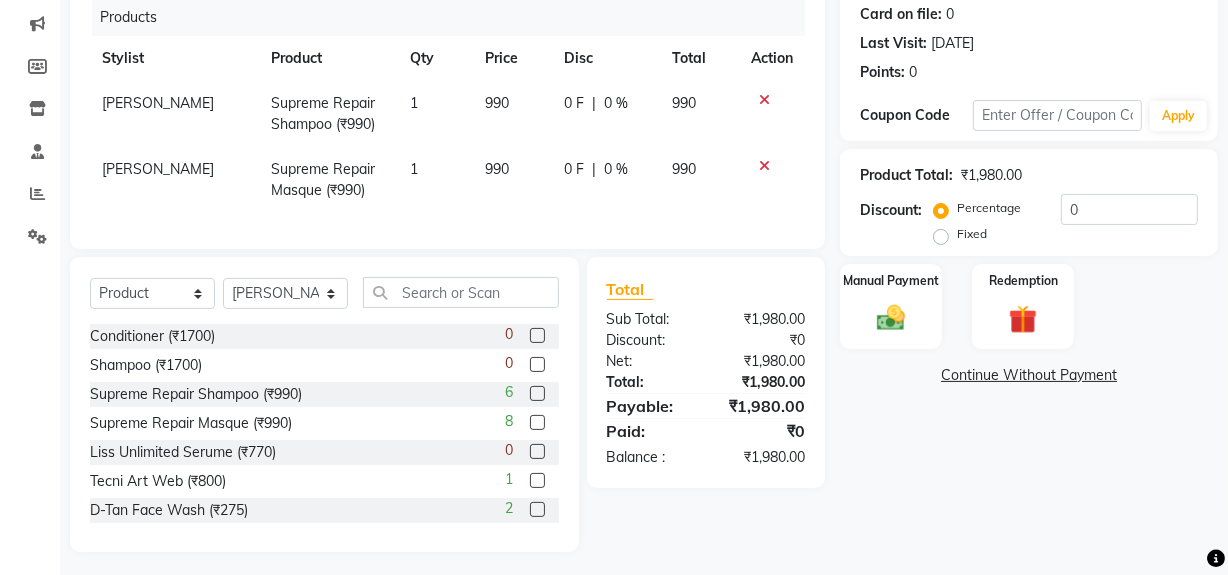 scroll, scrollTop: 270, scrollLeft: 0, axis: vertical 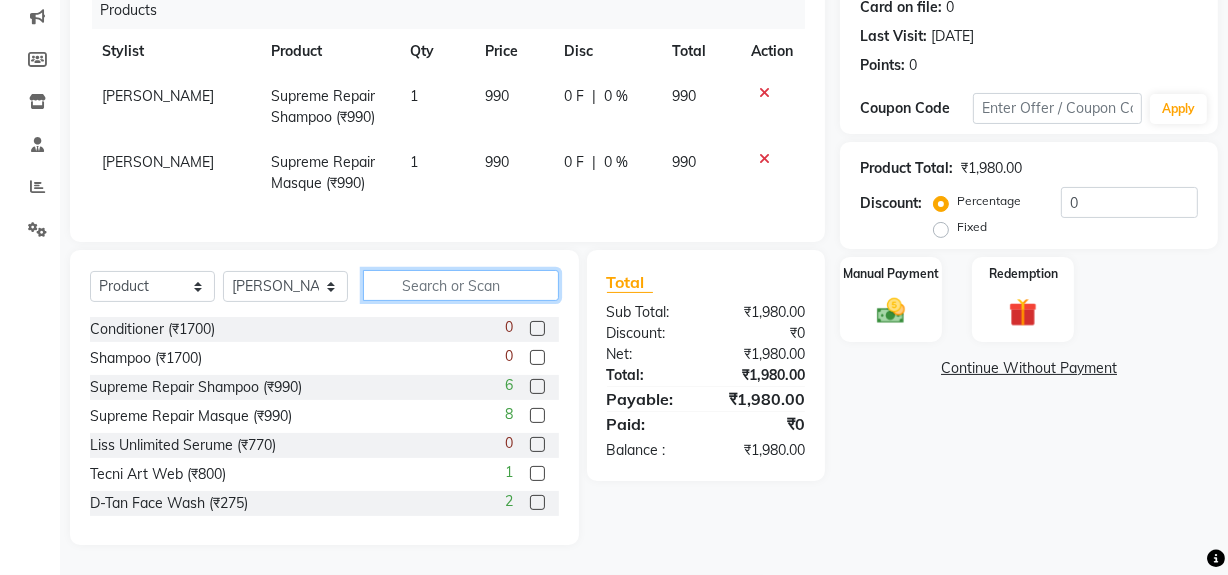 click 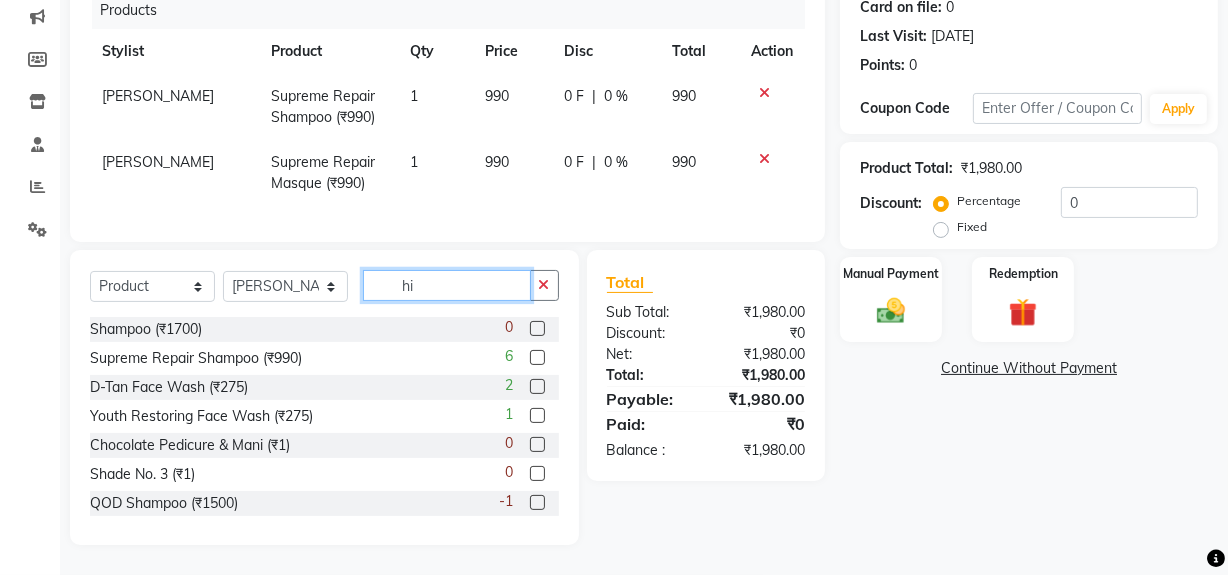 scroll, scrollTop: 205, scrollLeft: 0, axis: vertical 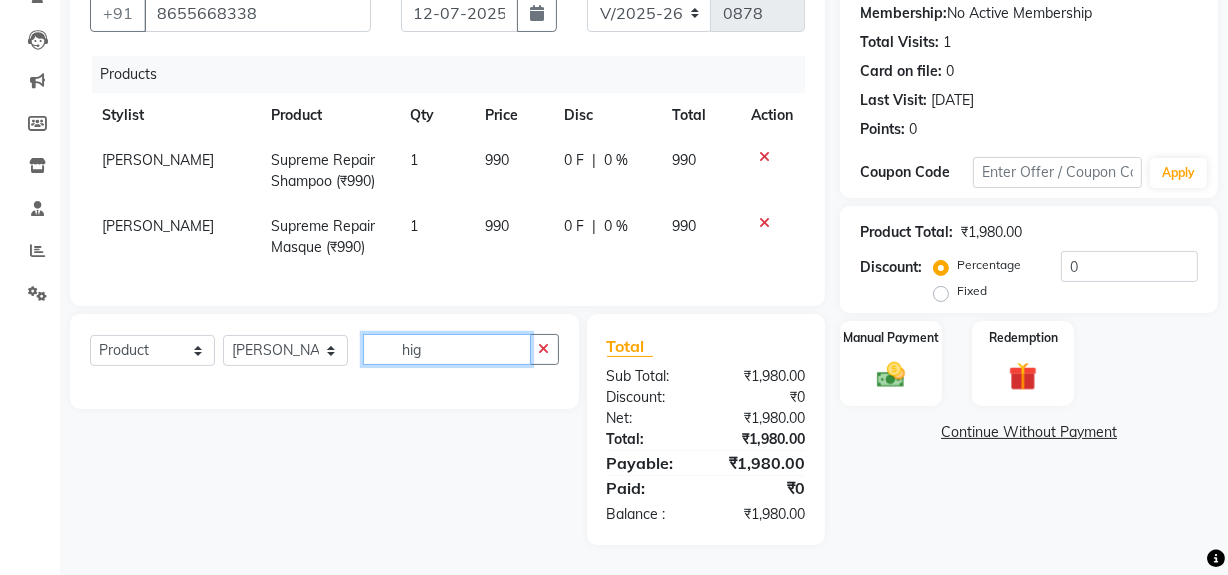 type on "hig" 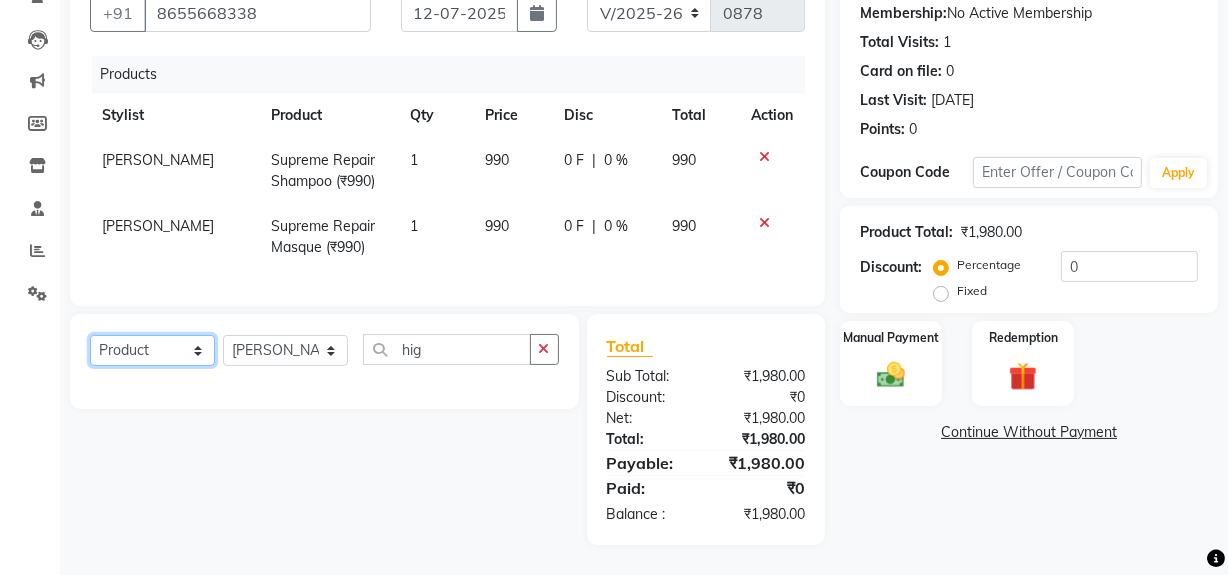 click on "Select  Service  Product  Membership  Package Voucher Prepaid Gift Card" 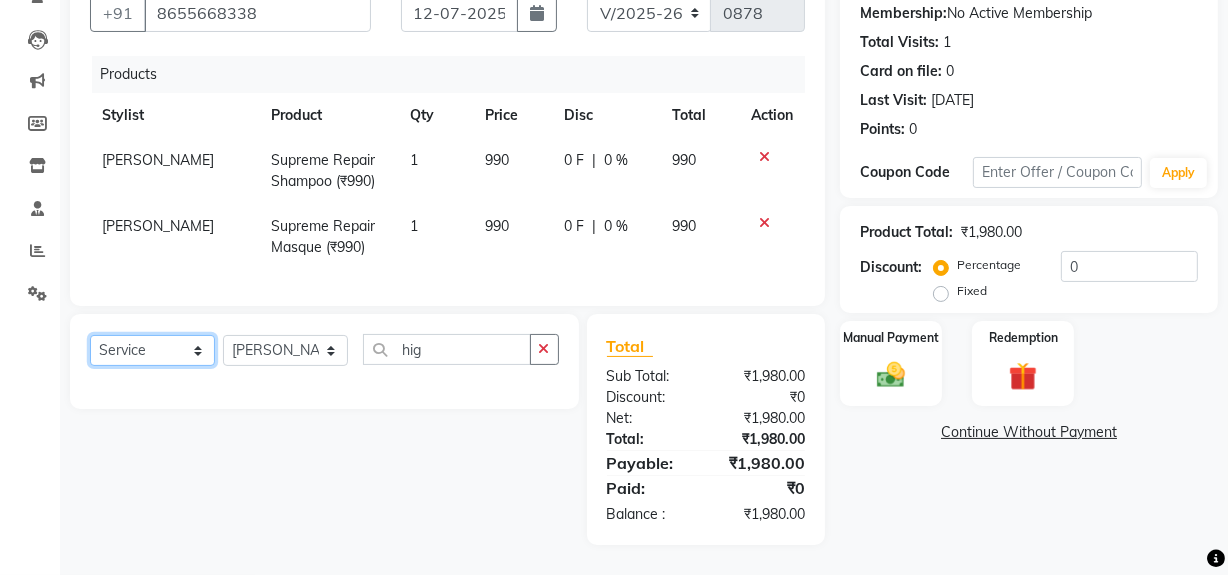 click on "Select  Service  Product  Membership  Package Voucher Prepaid Gift Card" 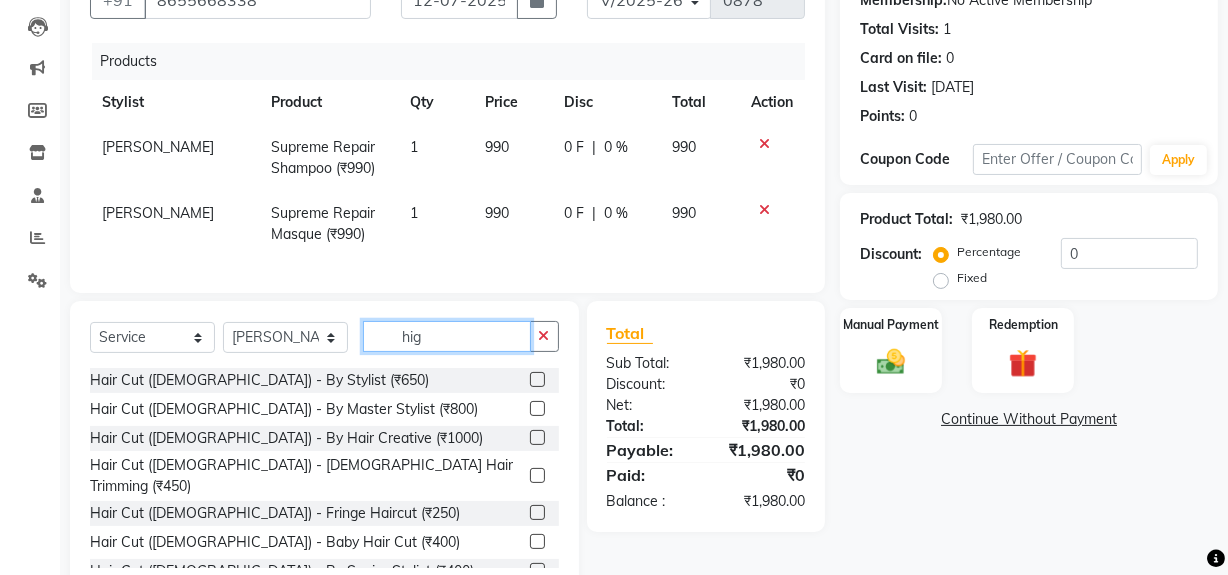 click on "hig" 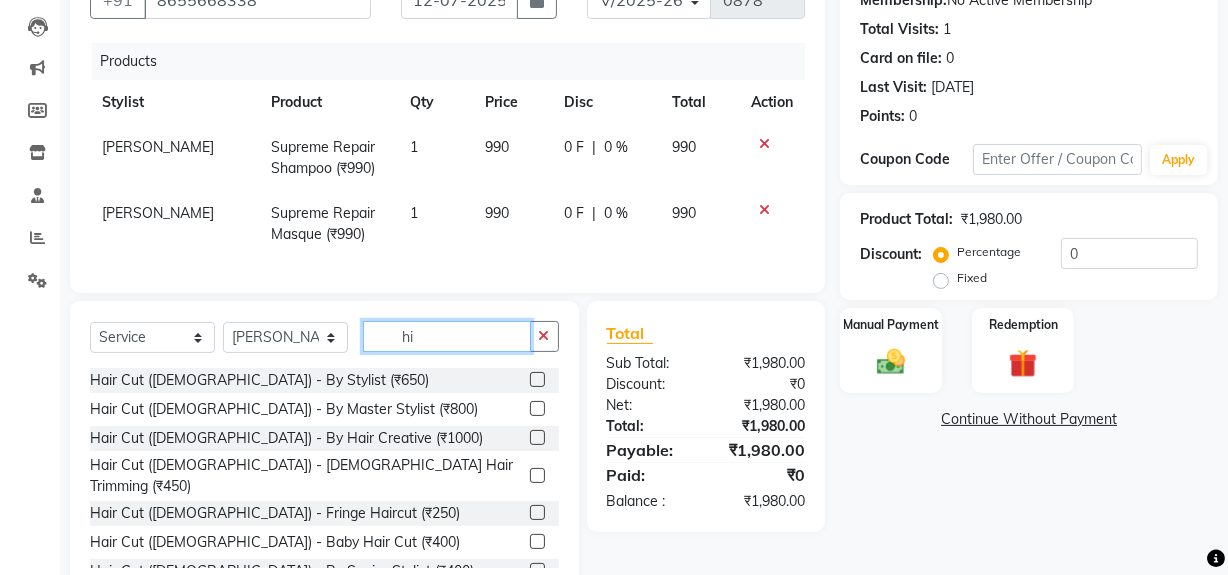 type on "h" 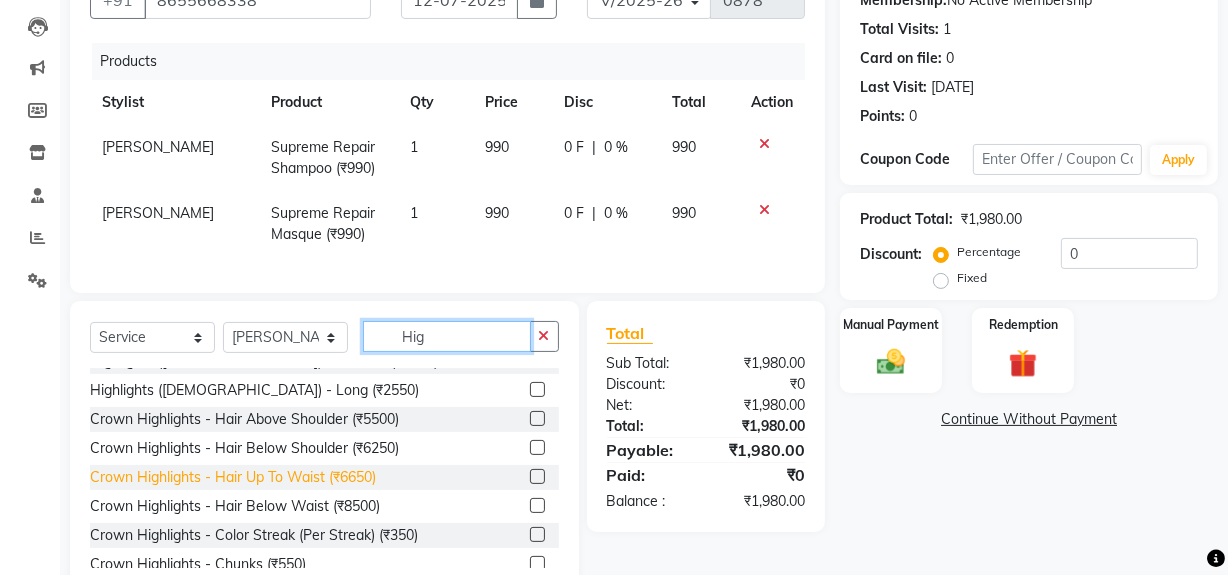 scroll, scrollTop: 0, scrollLeft: 0, axis: both 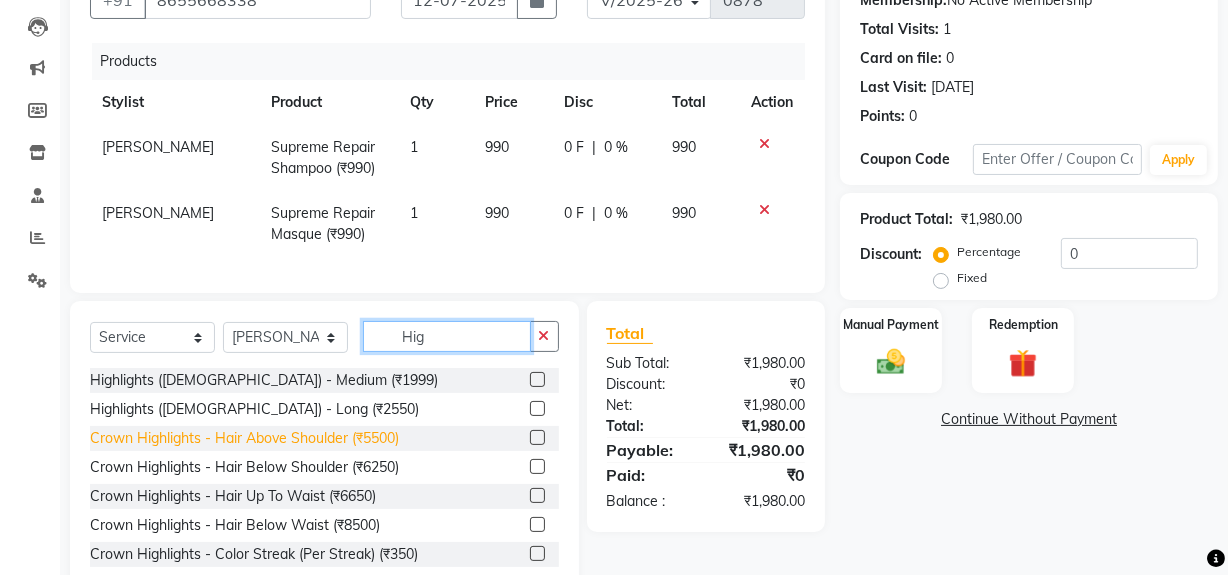 type on "Hig" 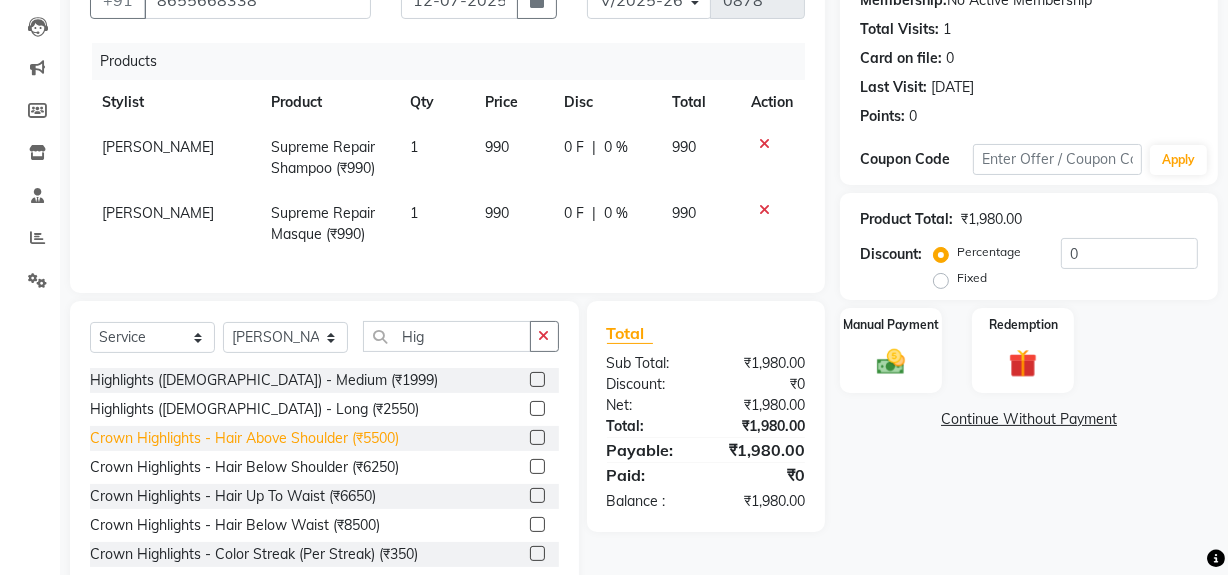 click on "Crown Highlights  - Hair Above Shoulder (₹5500)" 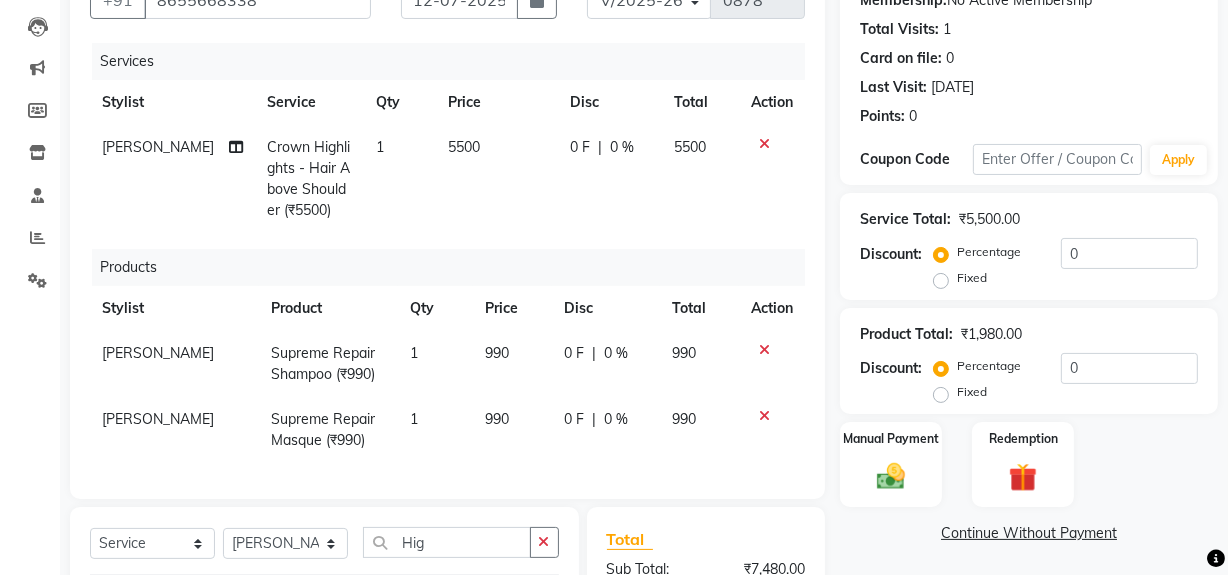 checkbox on "false" 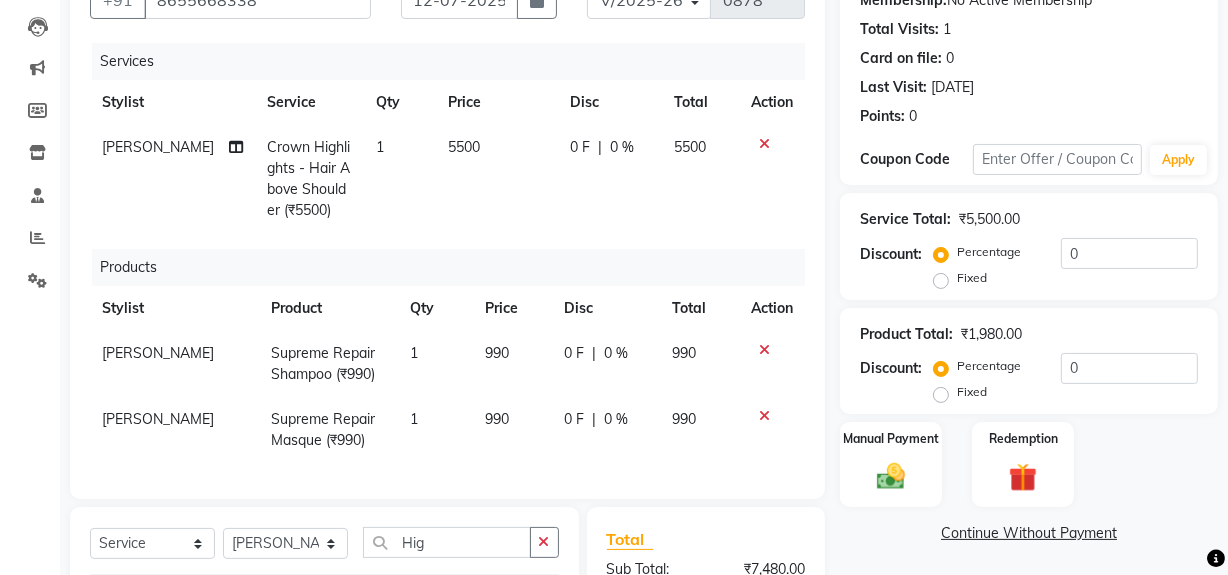 click on "5500" 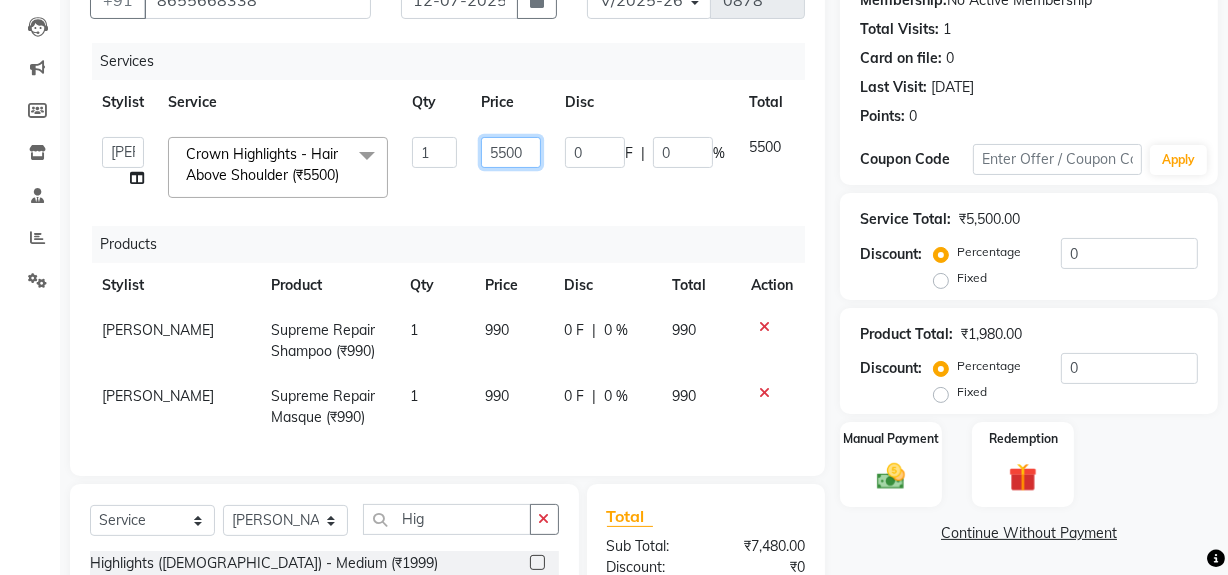 click on "5500" 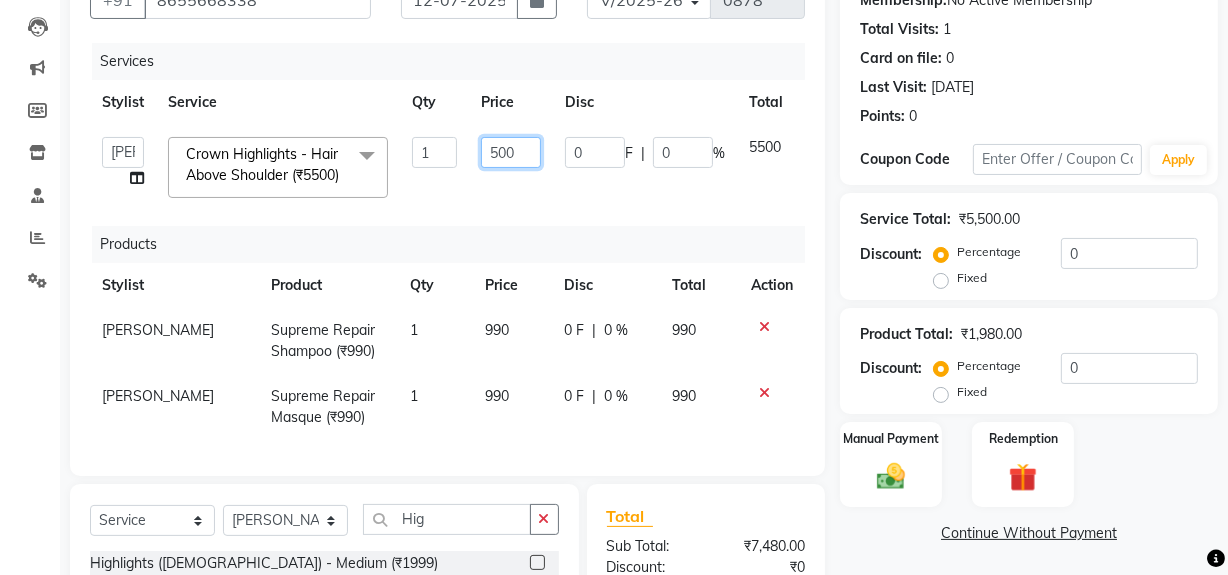 type on "4500" 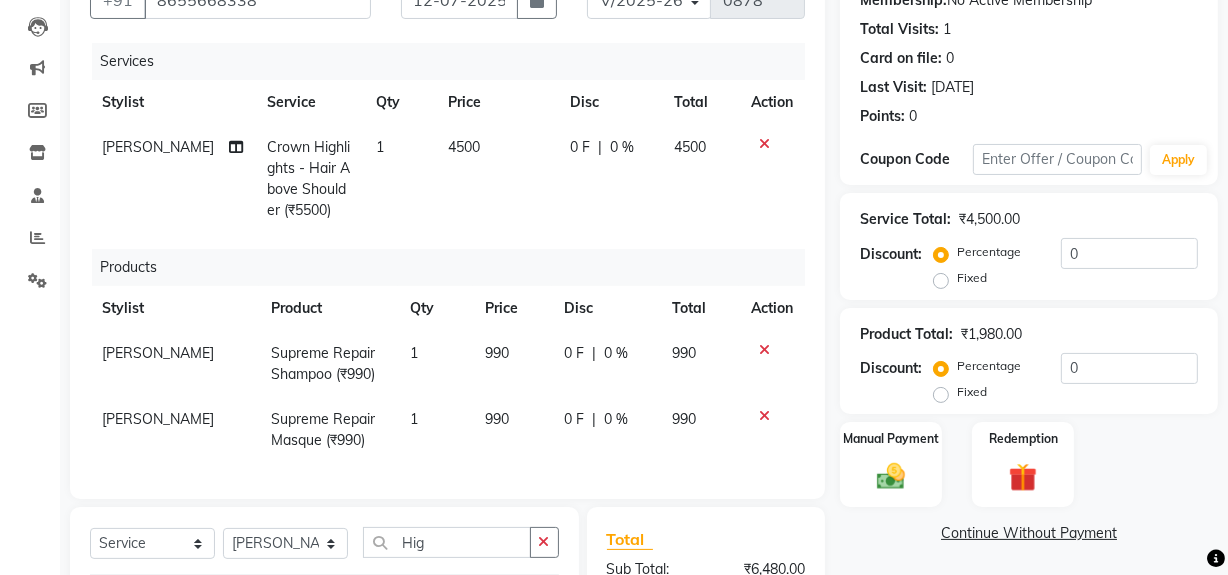 click on "Services Stylist Service Qty Price Disc Total Action [PERSON_NAME] Crown Highlights  - Hair Above Shoulder (₹5500) 1 4500 0 F | 0 % 4500 Products Stylist Product Qty Price Disc Total Action [PERSON_NAME] Supreme Repair Shampoo (₹990) 1 990 0 F | 0 % 990 [PERSON_NAME] Supreme Repair Masque (₹990) 1 990 0 F | 0 % 990" 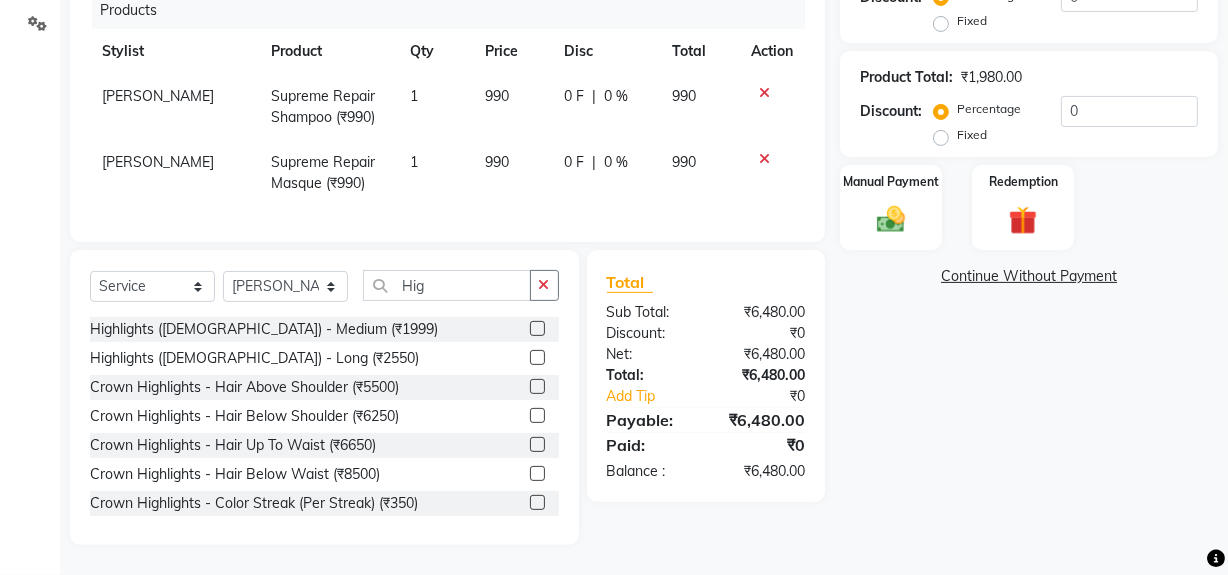 scroll, scrollTop: 475, scrollLeft: 0, axis: vertical 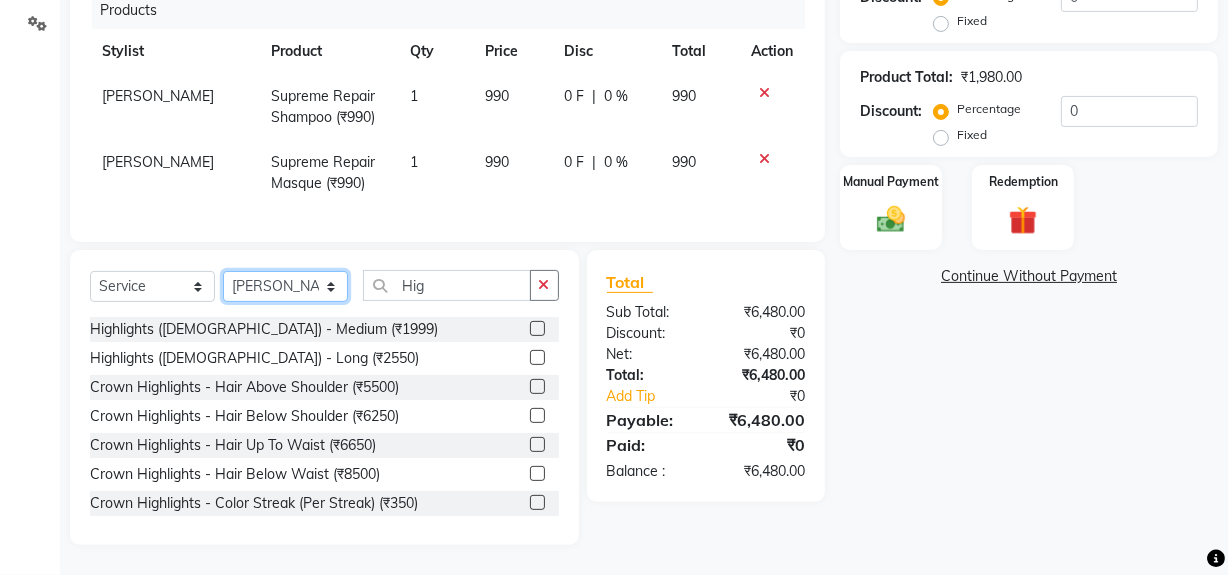 click on "Select Stylist [PERSON_NAME] [PERSON_NAME] Noir (Login) [PERSON_NAME]  Sumit  [PERSON_NAME]  Zaid" 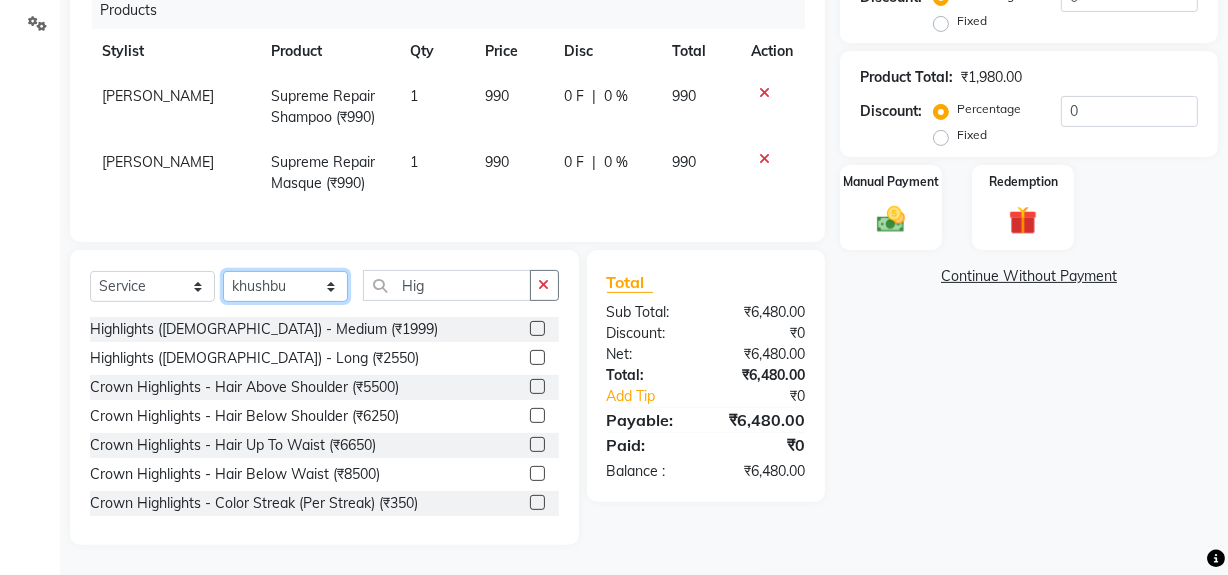 click on "Select Stylist [PERSON_NAME] [PERSON_NAME] Noir (Login) [PERSON_NAME]  Sumit  [PERSON_NAME]  Zaid" 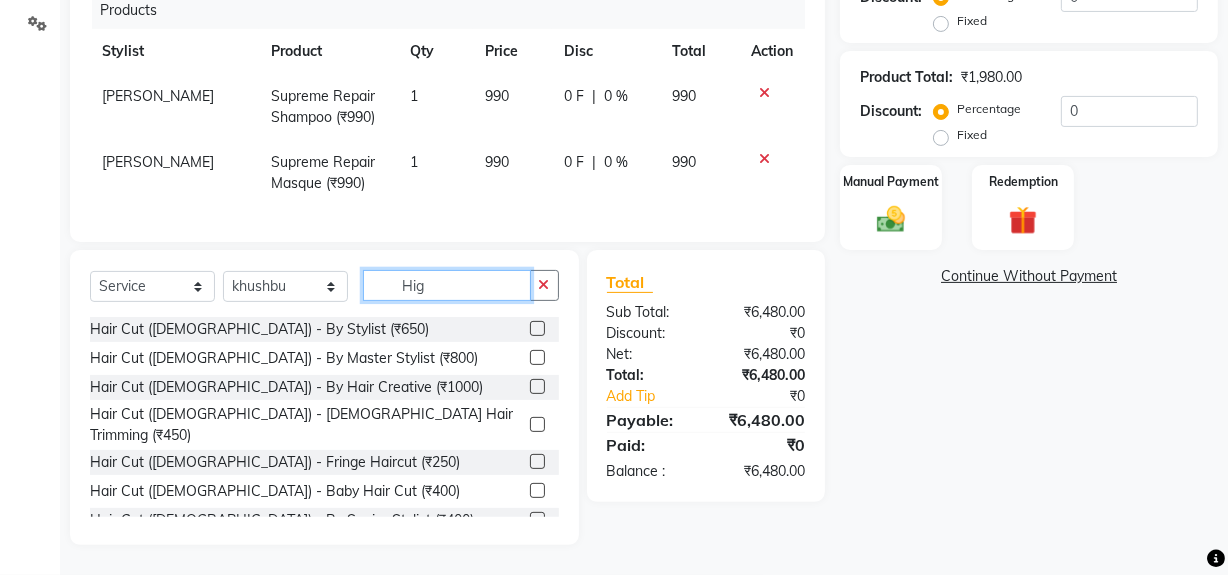 click on "Hig" 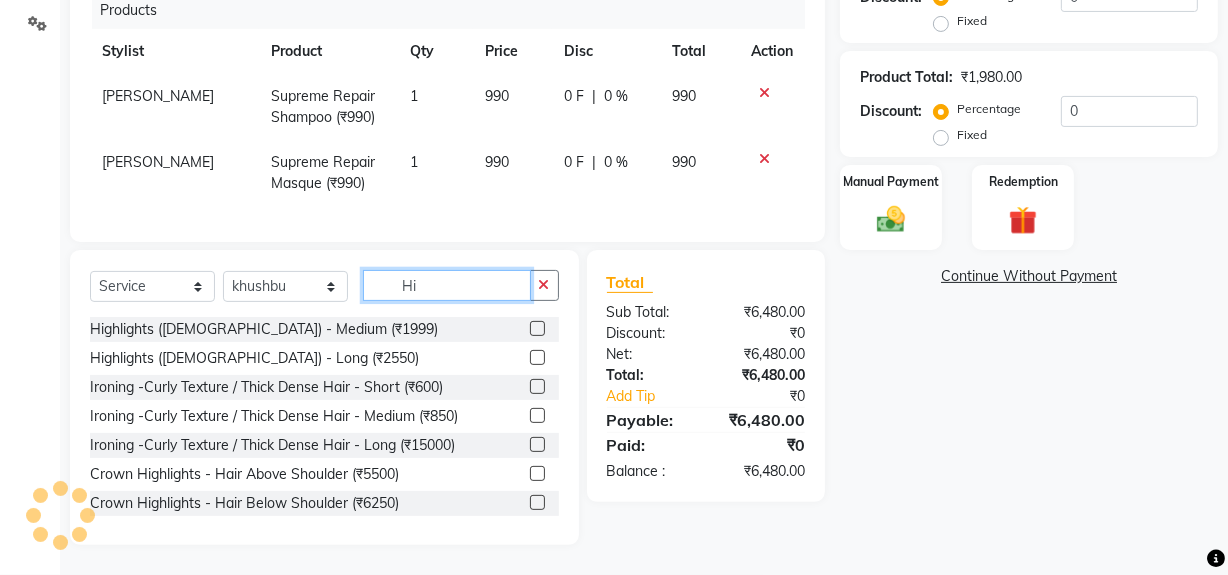 type on "H" 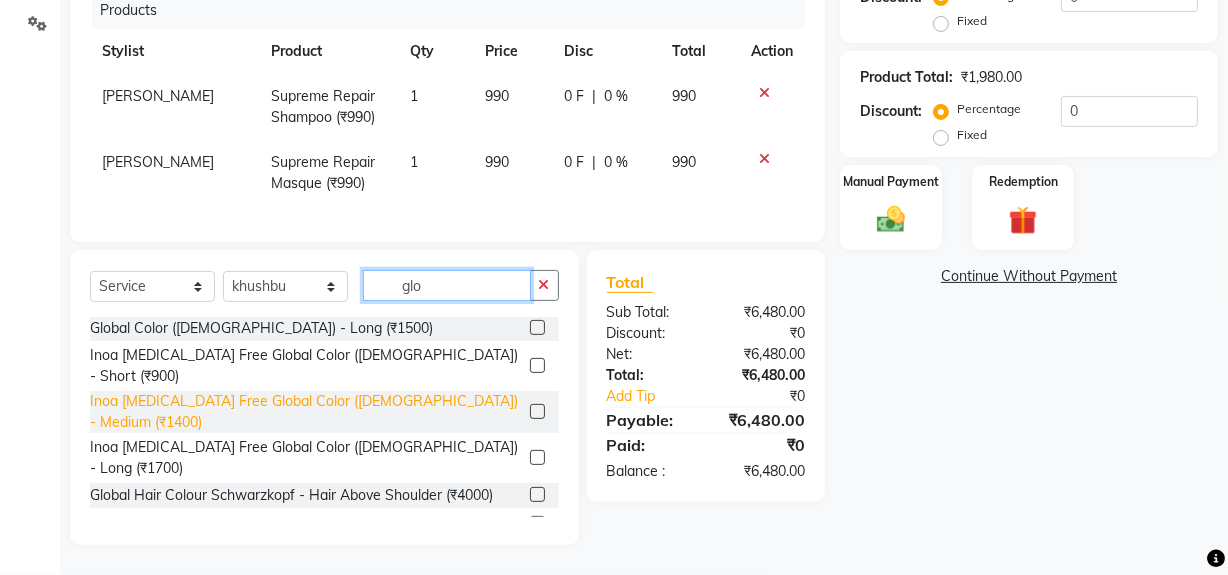 scroll, scrollTop: 90, scrollLeft: 0, axis: vertical 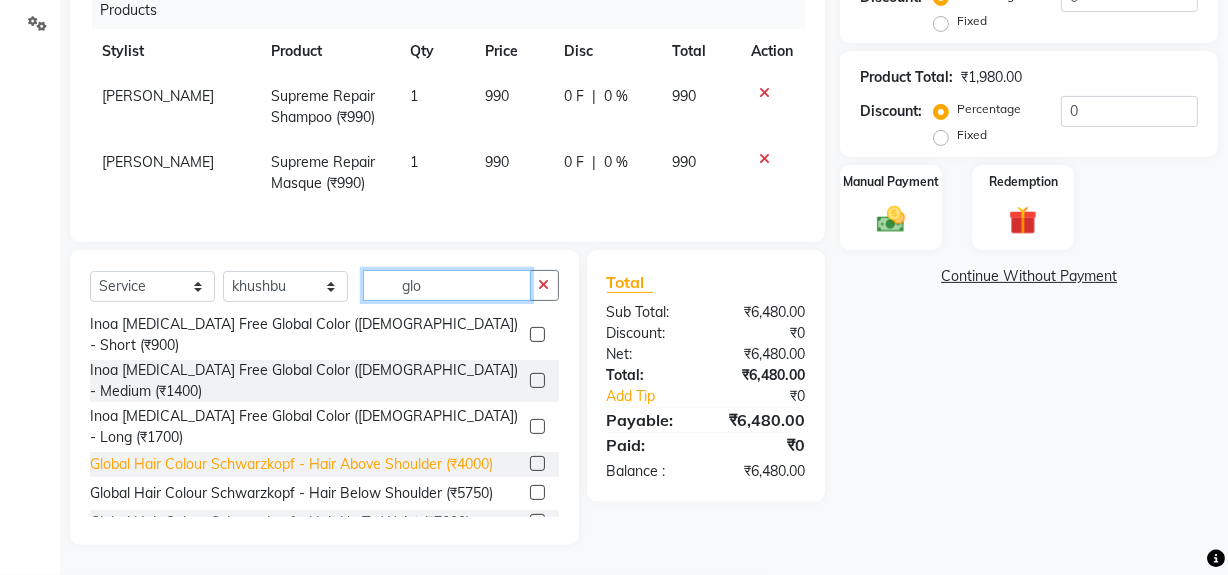type on "glo" 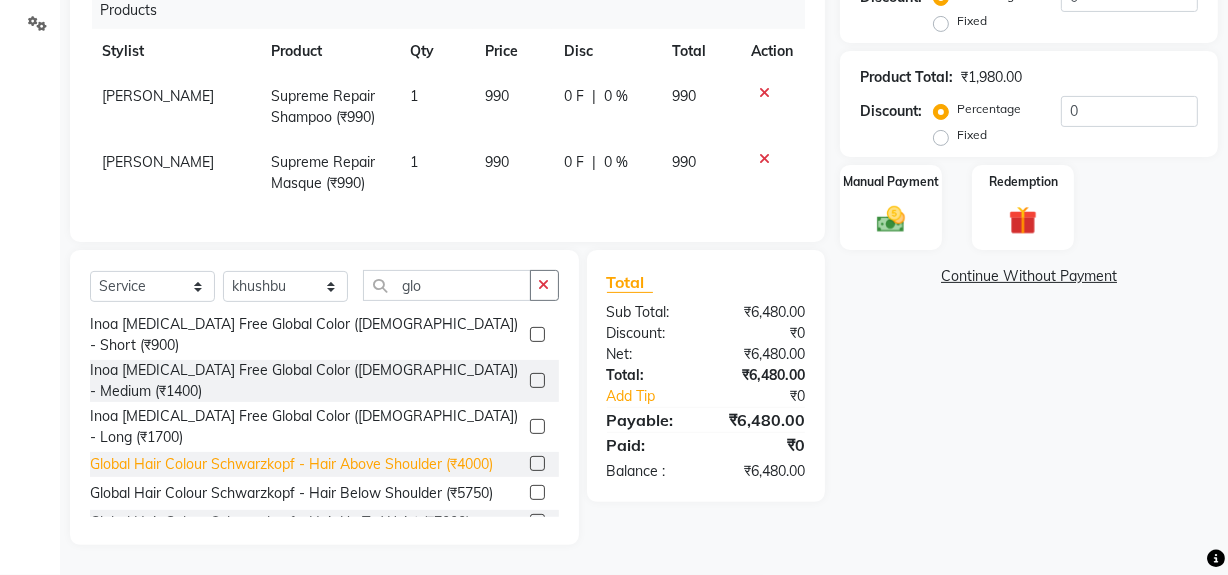 click on "Global Hair Colour Schwarzkopf - Hair Above Shoulder (₹4000)" 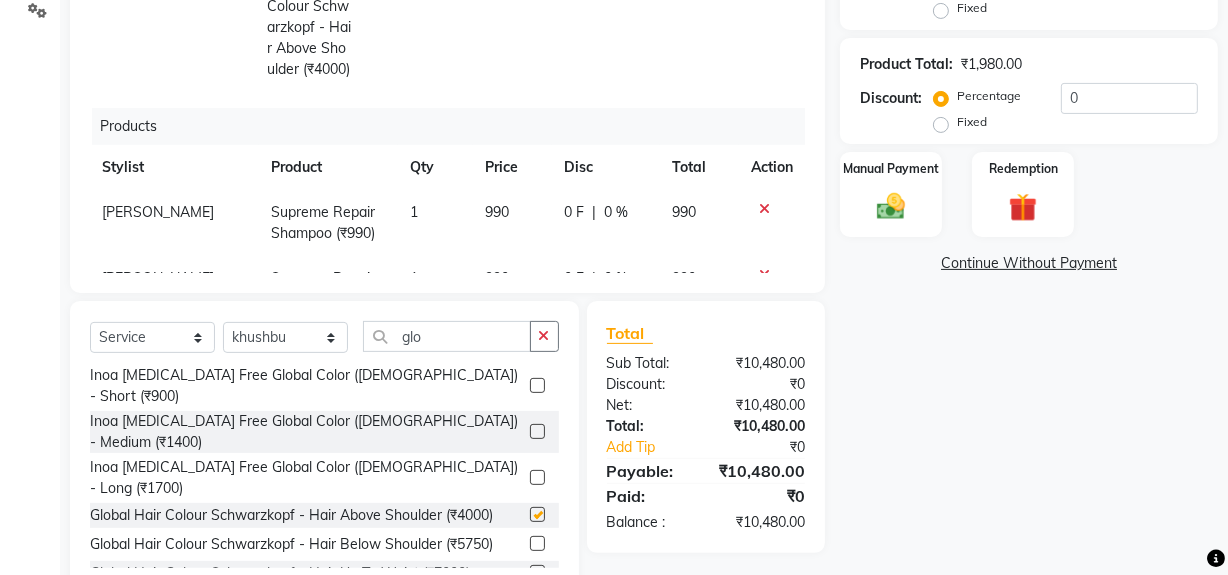 checkbox on "false" 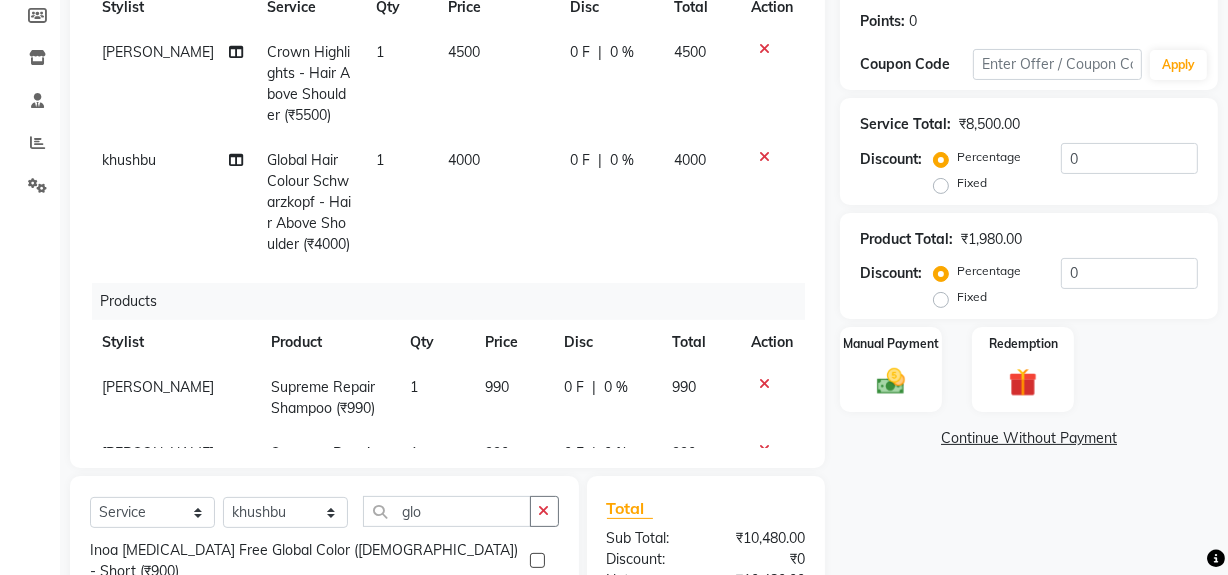 scroll, scrollTop: 293, scrollLeft: 0, axis: vertical 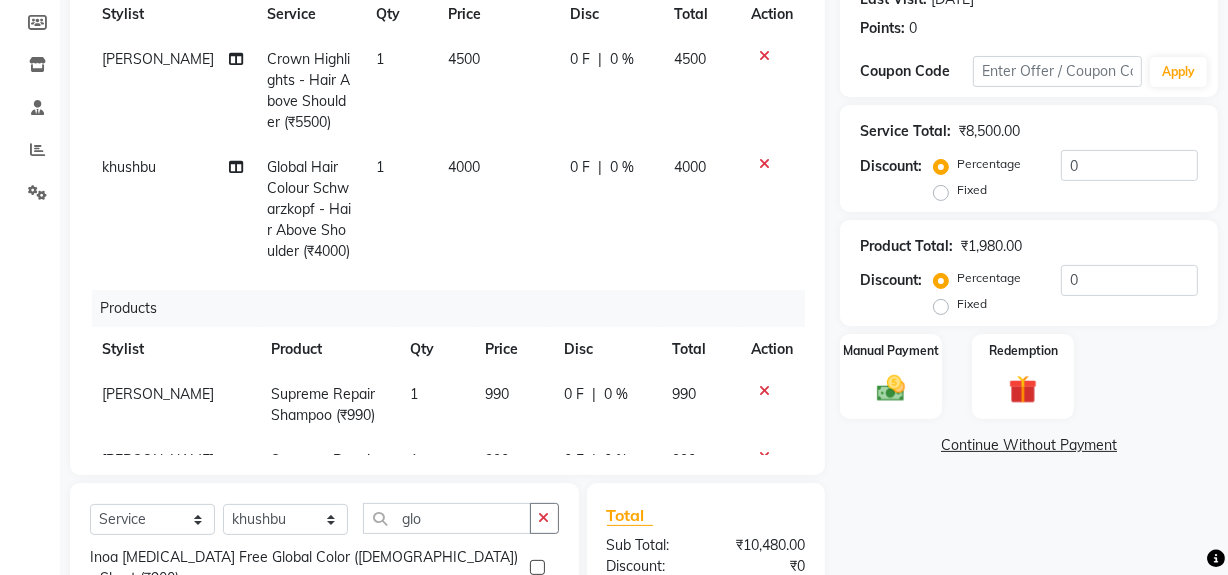 click on "4000" 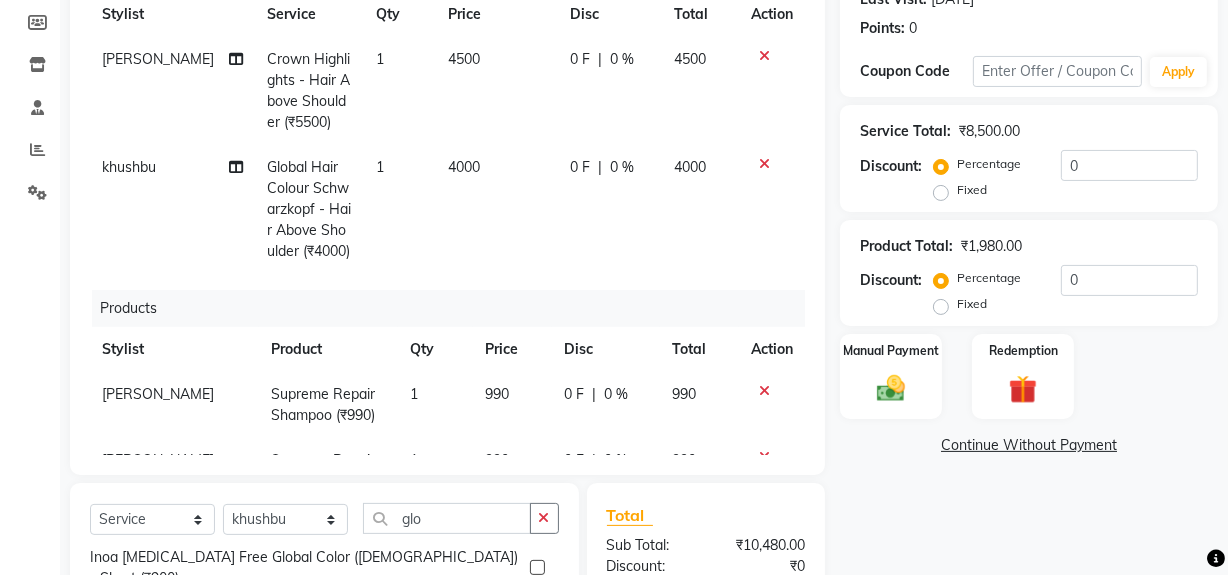 click on "1" 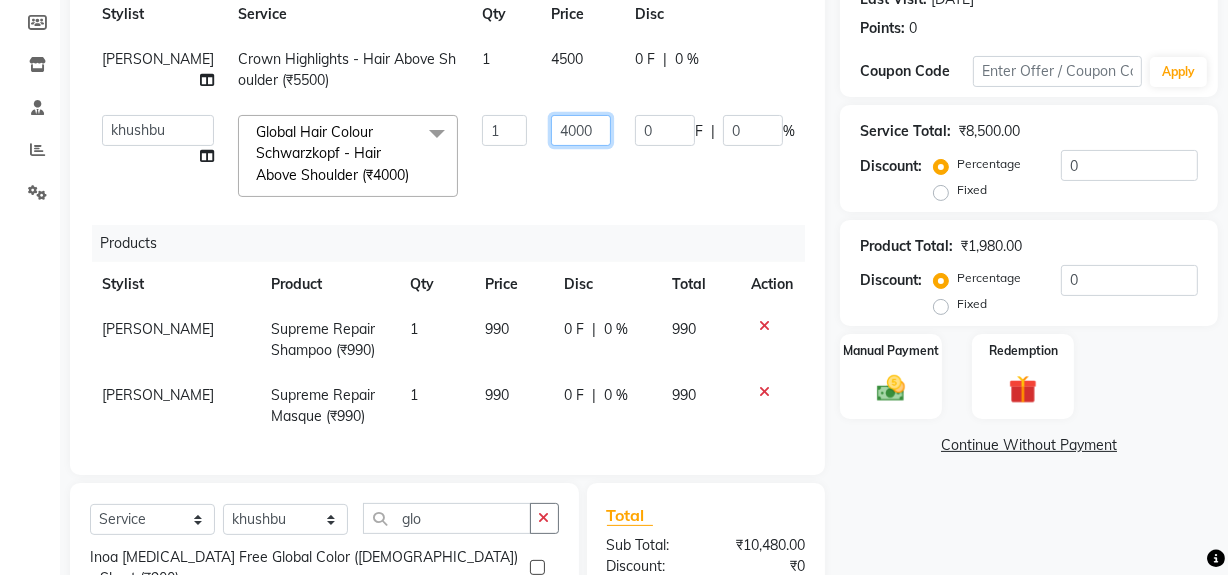 click on "4000" 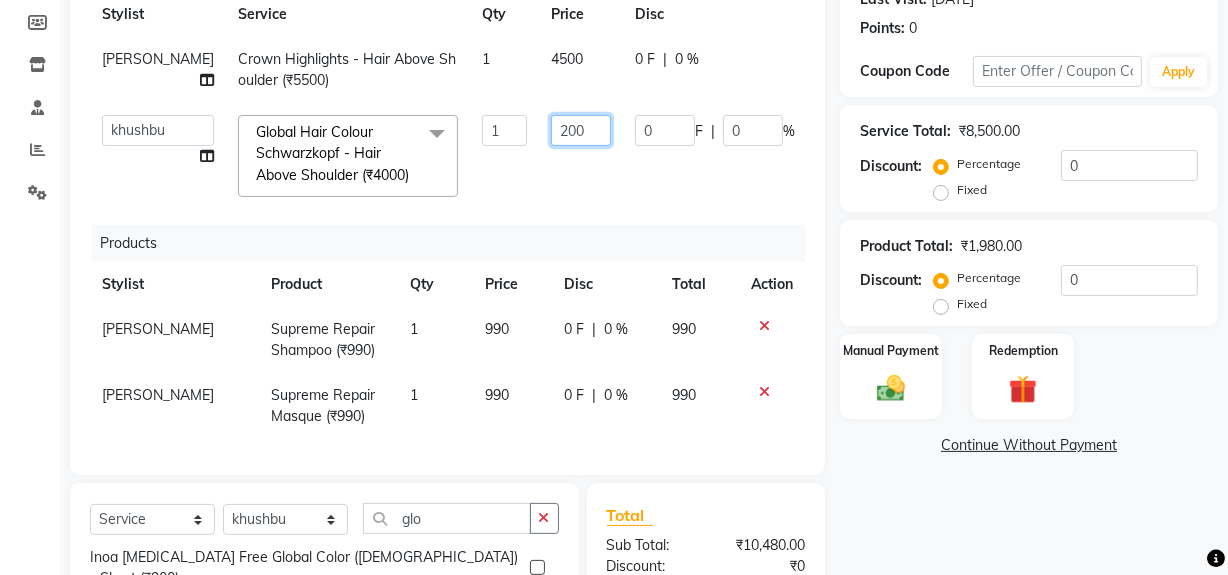 type on "2500" 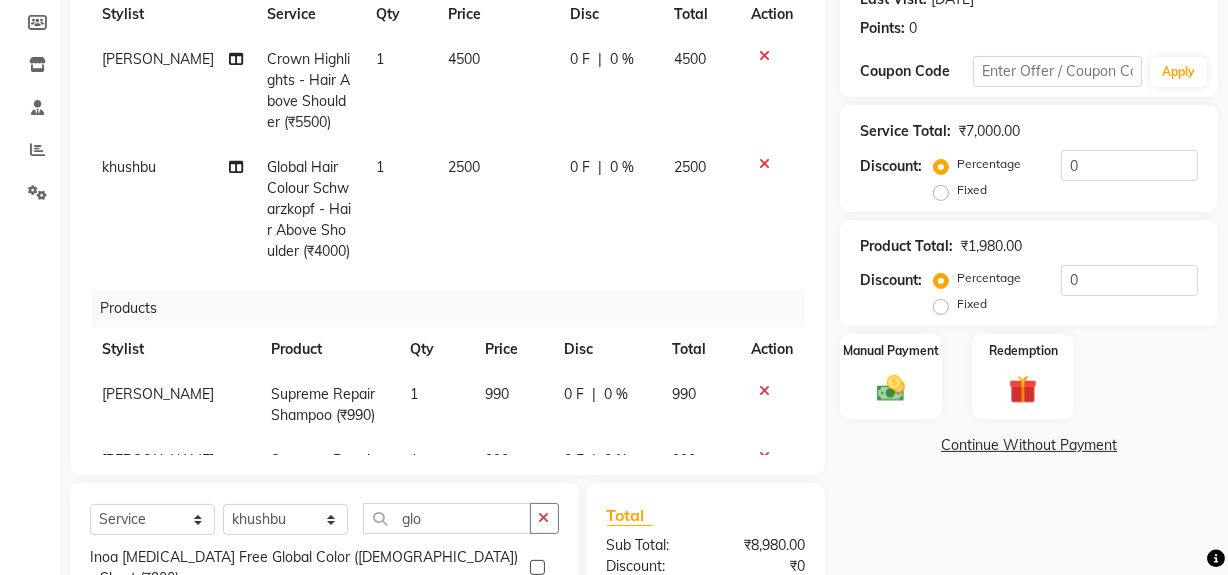click on "0 F | 0 %" 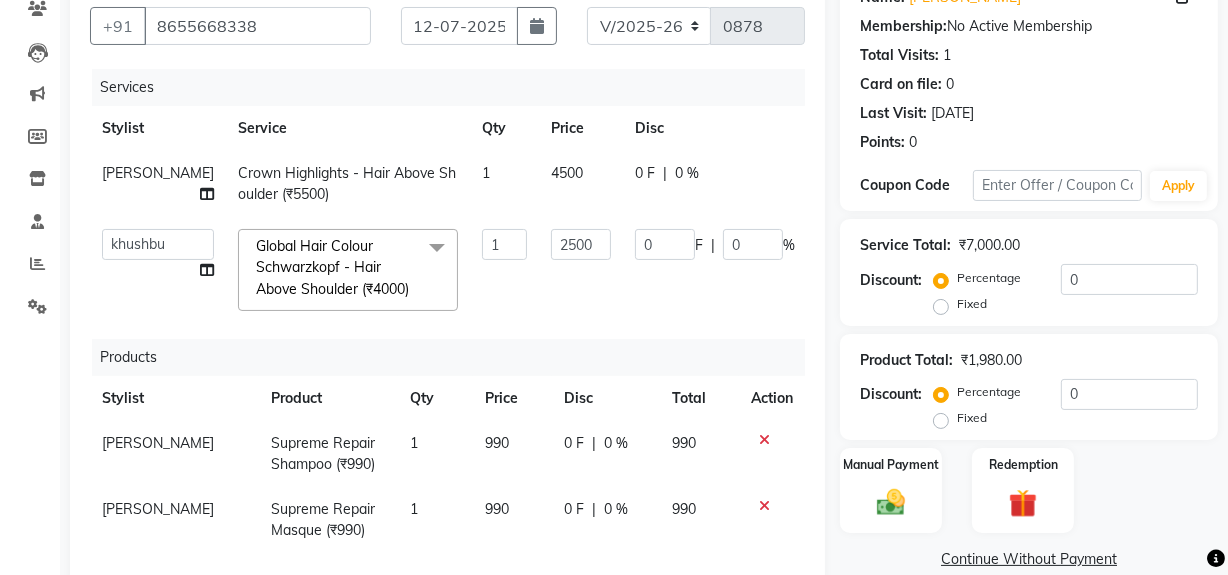 scroll, scrollTop: 181, scrollLeft: 0, axis: vertical 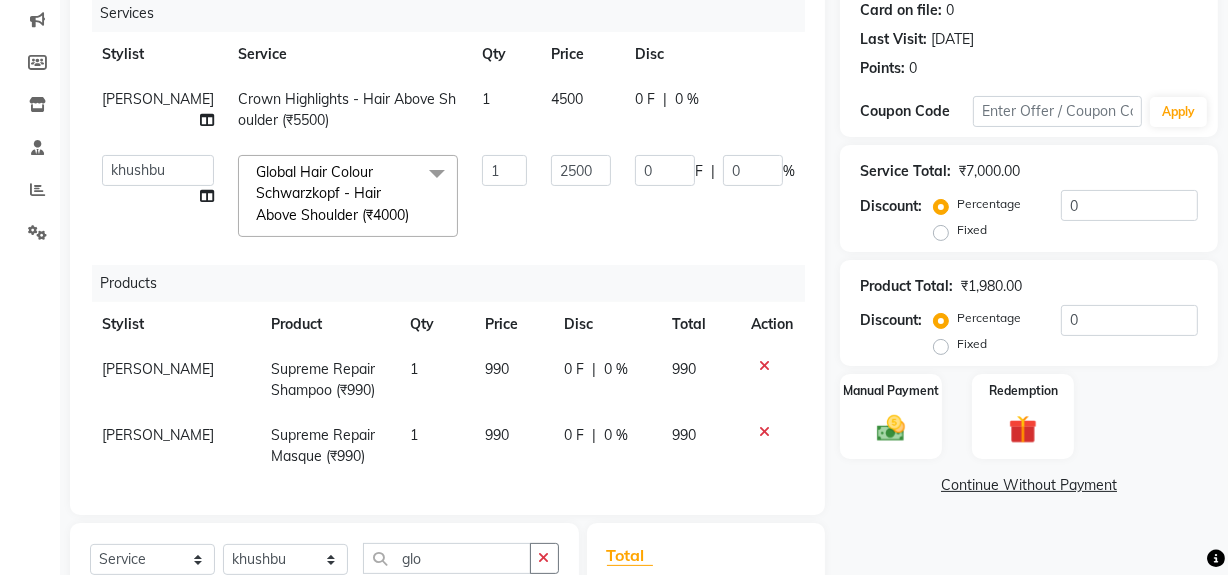 click on "2500" 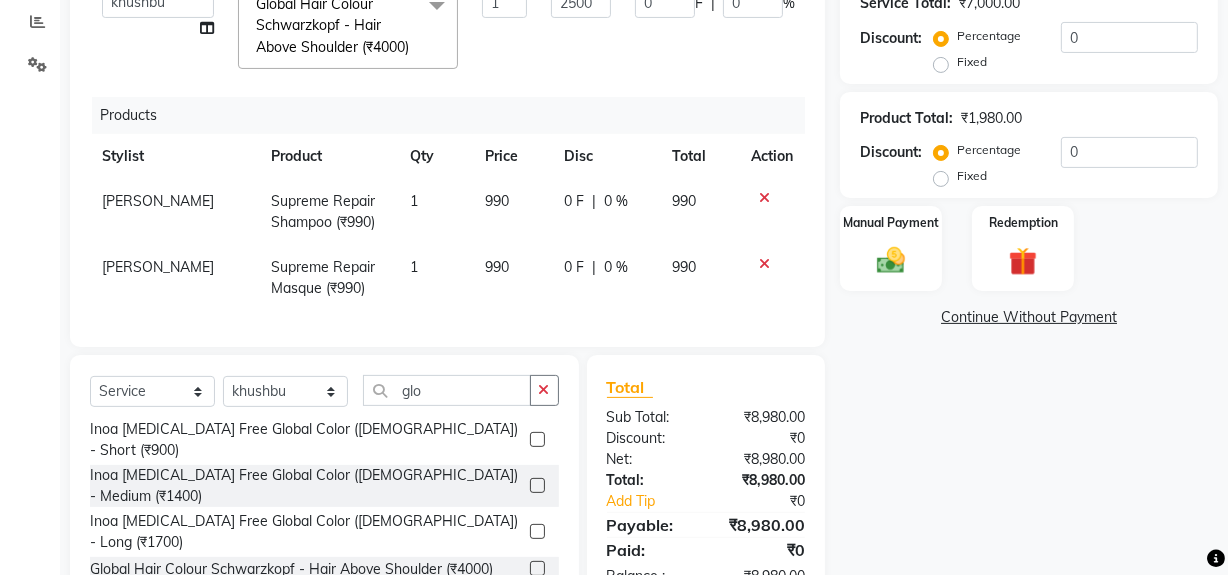 scroll, scrollTop: 435, scrollLeft: 0, axis: vertical 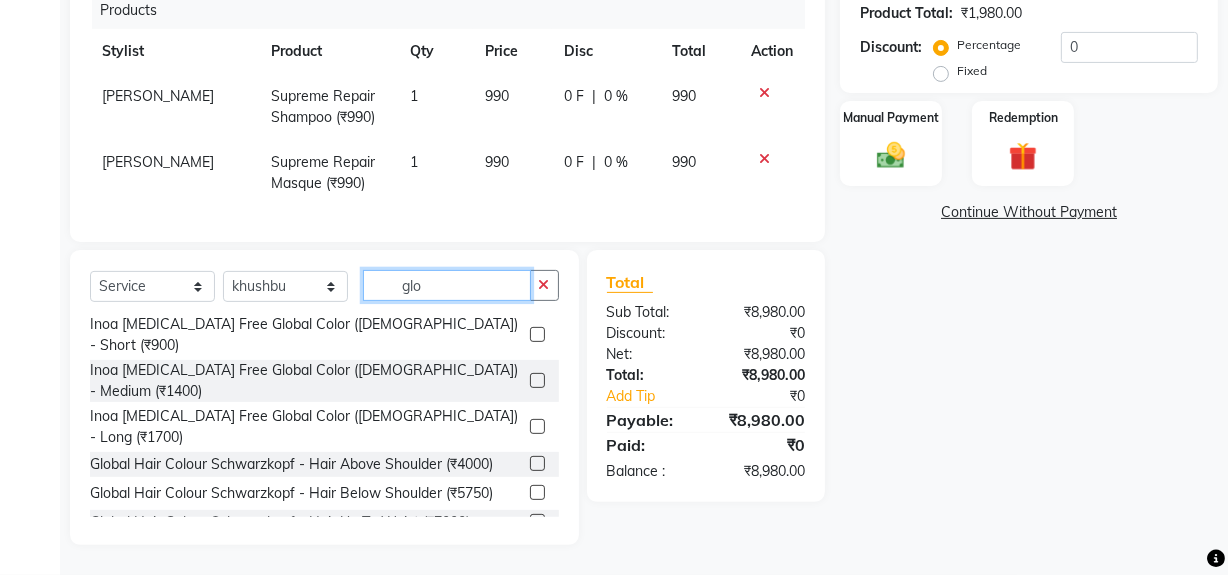 click on "glo" 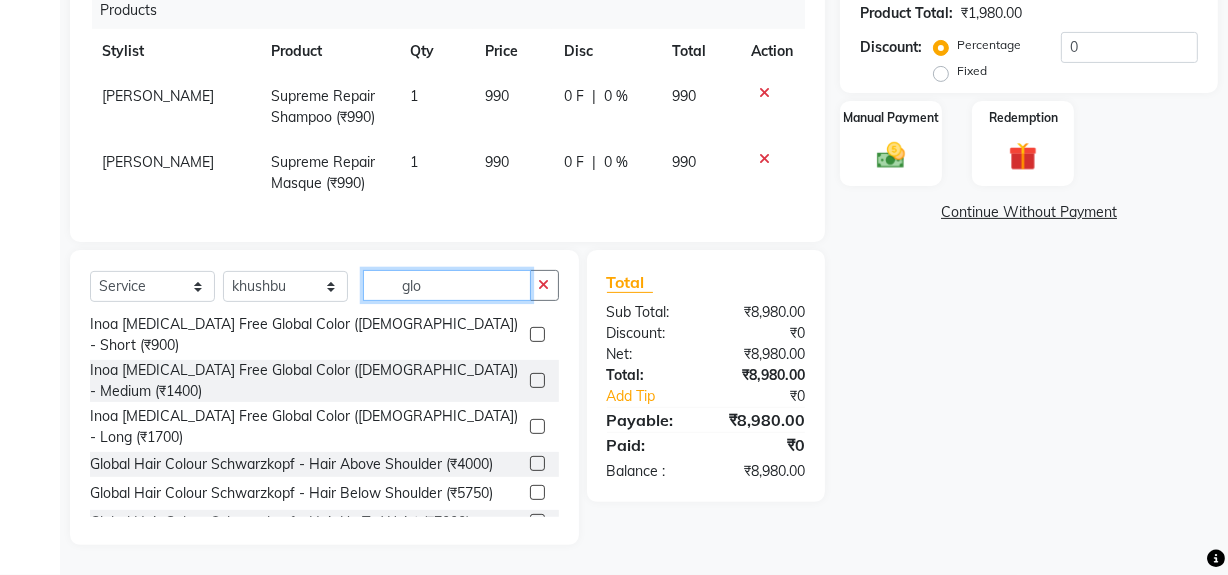 click on "glo" 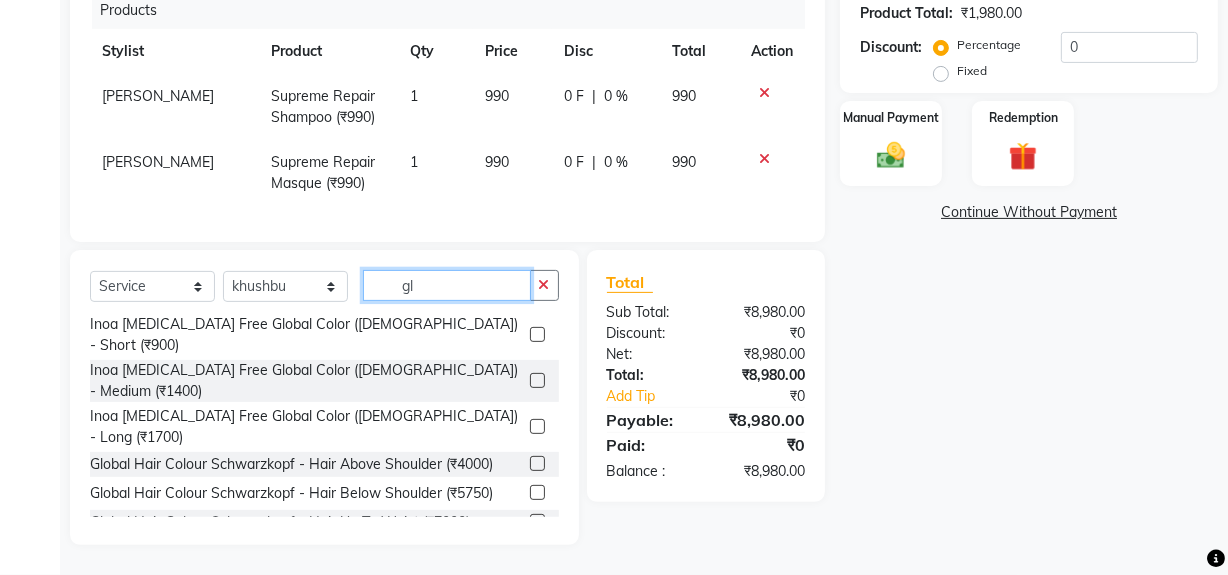 type on "g" 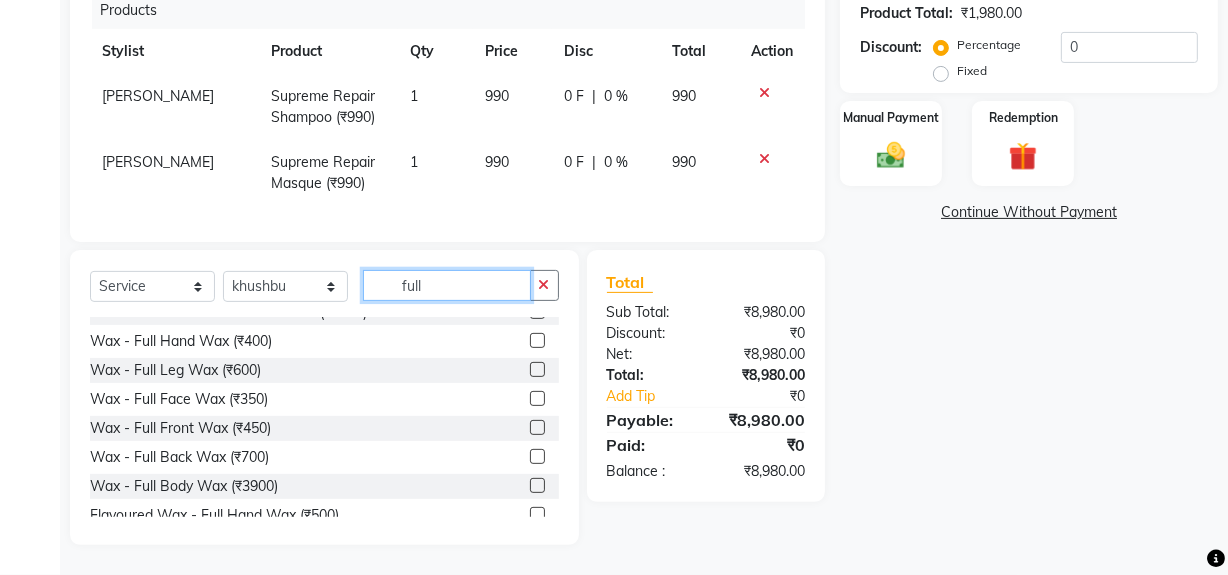 scroll, scrollTop: 0, scrollLeft: 0, axis: both 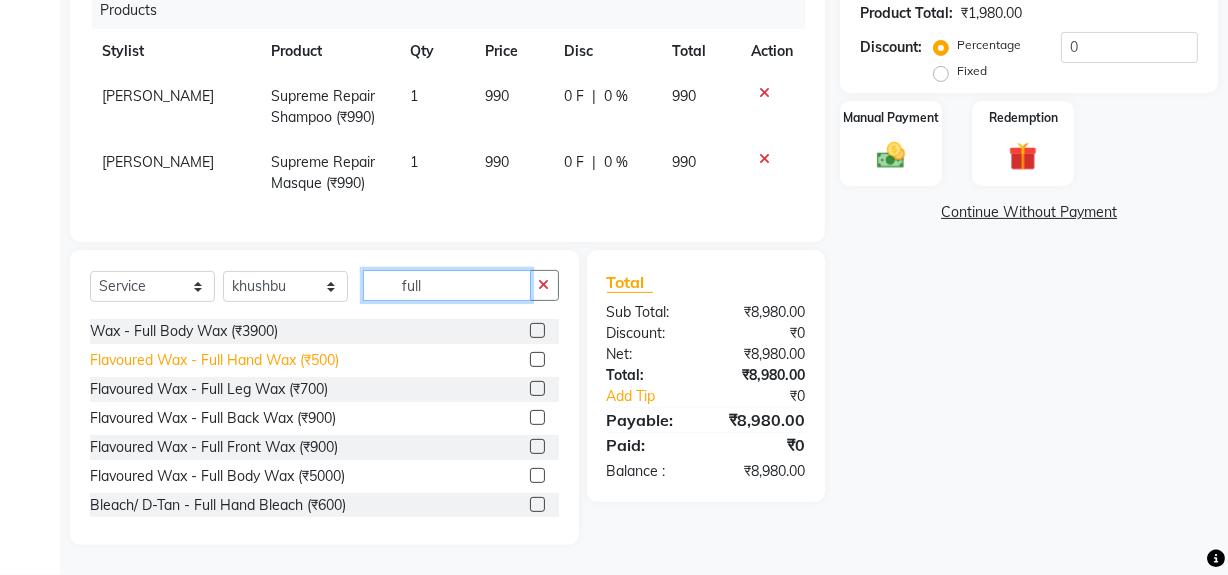 type on "full" 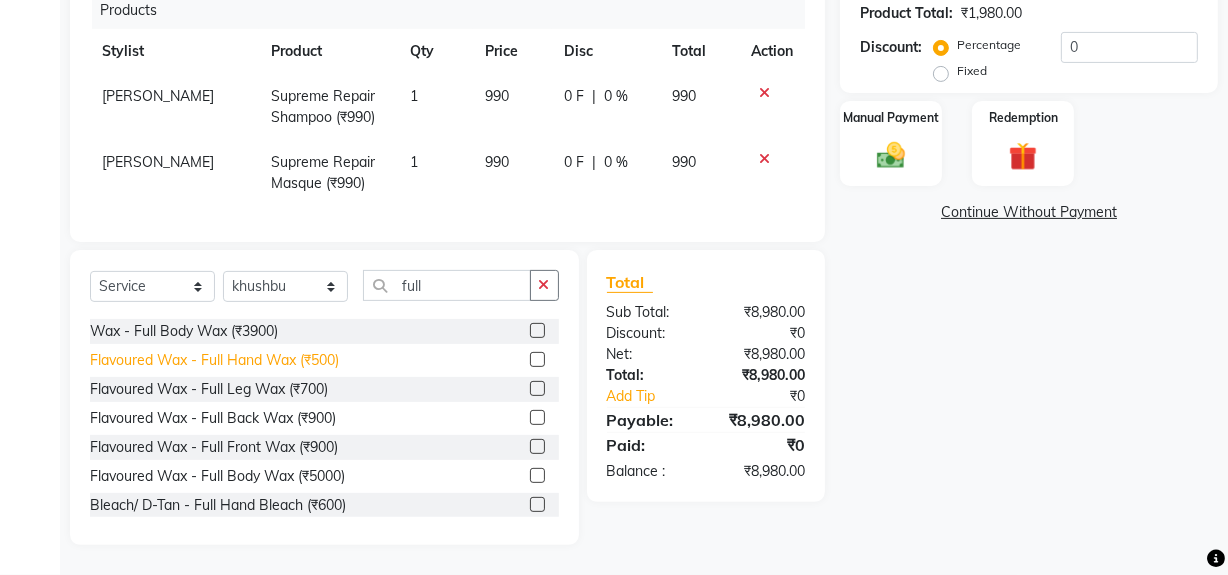 click on "Flavoured Wax - Full Hand Wax (₹500)" 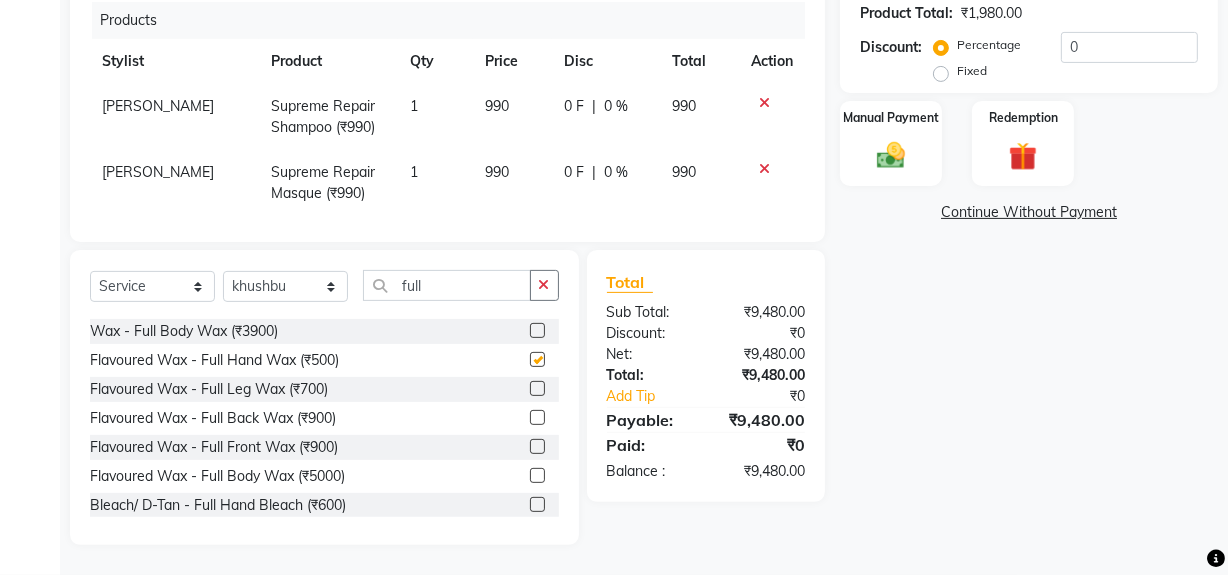 checkbox on "false" 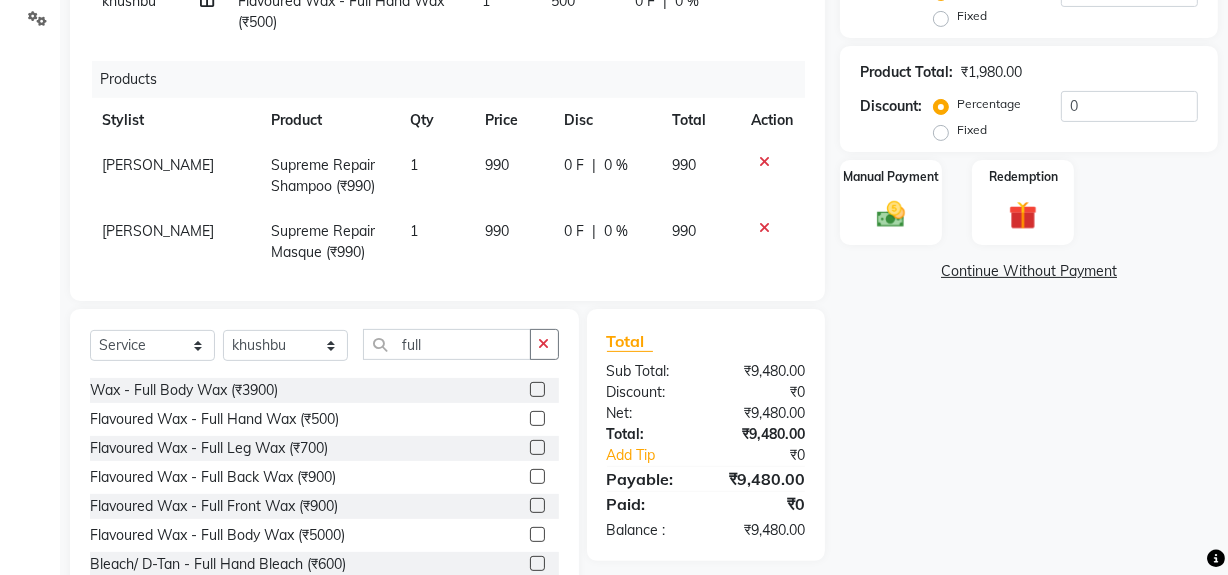 scroll, scrollTop: 344, scrollLeft: 0, axis: vertical 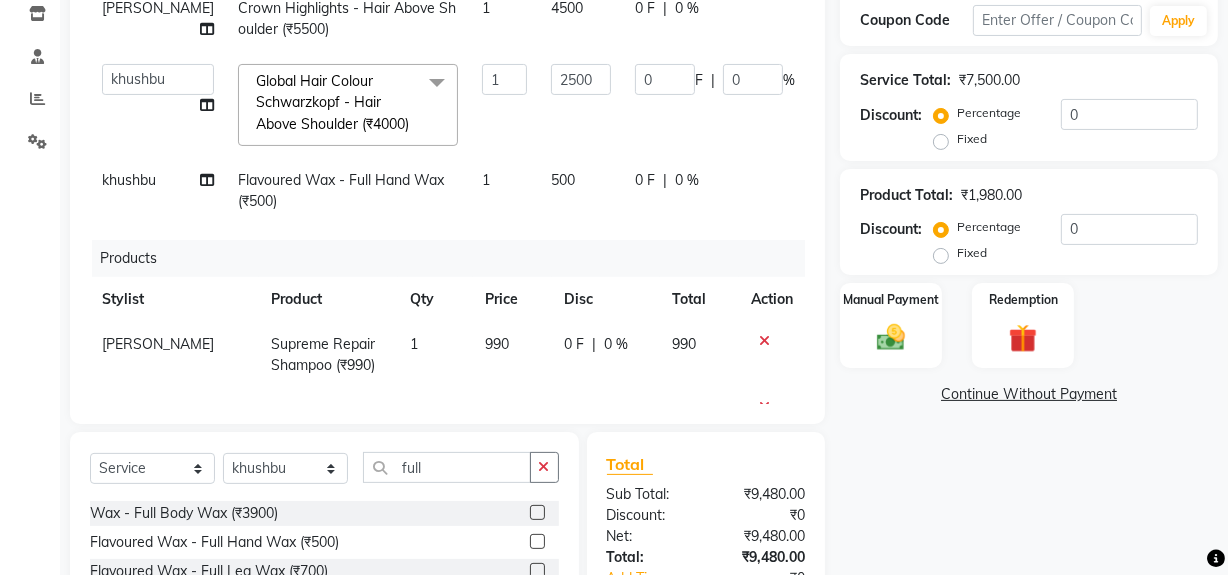 click on "500" 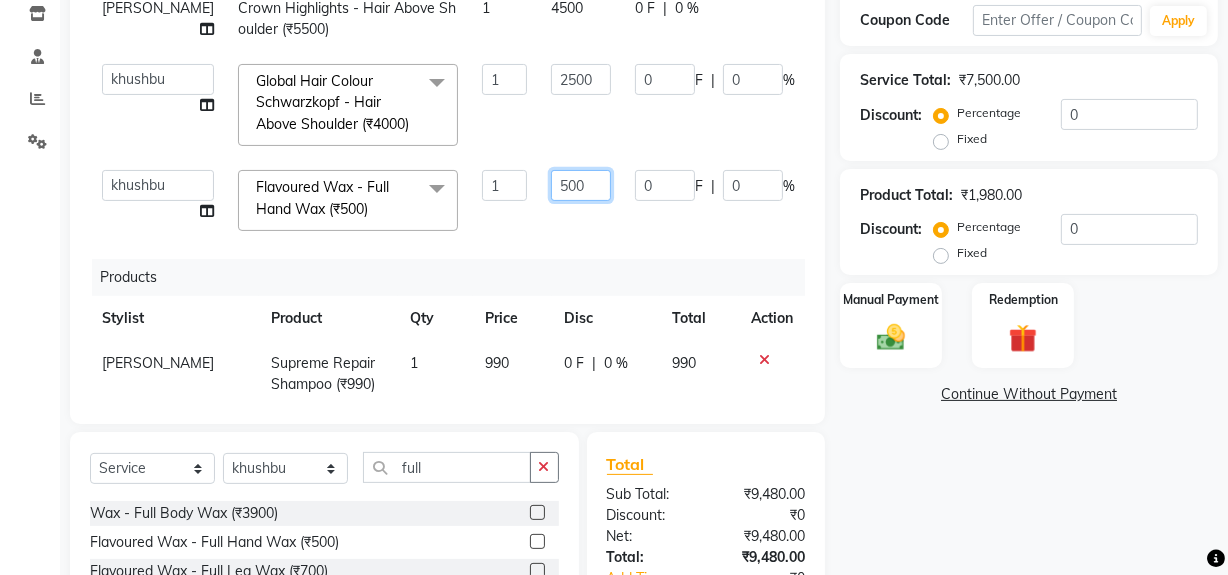 click on "500" 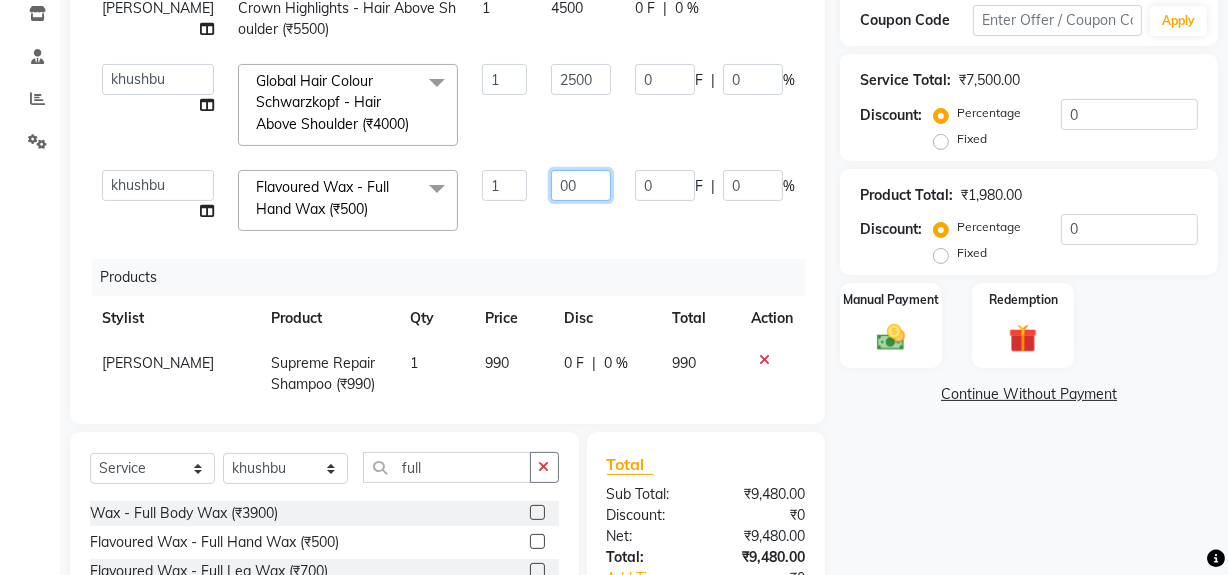 type on "600" 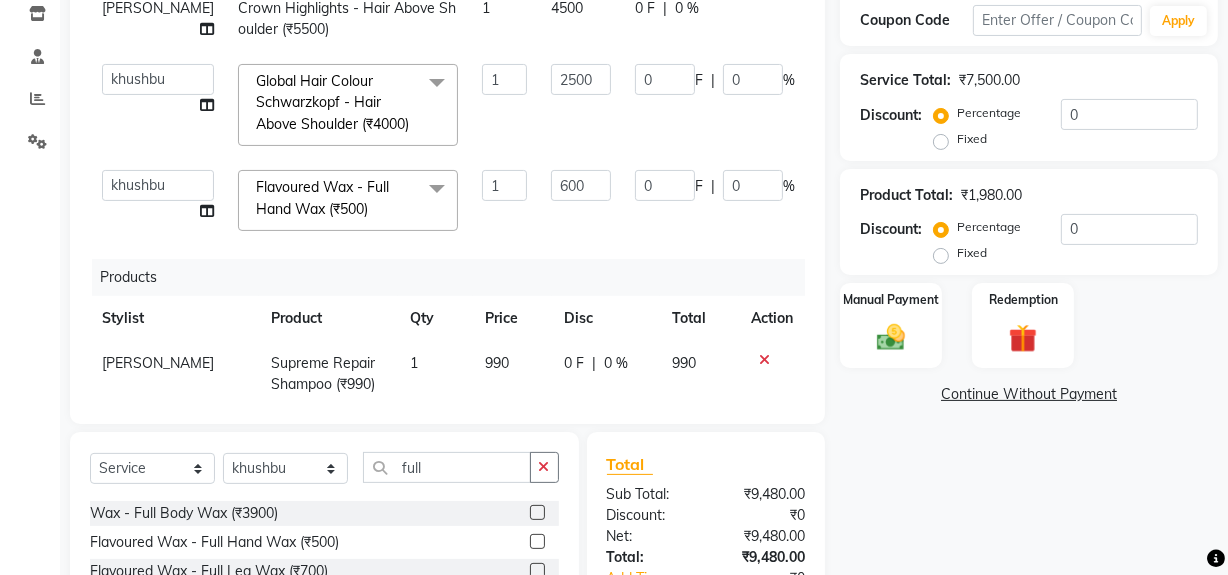 click on "600" 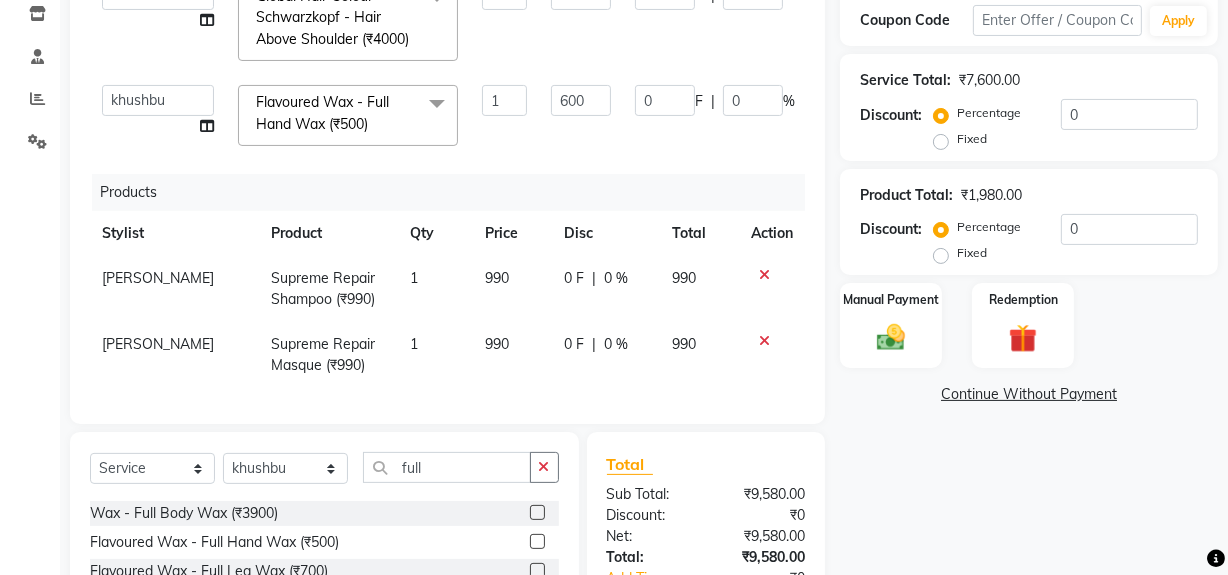 scroll, scrollTop: 140, scrollLeft: 0, axis: vertical 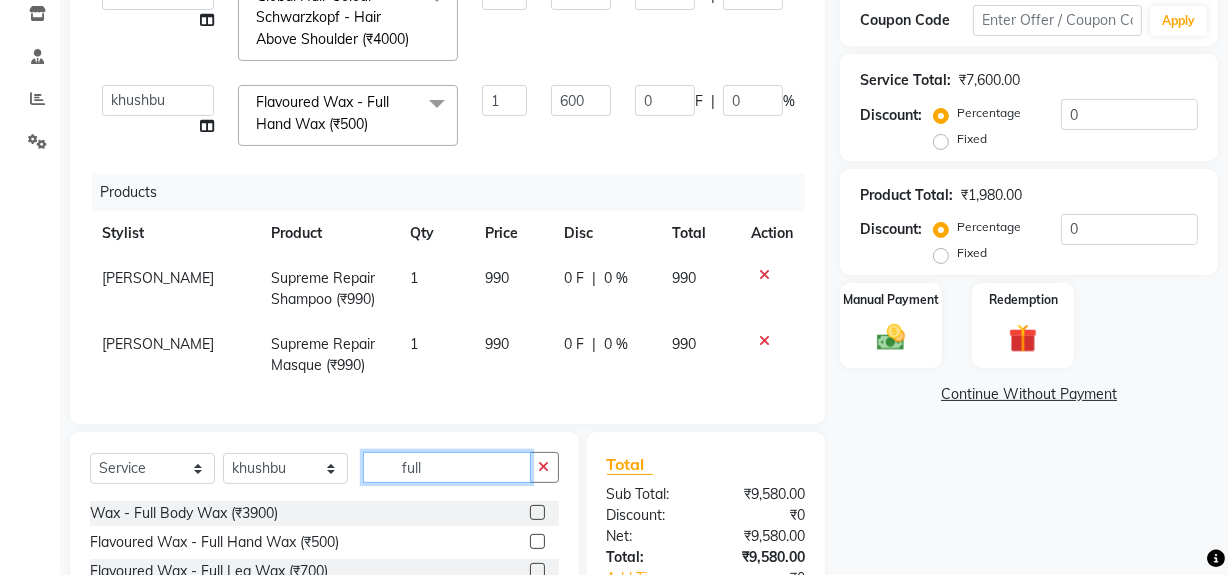 click on "full" 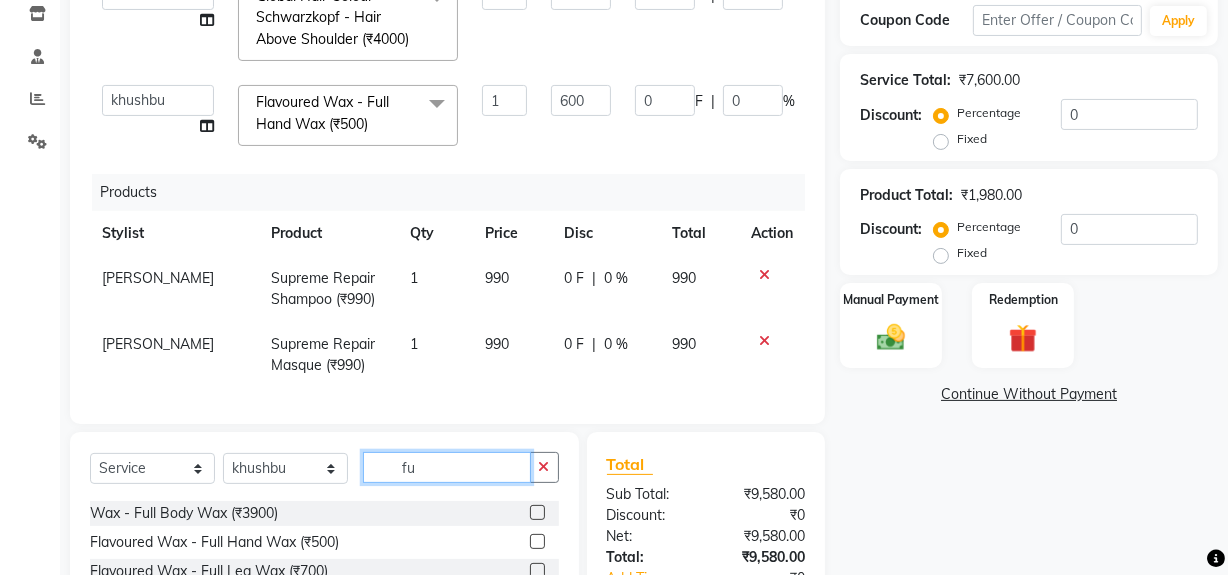 type on "f" 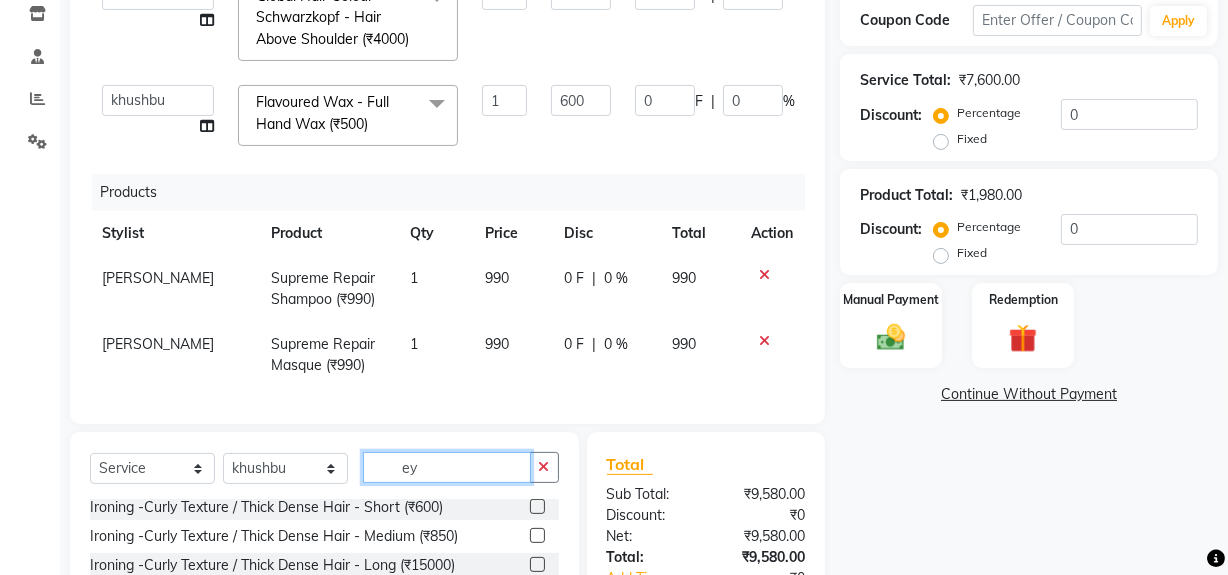 scroll, scrollTop: 0, scrollLeft: 0, axis: both 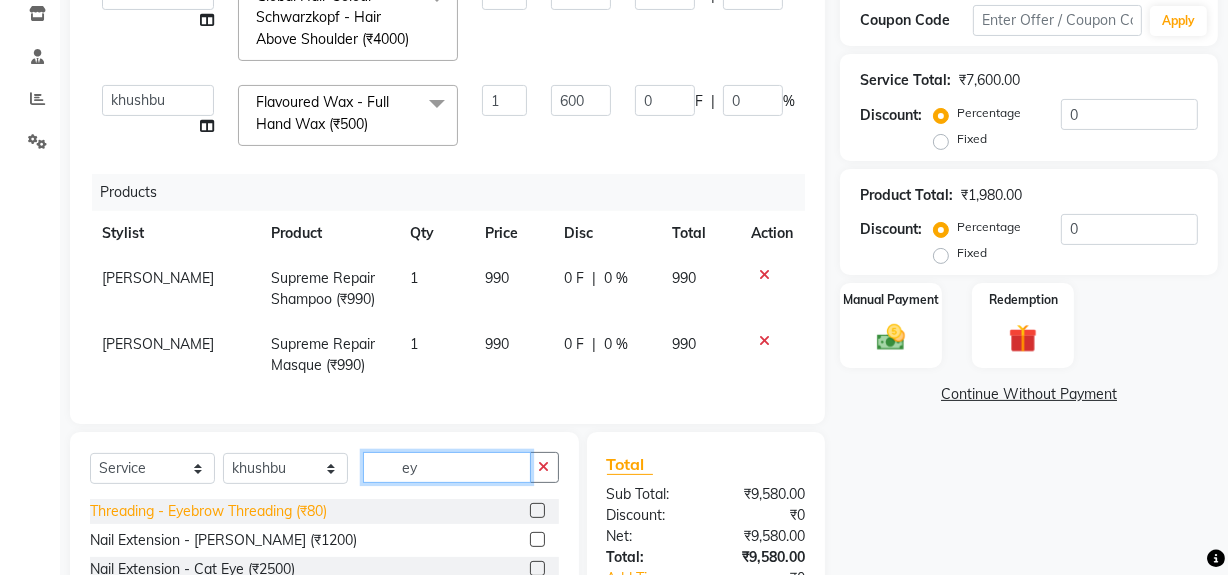 type on "ey" 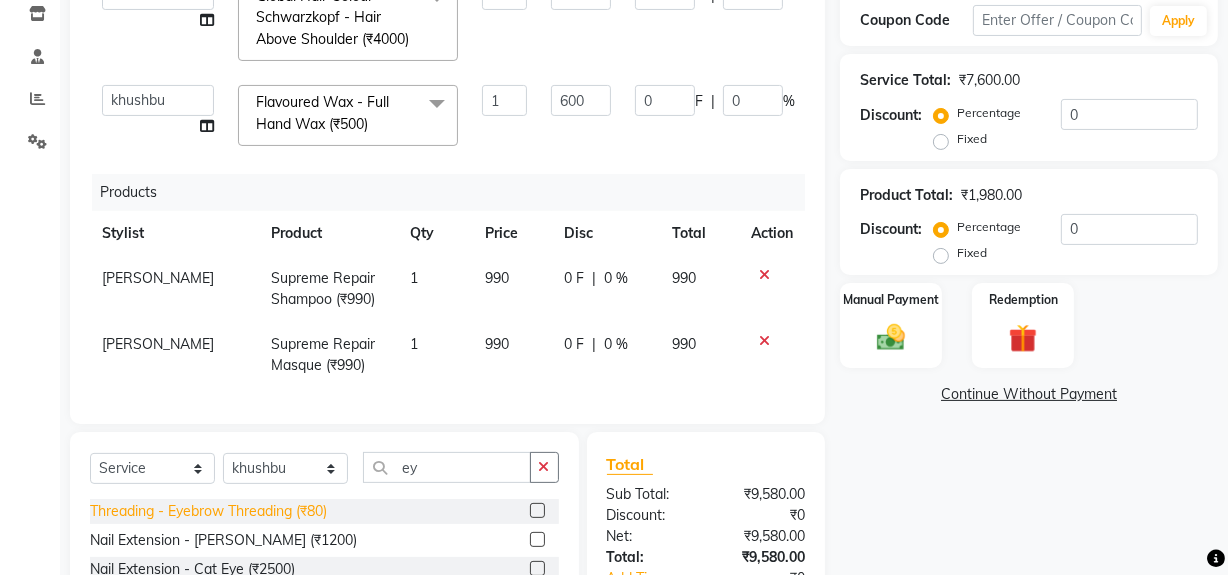 click on "Threading - Eyebrow Threading (₹80)" 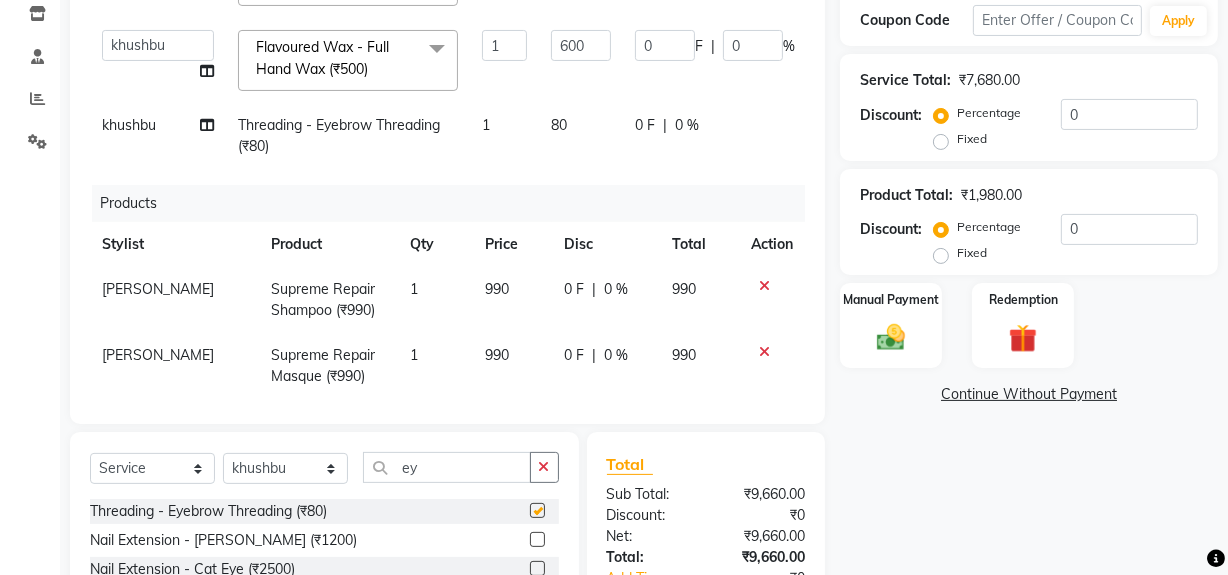 checkbox on "false" 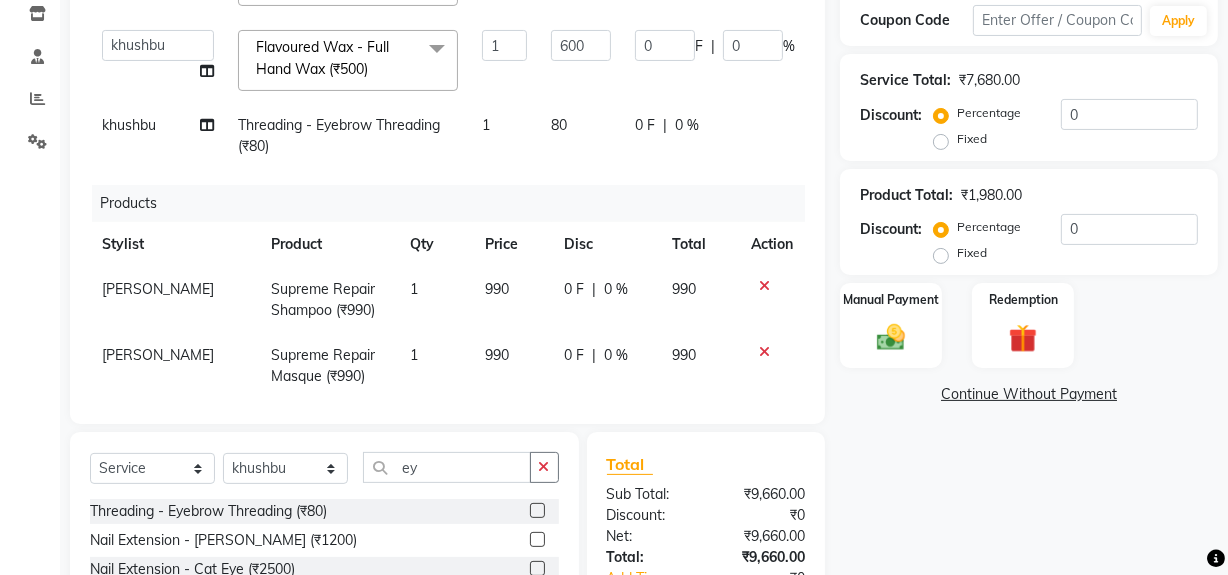 click on "80" 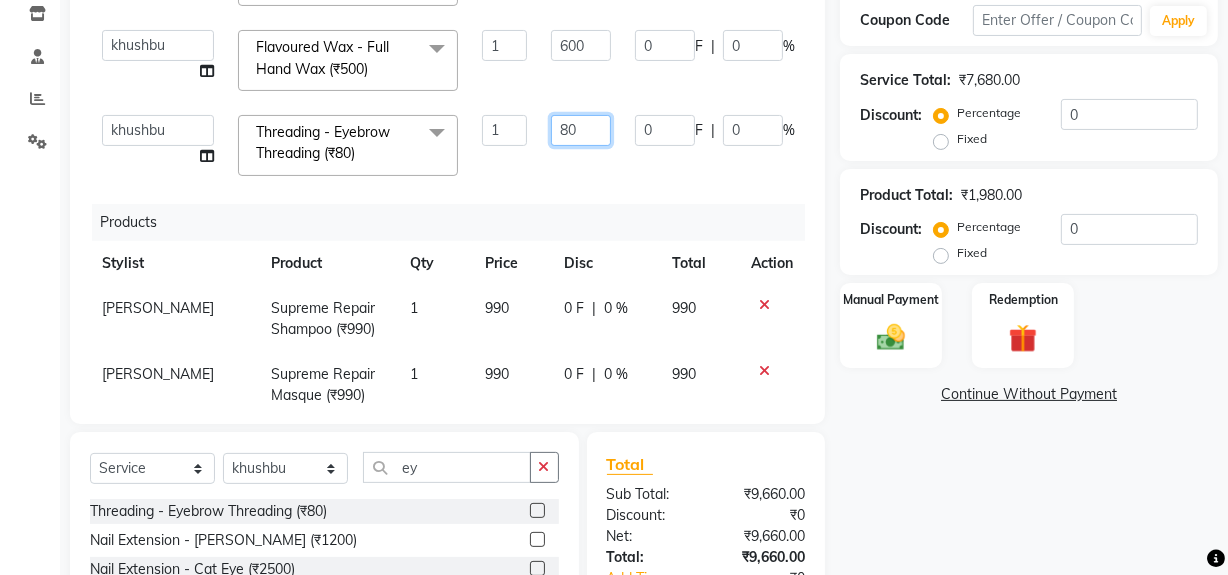click on "80" 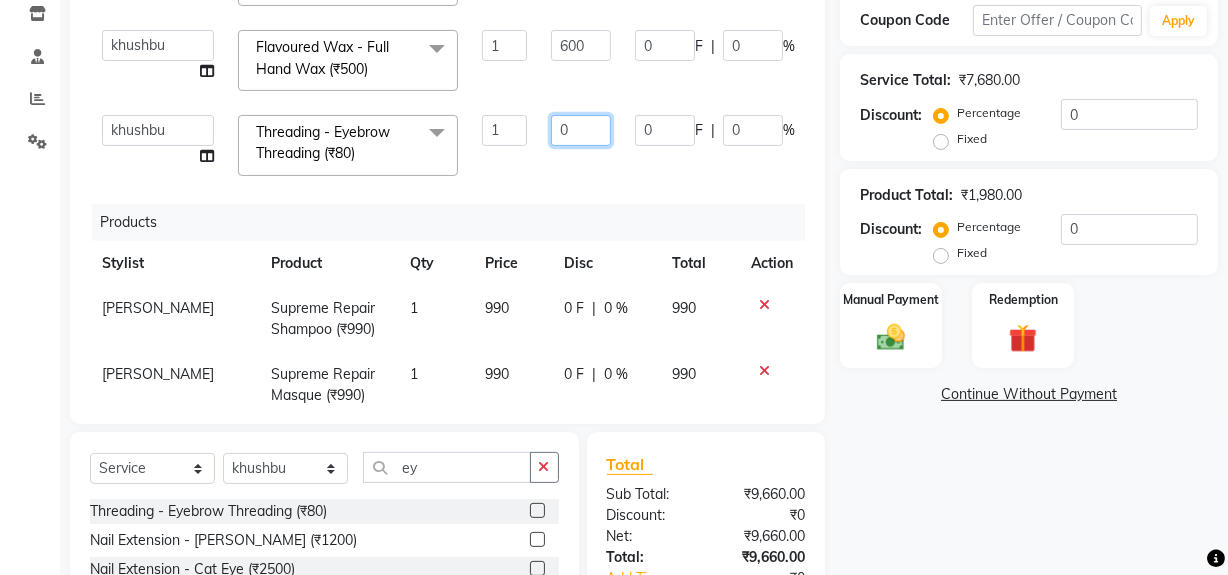 type on "60" 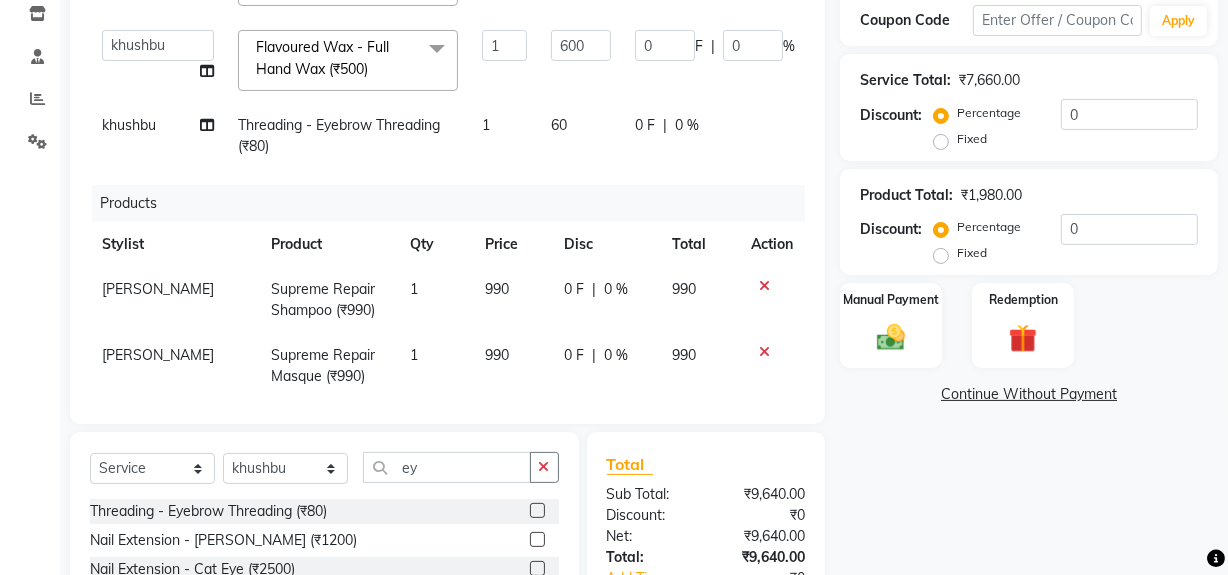 click on "Services Stylist Service Qty Price Disc Total Action [PERSON_NAME] Crown Highlights  - Hair Above Shoulder (₹5500) 1 4500 0 F | 0 % 4500  [PERSON_NAME]   [PERSON_NAME]   Noir (Login)   [PERSON_NAME]    [PERSON_NAME]    Zaid   Global Hair Colour Schwarzkopf - Hair Above Shoulder (₹4000)  x Hair Cut ([DEMOGRAPHIC_DATA]) - By Stylist (₹650) Hair Cut ([DEMOGRAPHIC_DATA]) - By Master Stylist (₹800) Hair Cut ([DEMOGRAPHIC_DATA]) - By Hair Creative (₹1000) Hair Cut ([DEMOGRAPHIC_DATA]) - [DEMOGRAPHIC_DATA] Hair Trimming (₹450) Hair Cut ([DEMOGRAPHIC_DATA]) - Fringe Haircut (₹250) Hair Cut ([DEMOGRAPHIC_DATA]) - Baby Hair Cut (₹400) Hair Cut ([DEMOGRAPHIC_DATA]) - By Senior Stylist (₹400) Hair Cut ([DEMOGRAPHIC_DATA]) - By Stylist (₹250) [DEMOGRAPHIC_DATA] Hair Wash  (₹150) Hair Cut ([DEMOGRAPHIC_DATA]) - Hair Tattoo (₹180) [PERSON_NAME] Trim (₹150) Styling  ([DEMOGRAPHIC_DATA])  (₹150) [PERSON_NAME] Color (₹300) Color - Moustache / Sidelocks (₹150) Shave (₹100) Hairwash  - Hair Above & Below Shoulder (₹300) Hairwash  - Hair Upto Waist (₹450) Hairwash  - Hair Below Waist (₹650) Sulphate Free Shampoo Wash - Hair Above & Below Shoulder (₹400) 1 2500" 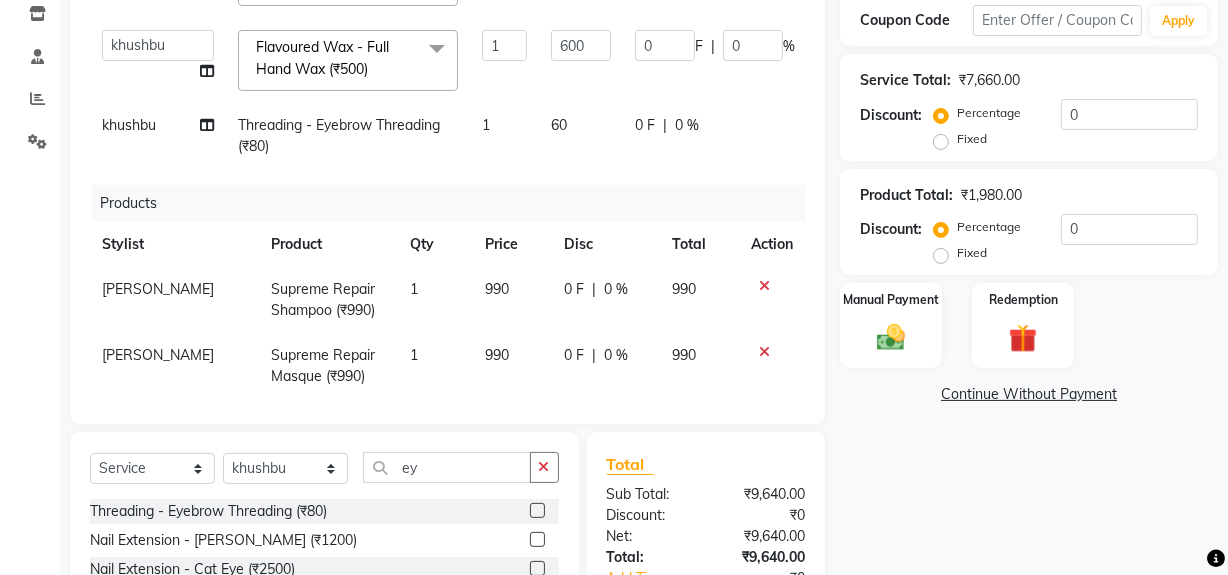 click on "60" 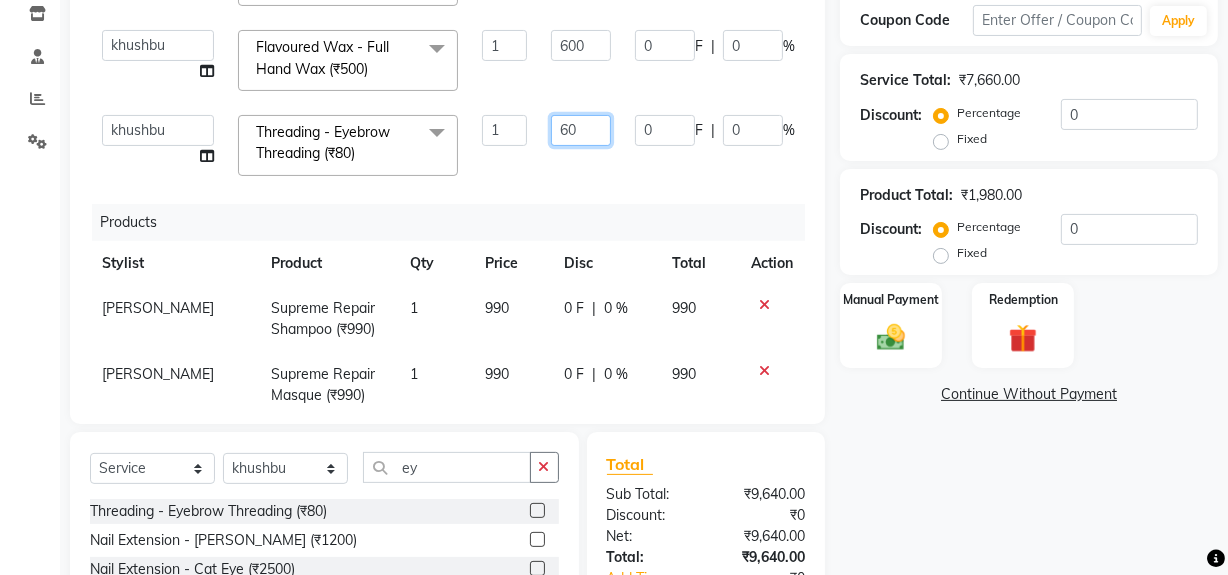 click on "60" 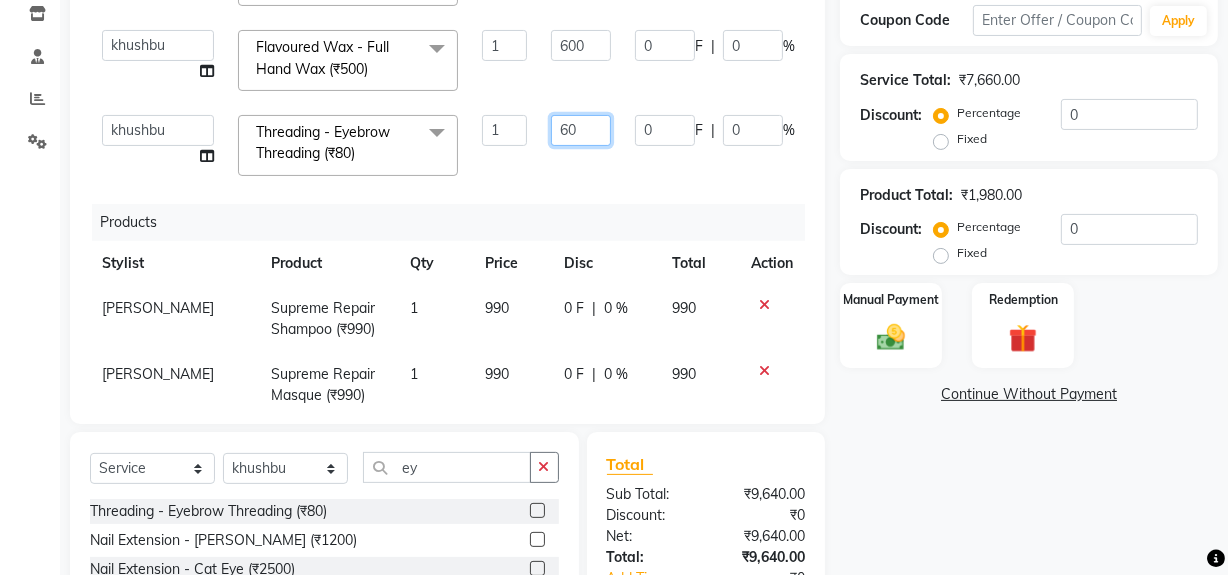 type on "6" 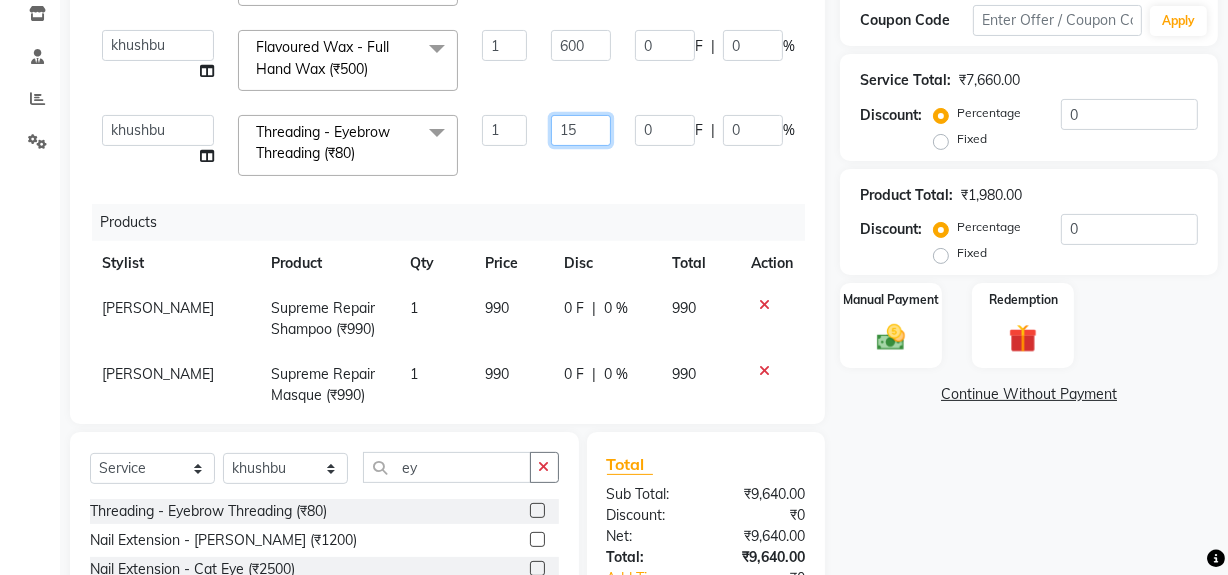 type on "150" 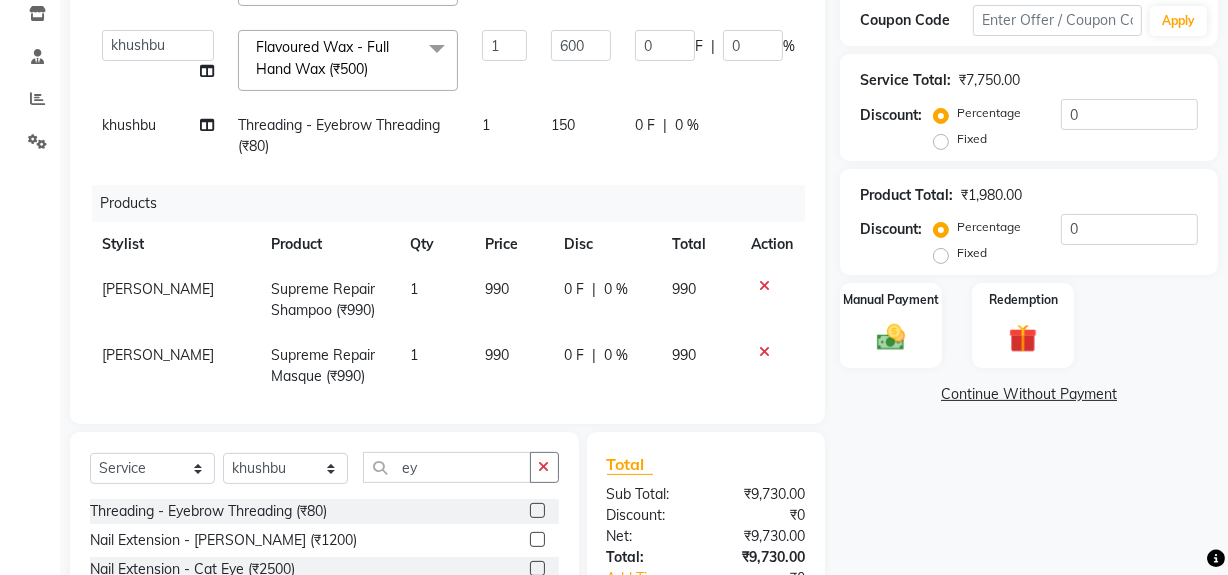 click on "Services Stylist Service Qty Price Disc Total Action [PERSON_NAME] Crown Highlights  - Hair Above Shoulder (₹5500) 1 4500 0 F | 0 % 4500  [PERSON_NAME]   [PERSON_NAME]   Noir (Login)   [PERSON_NAME]    [PERSON_NAME]    Zaid   Global Hair Colour Schwarzkopf - Hair Above Shoulder (₹4000)  x Hair Cut ([DEMOGRAPHIC_DATA]) - By Stylist (₹650) Hair Cut ([DEMOGRAPHIC_DATA]) - By Master Stylist (₹800) Hair Cut ([DEMOGRAPHIC_DATA]) - By Hair Creative (₹1000) Hair Cut ([DEMOGRAPHIC_DATA]) - [DEMOGRAPHIC_DATA] Hair Trimming (₹450) Hair Cut ([DEMOGRAPHIC_DATA]) - Fringe Haircut (₹250) Hair Cut ([DEMOGRAPHIC_DATA]) - Baby Hair Cut (₹400) Hair Cut ([DEMOGRAPHIC_DATA]) - By Senior Stylist (₹400) Hair Cut ([DEMOGRAPHIC_DATA]) - By Stylist (₹250) [DEMOGRAPHIC_DATA] Hair Wash  (₹150) Hair Cut ([DEMOGRAPHIC_DATA]) - Hair Tattoo (₹180) [PERSON_NAME] Trim (₹150) Styling  ([DEMOGRAPHIC_DATA])  (₹150) [PERSON_NAME] Color (₹300) Color - Moustache / Sidelocks (₹150) Shave (₹100) Hairwash  - Hair Above & Below Shoulder (₹300) Hairwash  - Hair Upto Waist (₹450) Hairwash  - Hair Below Waist (₹650) Sulphate Free Shampoo Wash - Hair Above & Below Shoulder (₹400) 1 2500" 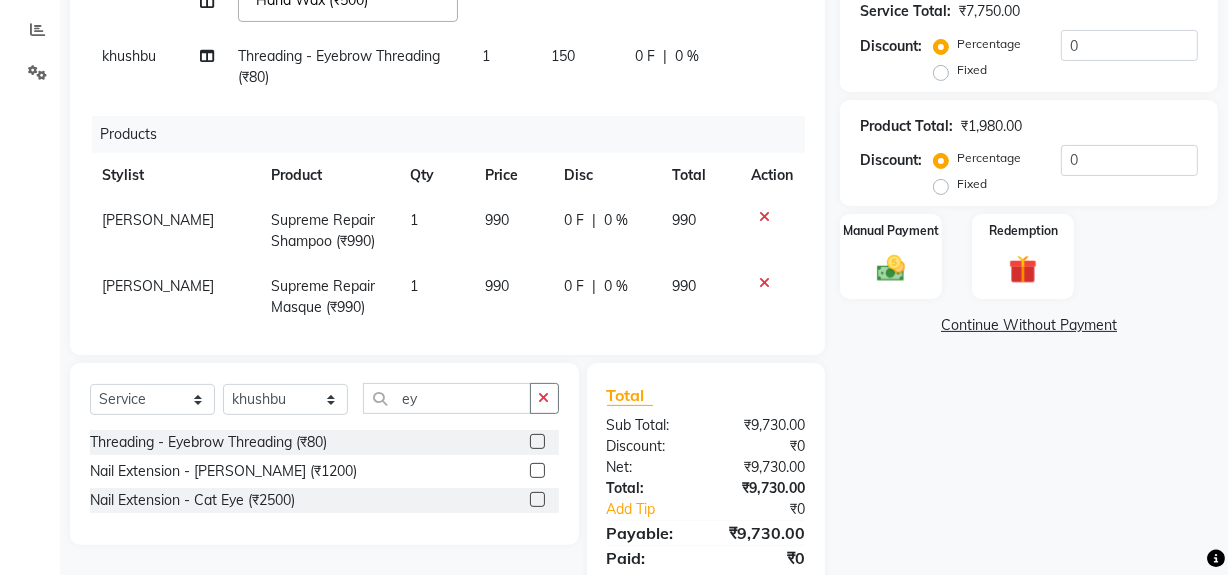 scroll, scrollTop: 482, scrollLeft: 0, axis: vertical 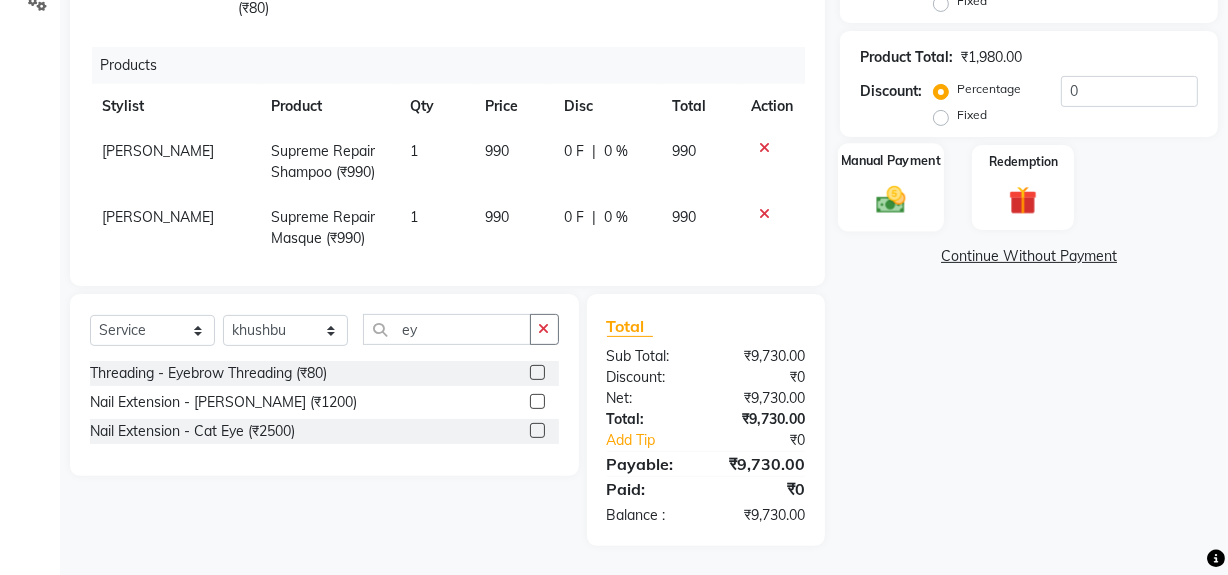 click 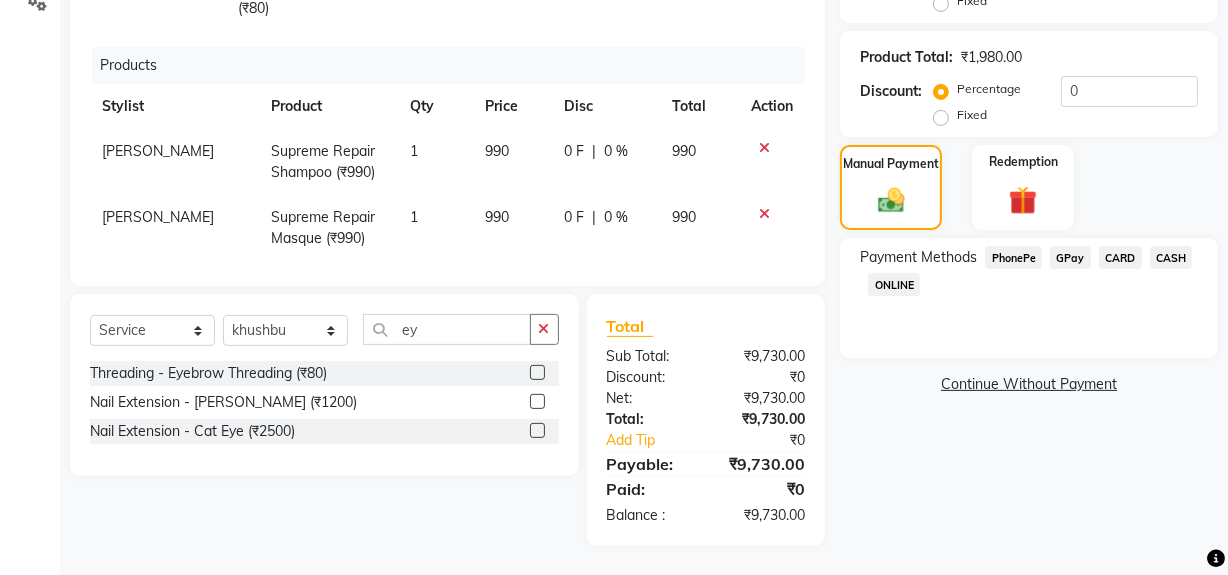 click on "GPay" 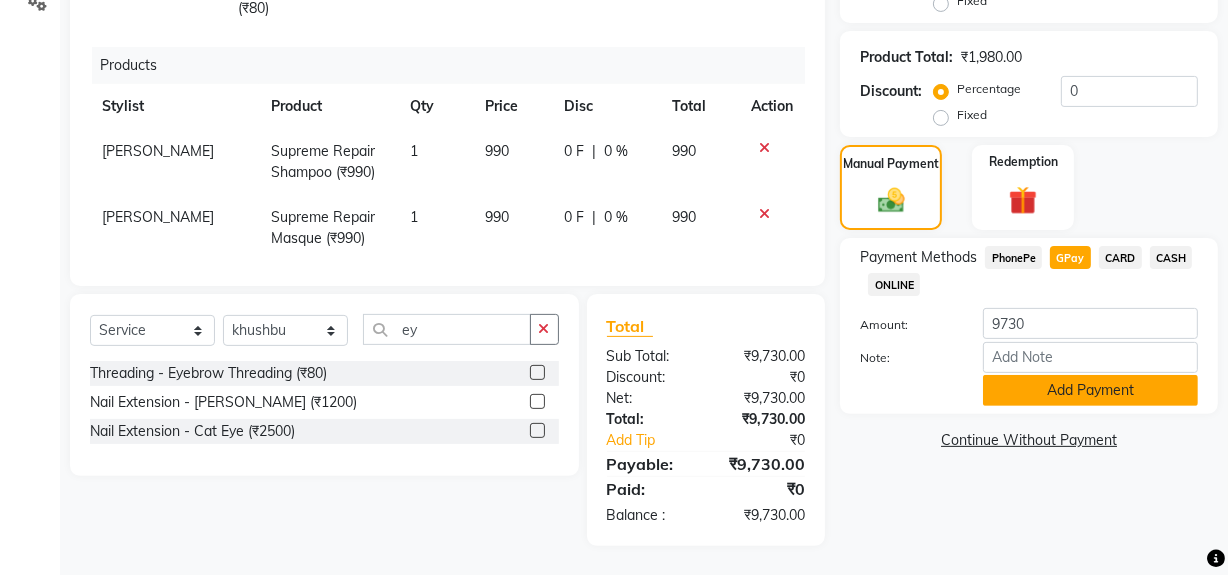 click on "Add Payment" 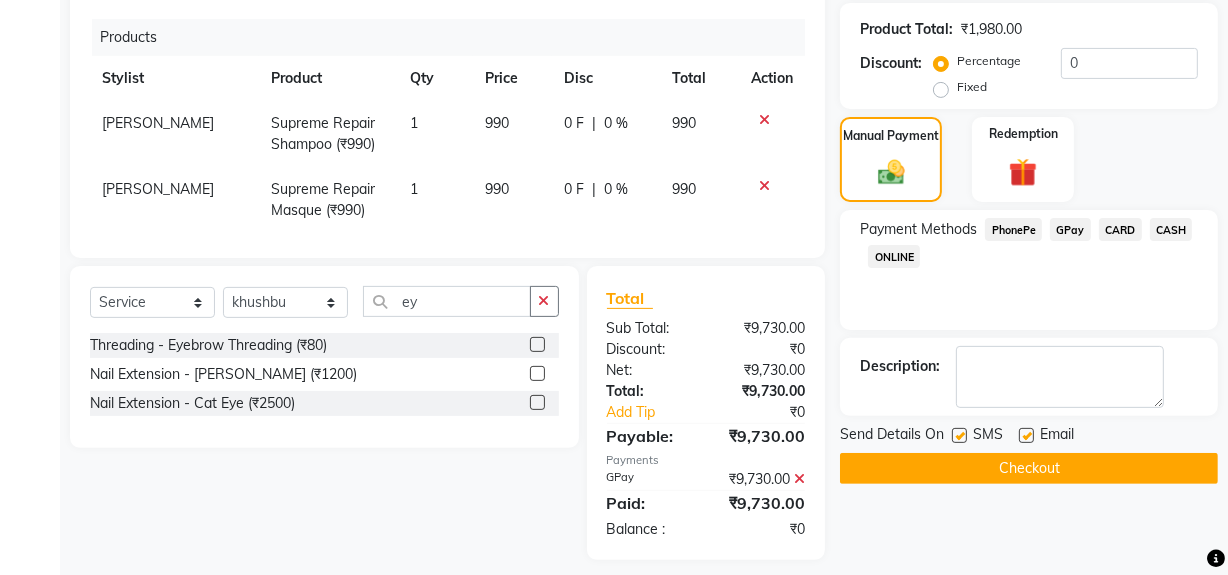 scroll, scrollTop: 524, scrollLeft: 0, axis: vertical 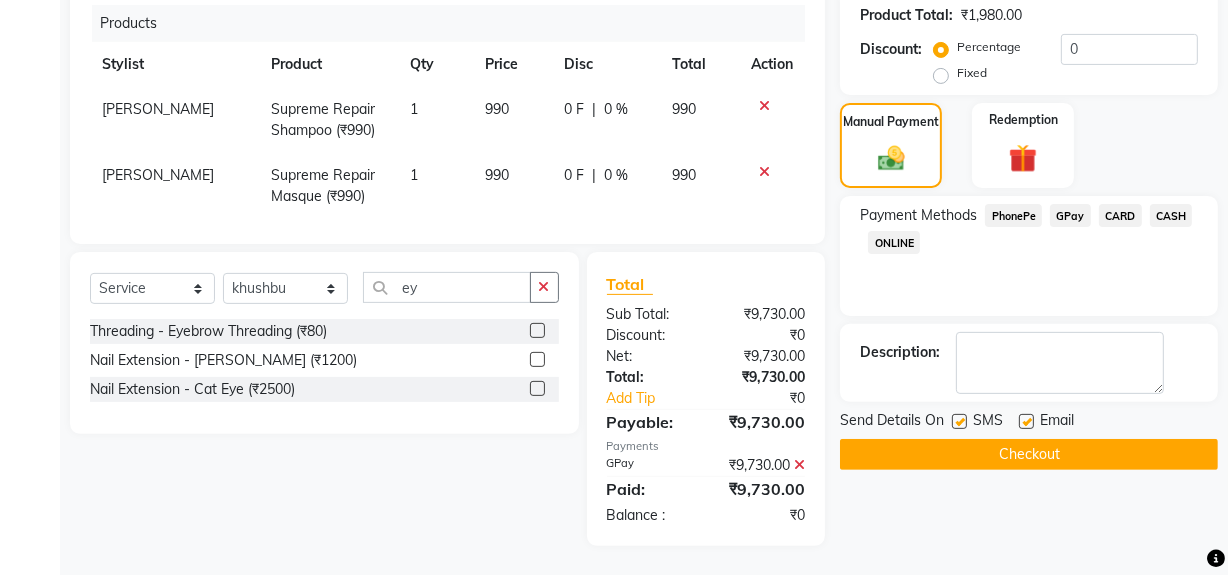 click 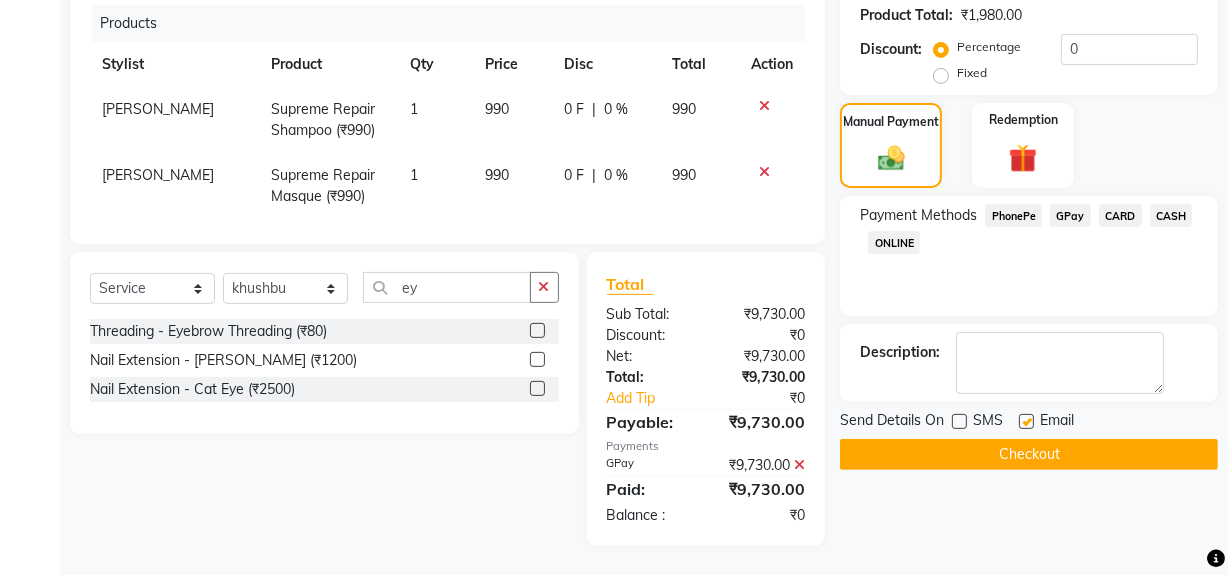 drag, startPoint x: 1024, startPoint y: 420, endPoint x: 1020, endPoint y: 436, distance: 16.492422 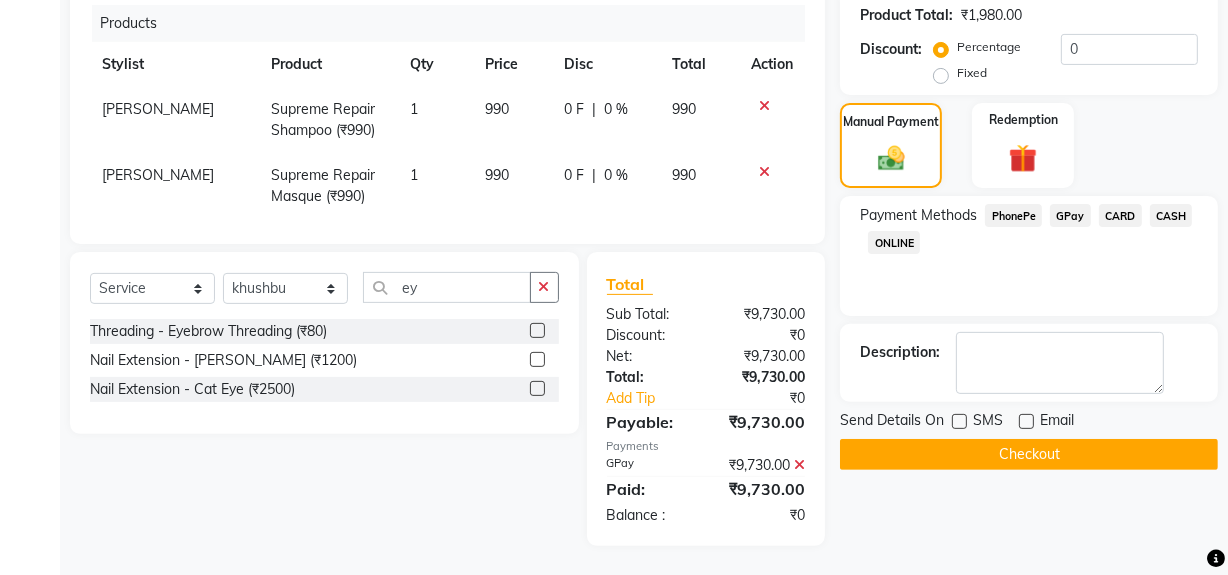 click on "Checkout" 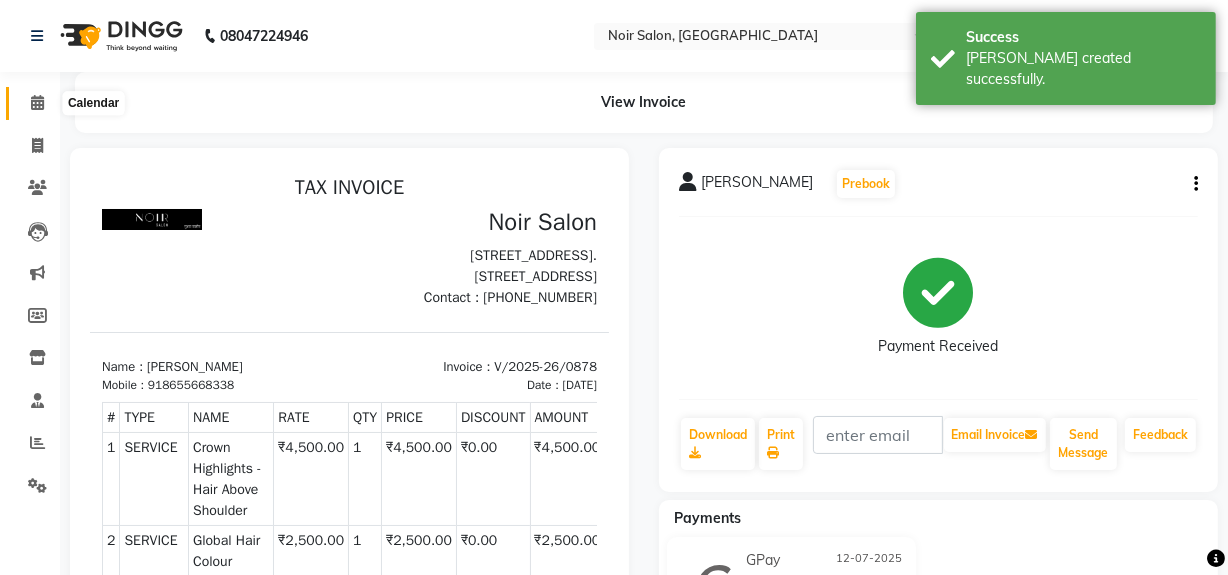 scroll, scrollTop: 0, scrollLeft: 0, axis: both 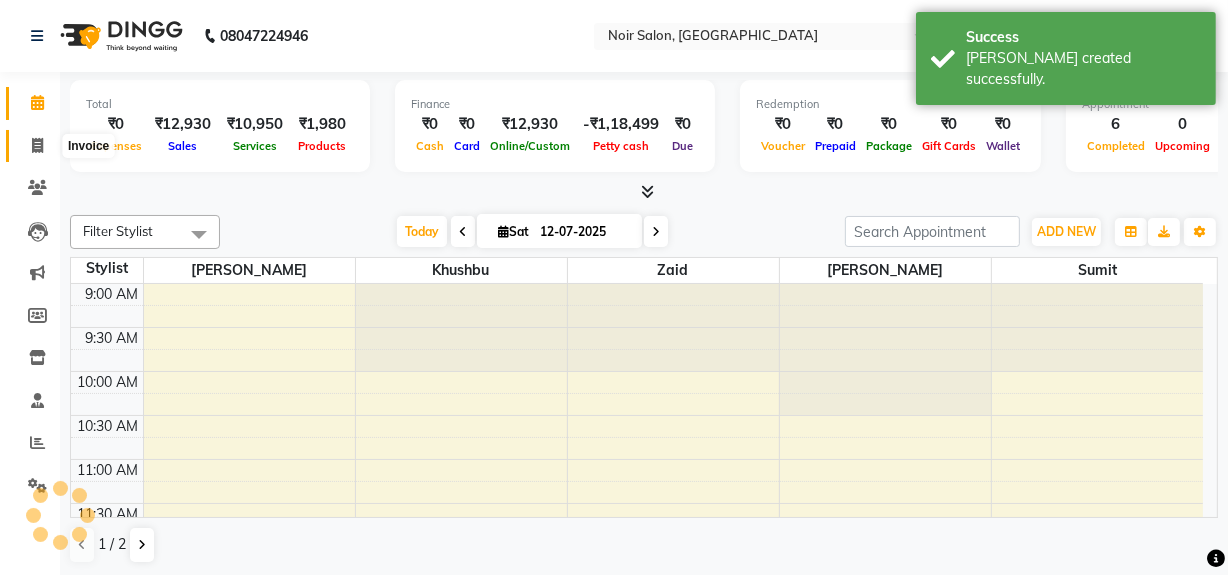 click 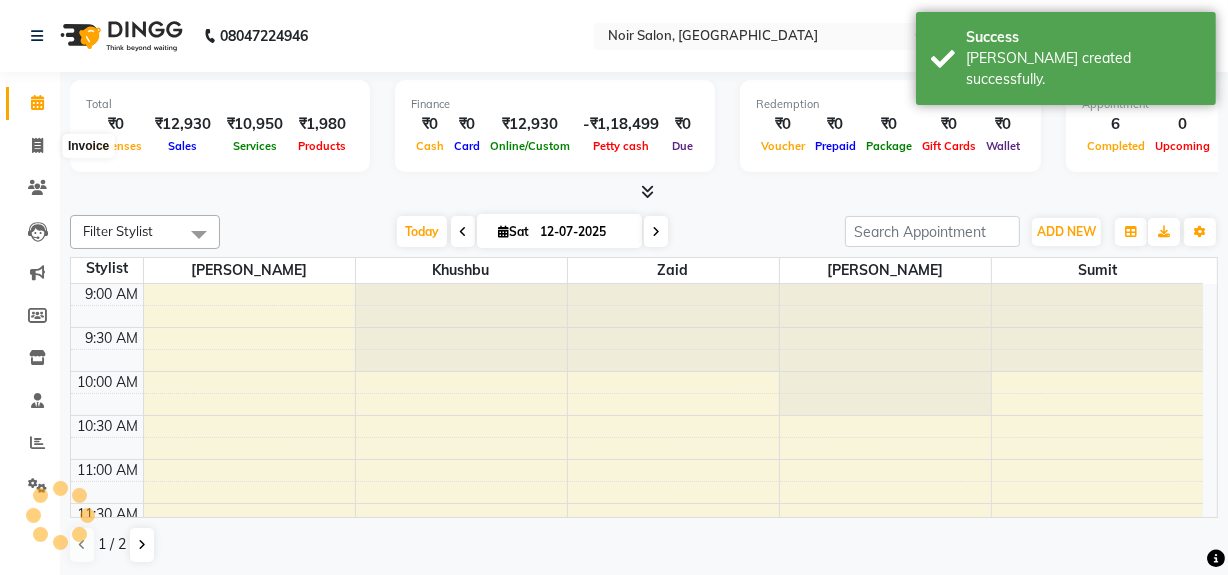 select on "service" 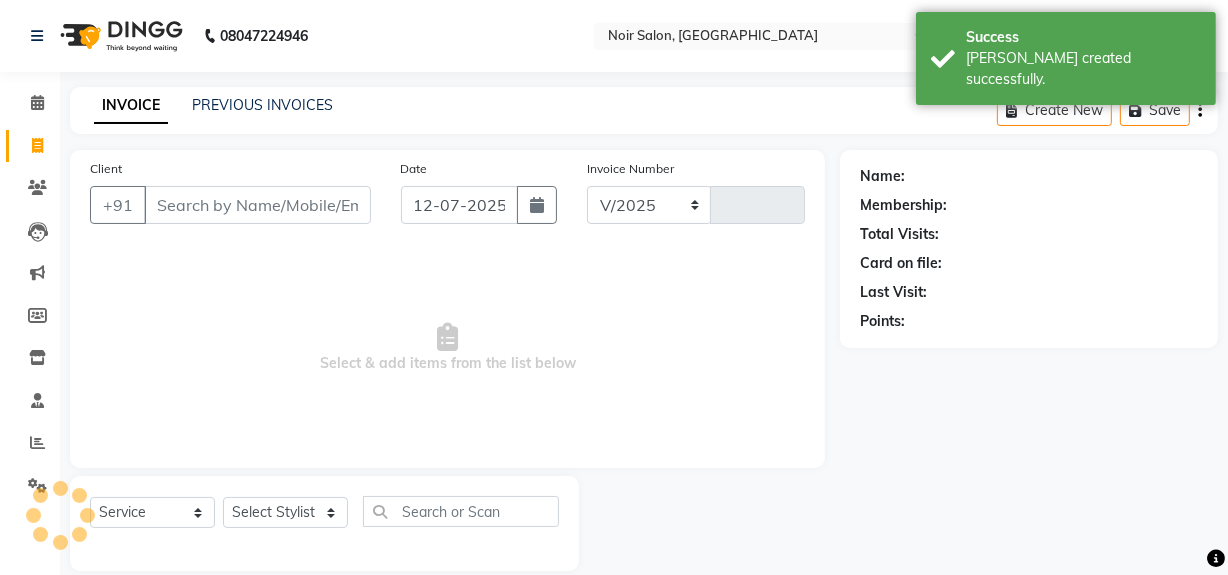select on "5495" 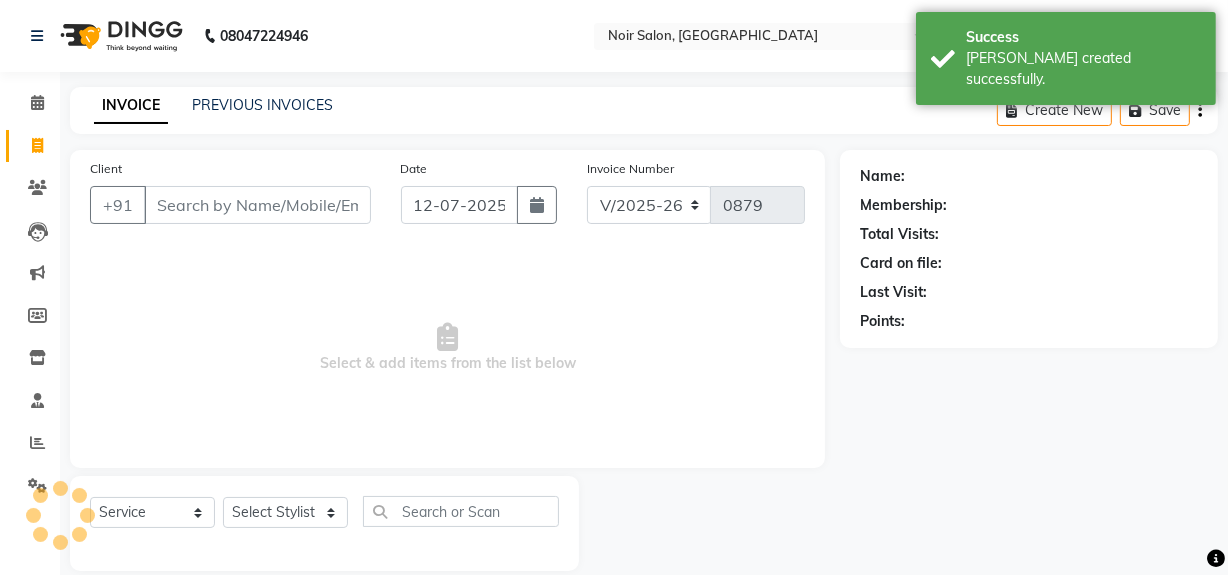 click on "Client" at bounding box center (257, 205) 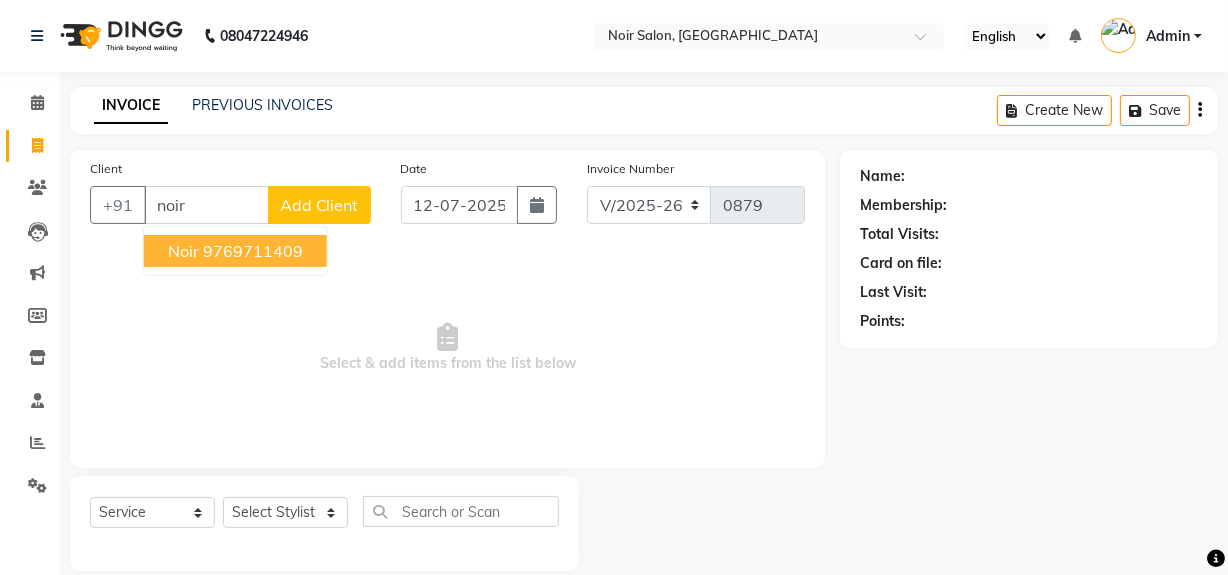 drag, startPoint x: 225, startPoint y: 251, endPoint x: 197, endPoint y: 249, distance: 28.071337 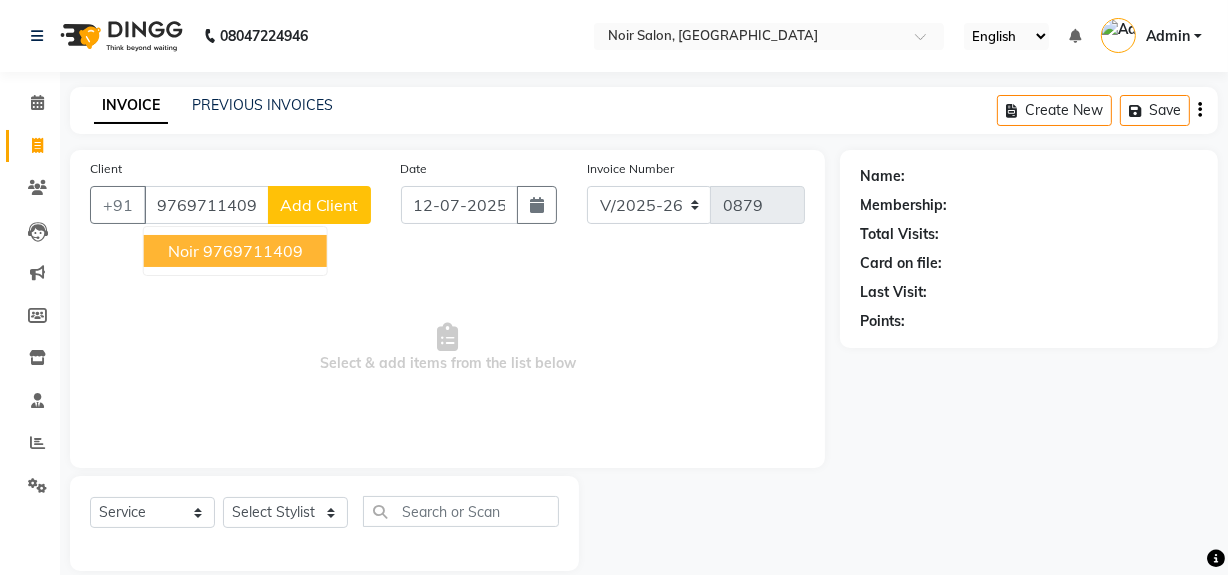 type on "9769711409" 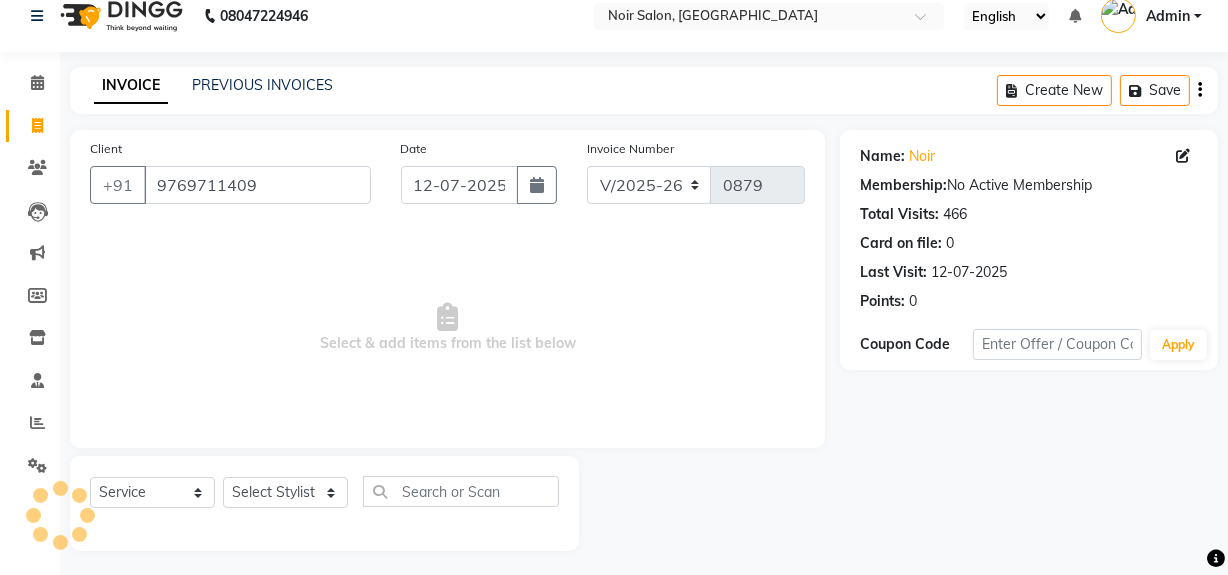 scroll, scrollTop: 26, scrollLeft: 0, axis: vertical 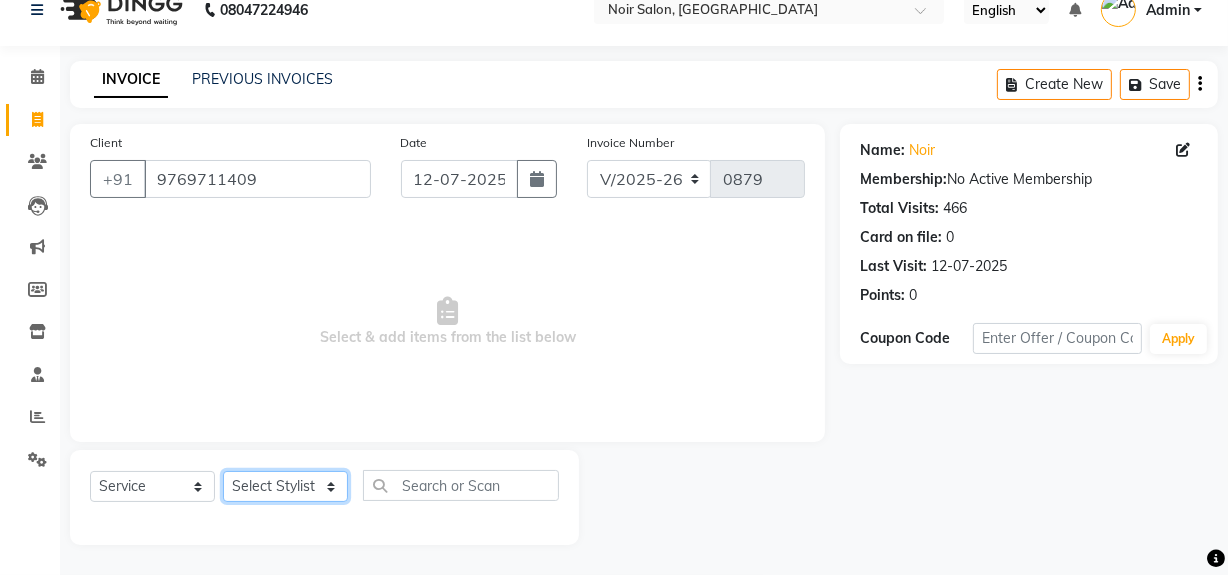 click on "Select Stylist [PERSON_NAME] [PERSON_NAME] Noir (Login) [PERSON_NAME]  Sumit  [PERSON_NAME]  Zaid" 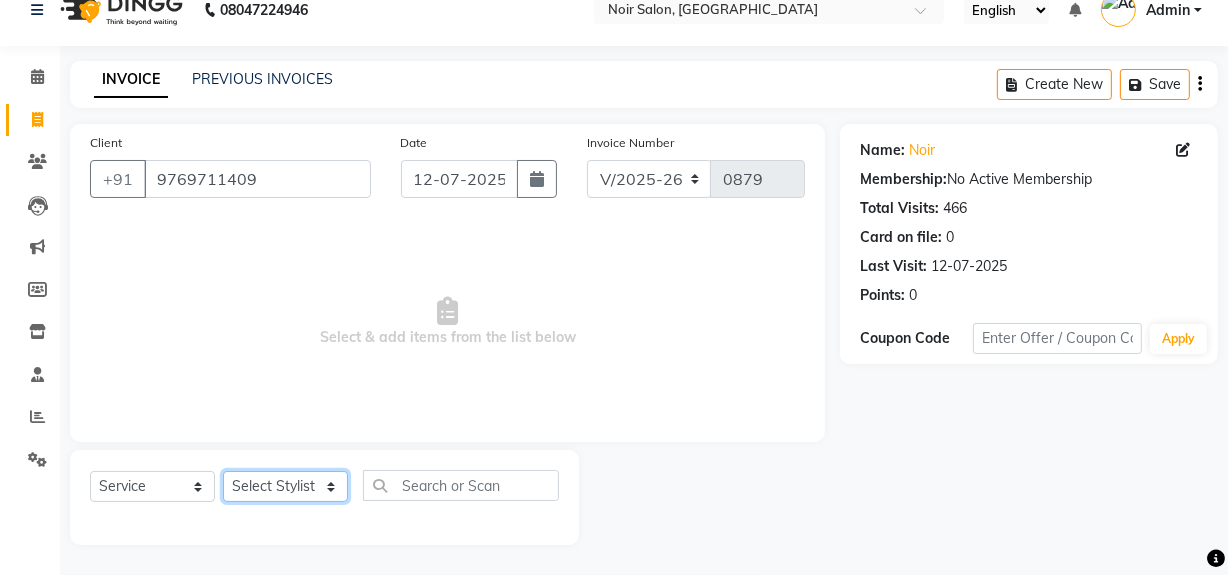 select on "71171" 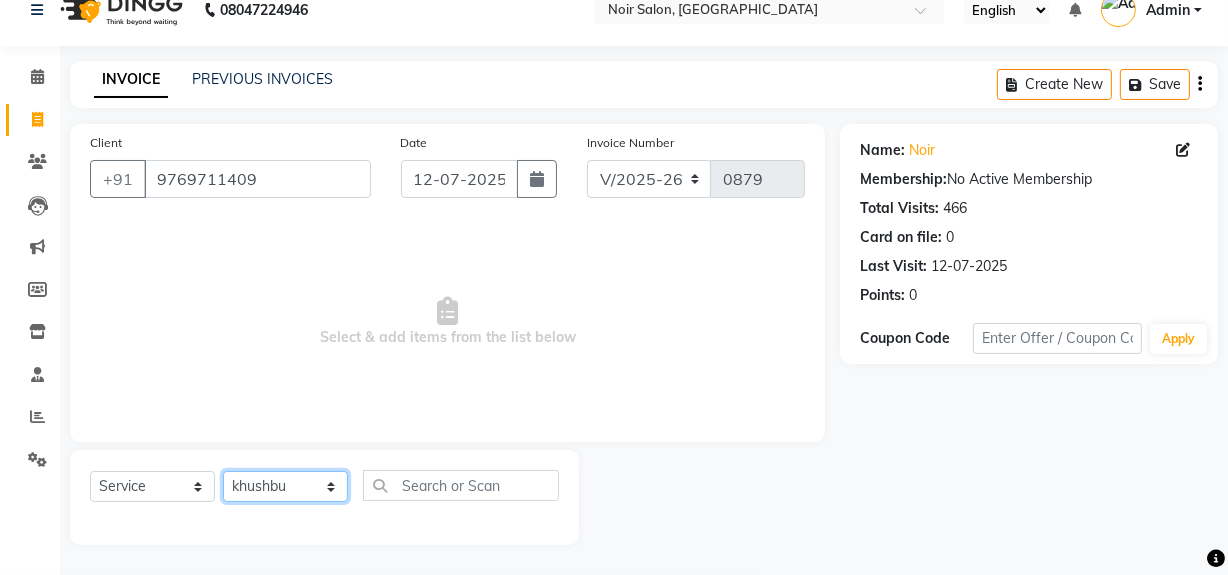 click on "Select Stylist [PERSON_NAME] [PERSON_NAME] Noir (Login) [PERSON_NAME]  Sumit  [PERSON_NAME]  Zaid" 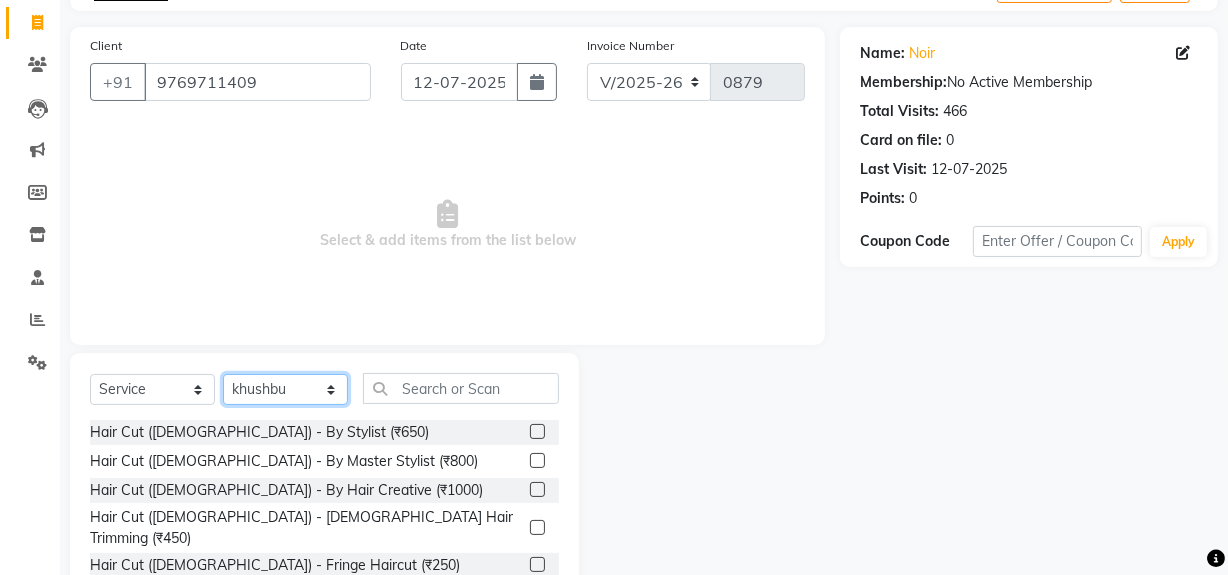 scroll, scrollTop: 226, scrollLeft: 0, axis: vertical 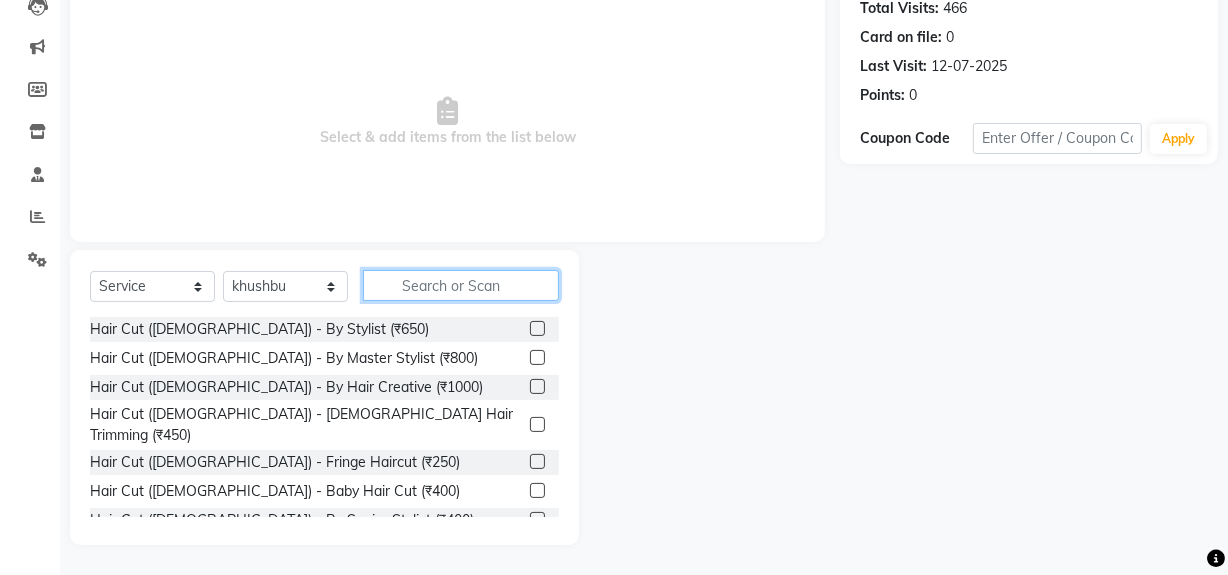 click 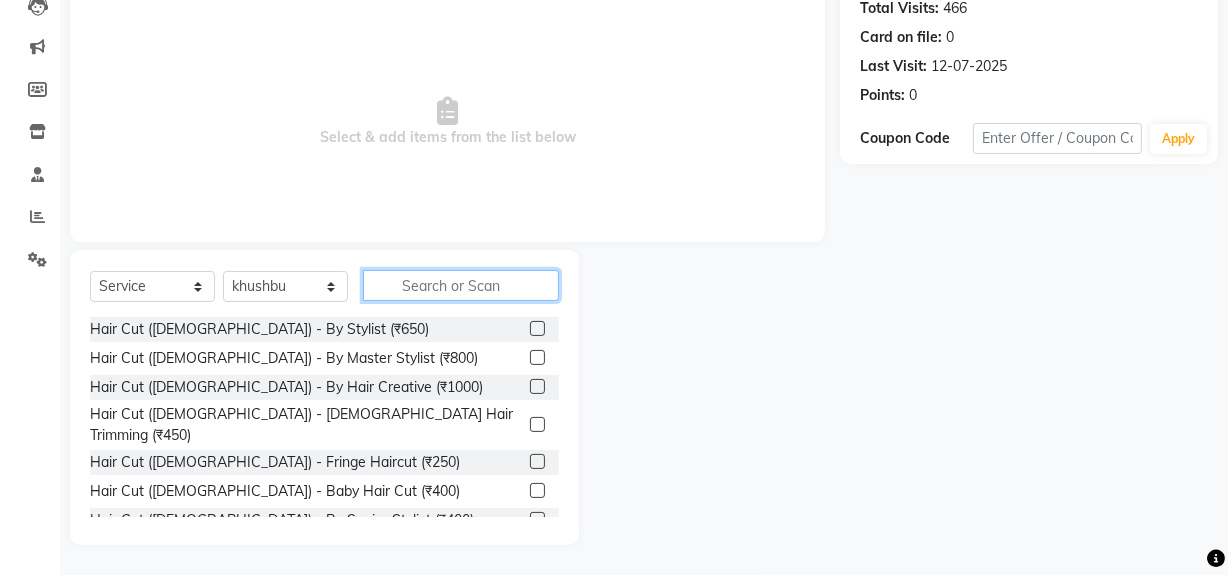 type on "d" 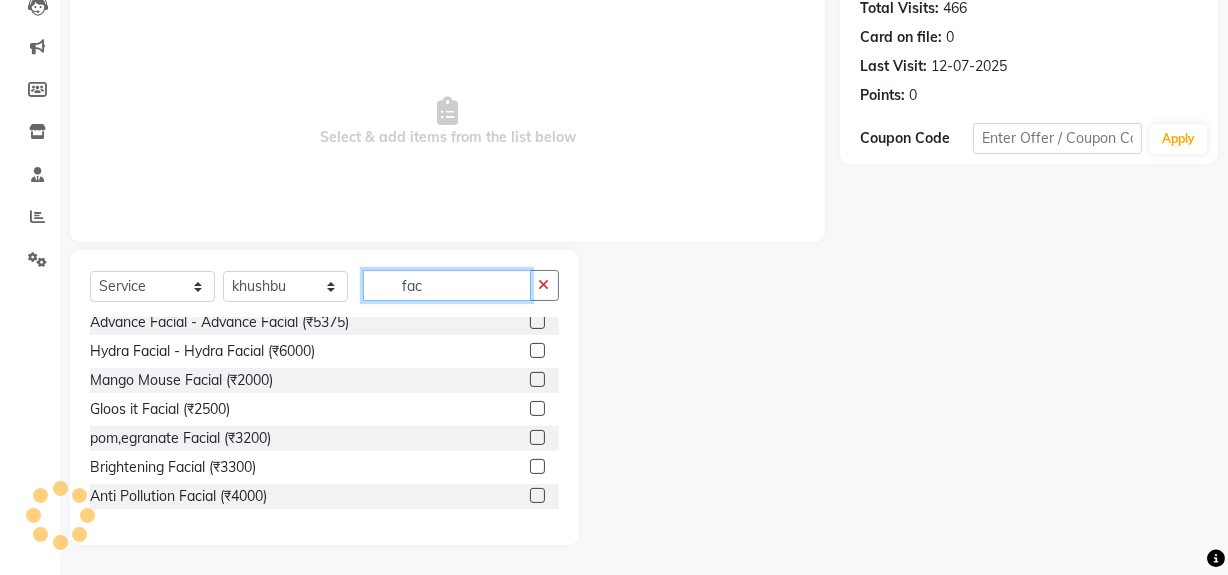 scroll, scrollTop: 148, scrollLeft: 0, axis: vertical 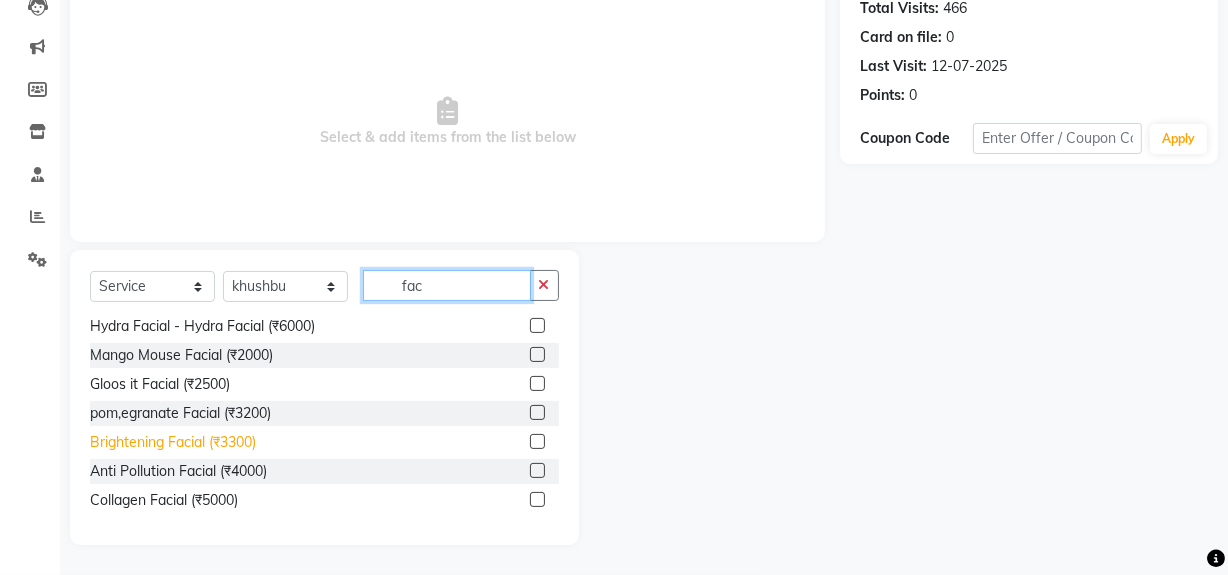 type on "fac" 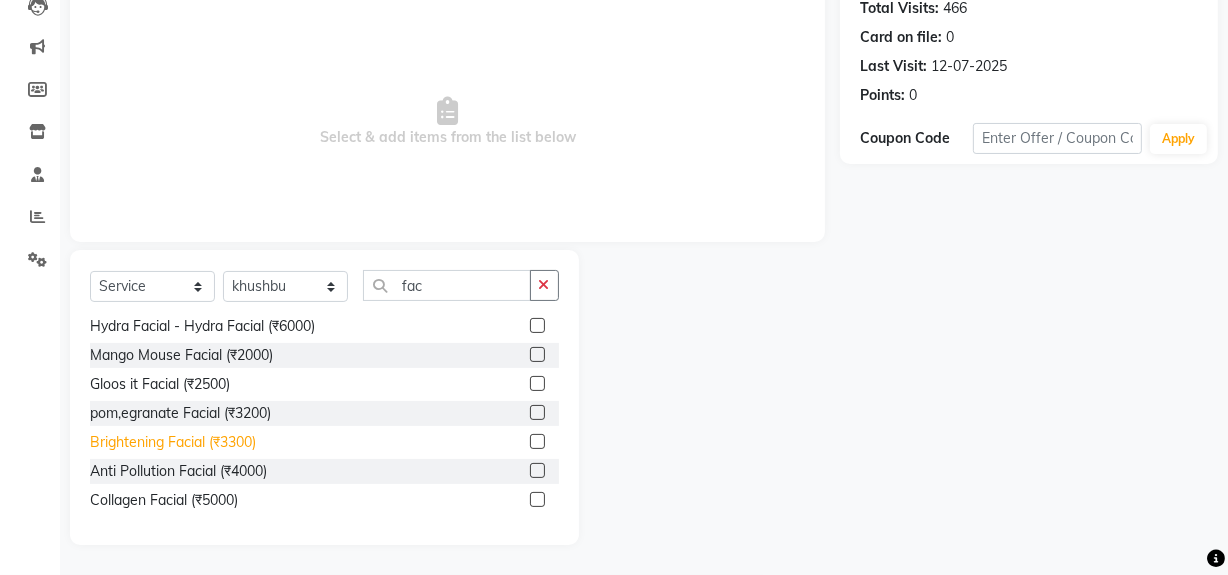 click on "Brightening Facial (₹3300)" 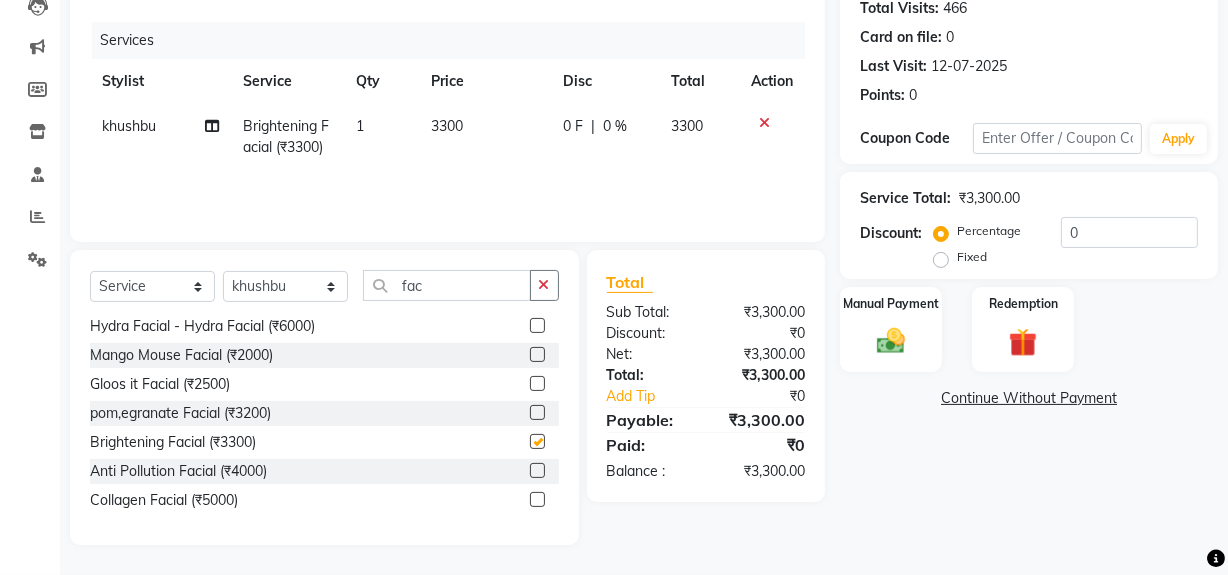 checkbox on "false" 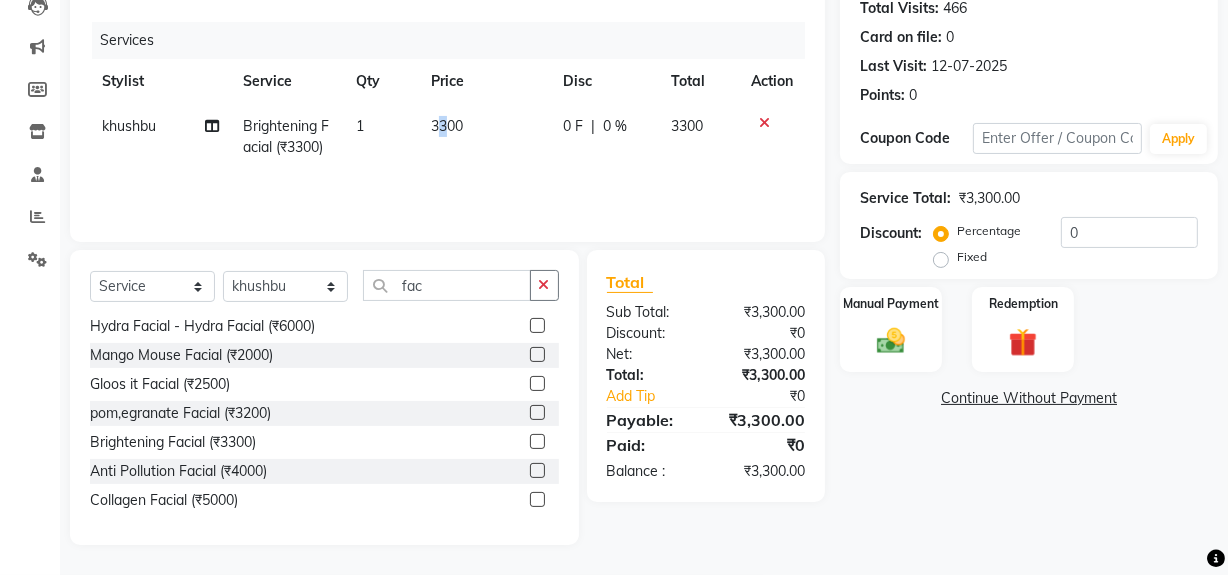 click on "3300" 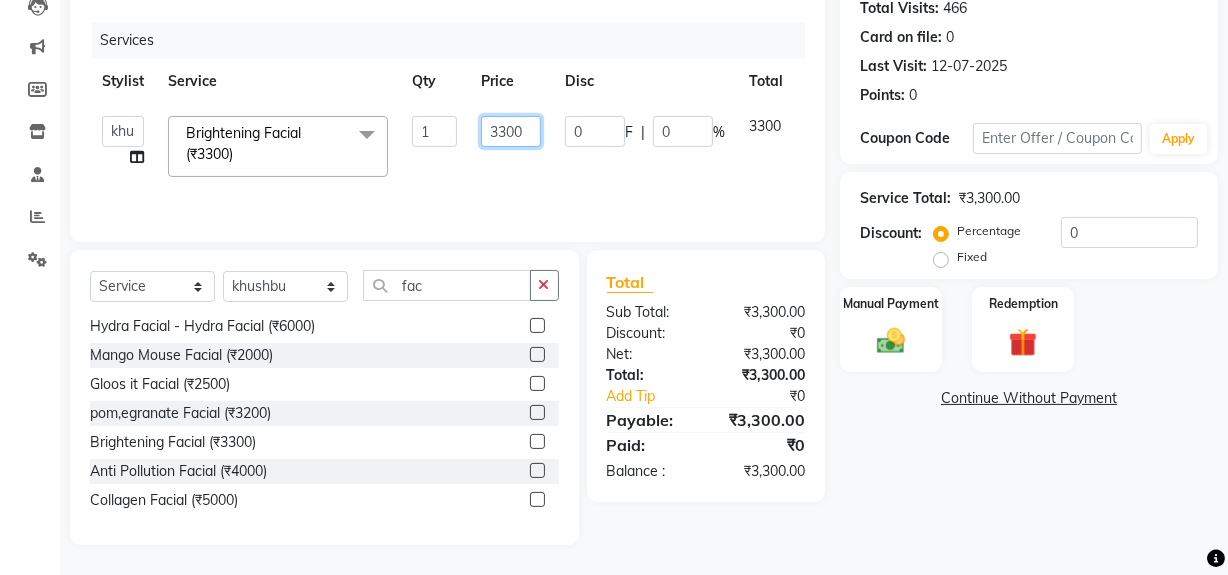 click on "3300" 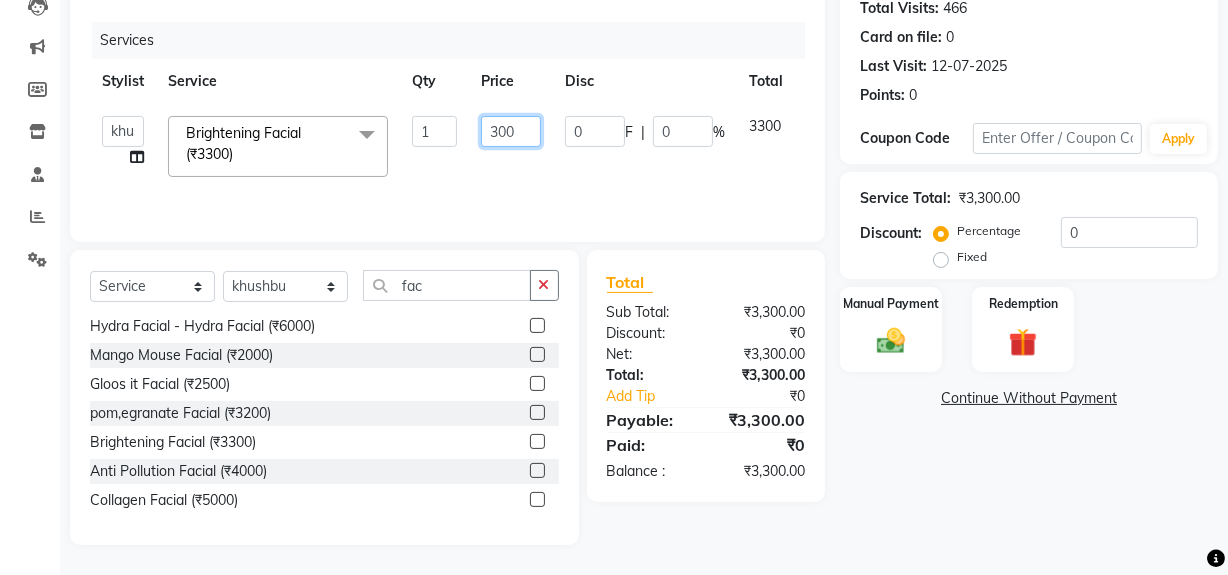 type on "3000" 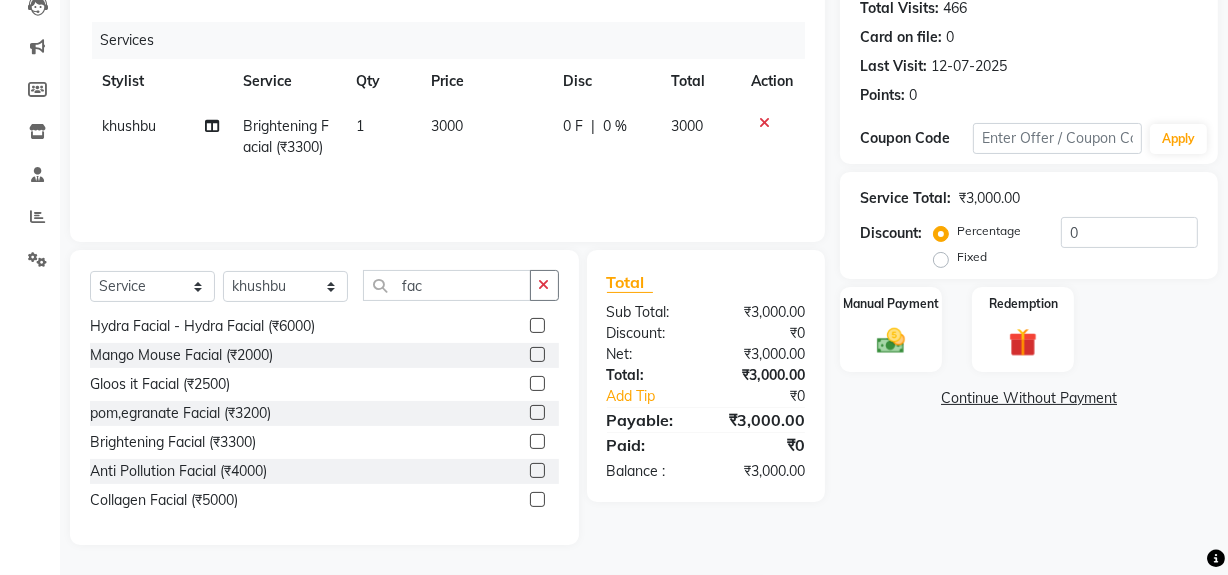 click on "Services Stylist Service Qty Price Disc Total Action [PERSON_NAME] Brightening Facial (₹3300) 1 3000 0 F | 0 % 3000" 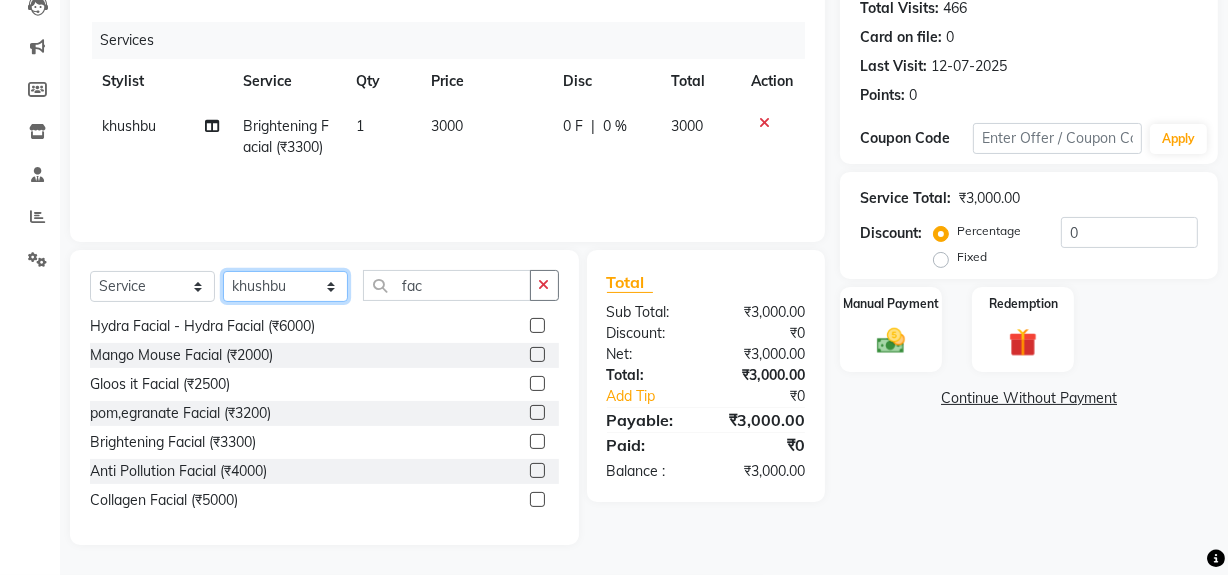 click on "Select Stylist [PERSON_NAME] [PERSON_NAME] Noir (Login) [PERSON_NAME]  Sumit  [PERSON_NAME]  Zaid" 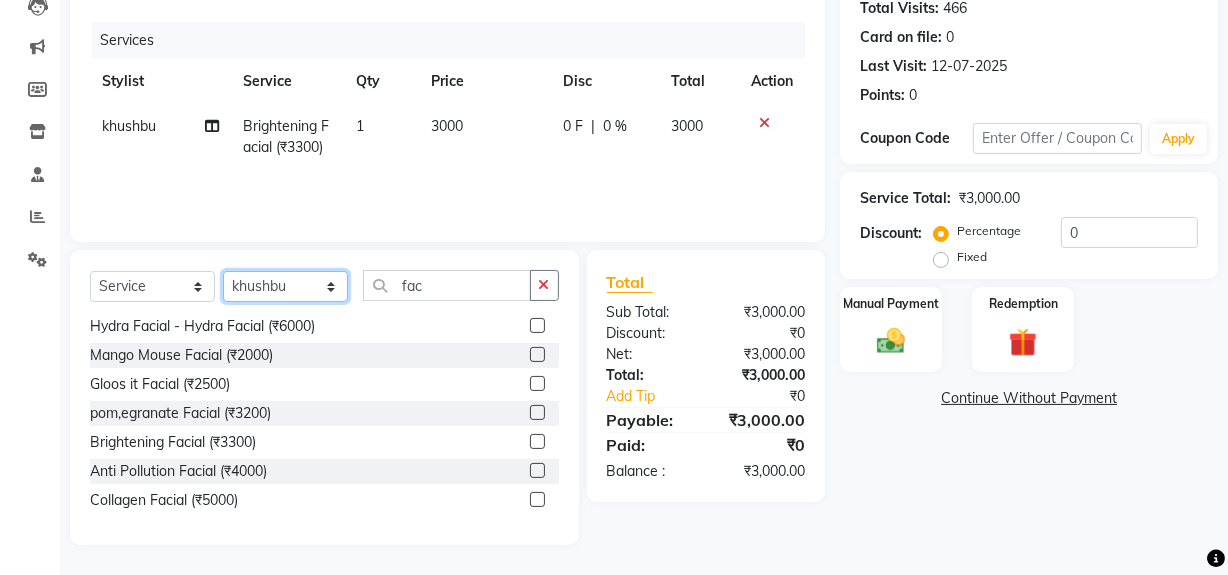 select on "76358" 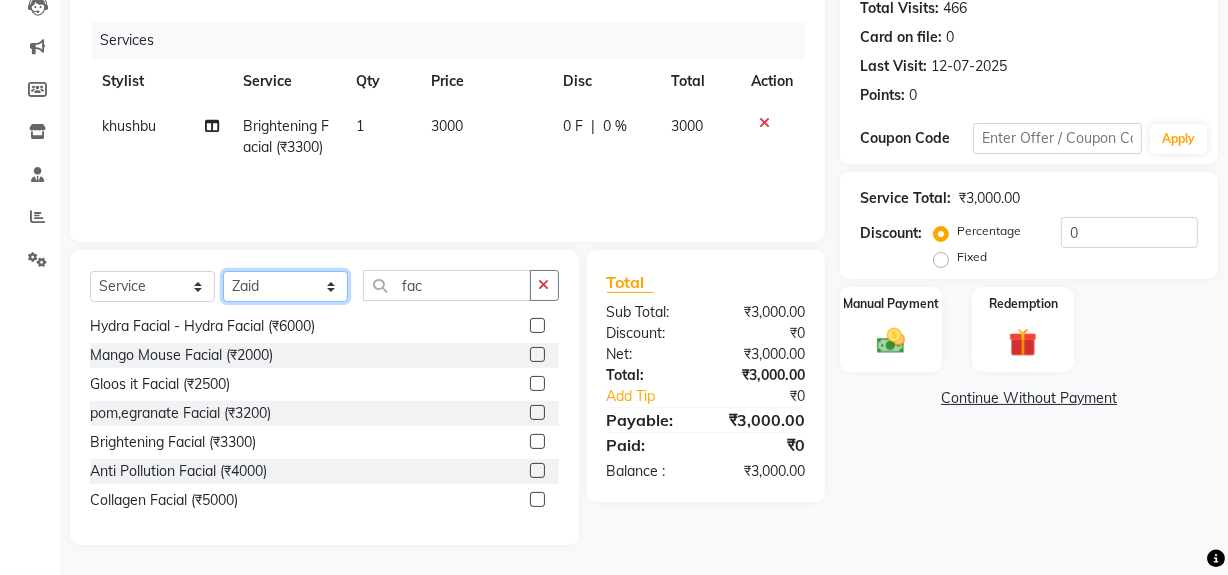 click on "Select Stylist [PERSON_NAME] [PERSON_NAME] Noir (Login) [PERSON_NAME]  Sumit  [PERSON_NAME]  Zaid" 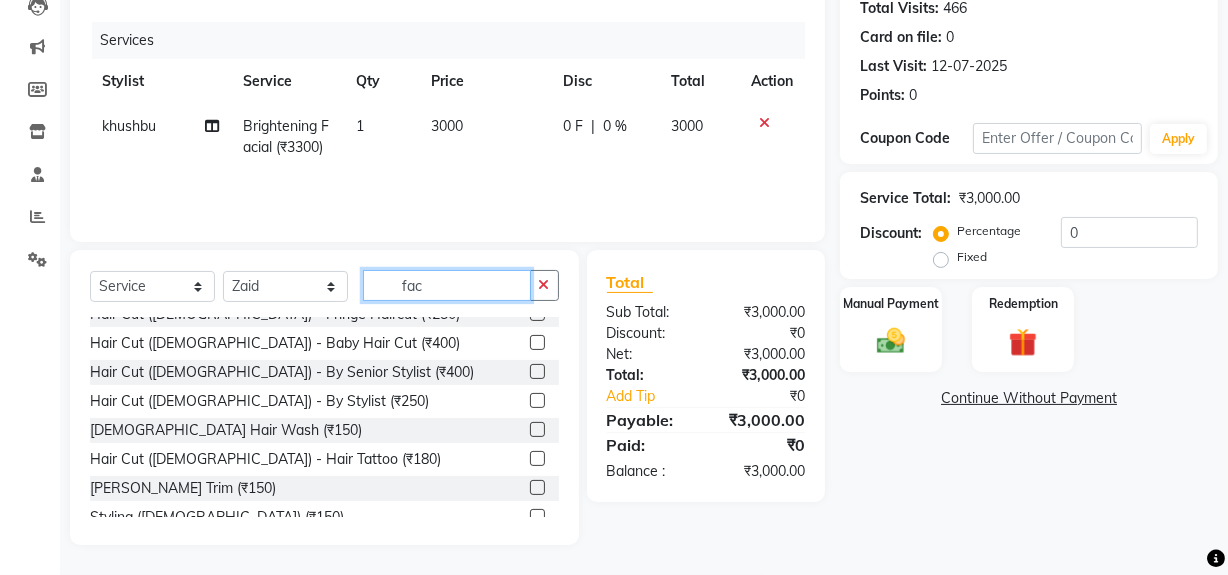 click on "fac" 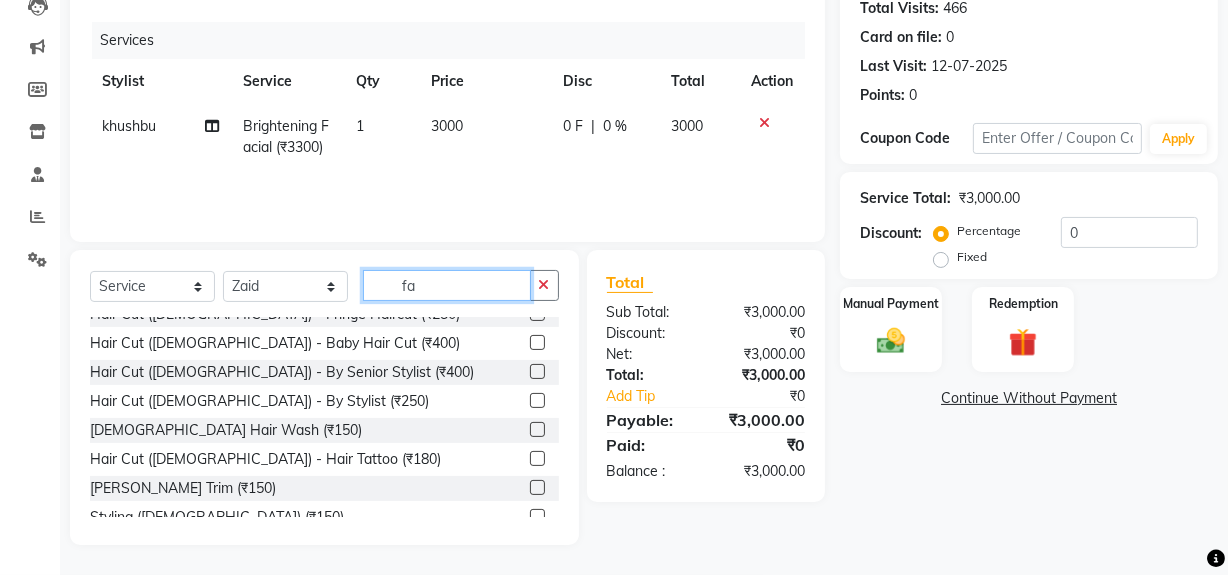type on "f" 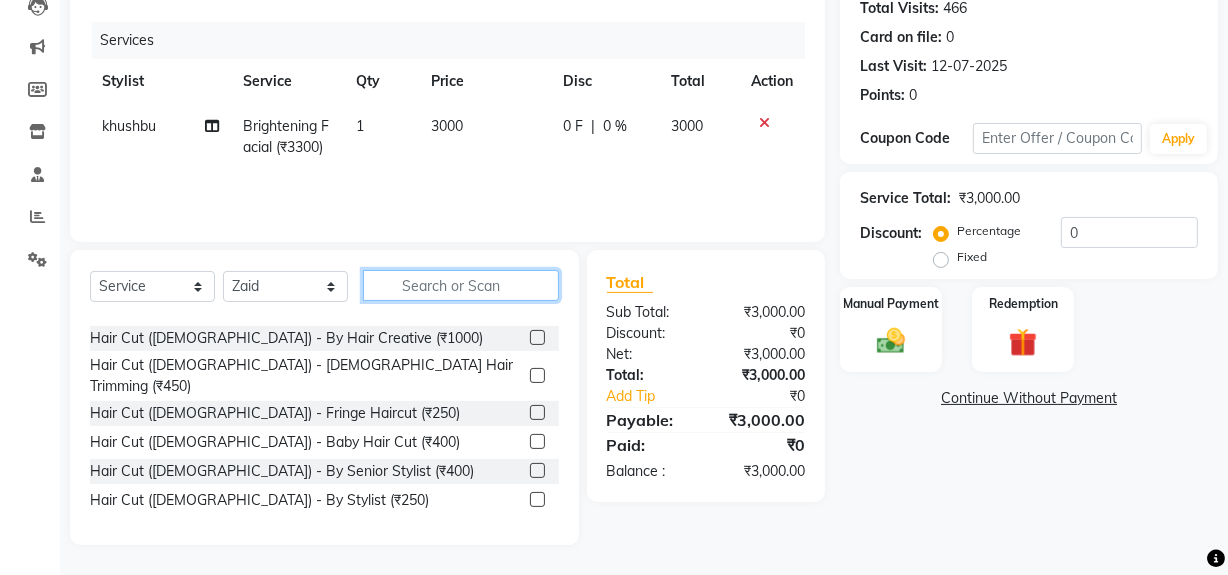 scroll, scrollTop: 90, scrollLeft: 0, axis: vertical 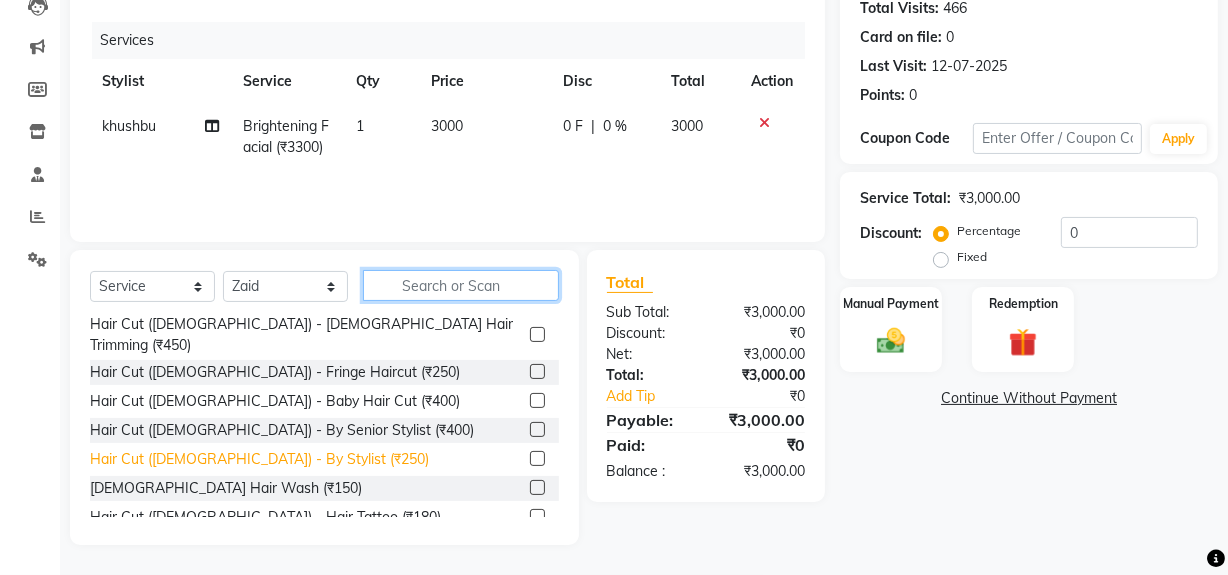 type 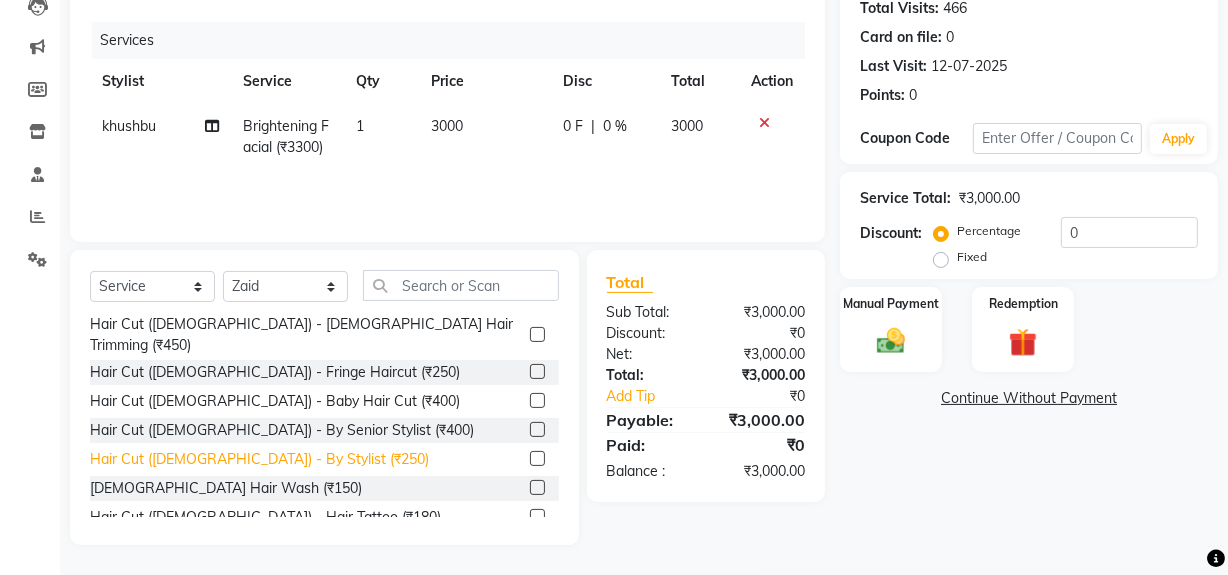 click on "Hair Cut ([DEMOGRAPHIC_DATA]) - By Stylist (₹250)" 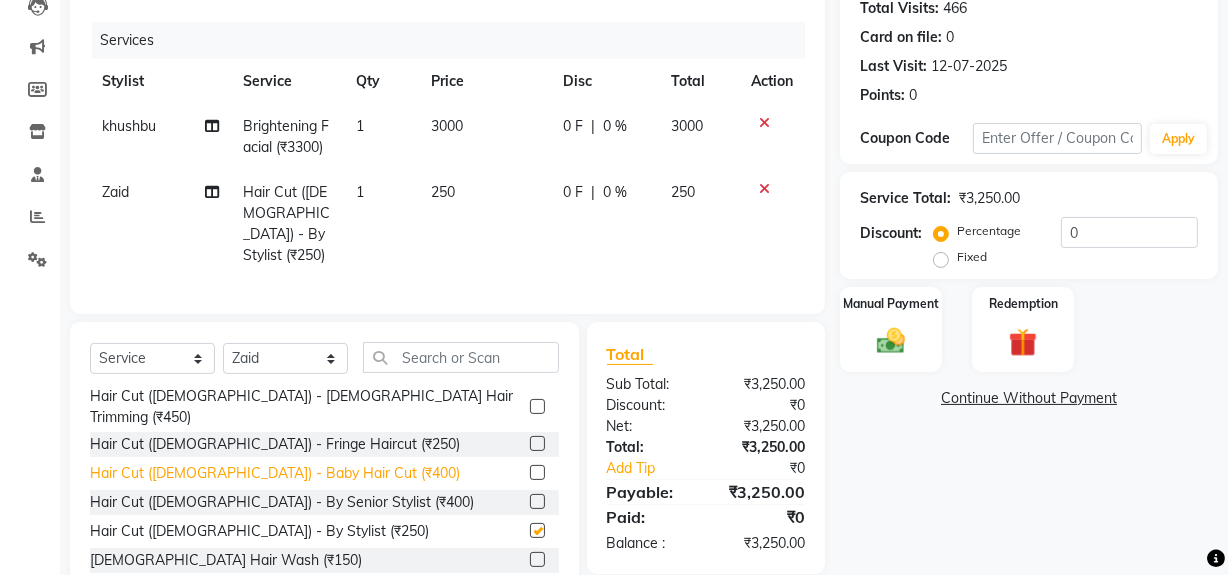 checkbox on "false" 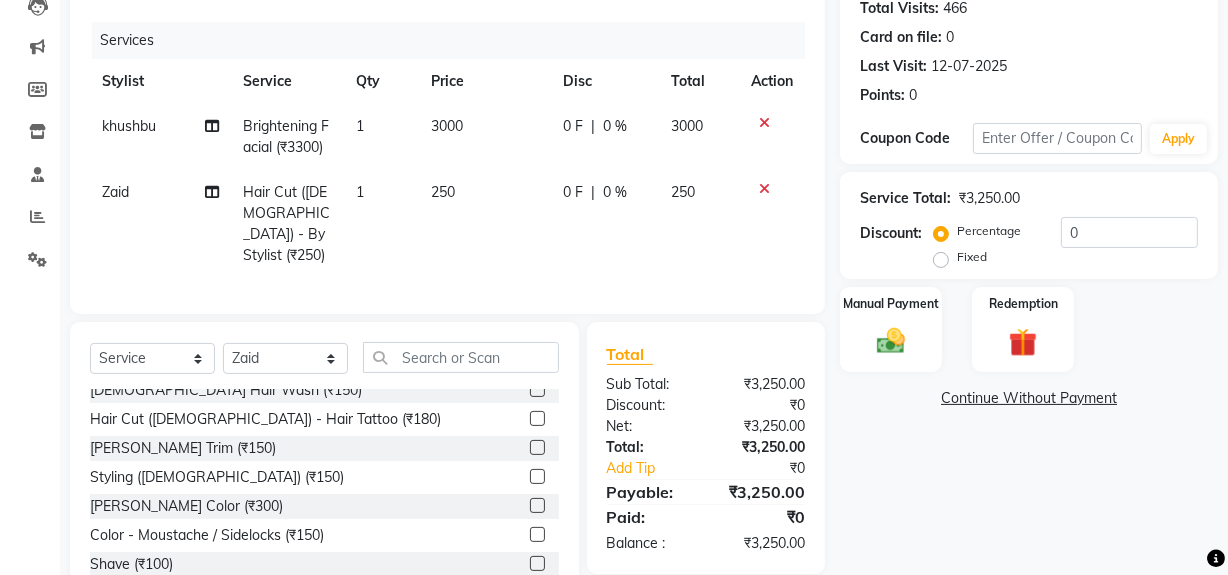 scroll, scrollTop: 272, scrollLeft: 0, axis: vertical 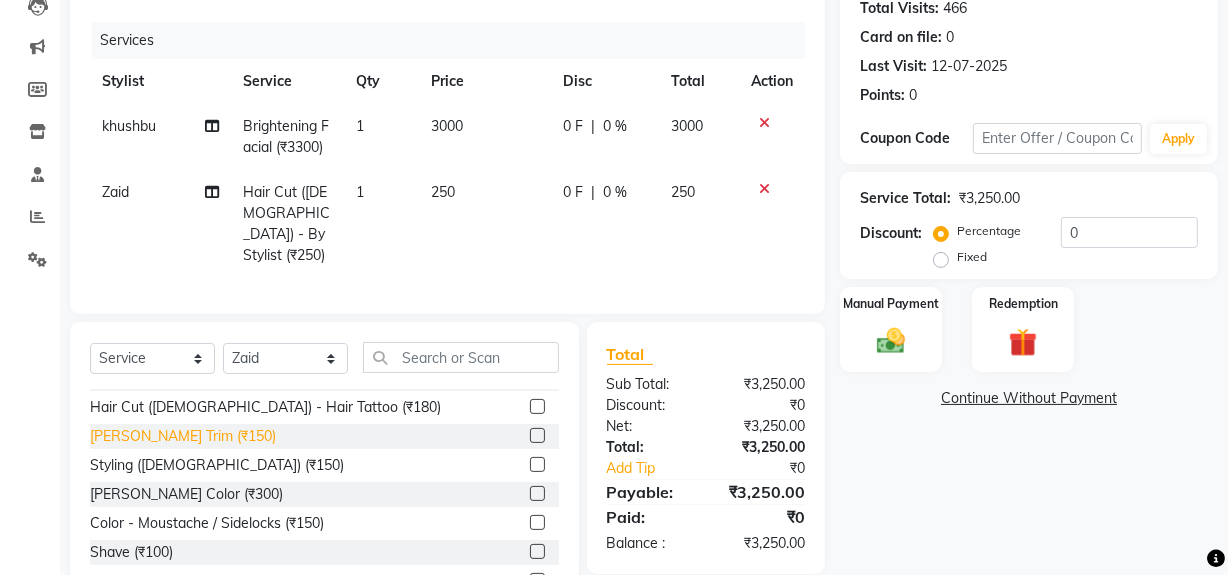 click on "[PERSON_NAME] Trim (₹150)" 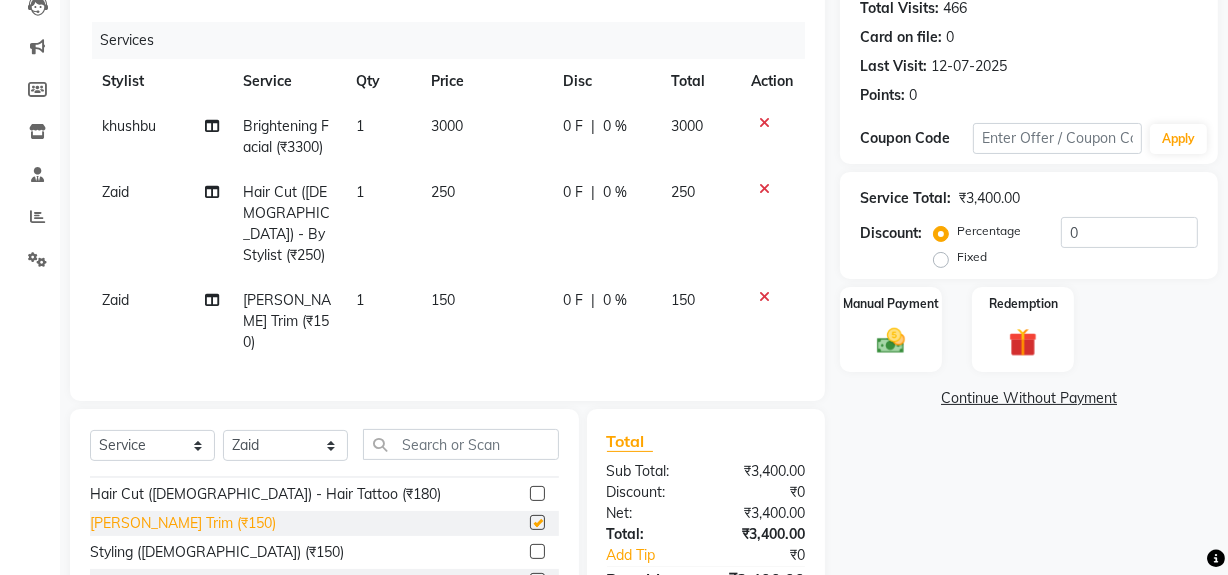 checkbox on "false" 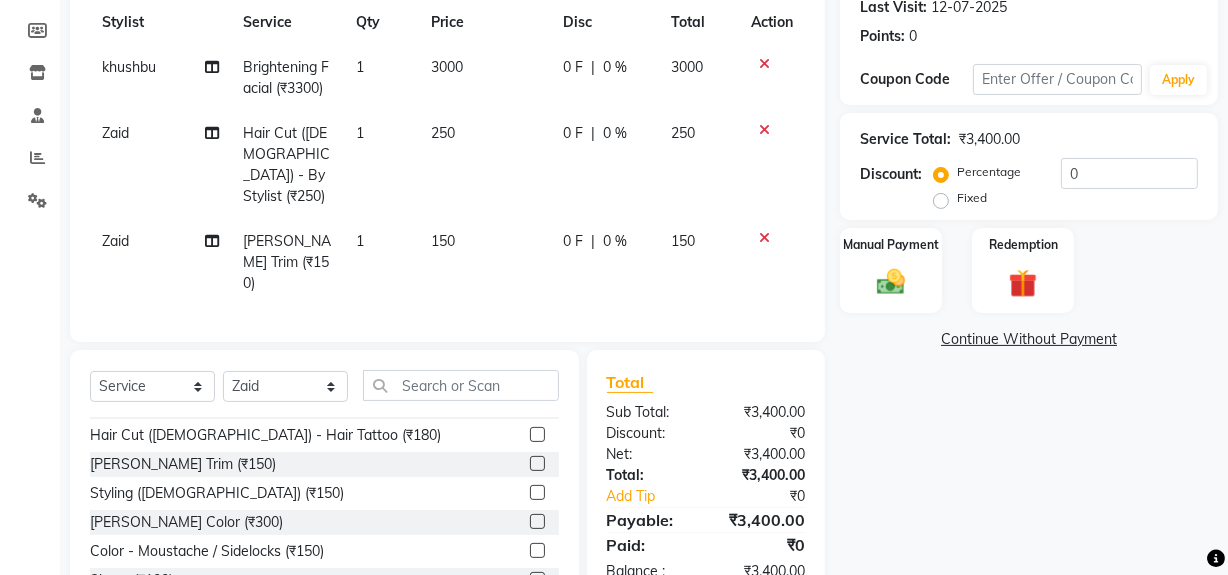 scroll, scrollTop: 356, scrollLeft: 0, axis: vertical 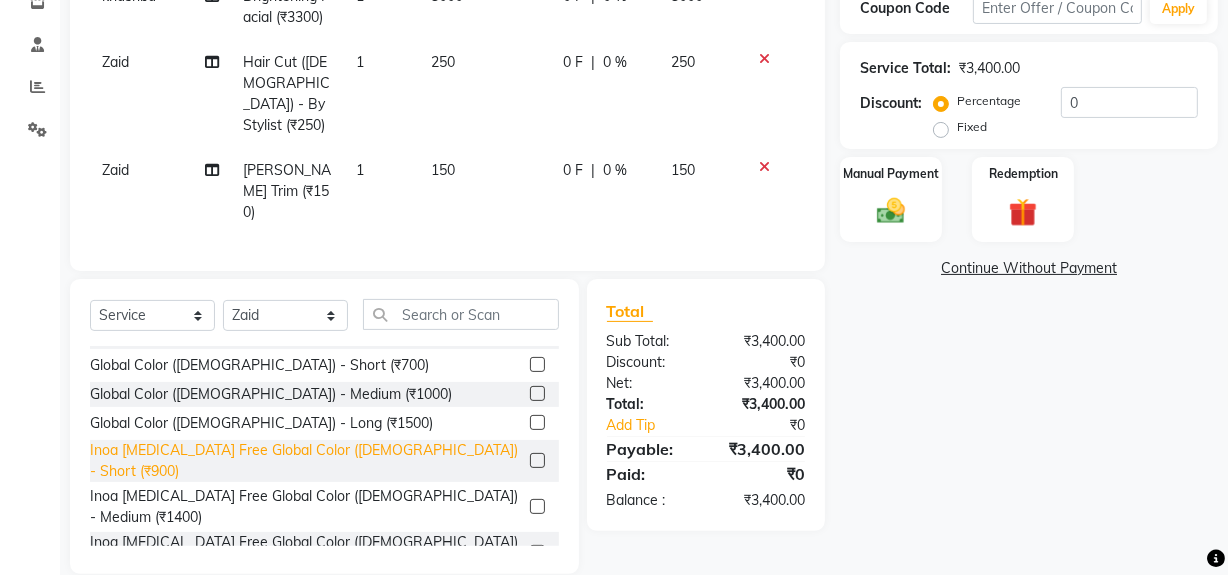 click on "Inoa [MEDICAL_DATA] Free Global Color ([DEMOGRAPHIC_DATA]) - Short (₹900)" 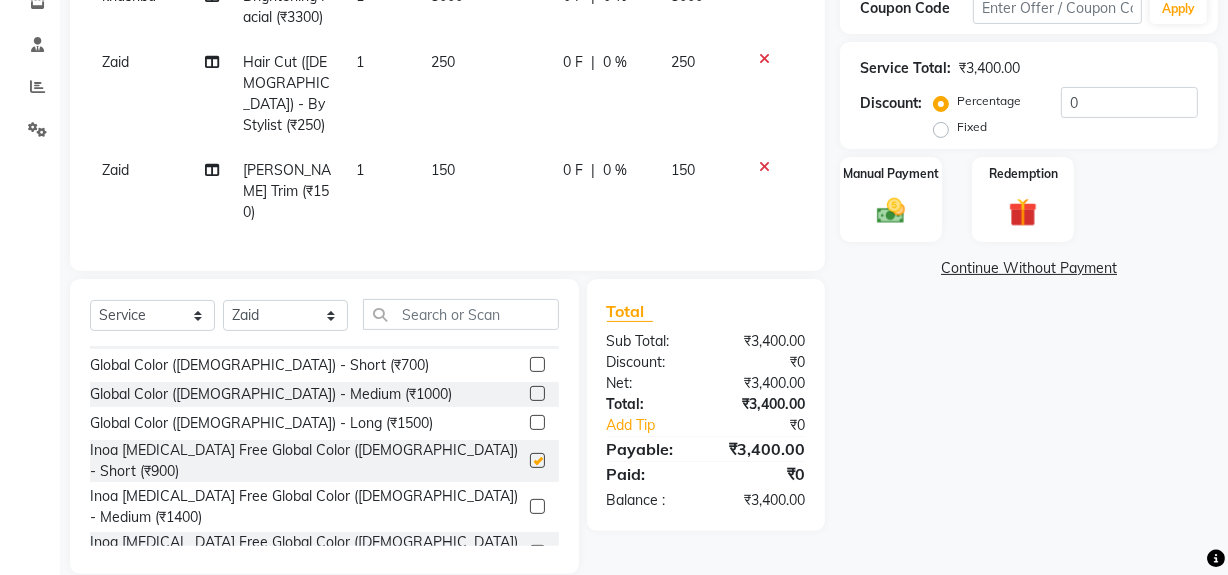 checkbox on "false" 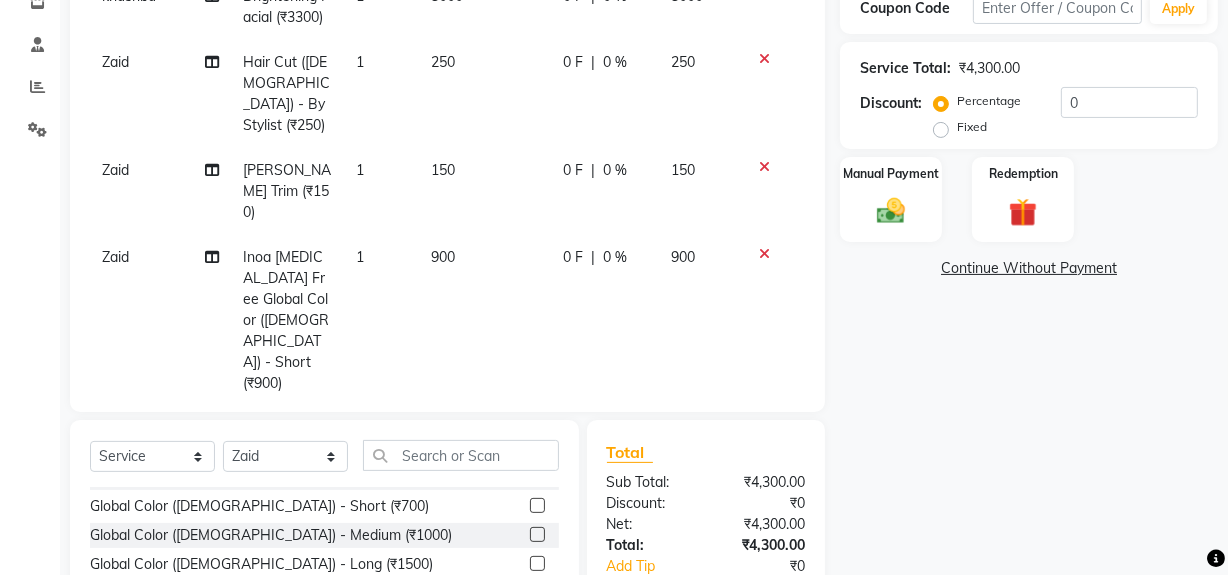 click on "900" 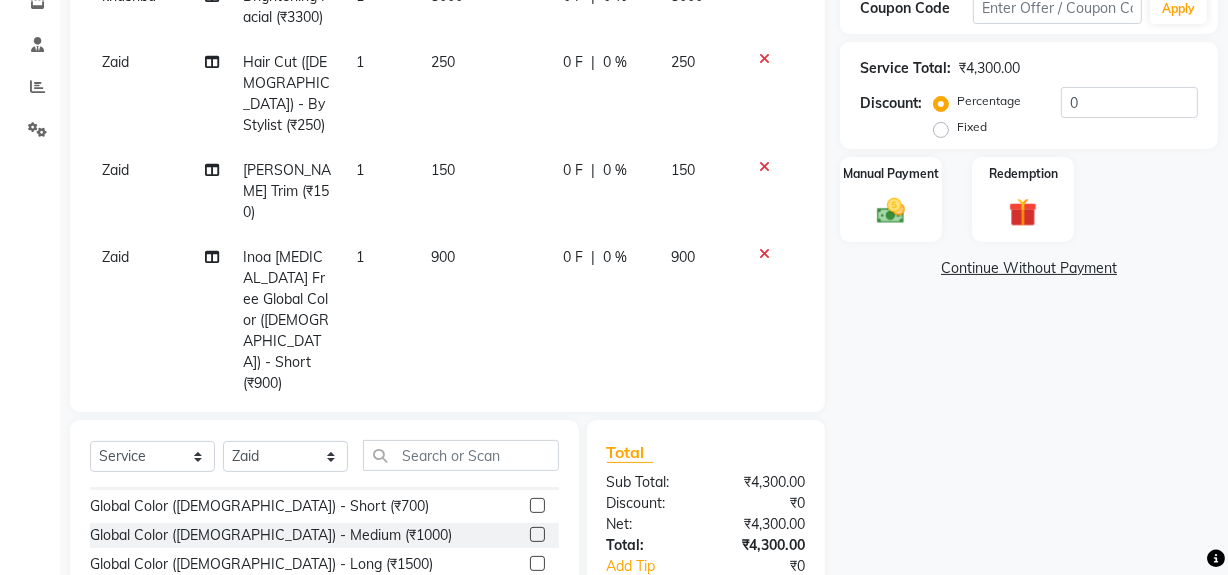 select on "76358" 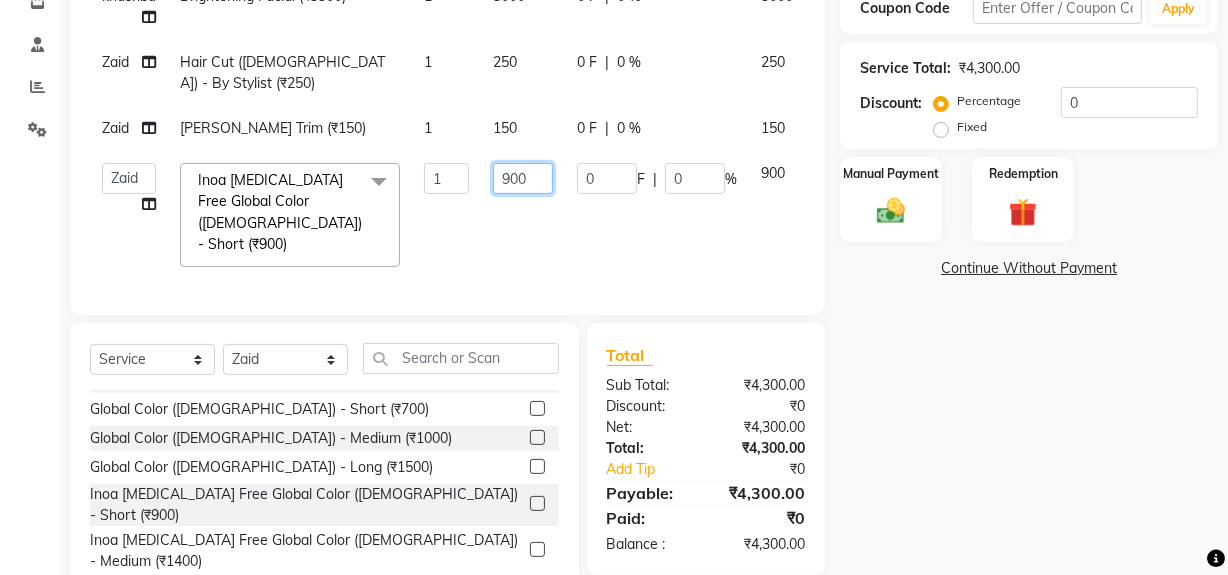 click on "900" 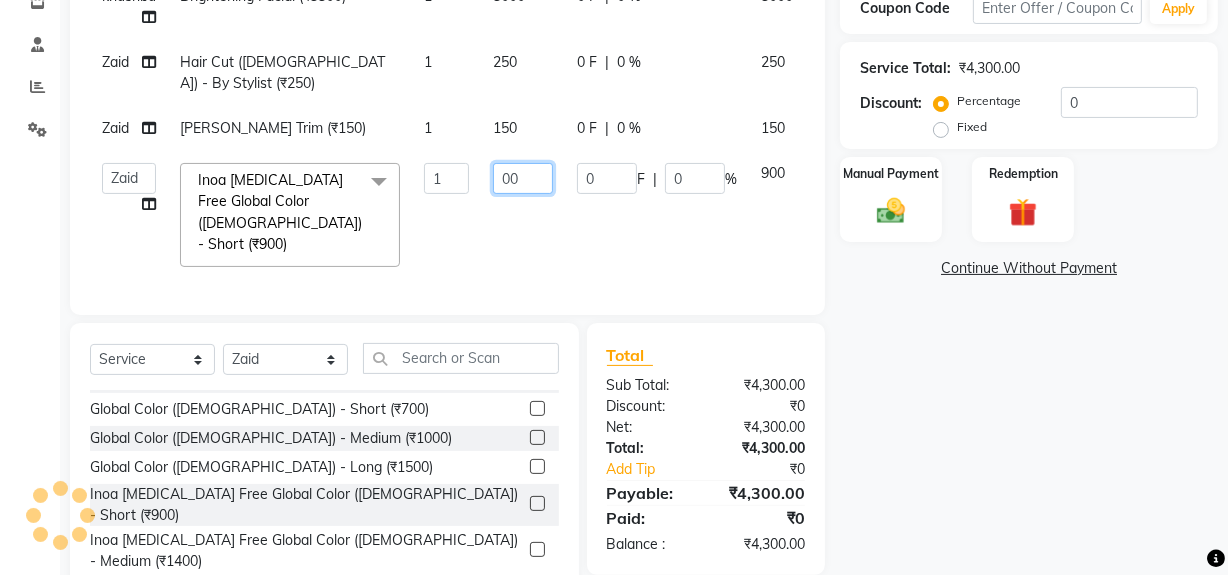 type on "700" 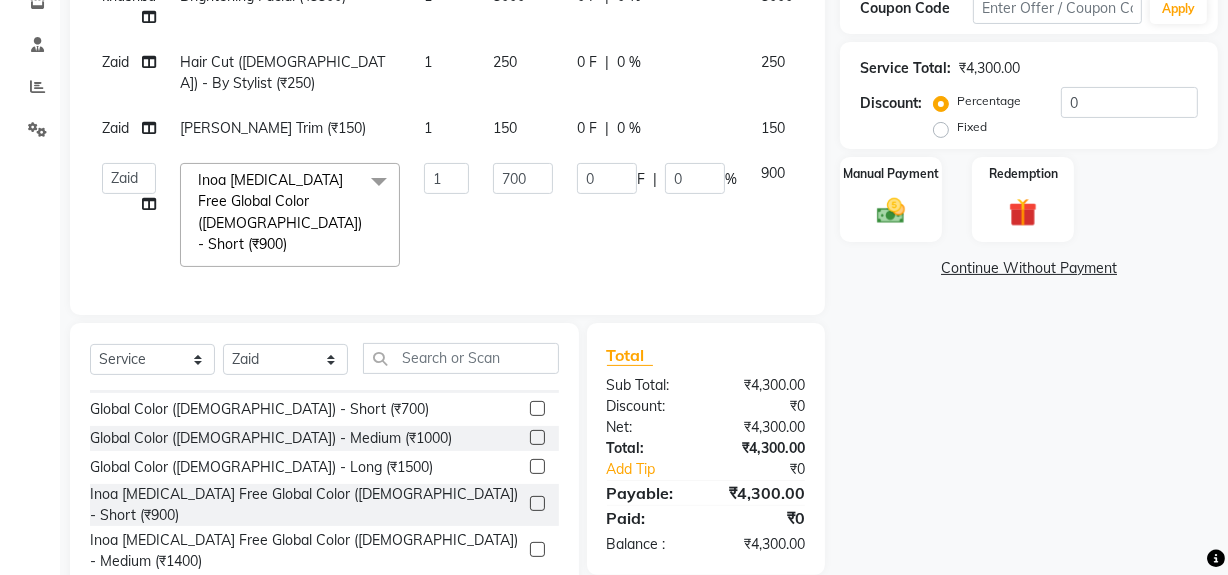 click on "[PERSON_NAME]   [PERSON_NAME]   Noir (Login)   [PERSON_NAME]    [PERSON_NAME]    [PERSON_NAME] [MEDICAL_DATA] Free Global Color ([DEMOGRAPHIC_DATA]) - Short (₹900)  x Hair Cut ([DEMOGRAPHIC_DATA]) - By Stylist (₹650) Hair Cut ([DEMOGRAPHIC_DATA]) - By Master Stylist (₹800) Hair Cut ([DEMOGRAPHIC_DATA]) - By Hair Creative (₹1000) Hair Cut ([DEMOGRAPHIC_DATA]) - [DEMOGRAPHIC_DATA] Hair Trimming (₹450) Hair Cut ([DEMOGRAPHIC_DATA]) - Fringe Haircut (₹250) Hair Cut ([DEMOGRAPHIC_DATA]) - Baby Hair Cut (₹400) Hair Cut ([DEMOGRAPHIC_DATA]) - By Senior Stylist (₹400) Hair Cut ([DEMOGRAPHIC_DATA]) - By Stylist (₹250) [DEMOGRAPHIC_DATA] Hair Wash  (₹150) Hair Cut ([DEMOGRAPHIC_DATA]) - Hair Tattoo (₹180) [PERSON_NAME] Trim (₹150) Styling  ([DEMOGRAPHIC_DATA])  (₹150) [PERSON_NAME] Color (₹300) Color - Moustache / Sidelocks (₹150) Shave (₹100) Hairwash  - Hair Above & Below Shoulder (₹300) Hairwash  - Hair Upto Waist (₹450) Hairwash  - Hair Below Waist (₹650) Sulphate Free Shampoo Wash - Hair Above & Below Shoulder (₹400) Sulphate Free Shampoo Wash - Hair Upto Waist (₹650) Sulphate Free Shampoo Wash - Hair Below Waist (₹700) Global Color ([DEMOGRAPHIC_DATA]) - Short (₹700) 1 700 0" 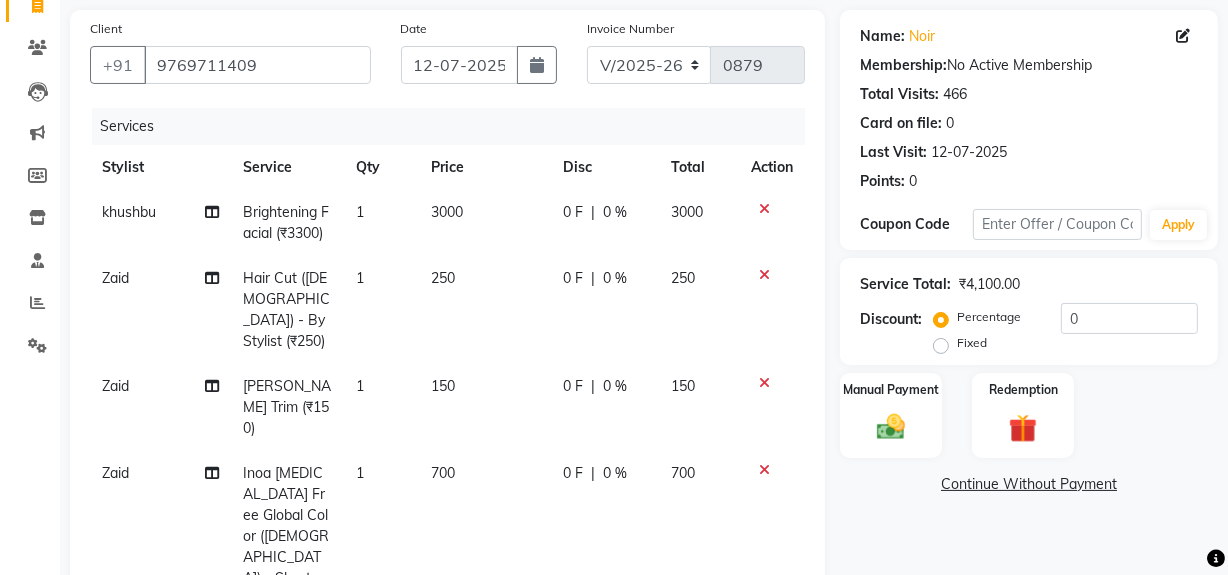 scroll, scrollTop: 181, scrollLeft: 0, axis: vertical 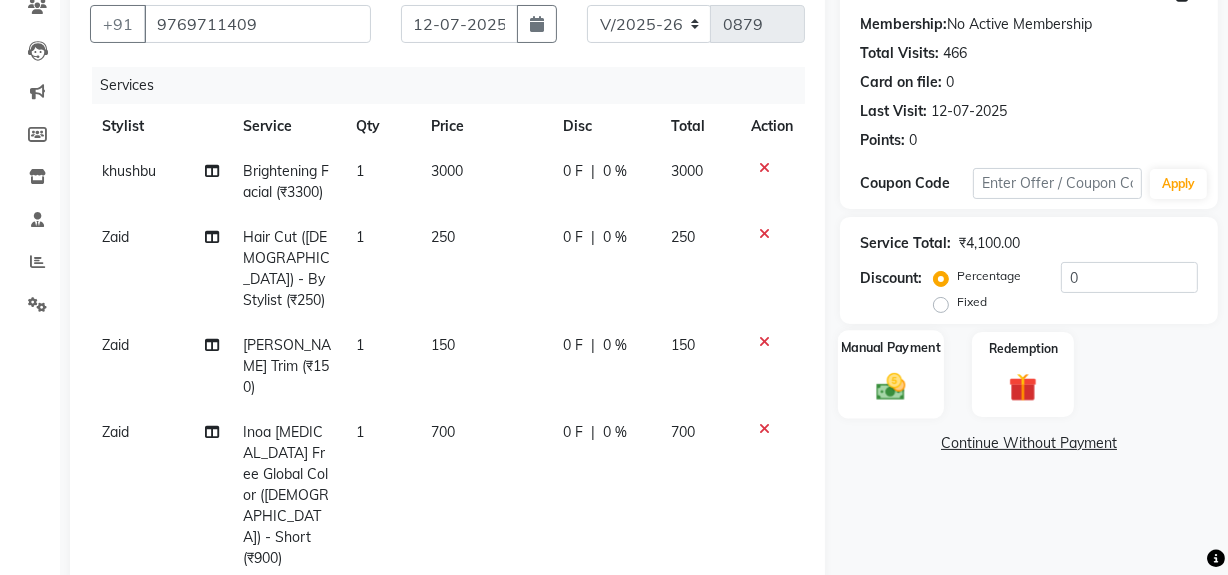 click 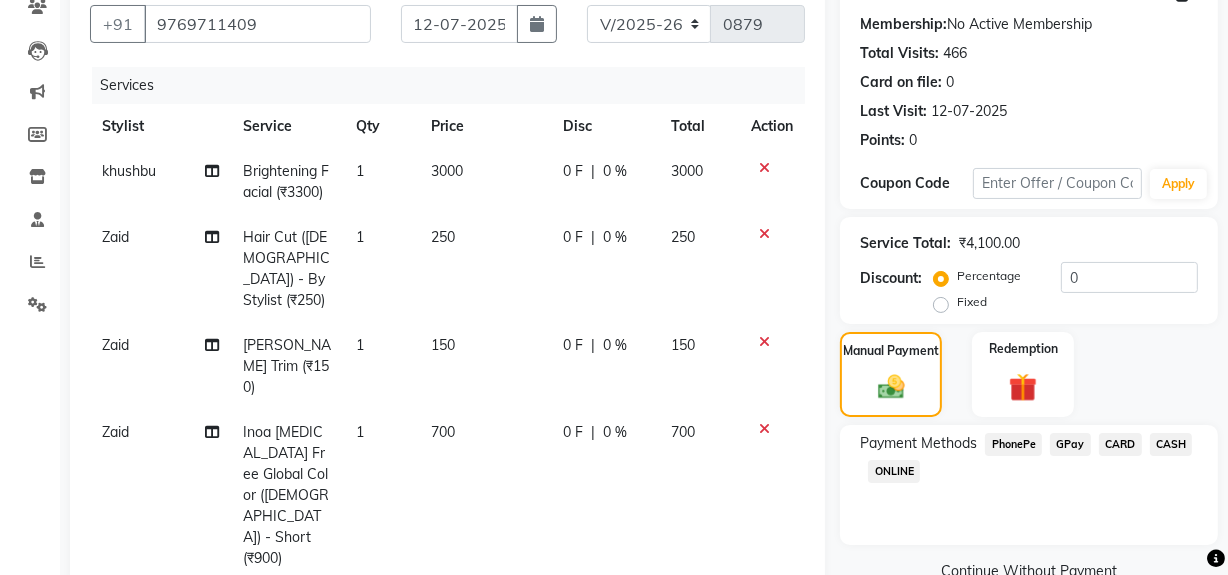 click on "GPay" 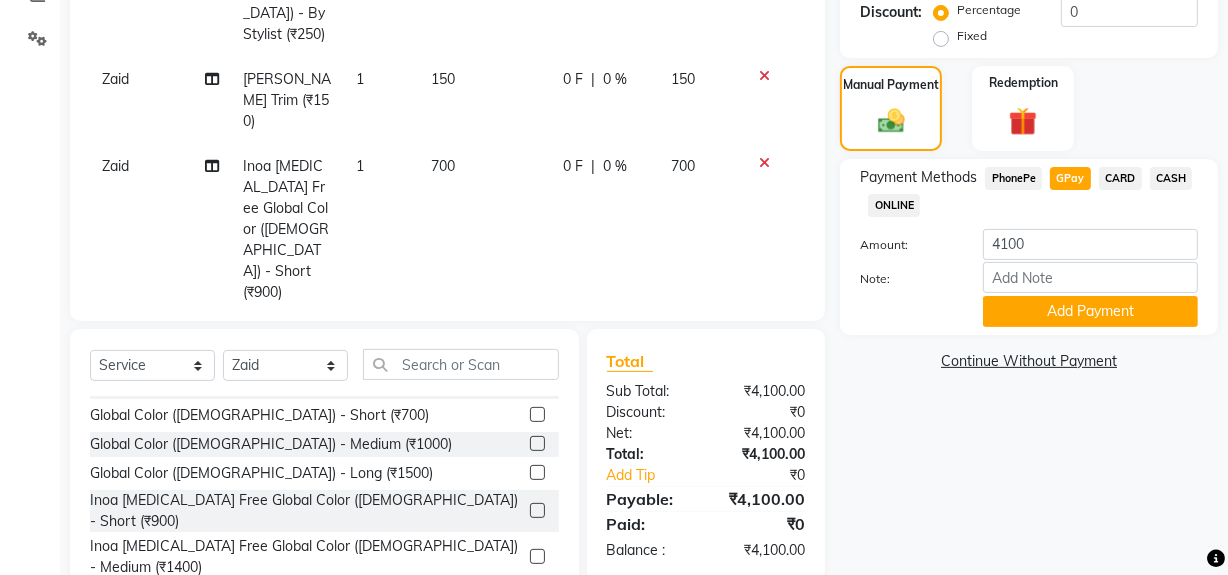 scroll, scrollTop: 454, scrollLeft: 0, axis: vertical 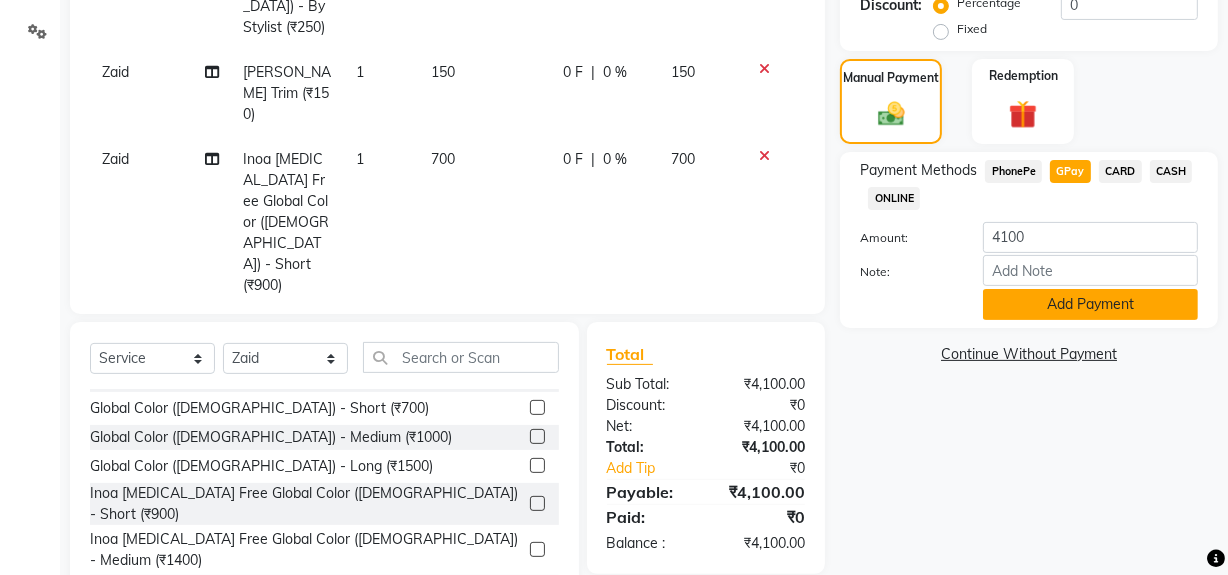 click on "Add Payment" 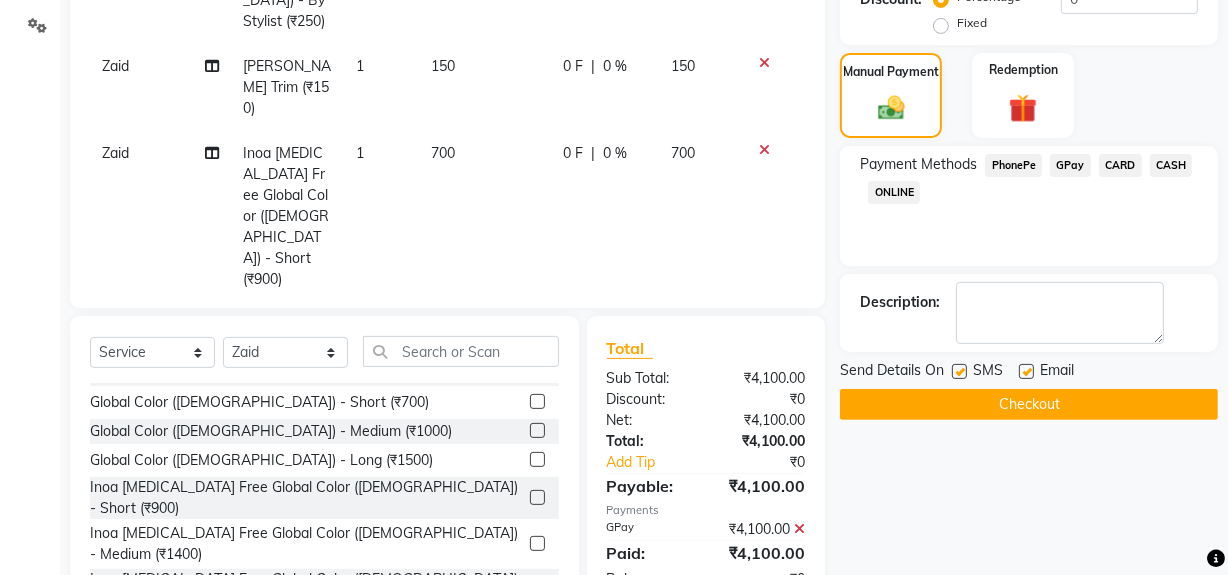scroll, scrollTop: 464, scrollLeft: 0, axis: vertical 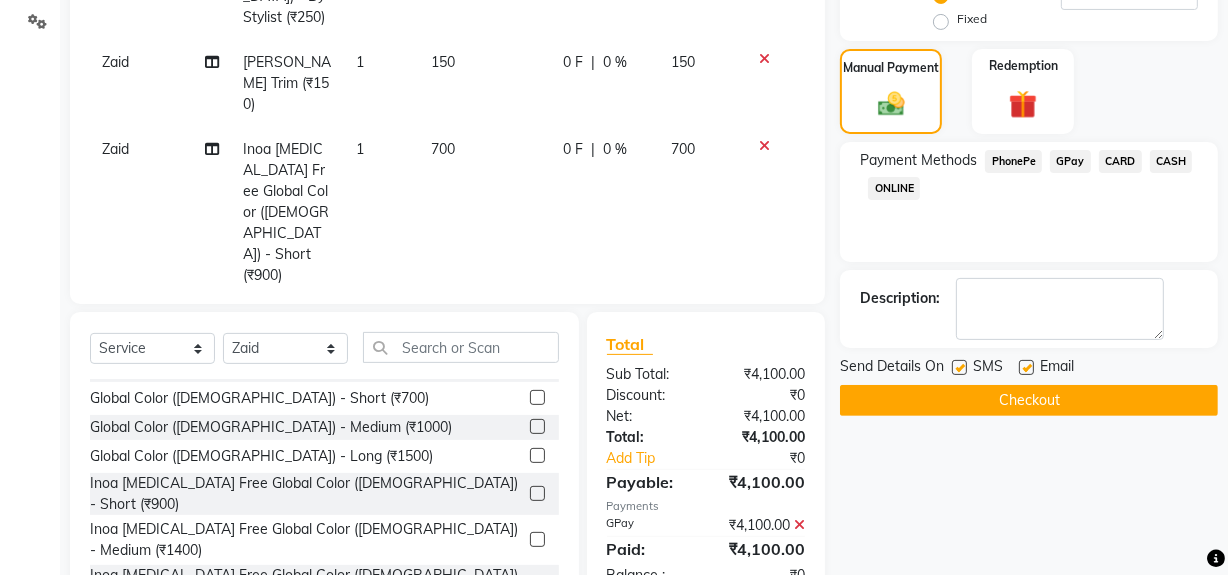 click 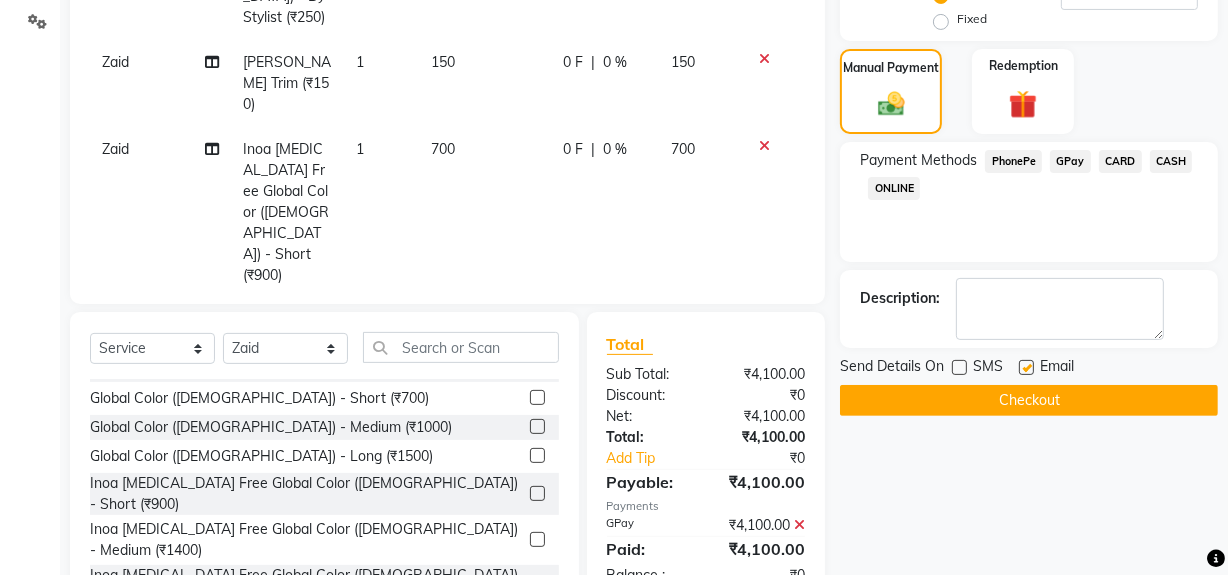 click 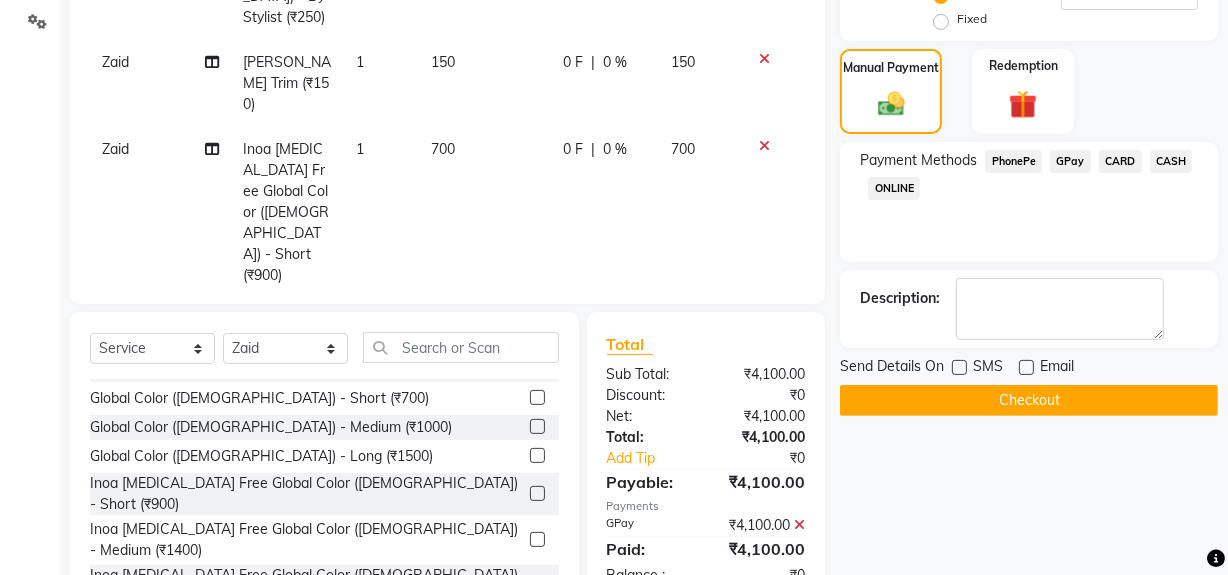 click on "Checkout" 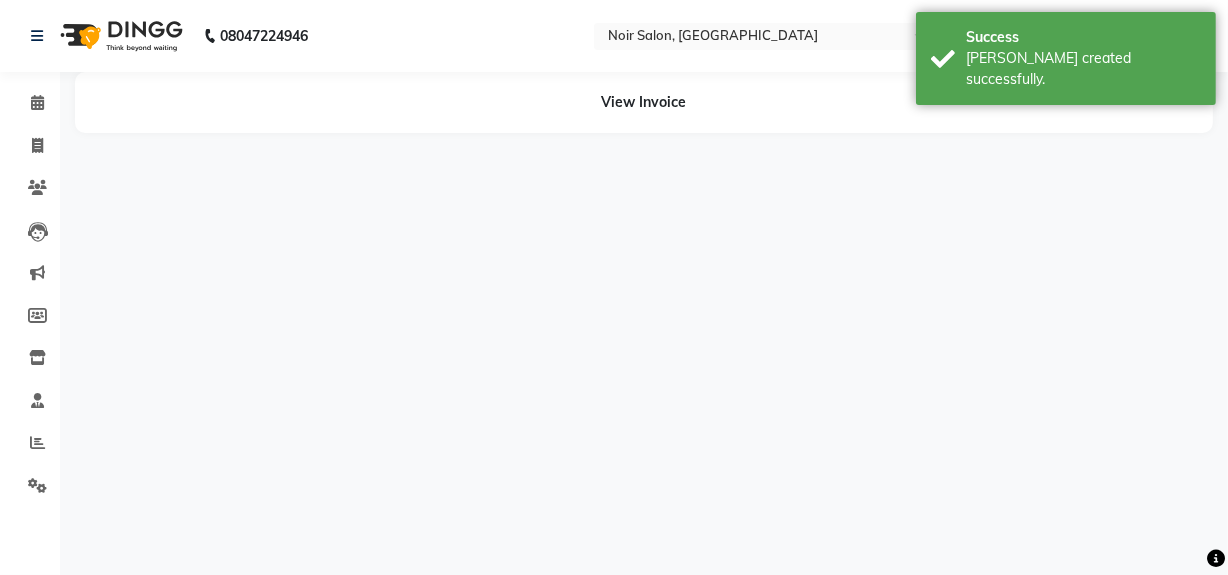 scroll, scrollTop: 0, scrollLeft: 0, axis: both 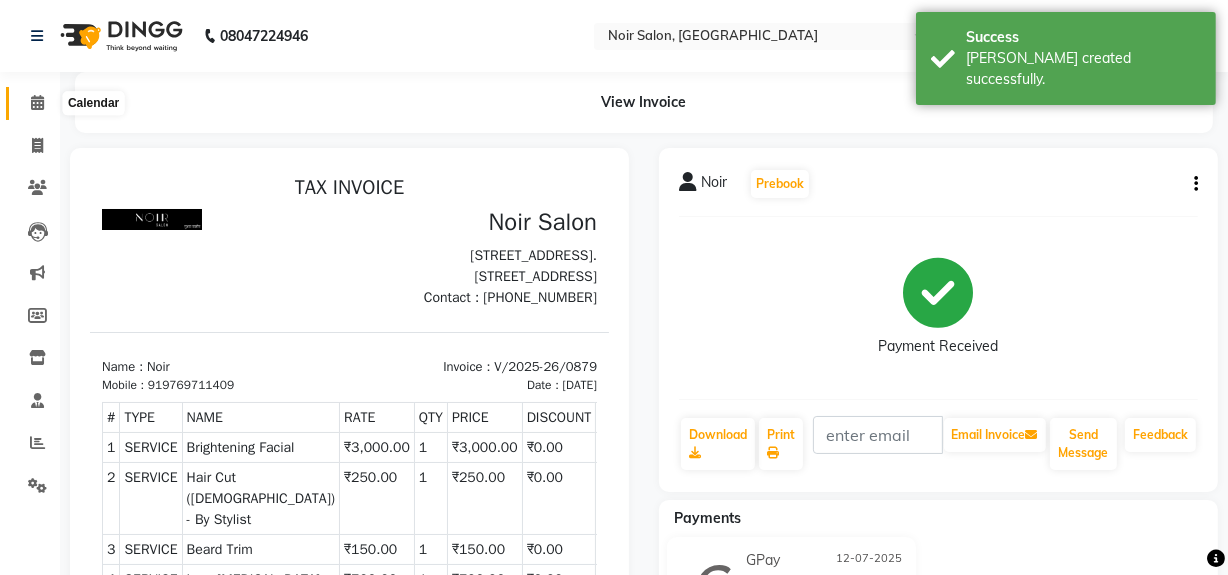 click 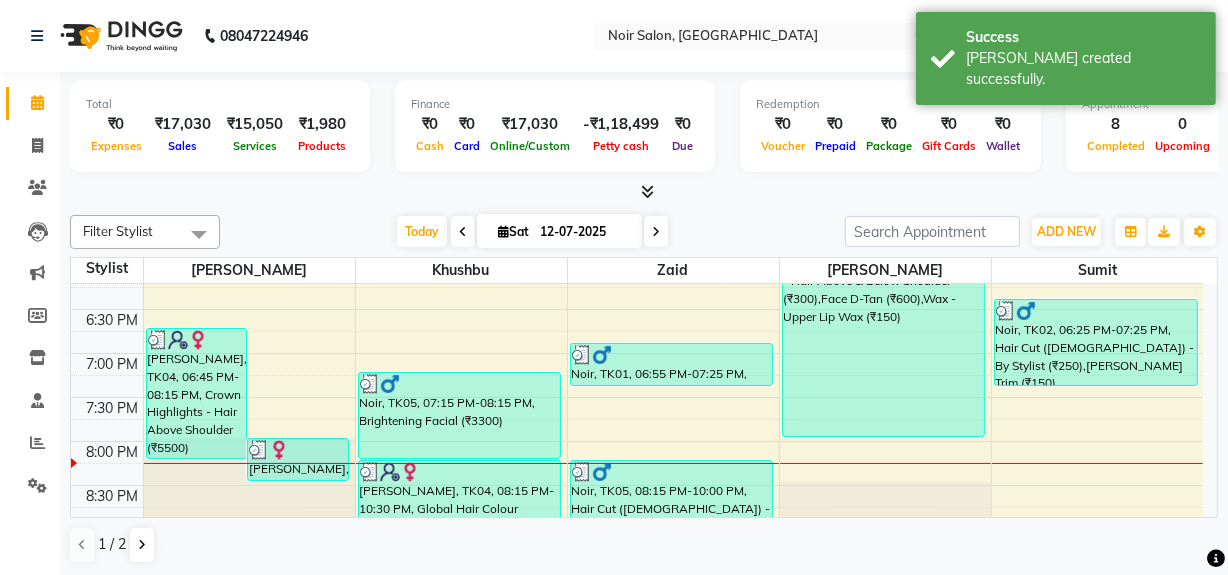 scroll, scrollTop: 818, scrollLeft: 0, axis: vertical 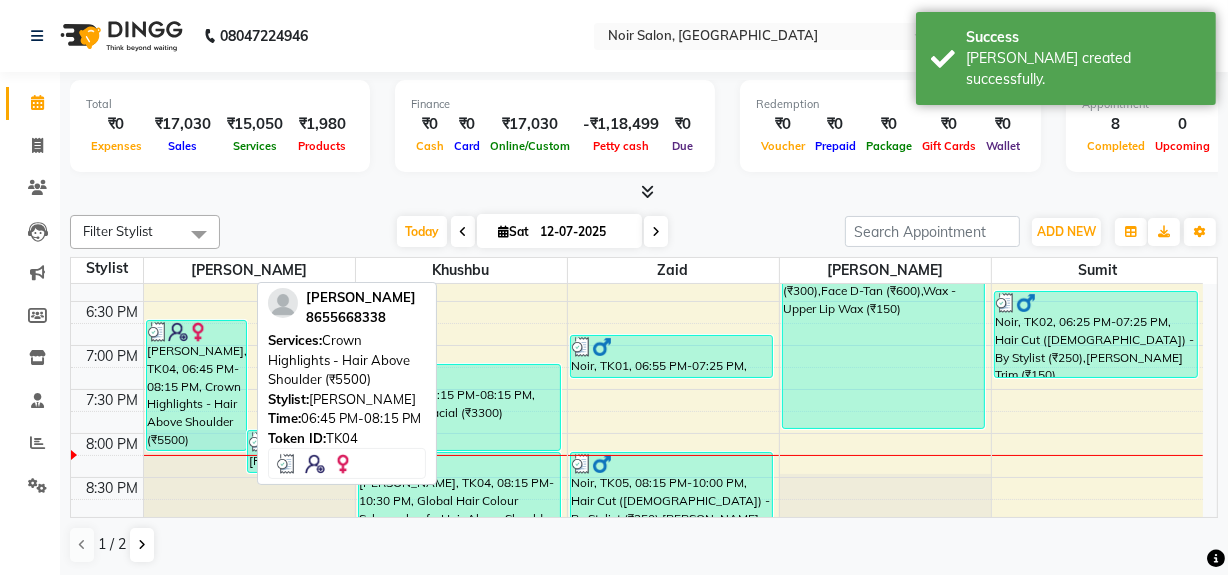 click on "[PERSON_NAME], TK04, 06:45 PM-08:15 PM, Crown Highlights  - Hair Above Shoulder (₹5500)" at bounding box center [197, 385] 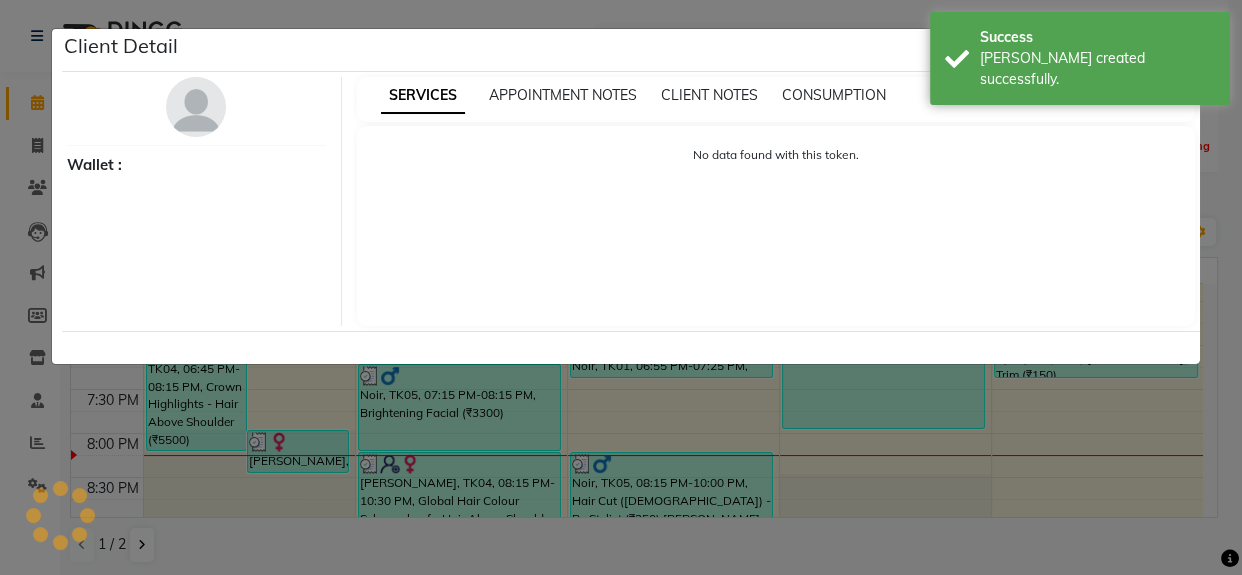 select on "3" 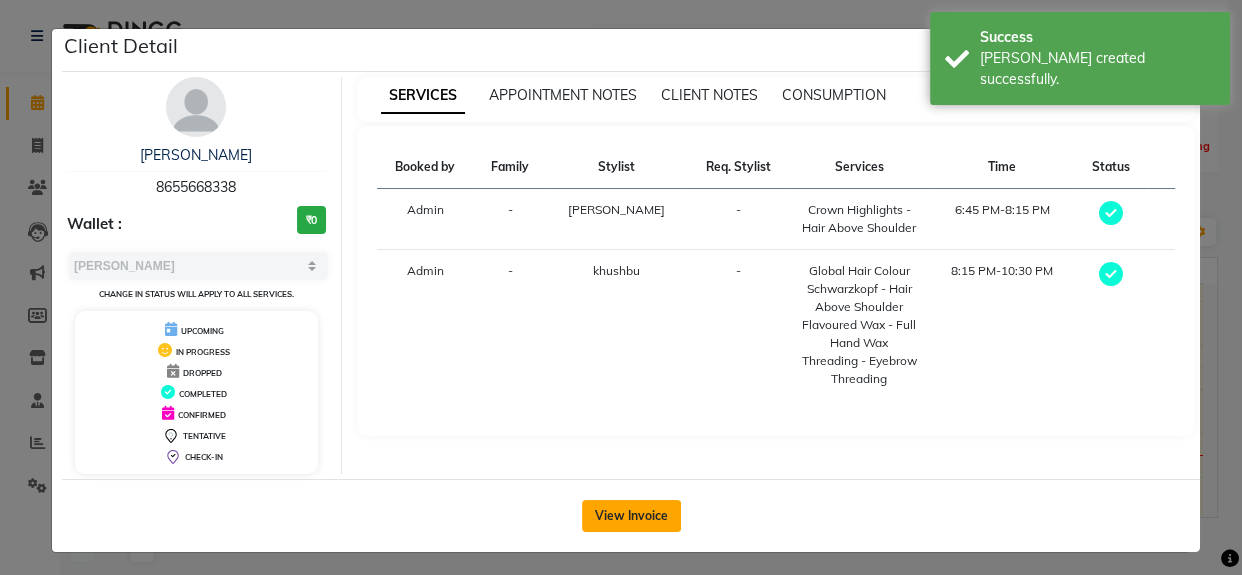 click on "View Invoice" 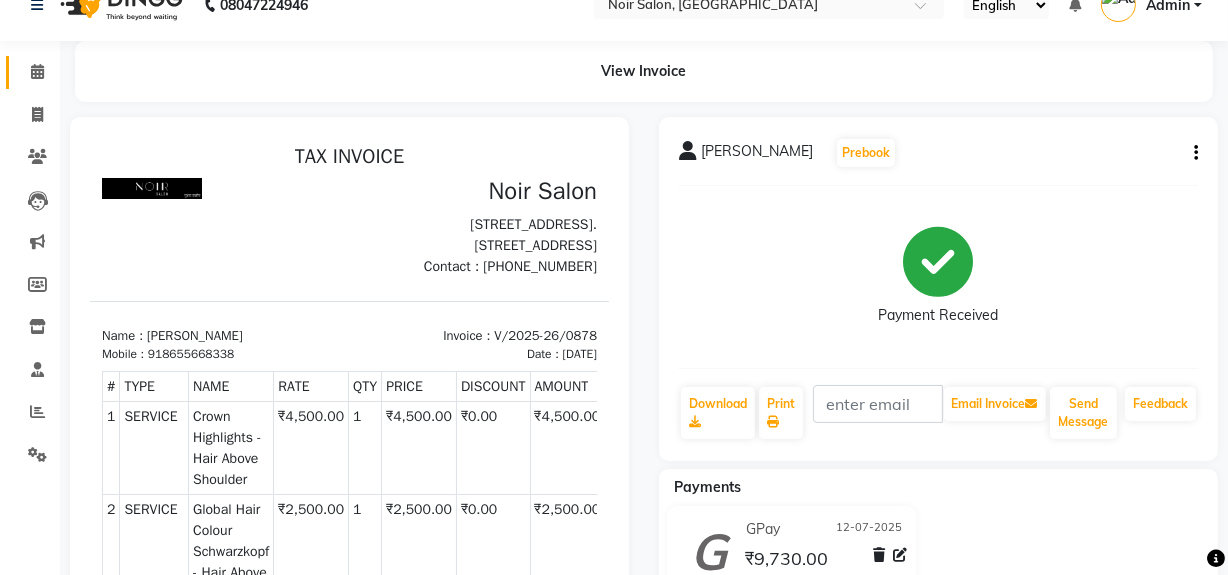 scroll, scrollTop: 0, scrollLeft: 0, axis: both 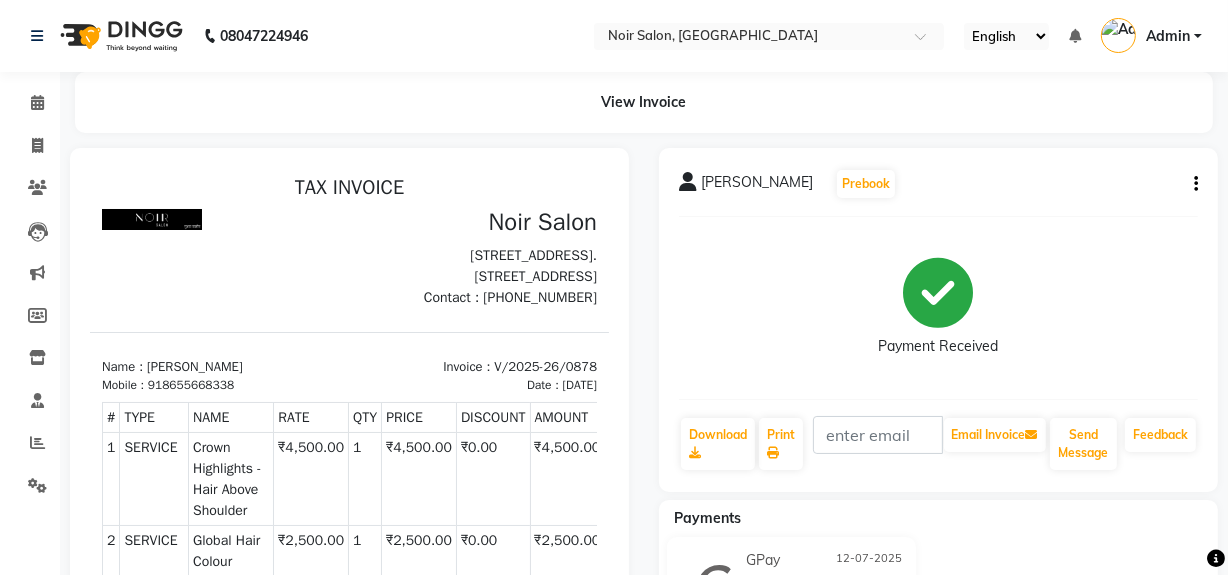 click 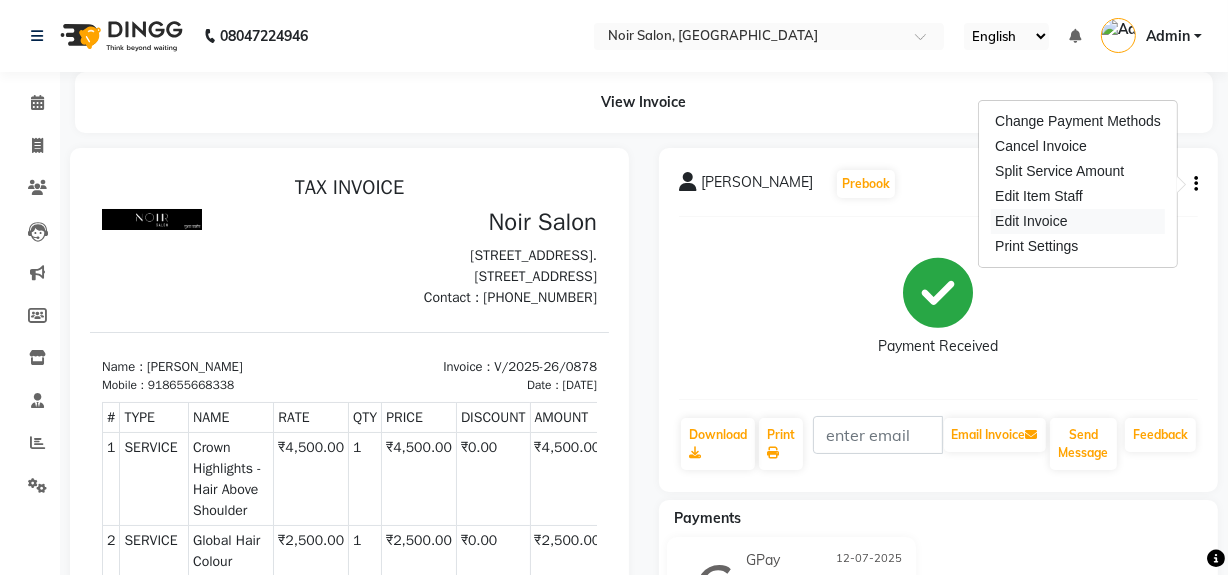 click on "Edit Invoice" at bounding box center [1078, 221] 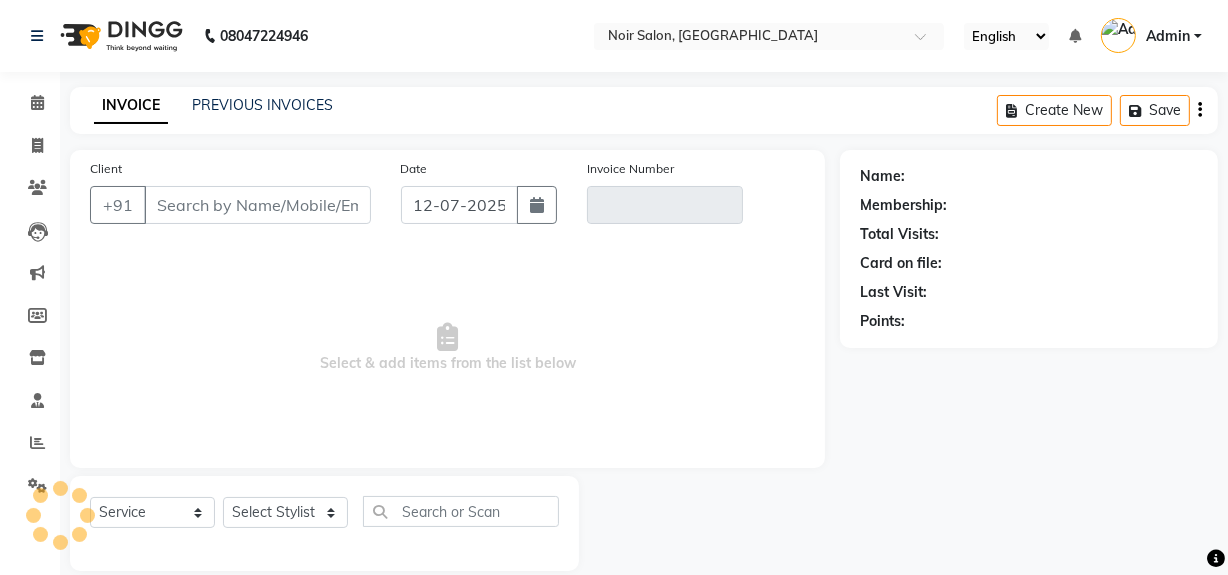 scroll, scrollTop: 26, scrollLeft: 0, axis: vertical 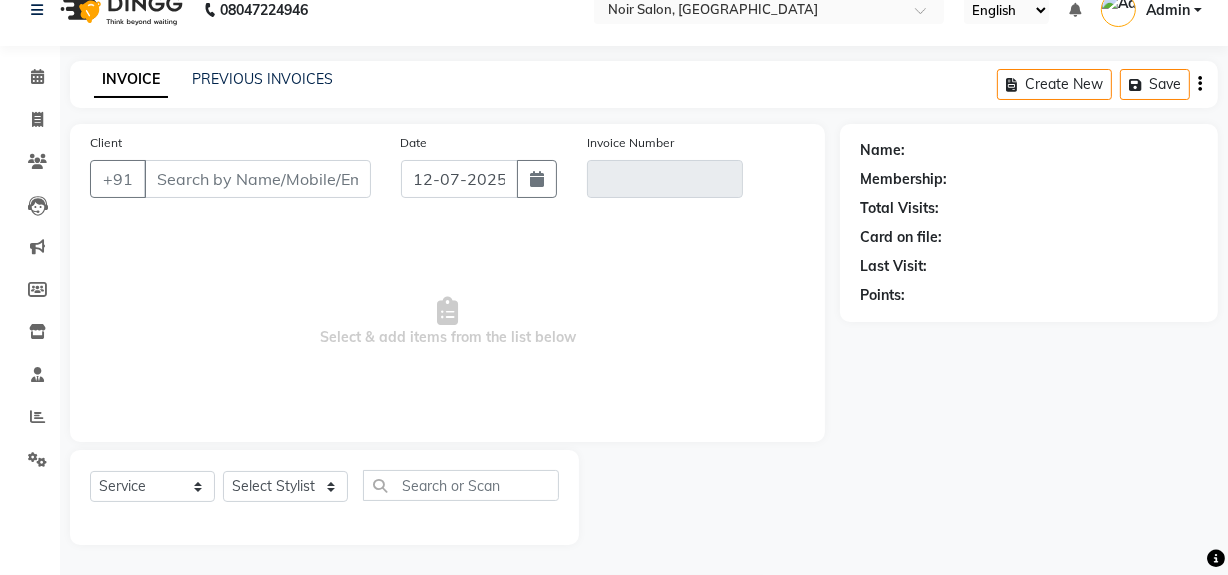 type on "8655668338" 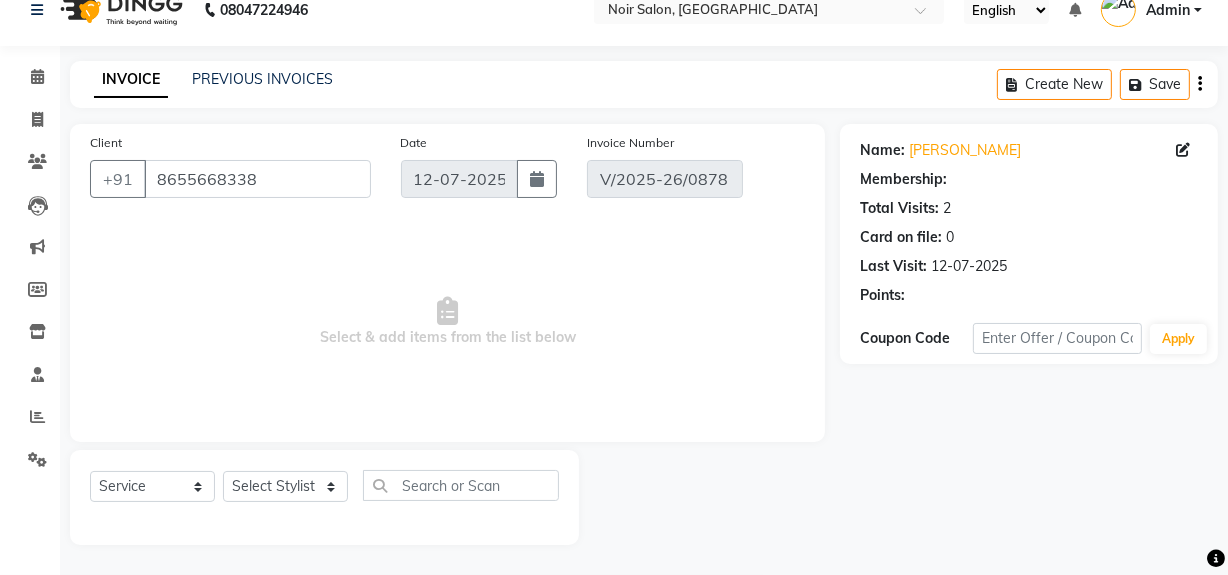 select on "select" 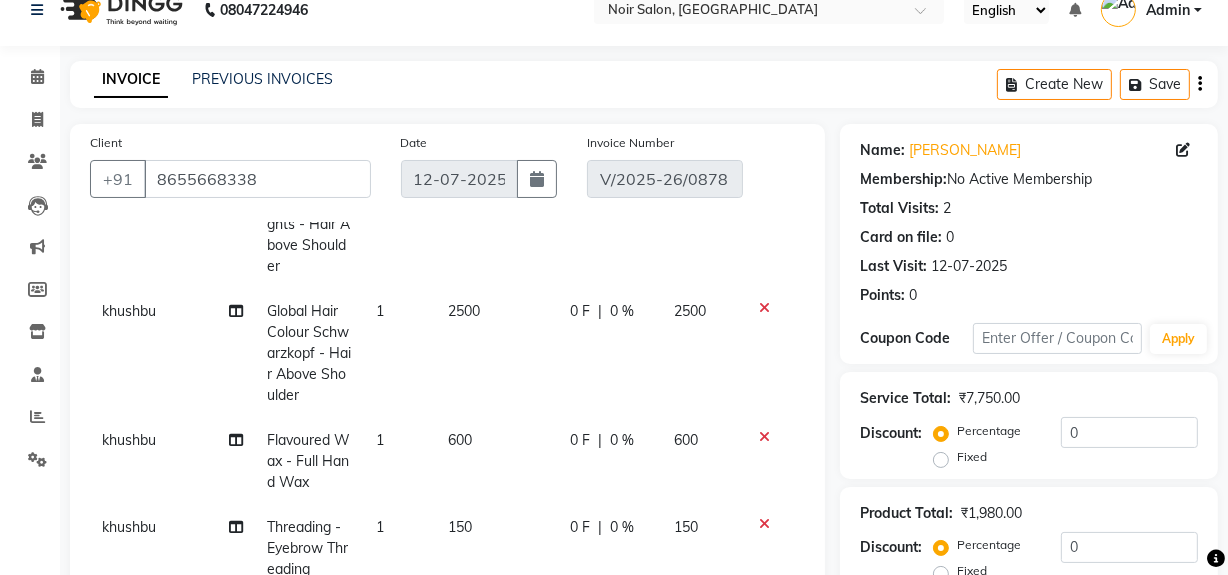 scroll, scrollTop: 90, scrollLeft: 0, axis: vertical 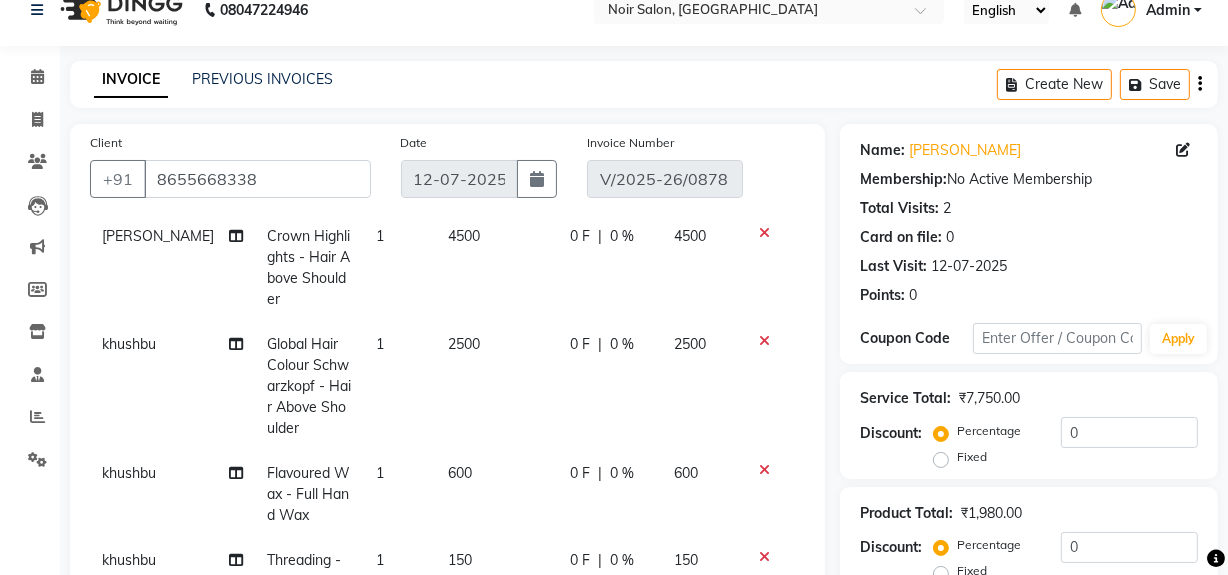 click on "2500" 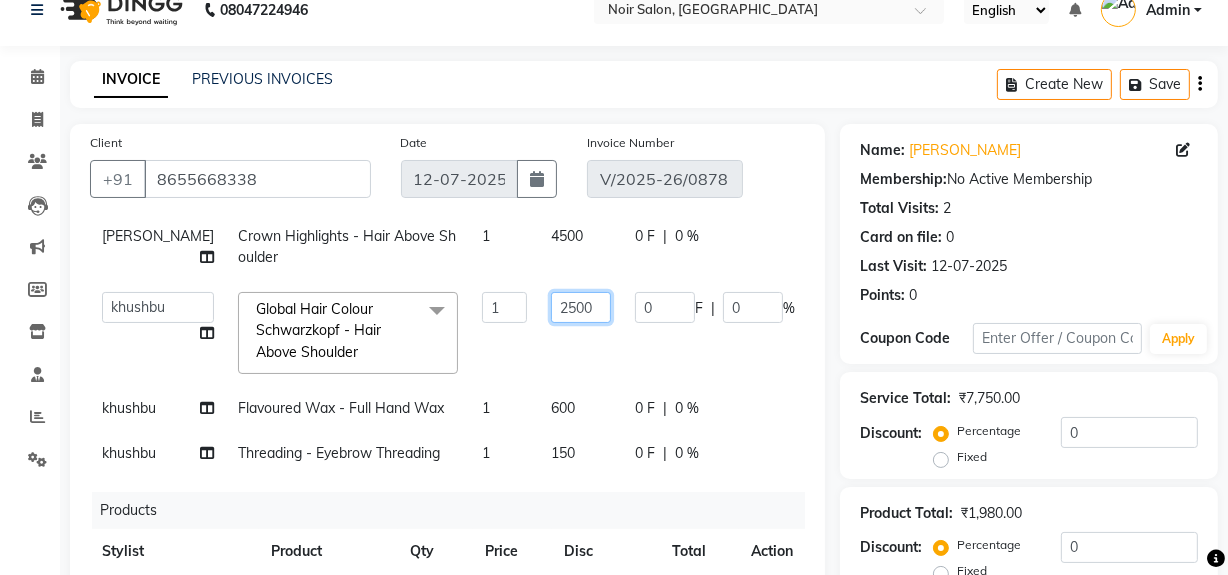 click on "2500" 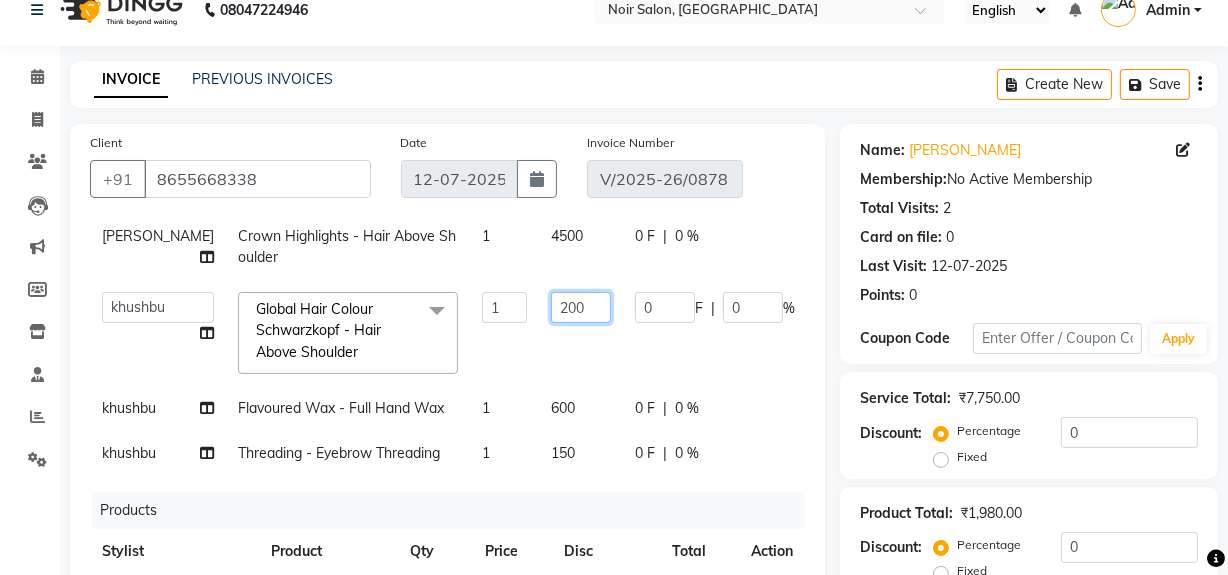 type on "2000" 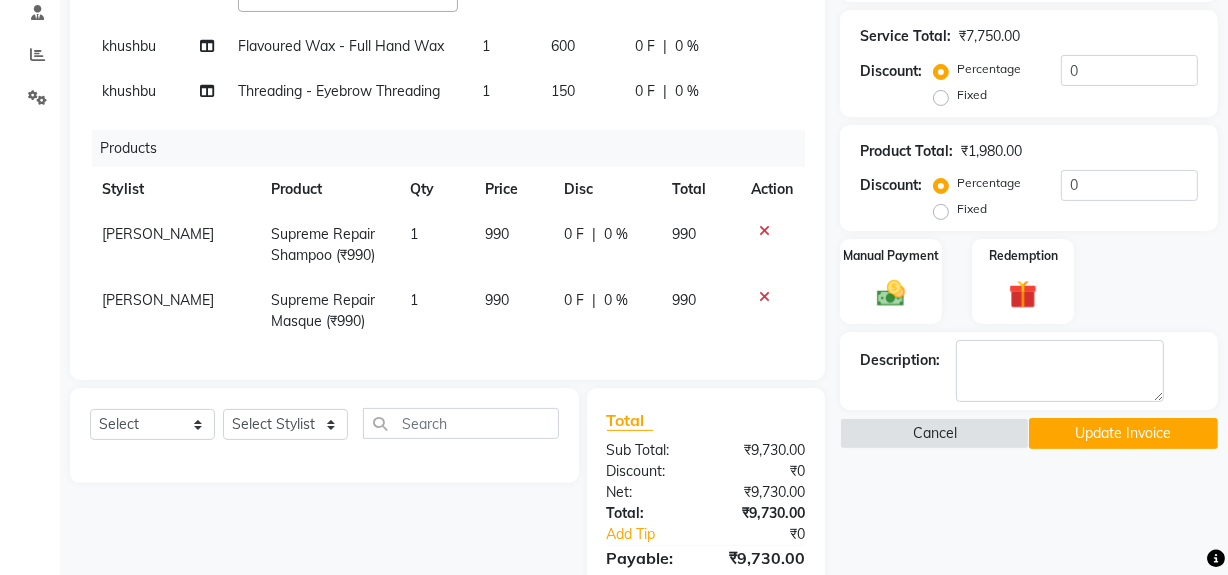 scroll, scrollTop: 390, scrollLeft: 0, axis: vertical 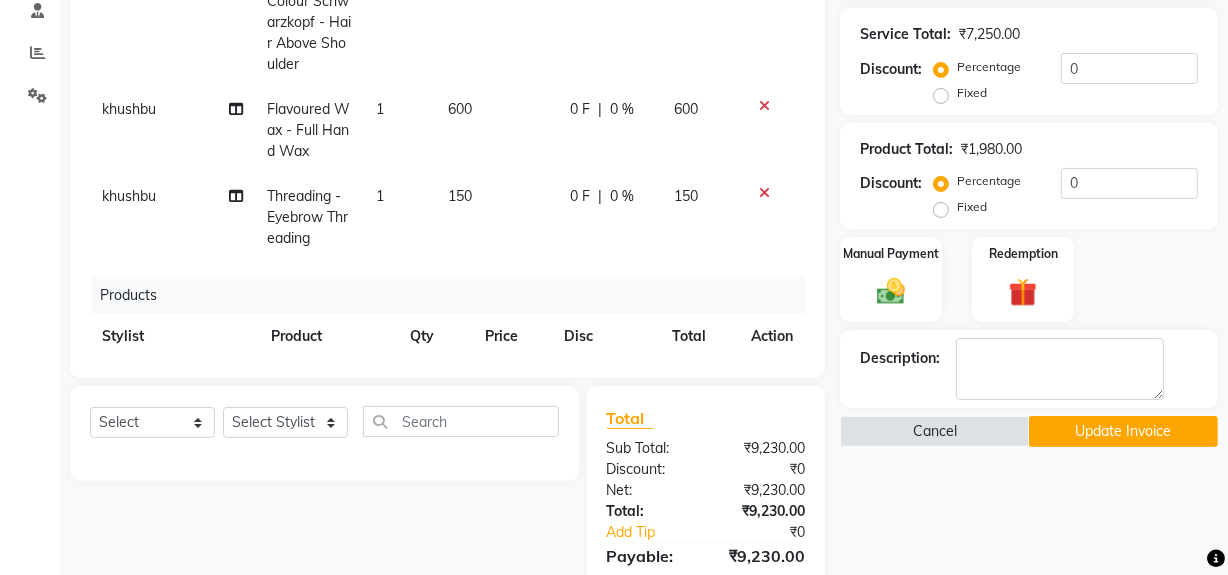 click on "Update Invoice" 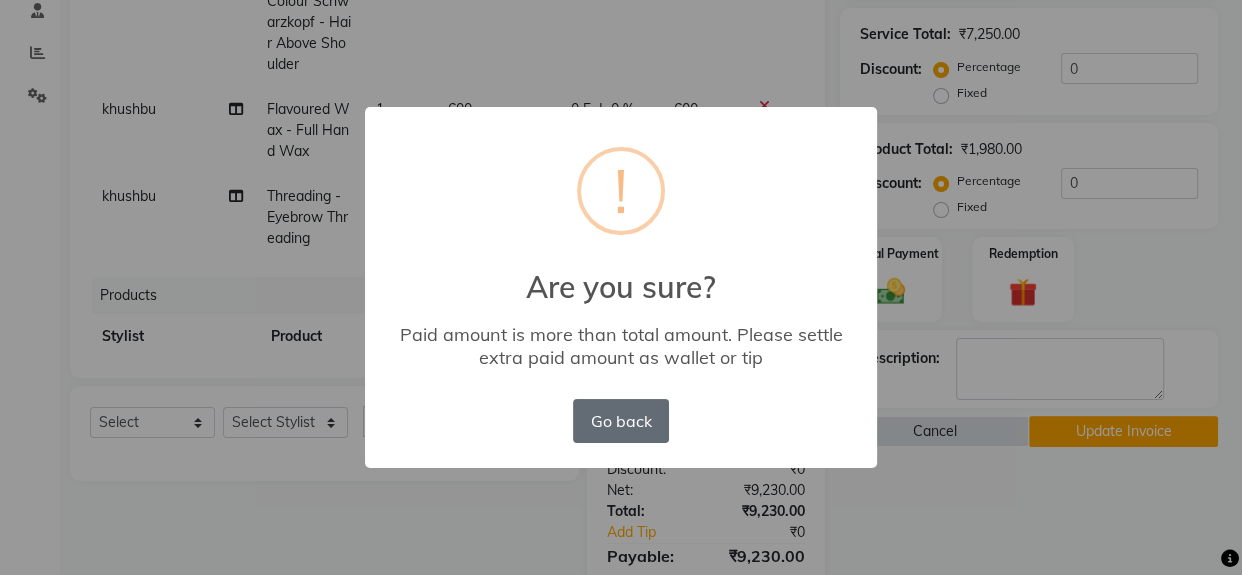 click on "Go back" at bounding box center [621, 421] 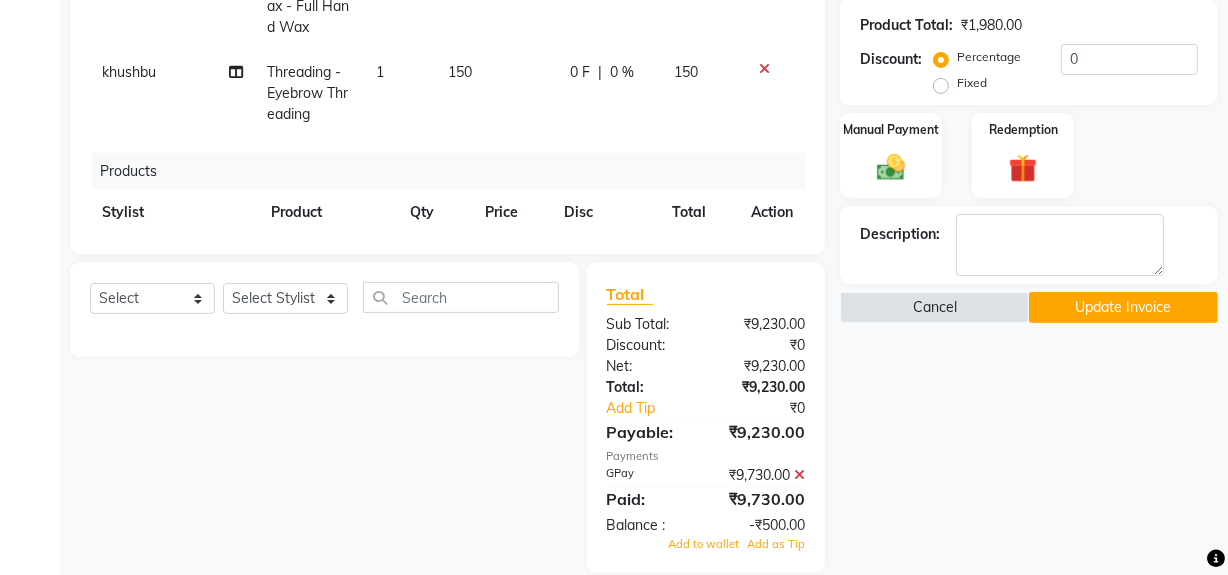 scroll, scrollTop: 541, scrollLeft: 0, axis: vertical 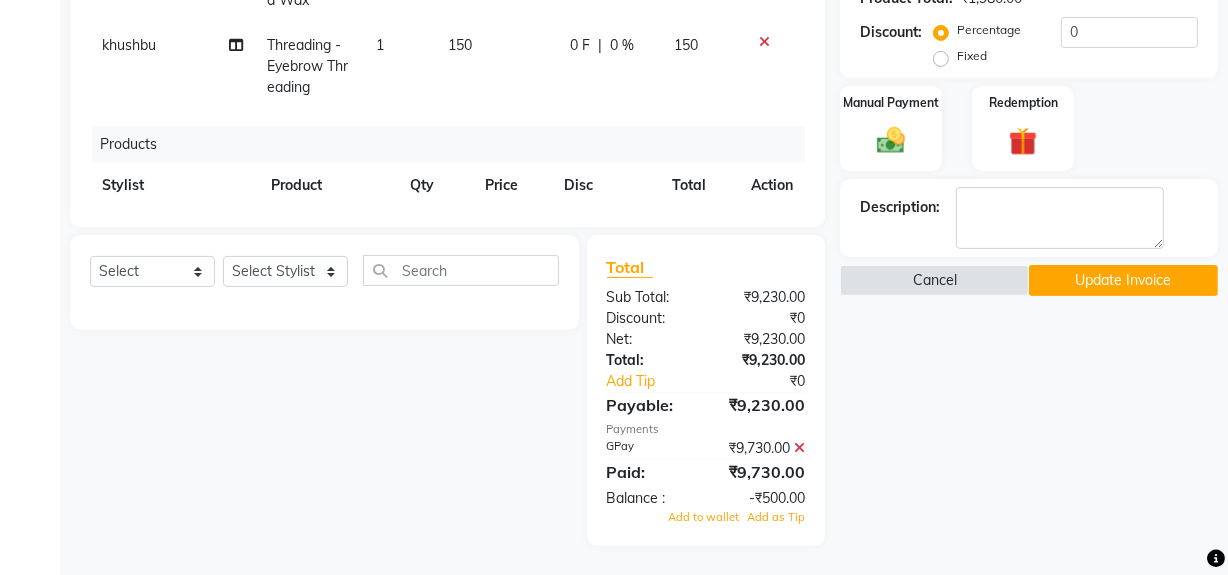 click 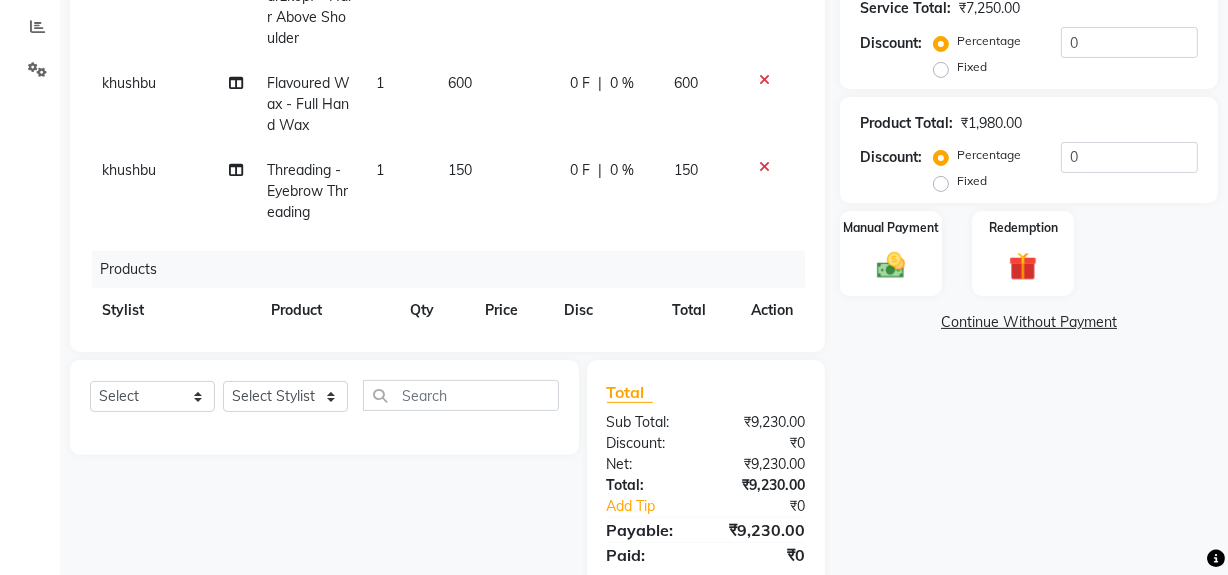scroll, scrollTop: 391, scrollLeft: 0, axis: vertical 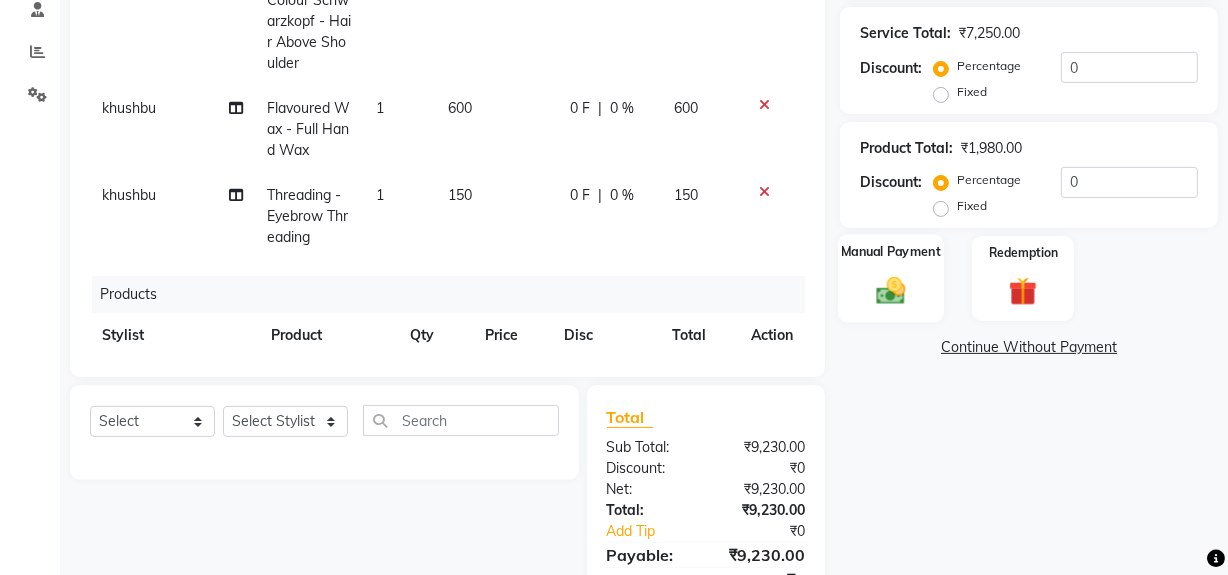 click 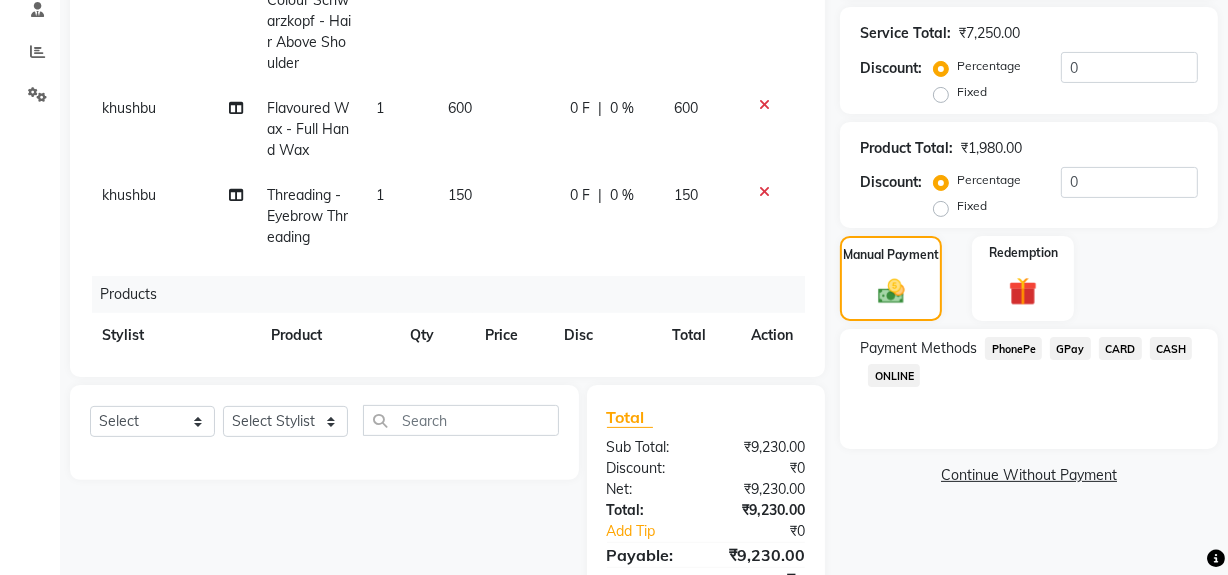 click on "GPay" 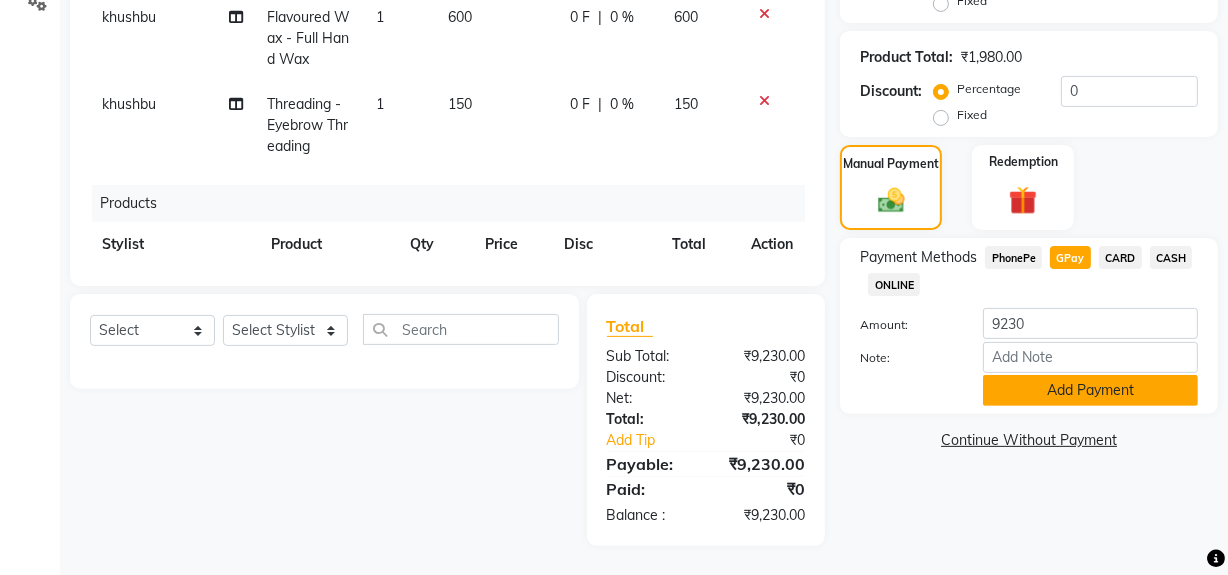 click on "Add Payment" 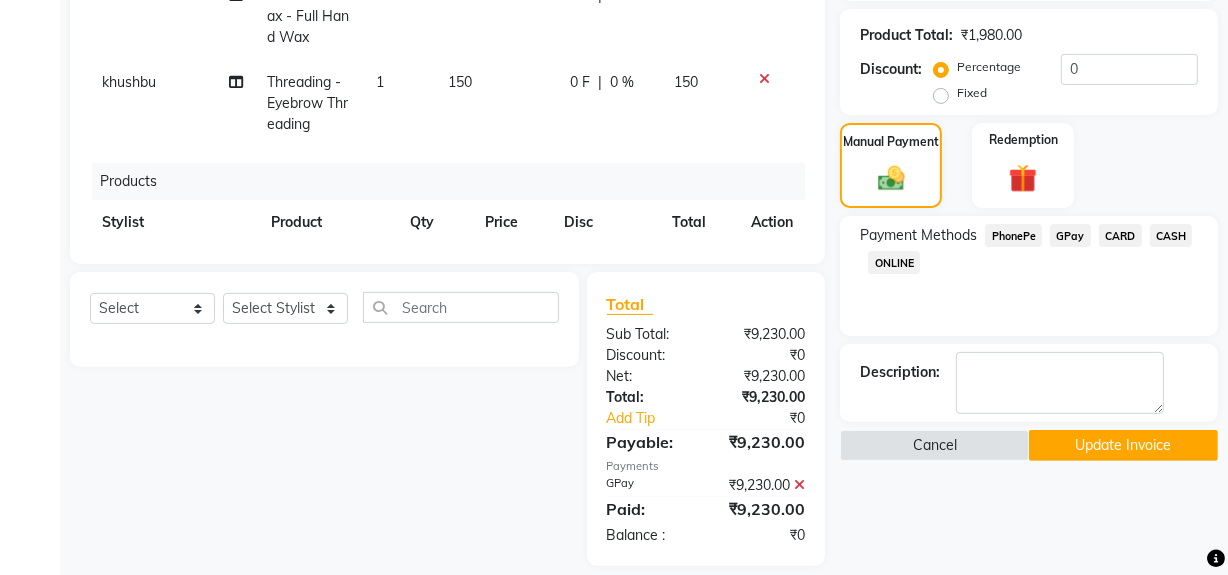 scroll, scrollTop: 524, scrollLeft: 0, axis: vertical 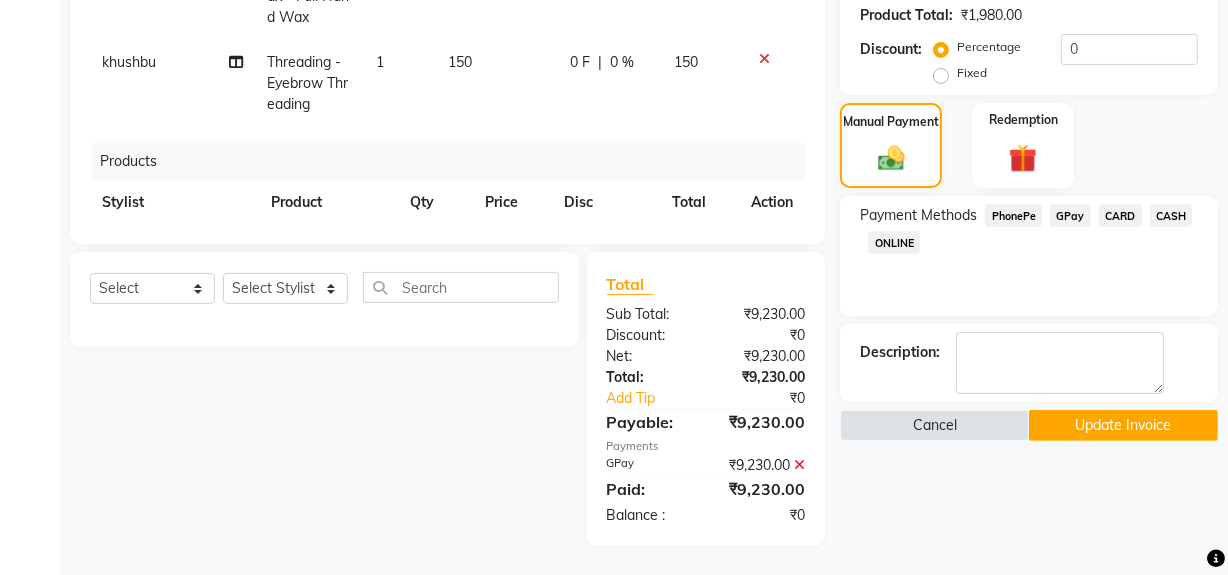click on "Update Invoice" 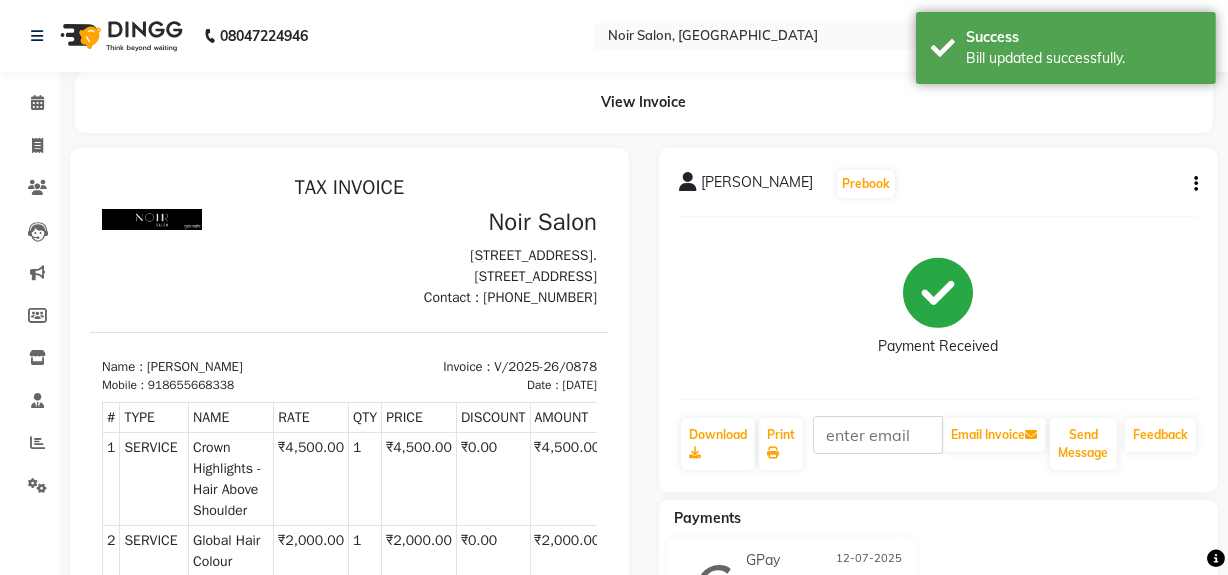 scroll, scrollTop: 0, scrollLeft: 0, axis: both 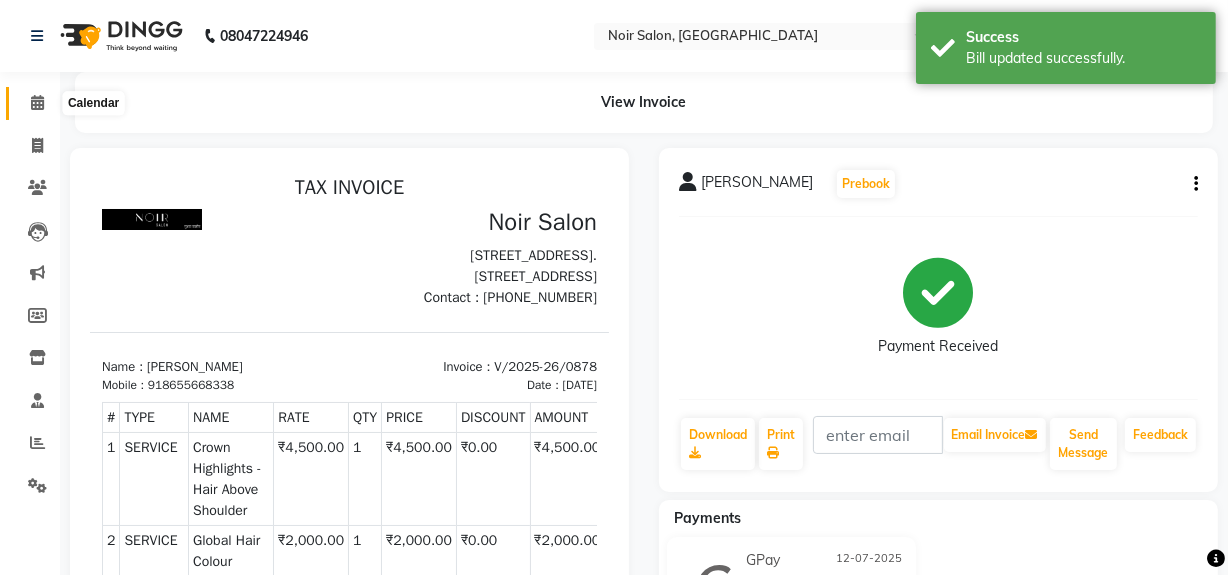 click 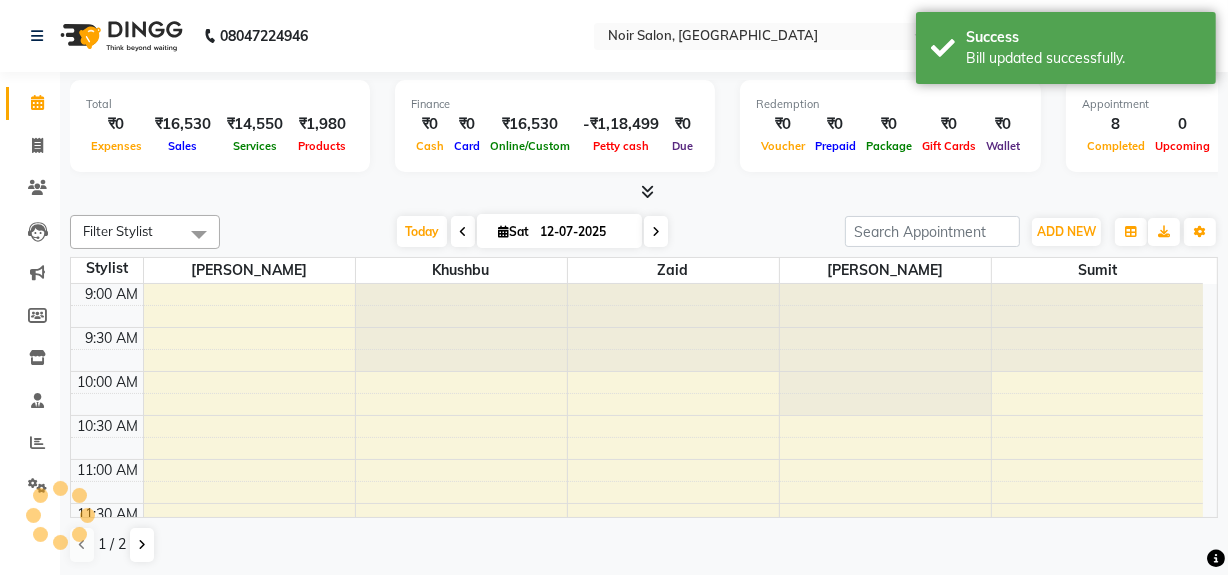 scroll, scrollTop: 965, scrollLeft: 0, axis: vertical 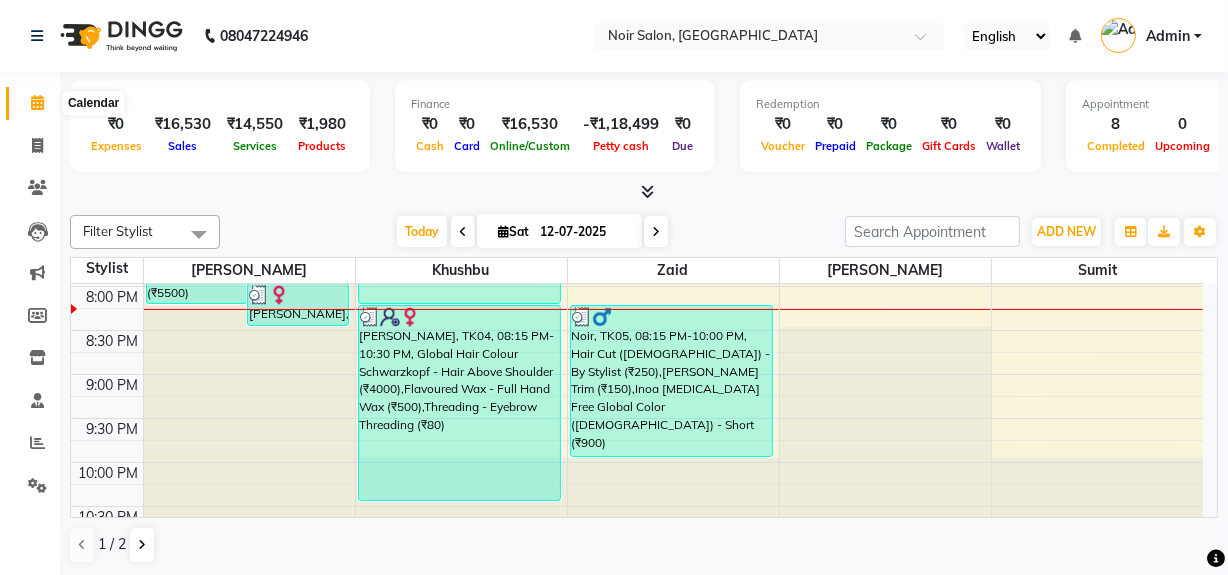 click 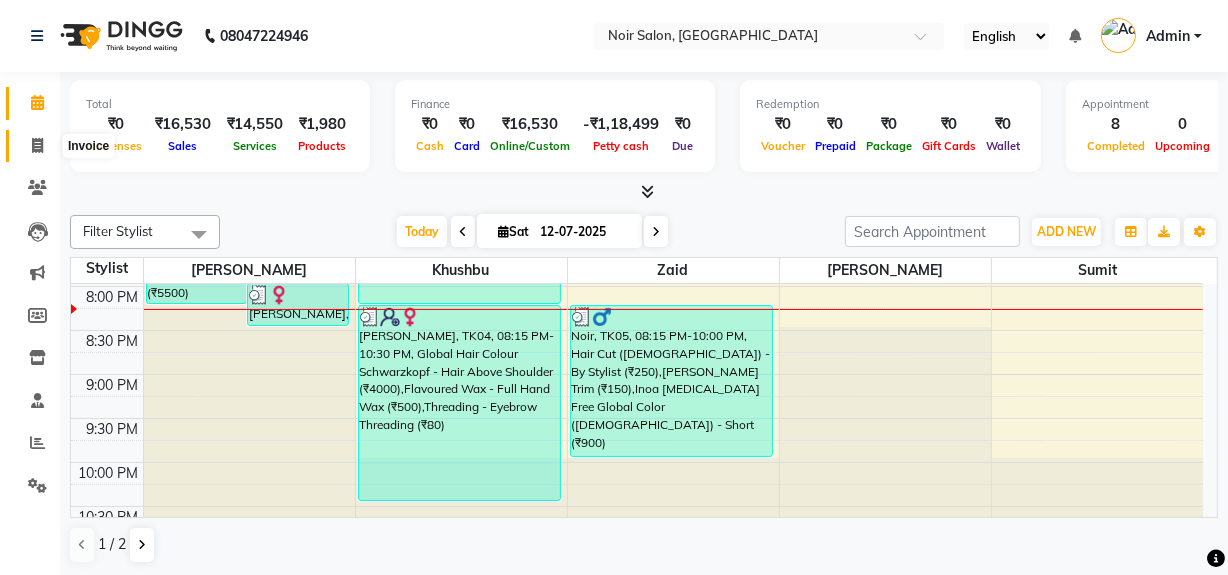 click 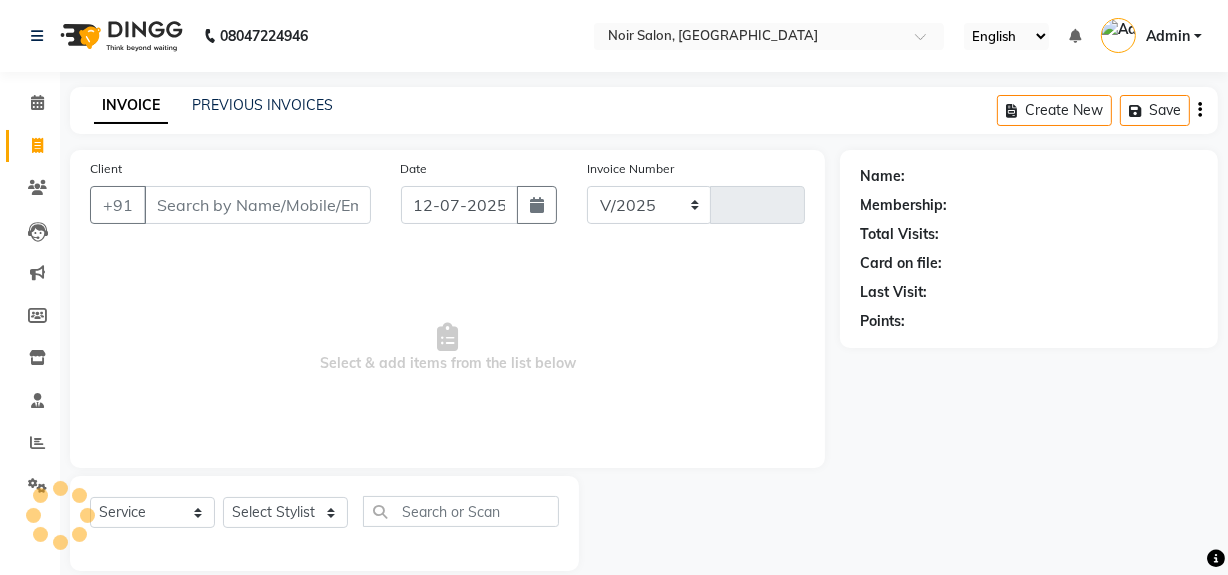 select on "5495" 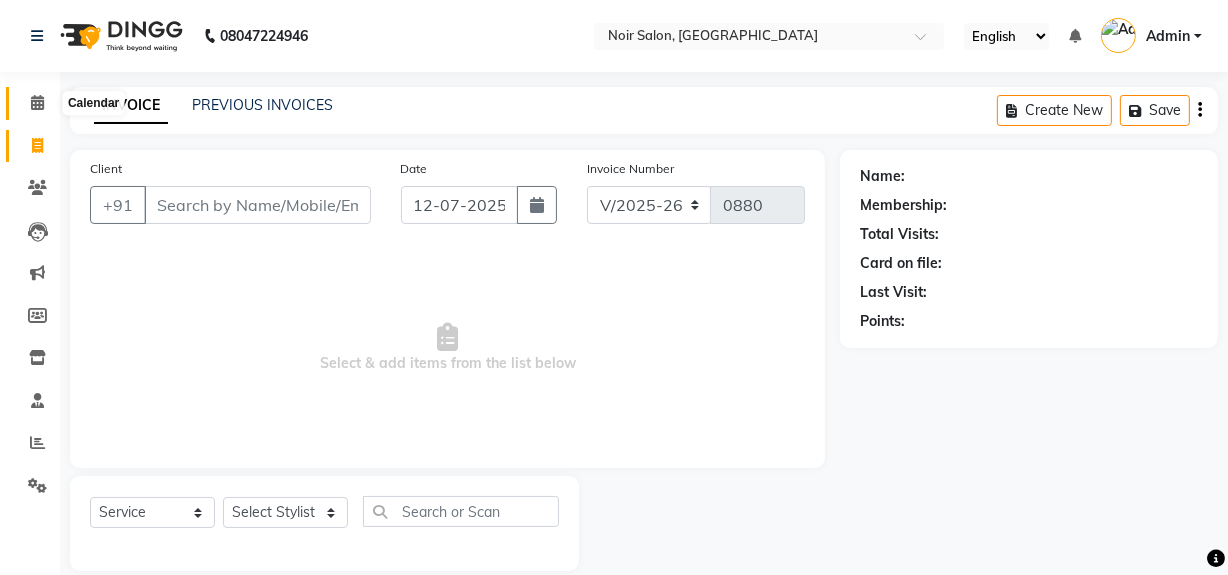click 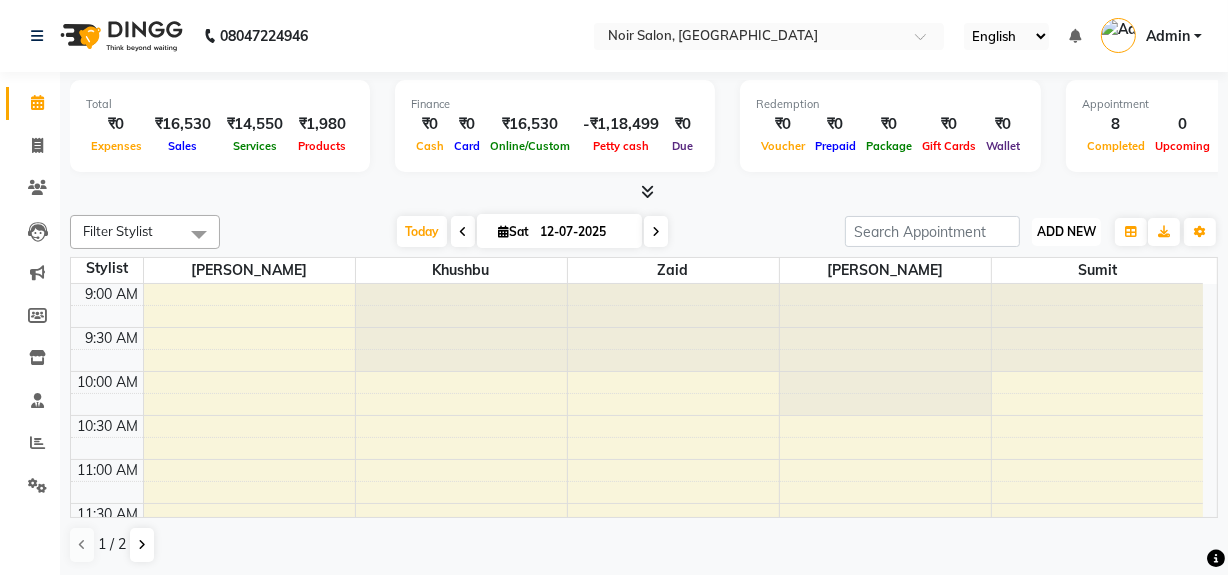 click on "ADD NEW" at bounding box center (1066, 231) 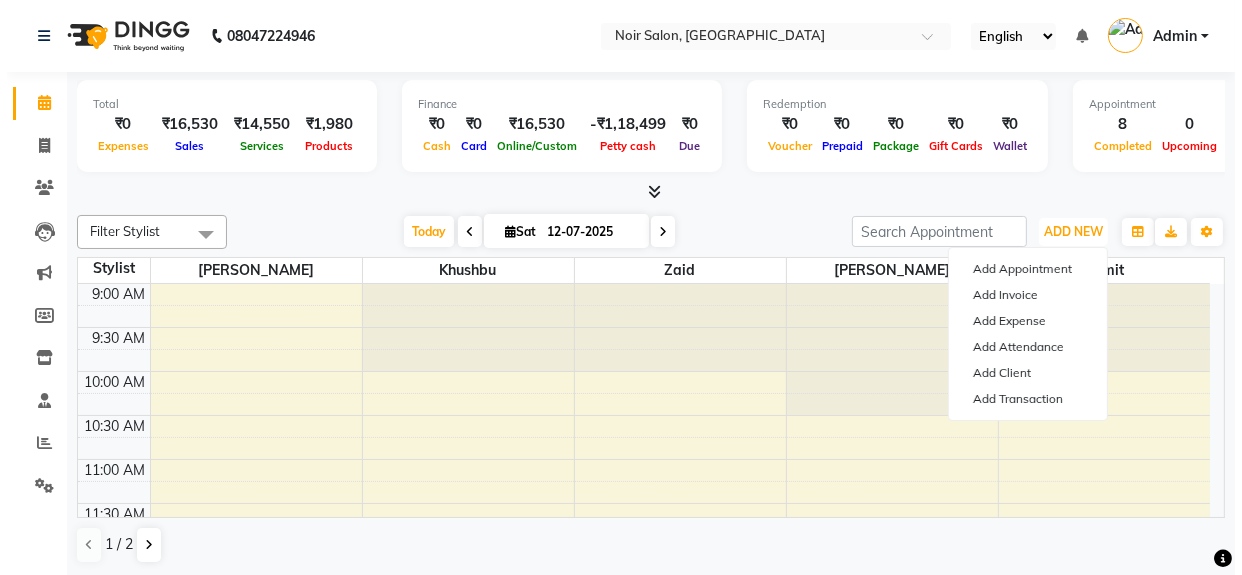 scroll, scrollTop: 0, scrollLeft: 0, axis: both 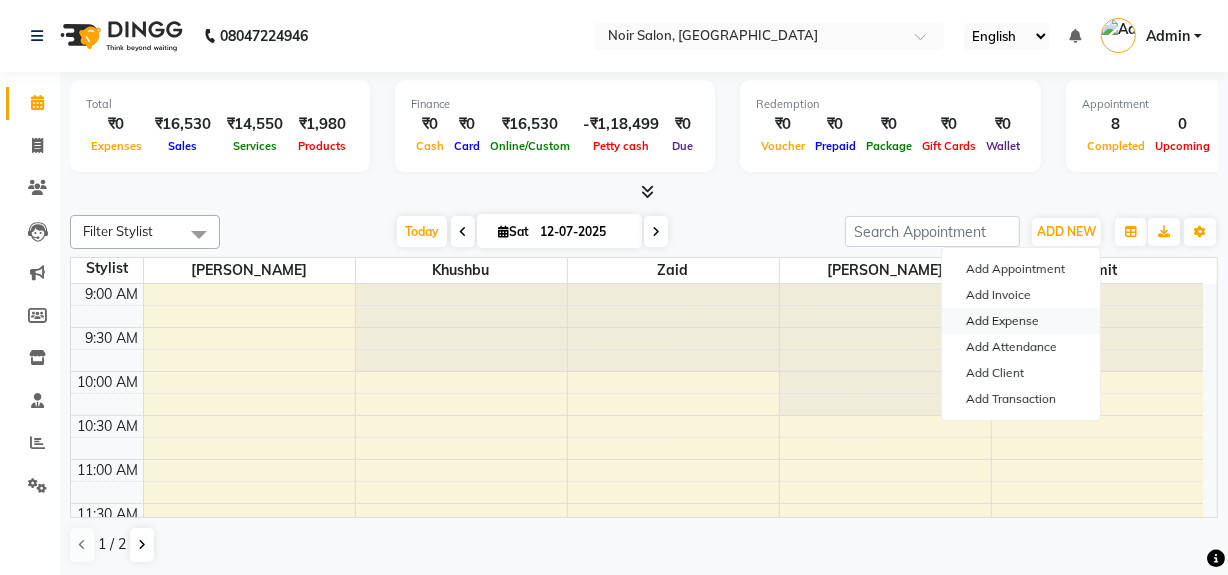 click on "Add Expense" at bounding box center [1021, 321] 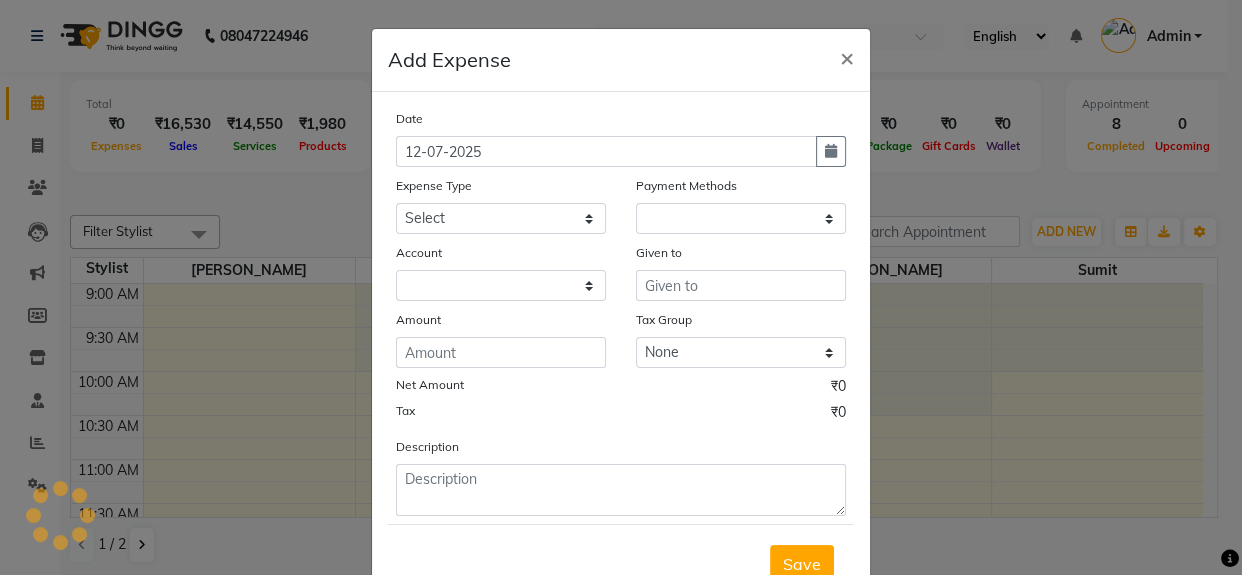 select on "1" 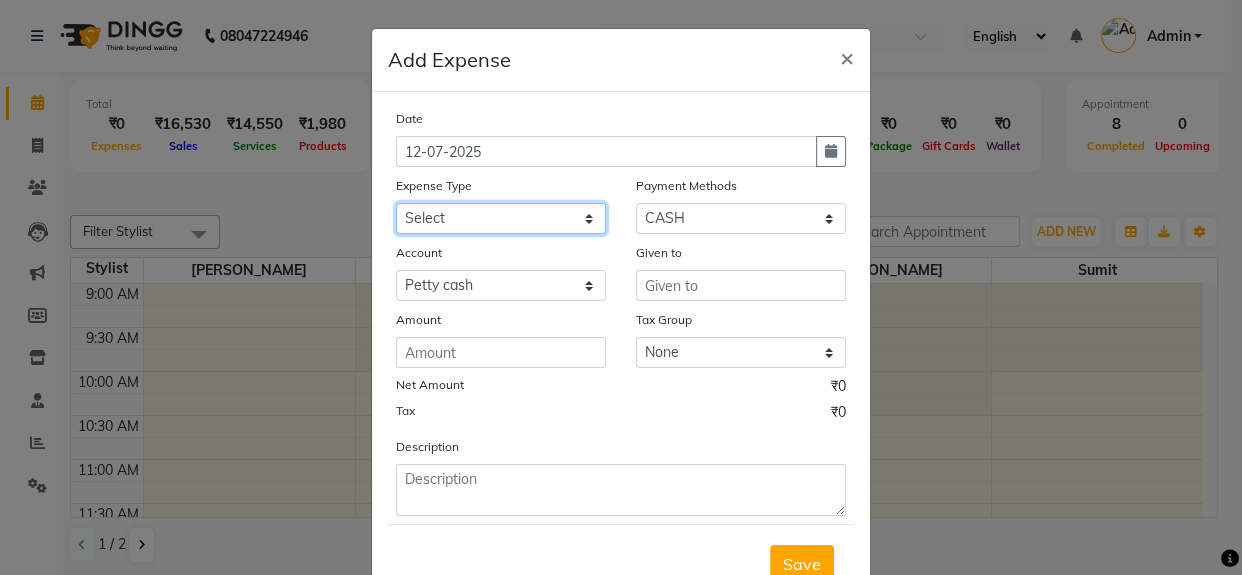 click on "Select Advance Advance Salary Bank charges Cash transfer to bank Cash transfer to hub charity Check Client Snacks Disposabal Electricity bill Equipment Incentive [PERSON_NAME] Maintenance Marketing milk OT Owner Snacks Pantry Product Rent Salary saloon electricity staff advance Staff Snacks Tea Tip Water" 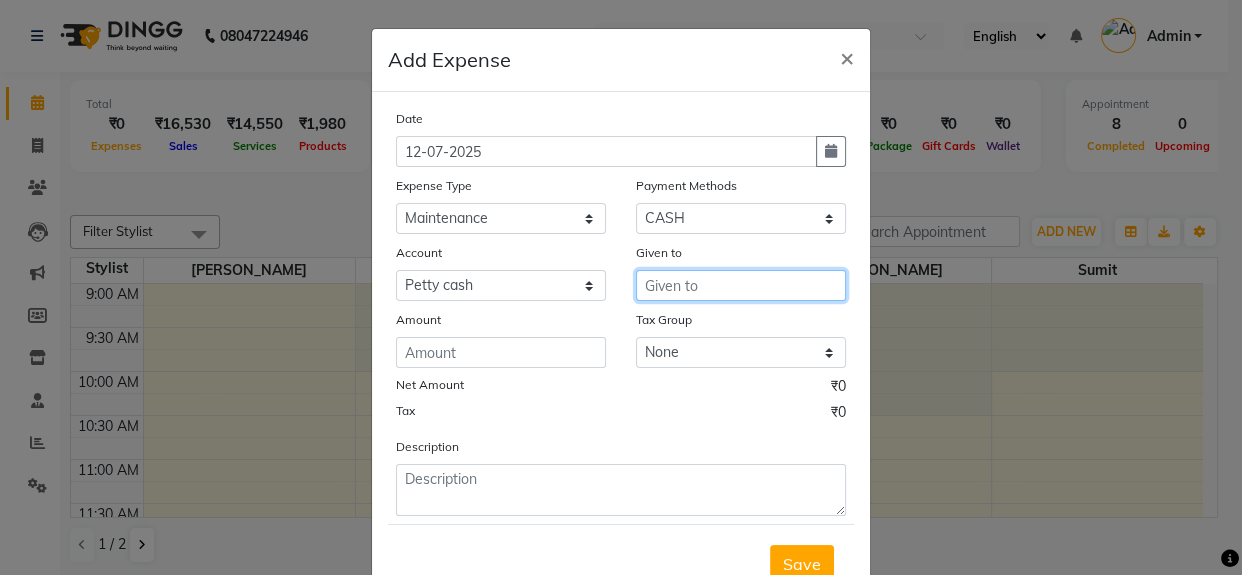 click at bounding box center (741, 285) 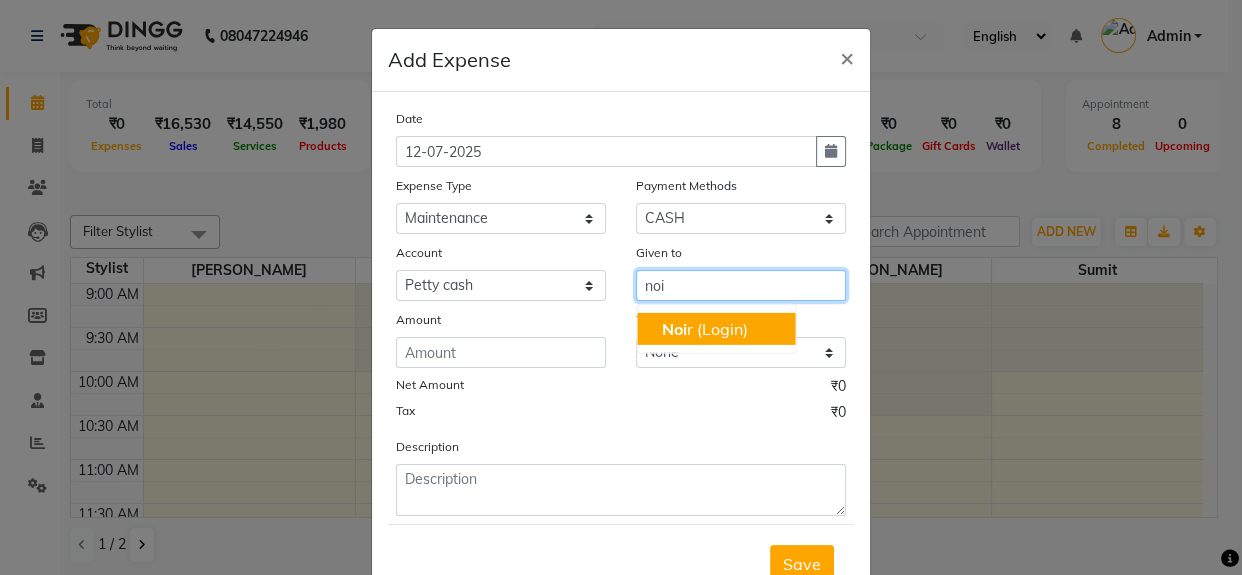 click on "Noi" 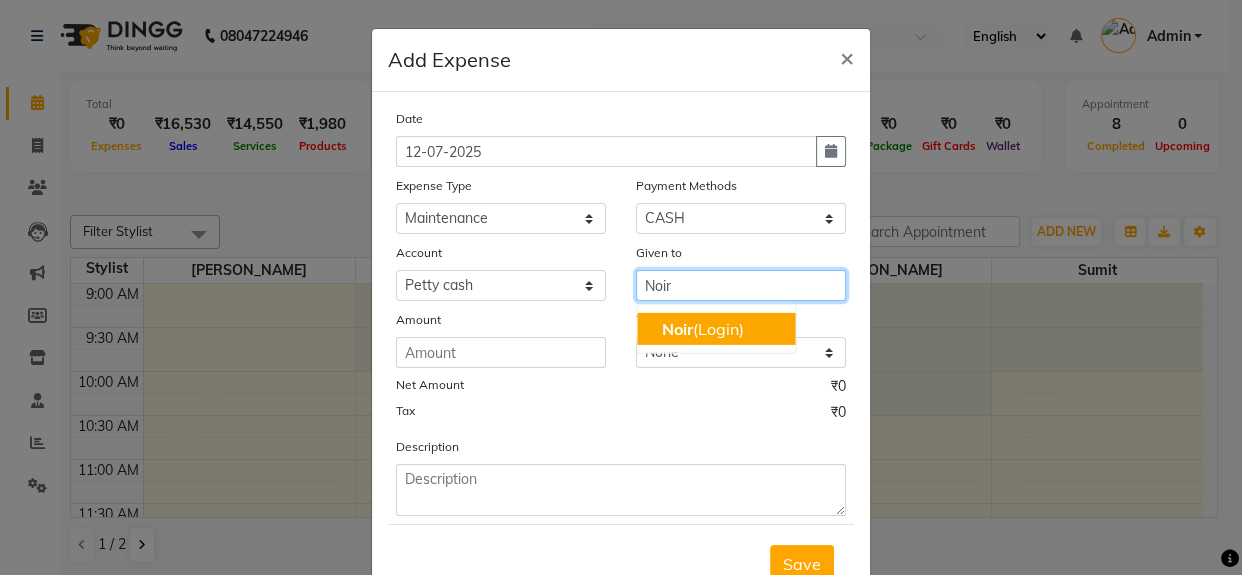 type on "Noir" 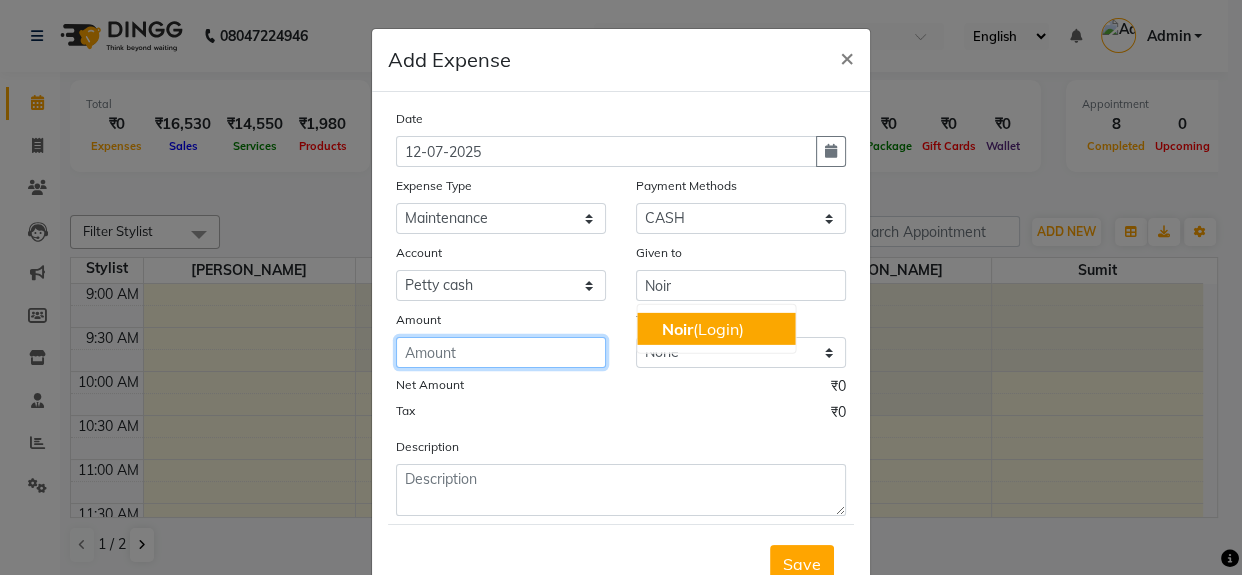 click 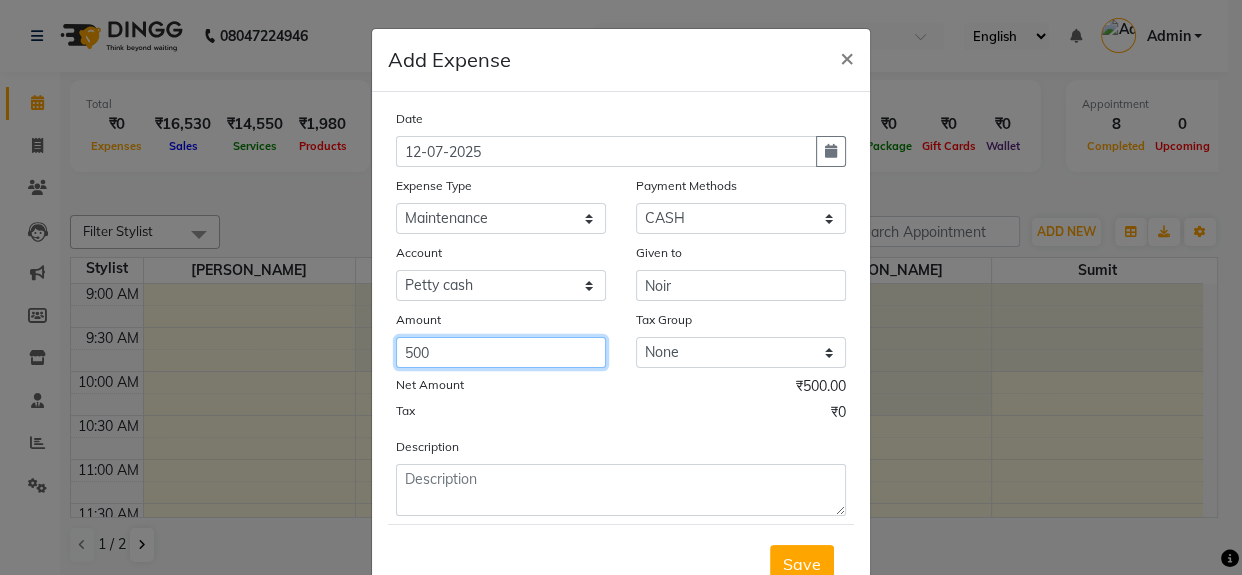 type on "500" 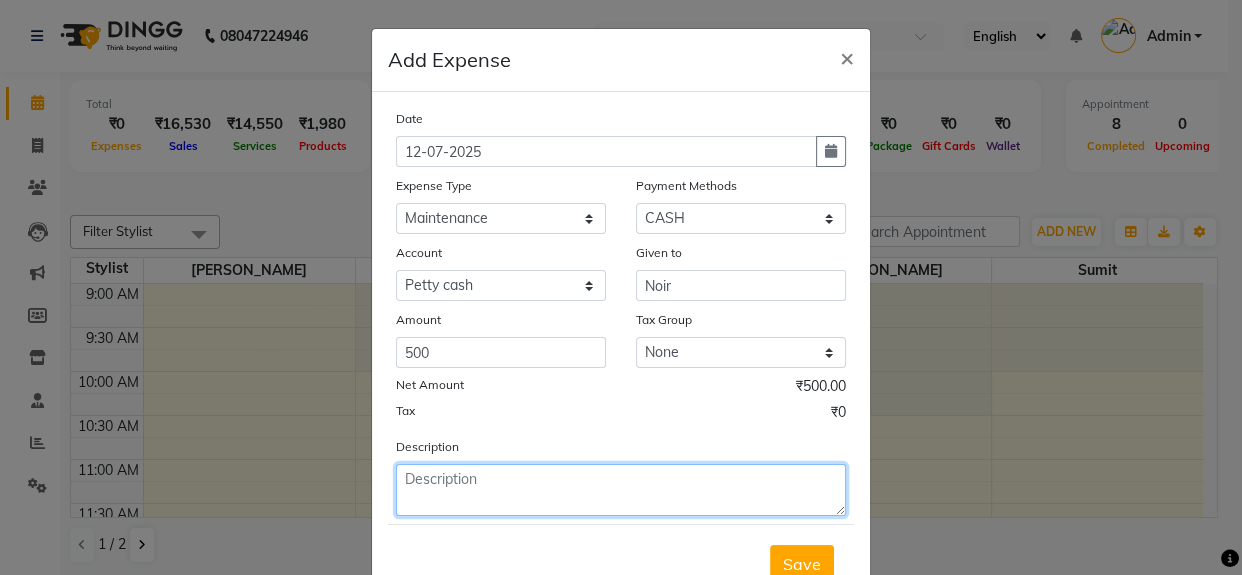 click 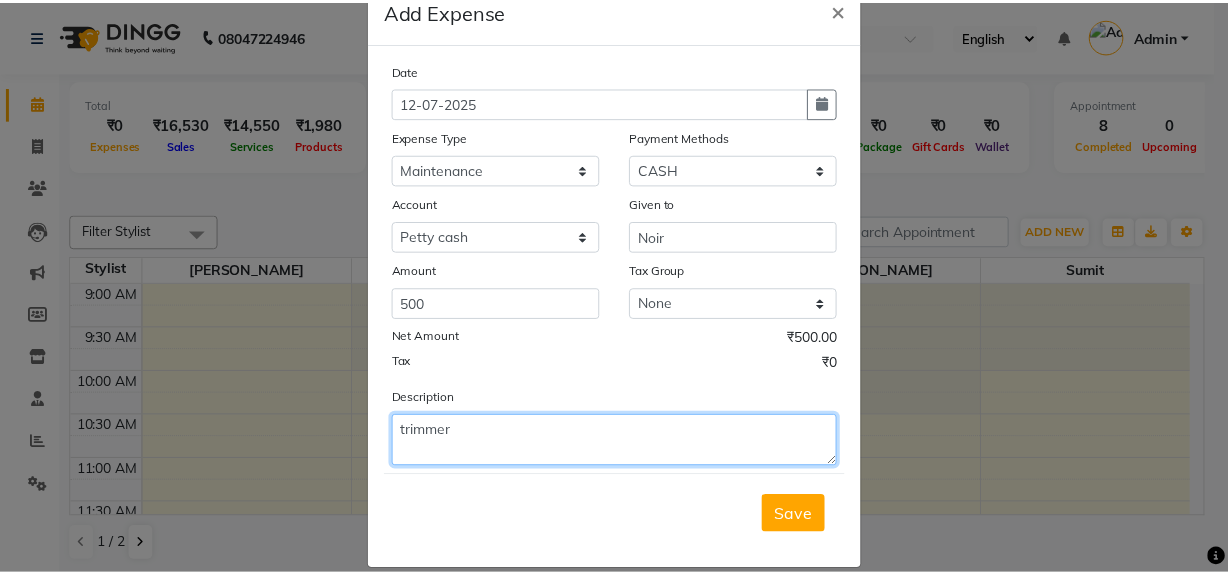 scroll, scrollTop: 75, scrollLeft: 0, axis: vertical 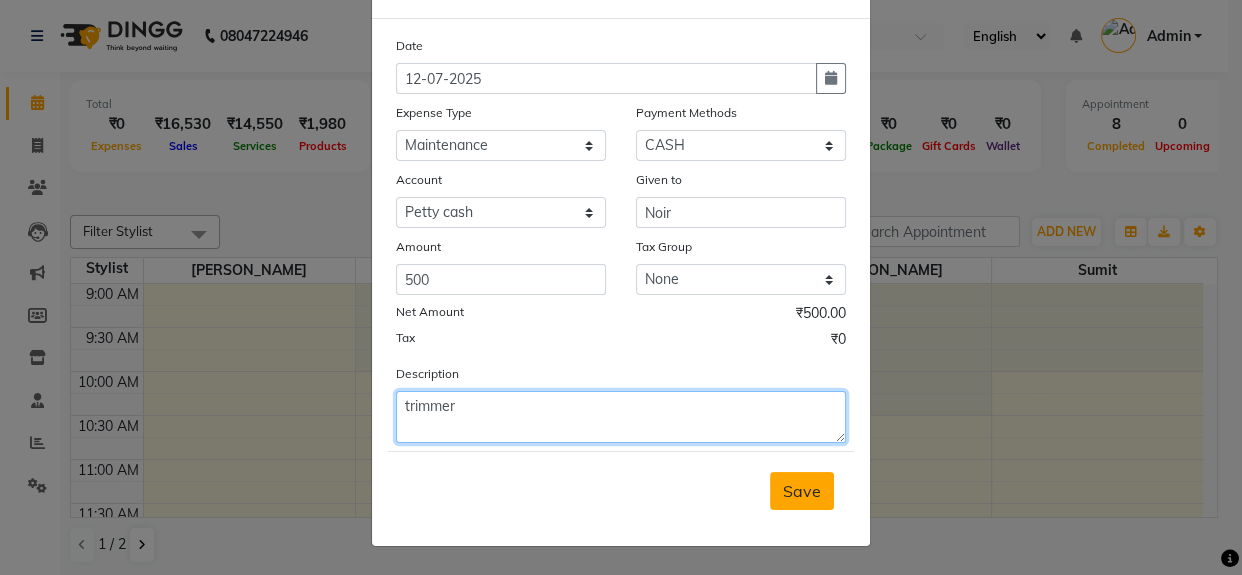 type on "trimmer" 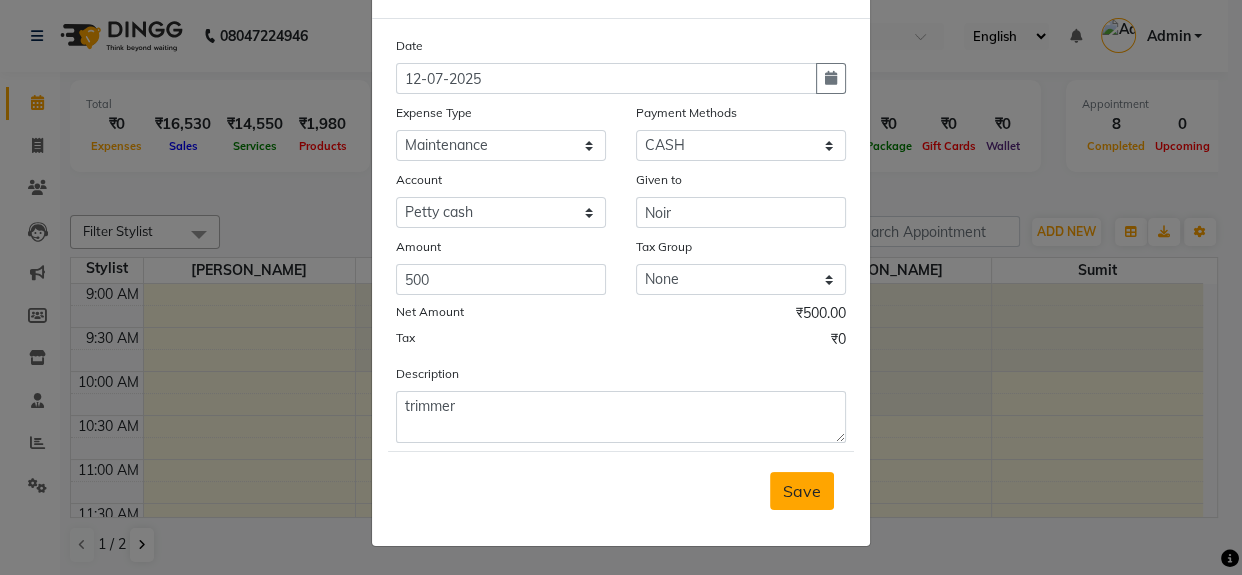click on "Save" at bounding box center [802, 491] 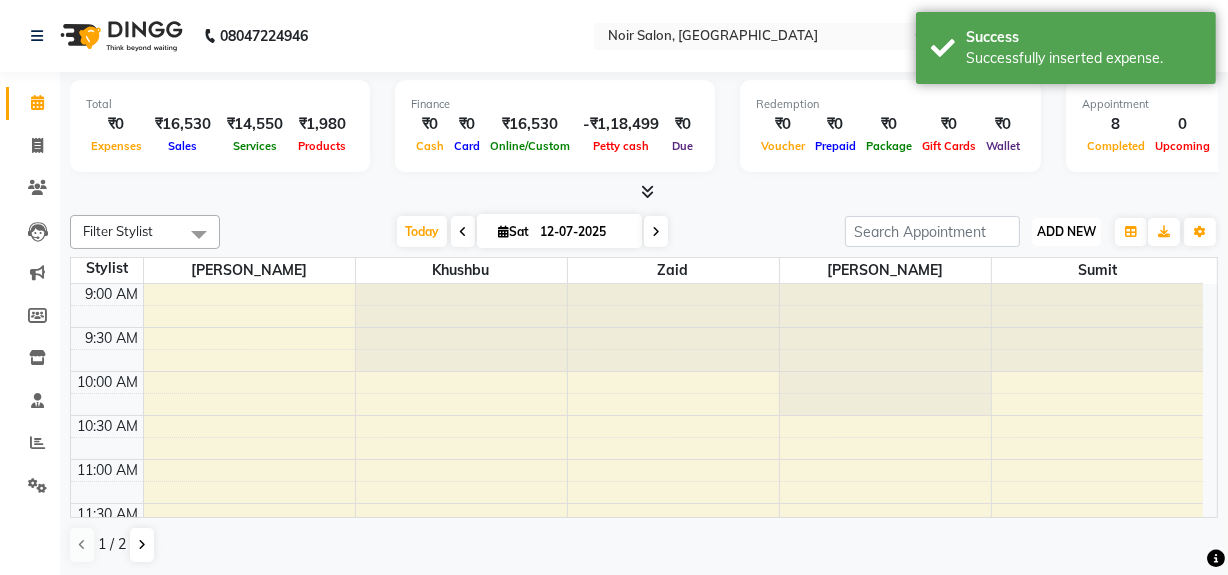 click on "ADD NEW" at bounding box center (1066, 231) 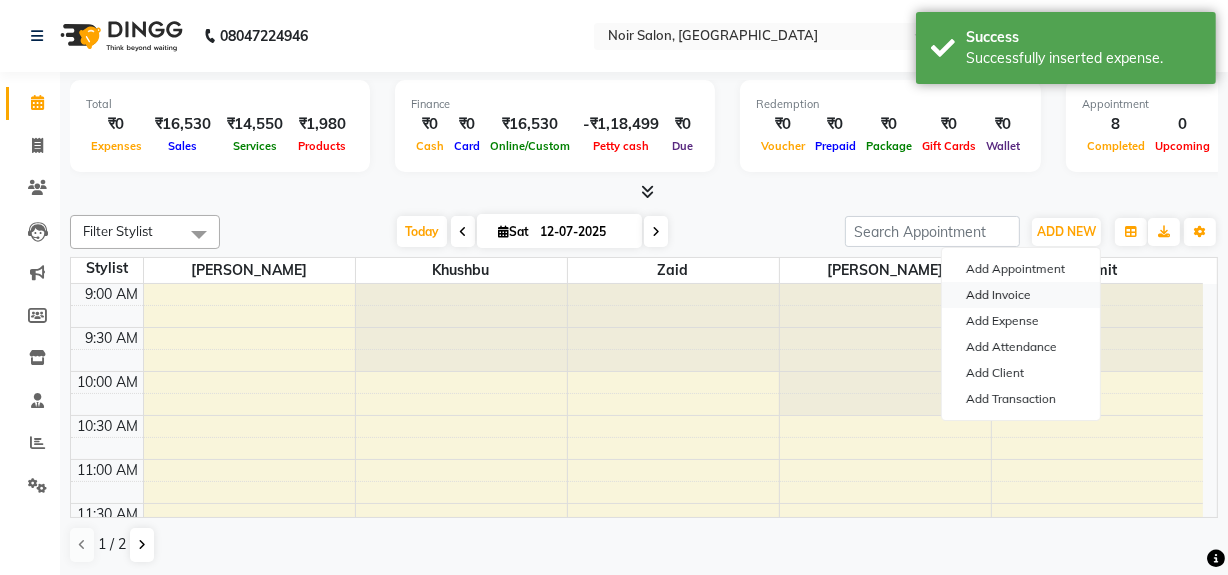 click on "Add Invoice" at bounding box center [1021, 295] 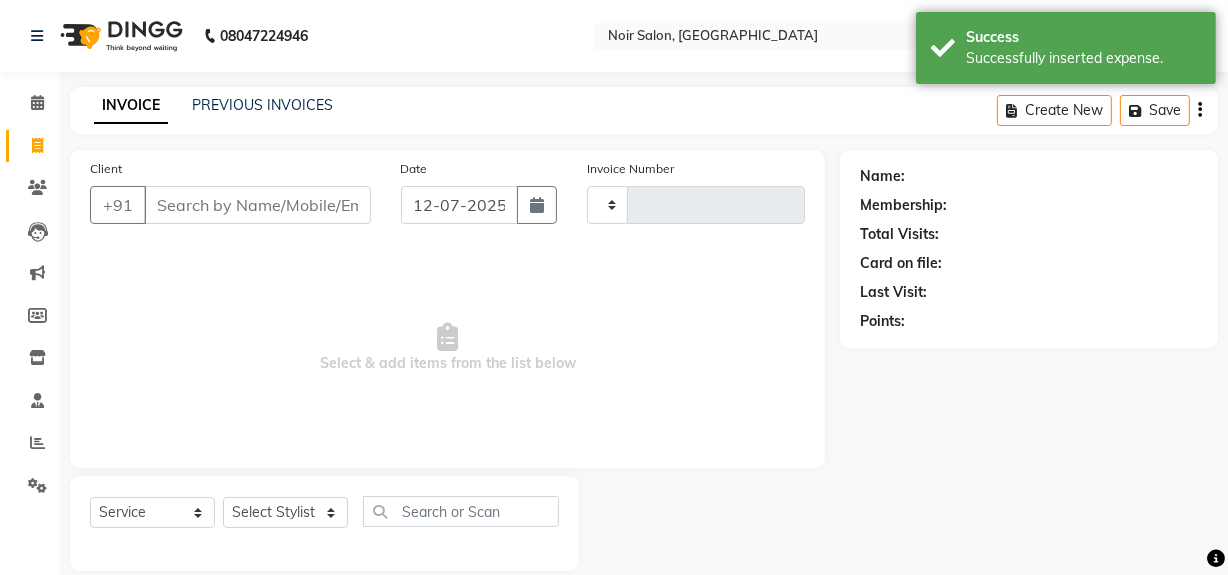 type on "0880" 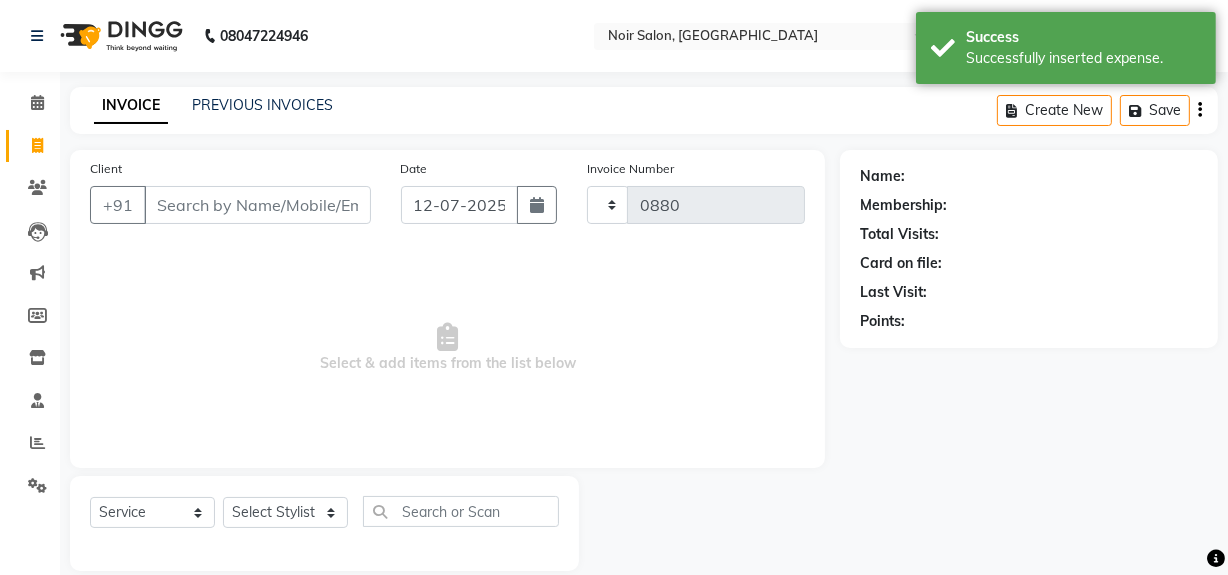 select on "5495" 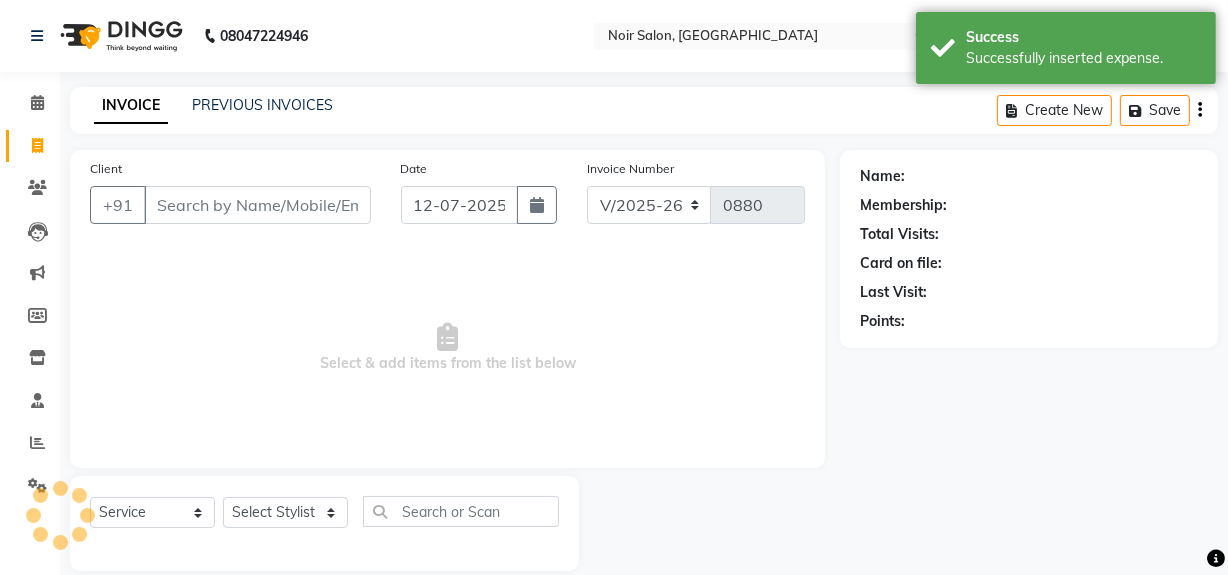 click on "Client" at bounding box center (257, 205) 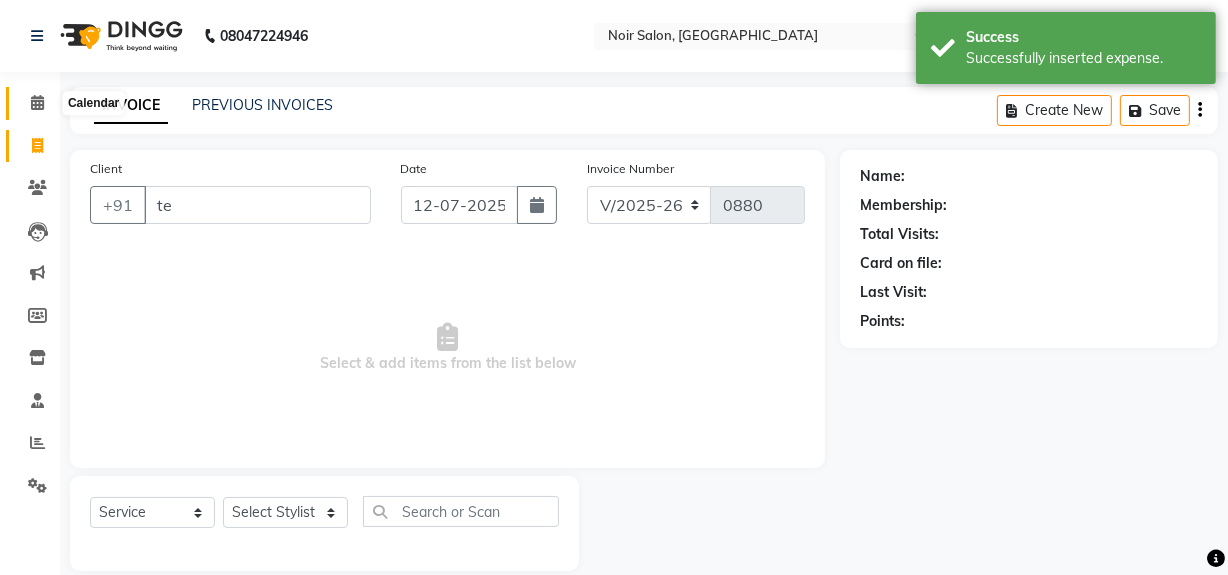 type on "te" 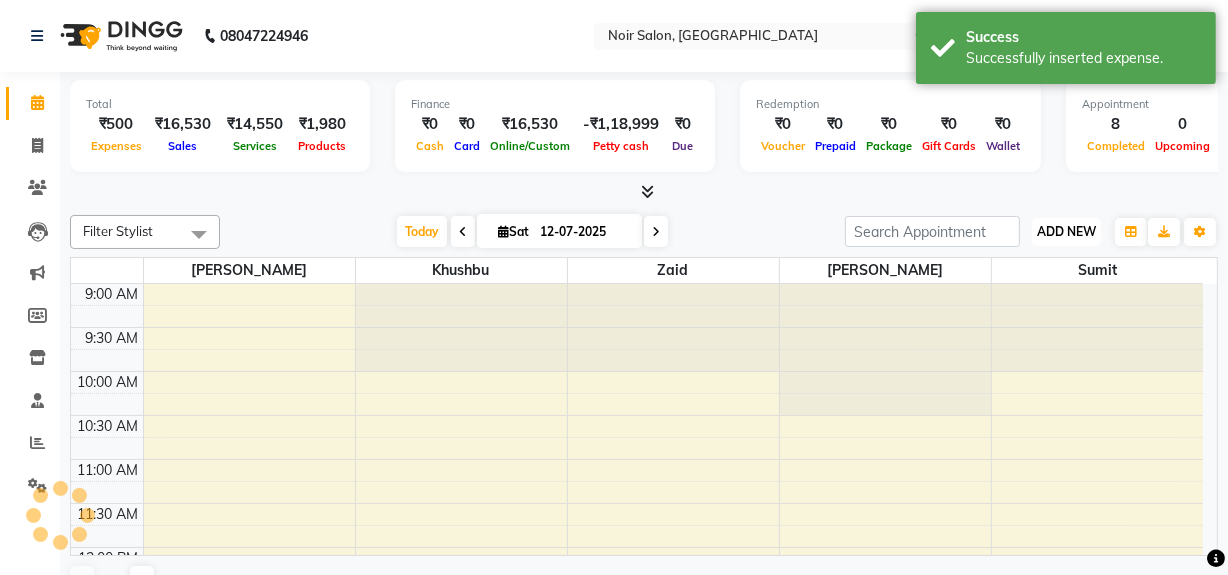 click on "ADD NEW" at bounding box center (1066, 231) 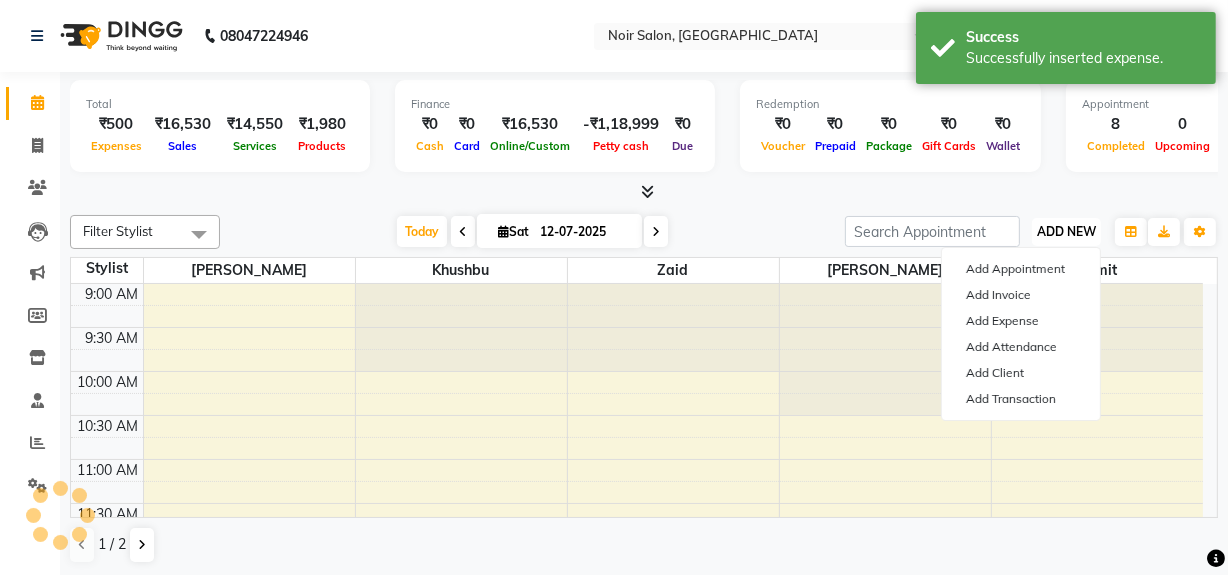 scroll, scrollTop: 0, scrollLeft: 0, axis: both 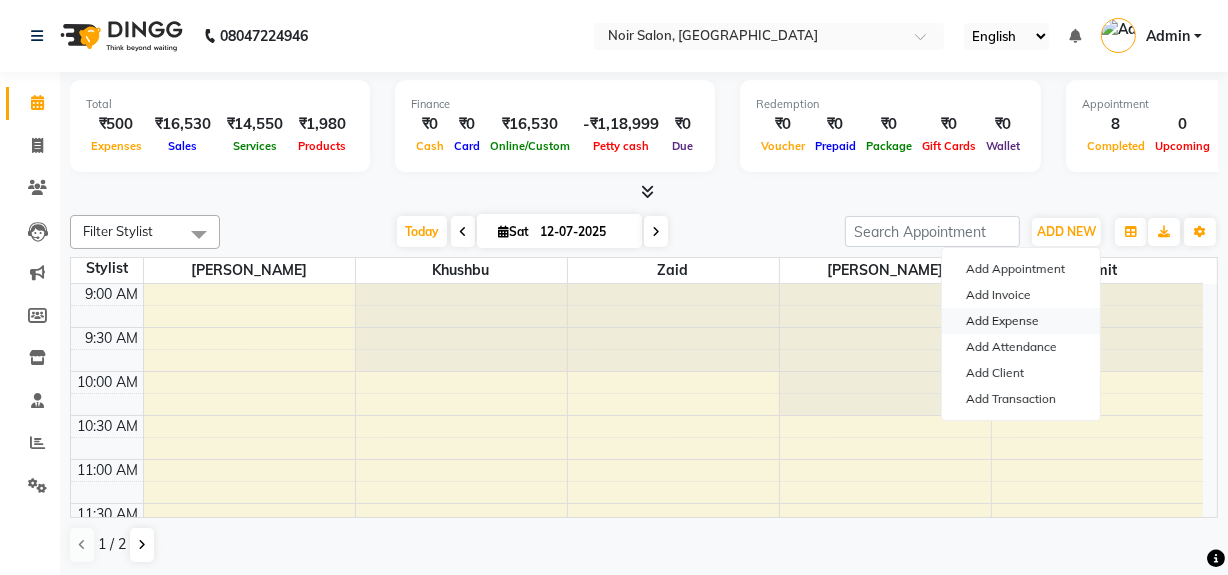 click on "Add Expense" at bounding box center [1021, 321] 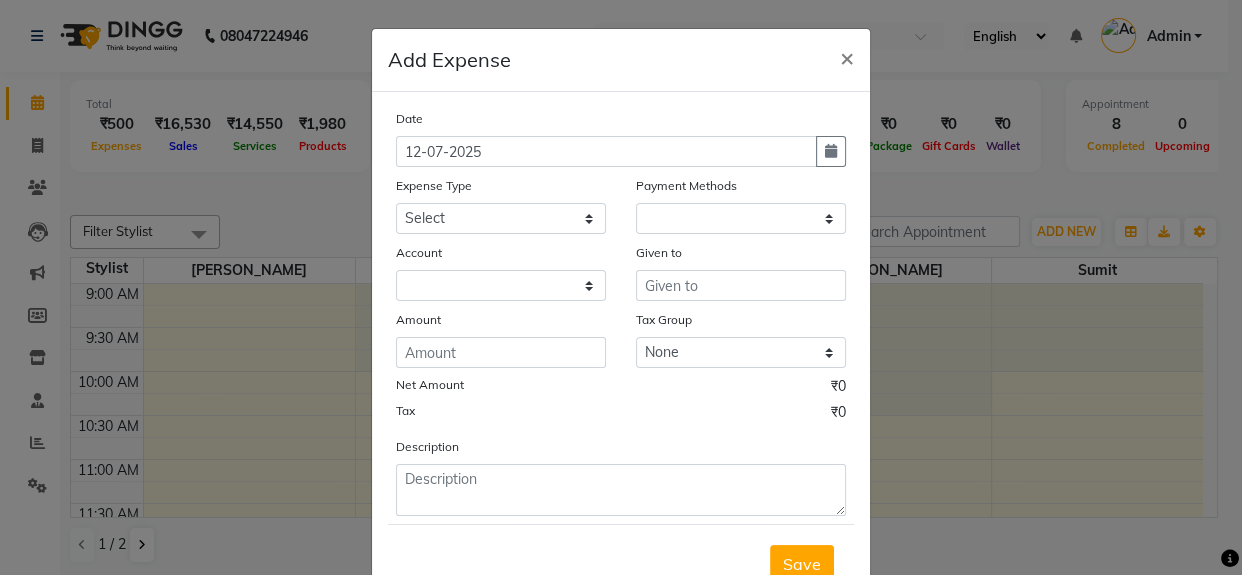 select on "1" 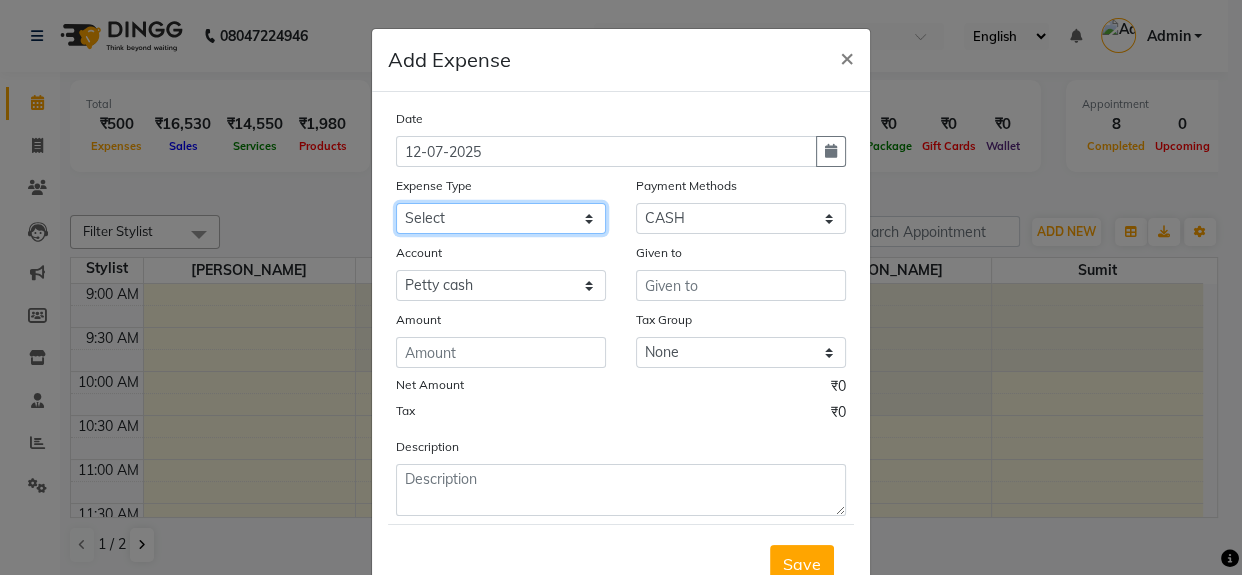 click on "Select Advance Advance Salary Bank charges Cash transfer to bank Cash transfer to hub charity Check Client Snacks Disposabal Electricity bill Equipment Incentive [PERSON_NAME] Maintenance Marketing milk OT Owner Snacks Pantry Product Rent Salary saloon electricity staff advance Staff Snacks Tea Tip Water" 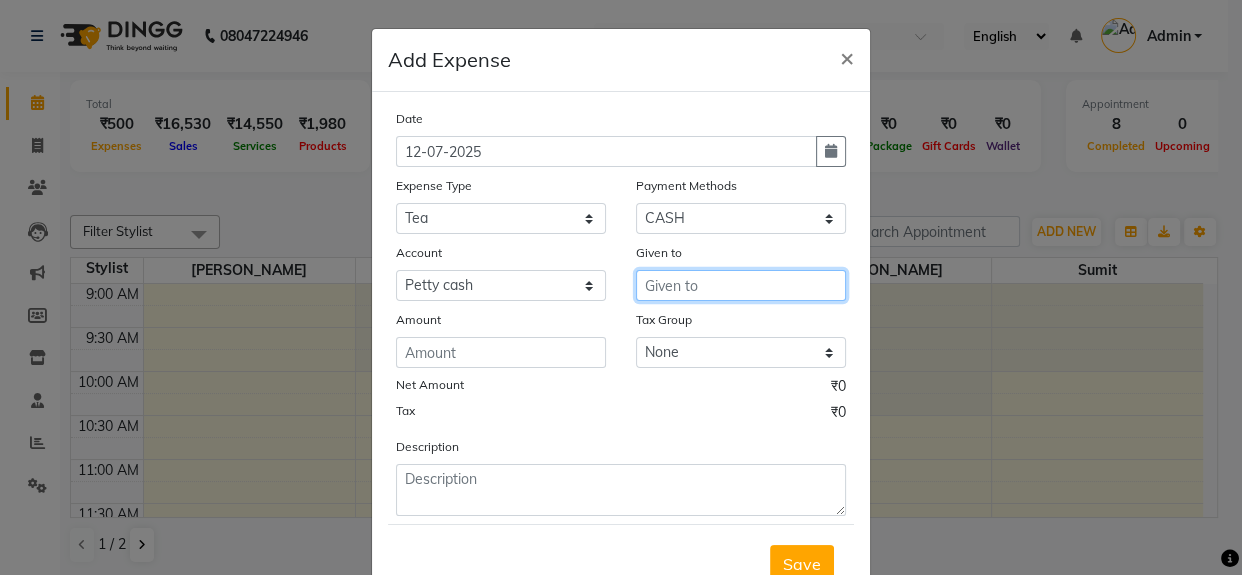 click at bounding box center (741, 285) 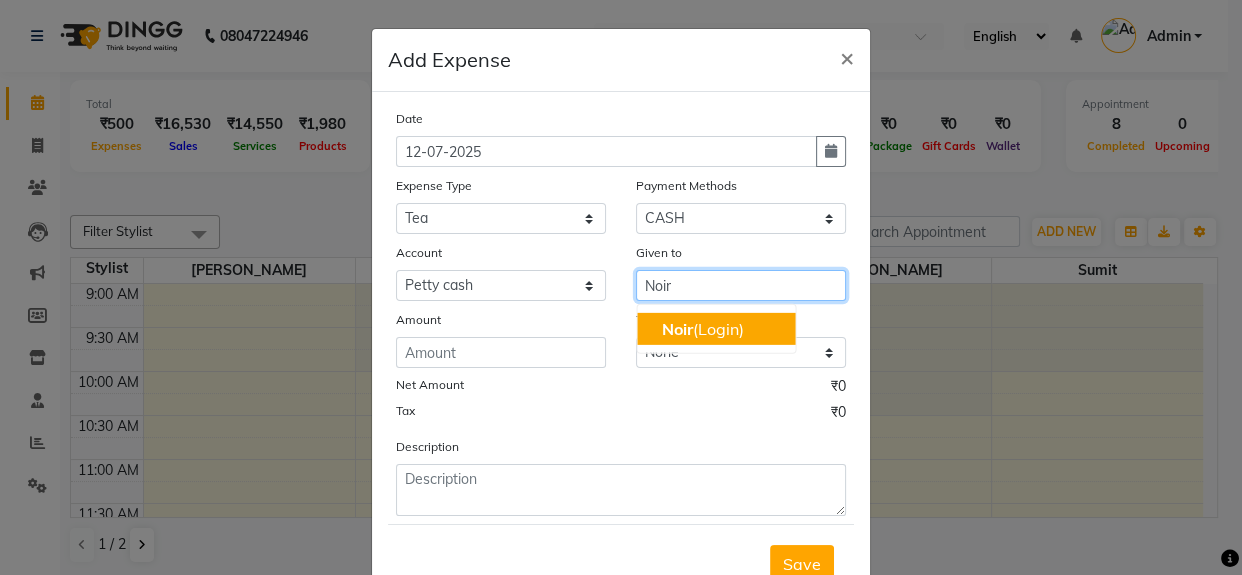 type on "Noir" 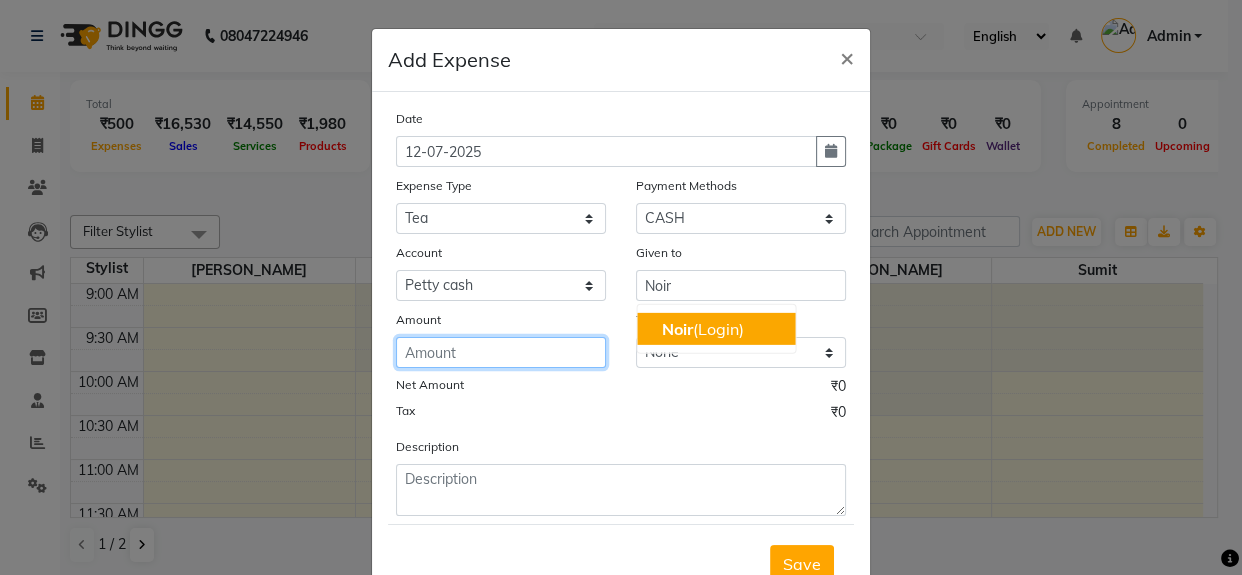 click 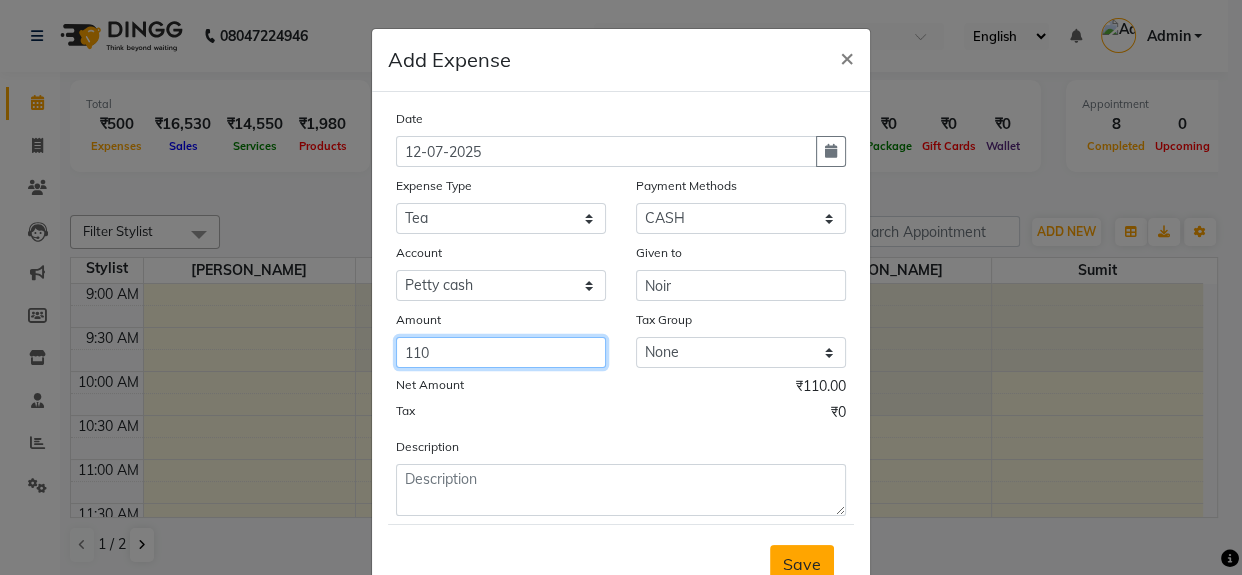 type on "110" 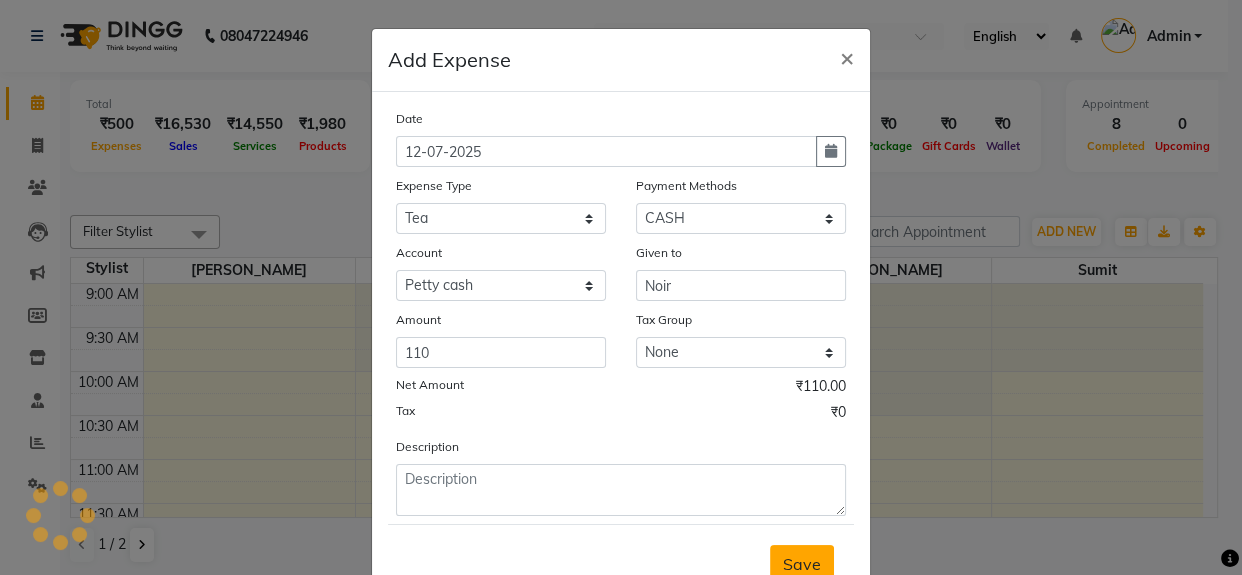 click on "Save" at bounding box center (802, 564) 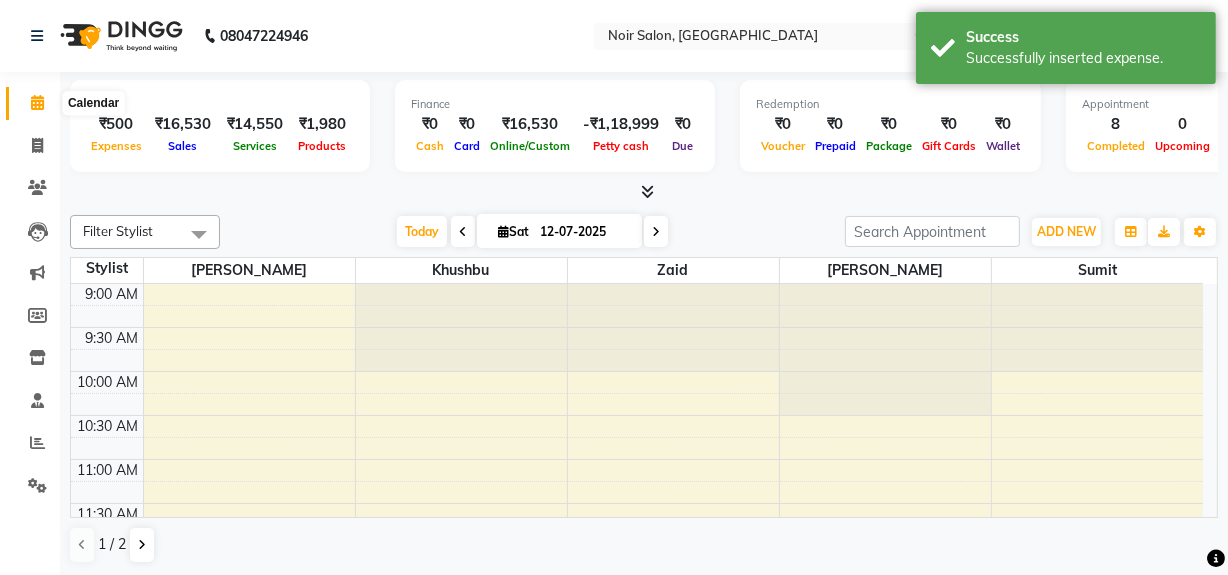 click 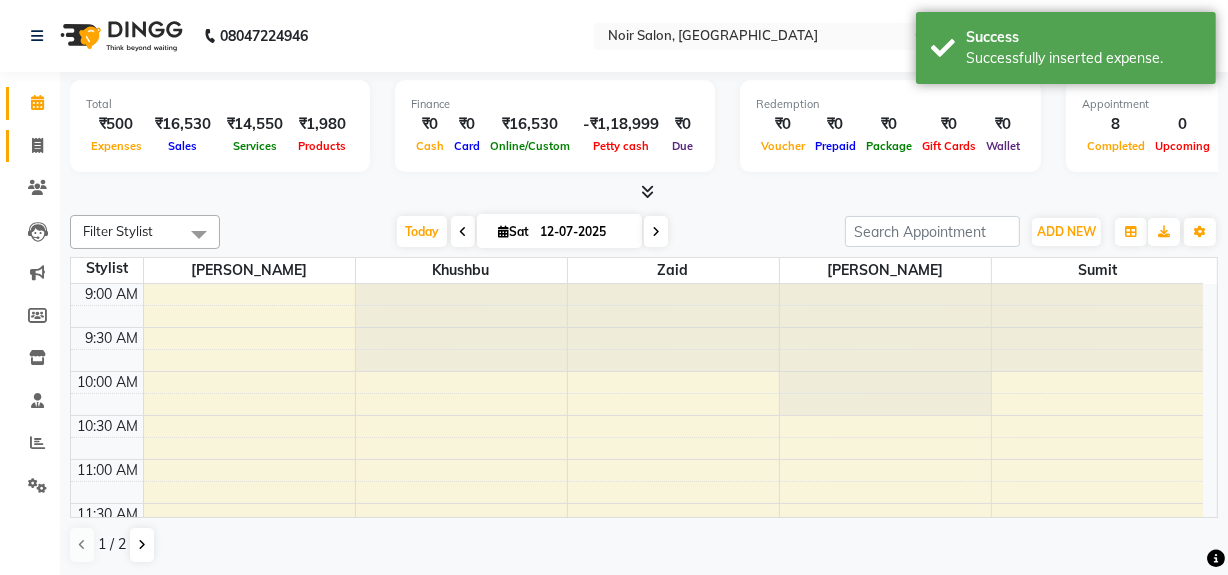 click on "Invoice" 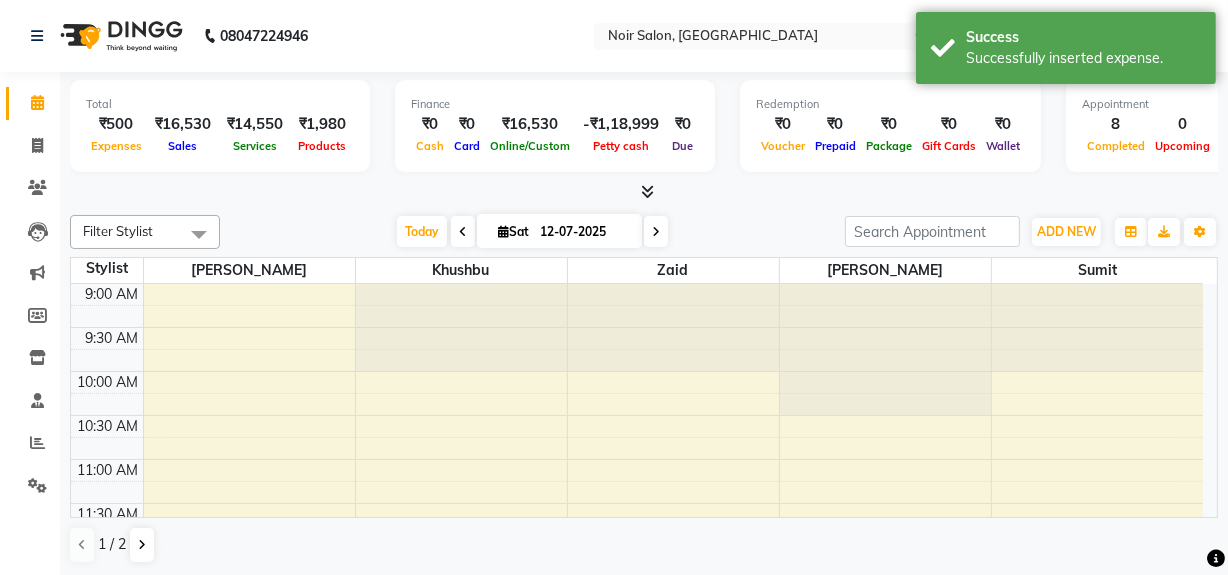 select on "service" 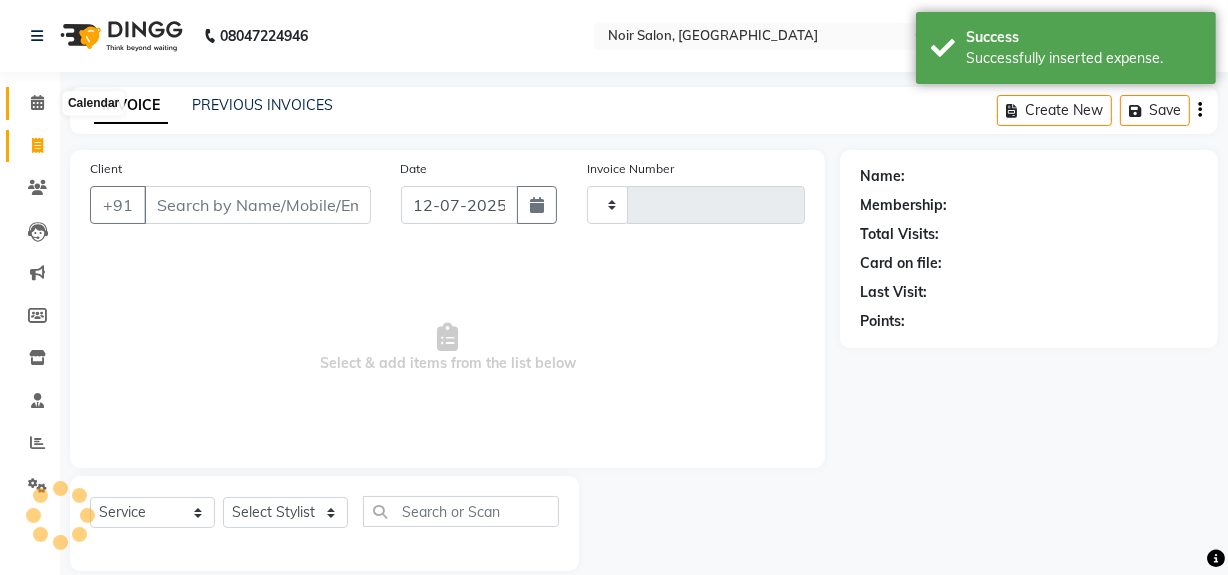 click 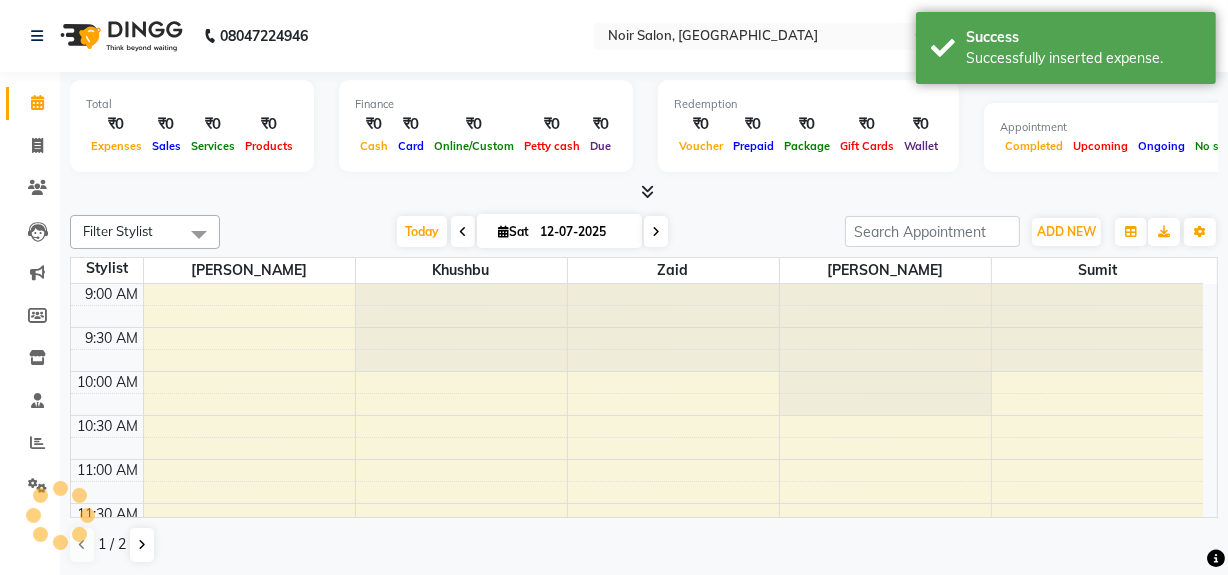 scroll, scrollTop: 0, scrollLeft: 0, axis: both 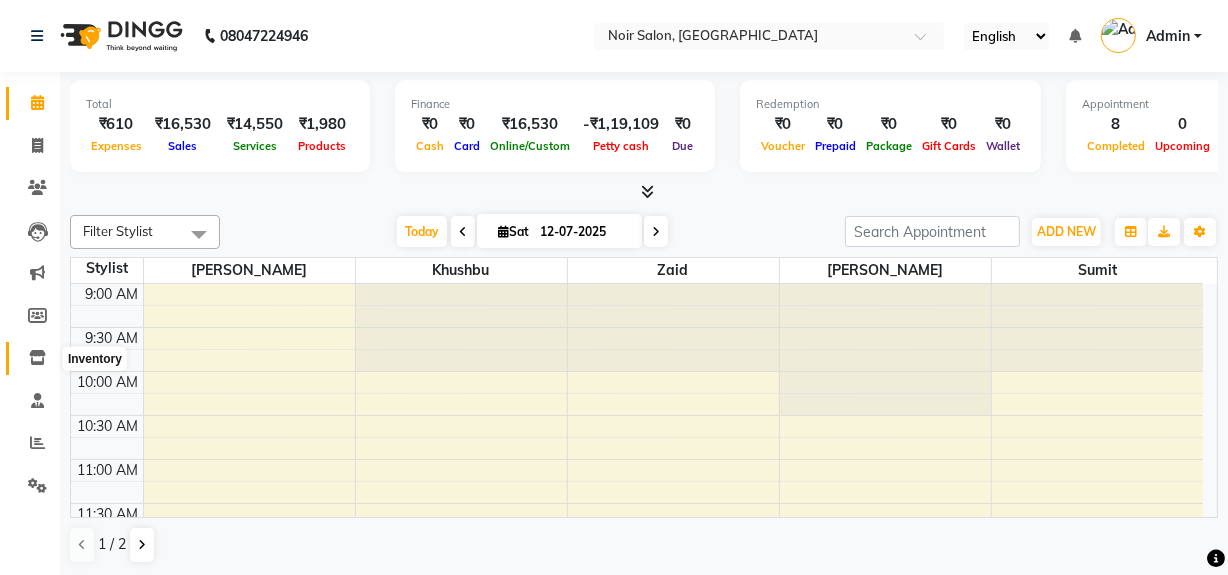click 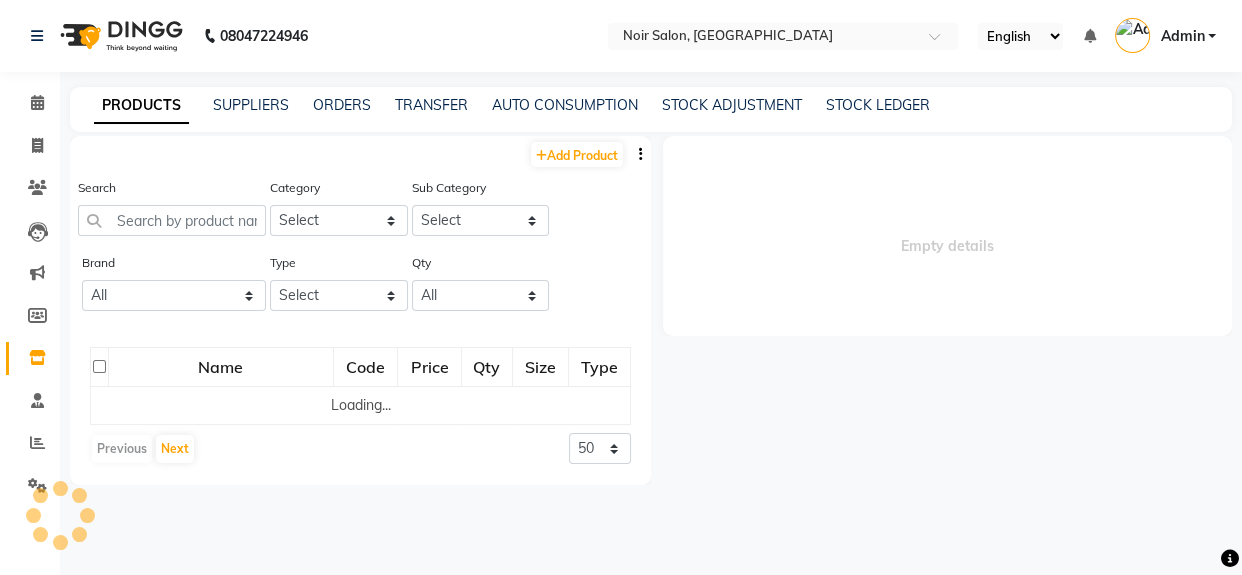 select 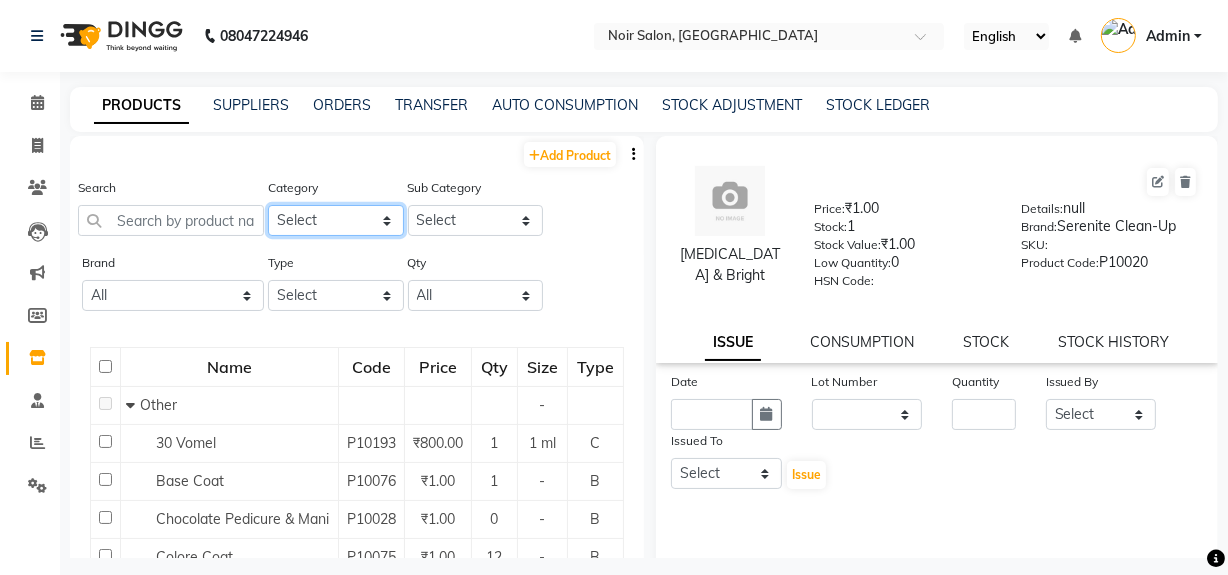 click on "Select Skin Hair Makeup Personal Care [PERSON_NAME] Waxing Disposable Threading Beauty Planet [MEDICAL_DATA] Cheryls Loreal Olaplex Schwarzkopf Volume Argan  Series O3-Mani & Pedi Schwarzkopf Color Ozone Serenite Faicai Serenite   Aroma Magic O3+ Professional KABCO Donut Bombini Godrej Professional Floractive Retal Luxury Pedicure [MEDICAL_DATA] Treatment Code Skin Other" 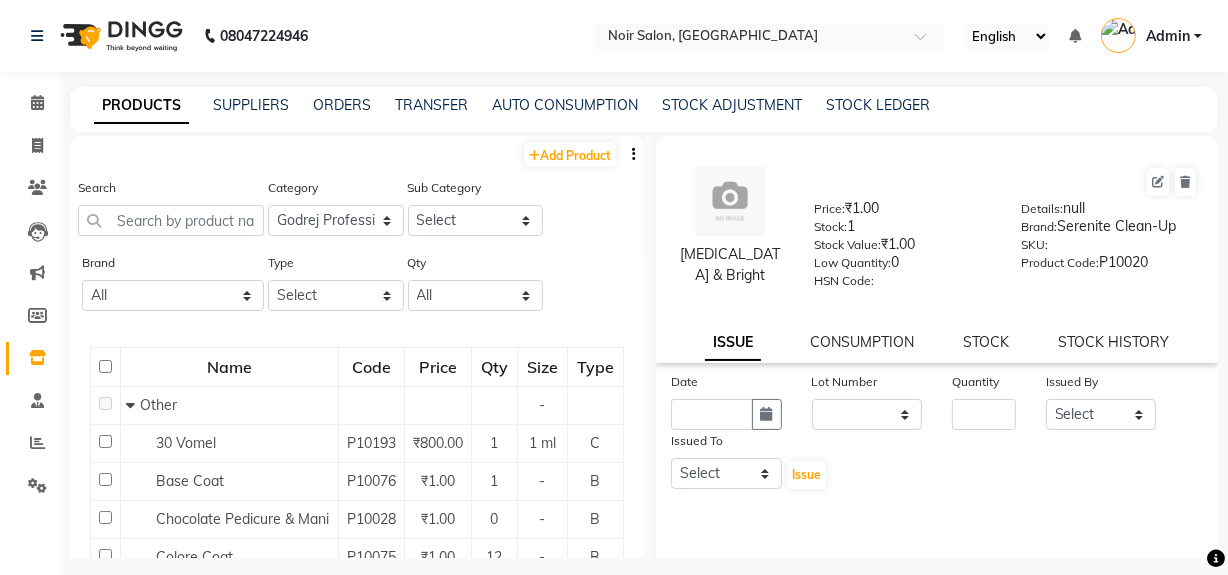 click on "Brand All [PERSON_NAME]`s [PERSON_NAME]-facial Code Skin De Fabulous [PERSON_NAME] Donut Bombini Floractive Godrej Godrej Professional Hair Colore-schwarzkopf Hair Treatment Hydra Sheet Mask Kabco Krone L`oreal L'oreal Nail Polish O3+ Ola Plex [PERSON_NAME] Other Ozone Pedicure Peel Off Mask Qod Raaga Schawrzkopf Schwarzkof Schwarzkof Oxydant Schwarzkopf Schwazkopf Serenite Serenite Clean Up Serenite Clean-up Serenite Facial Tanash Waxing" 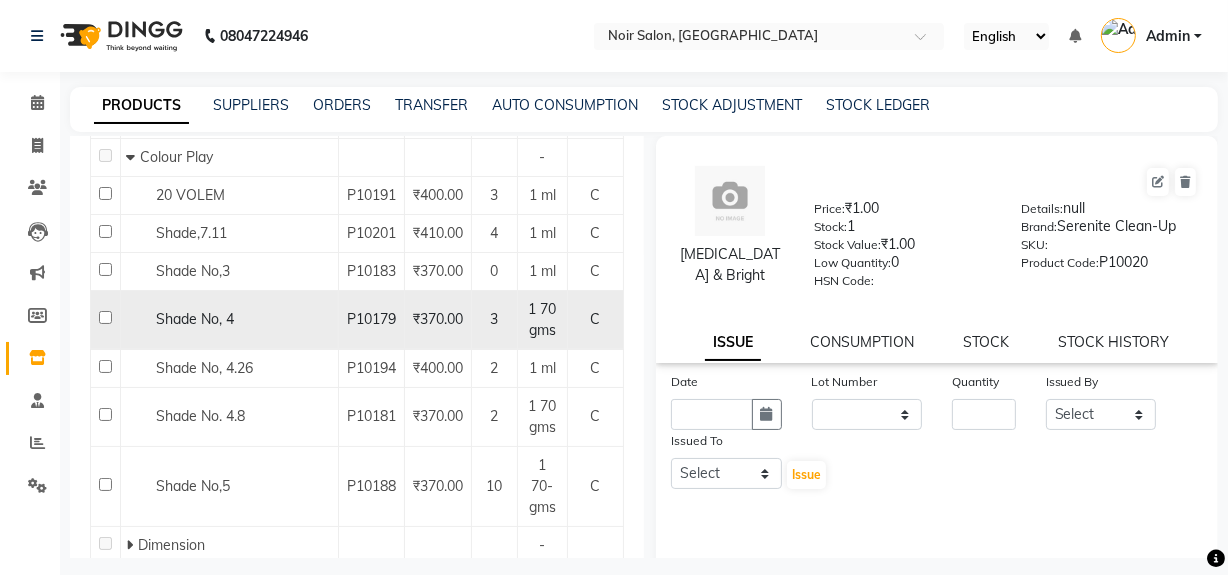 scroll, scrollTop: 338, scrollLeft: 0, axis: vertical 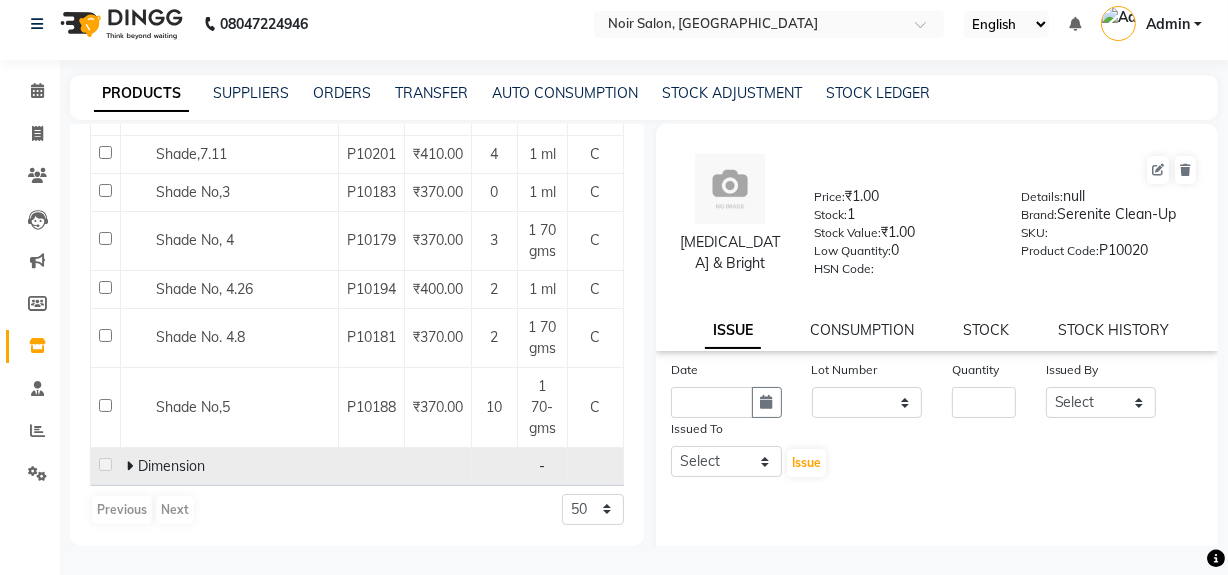 click 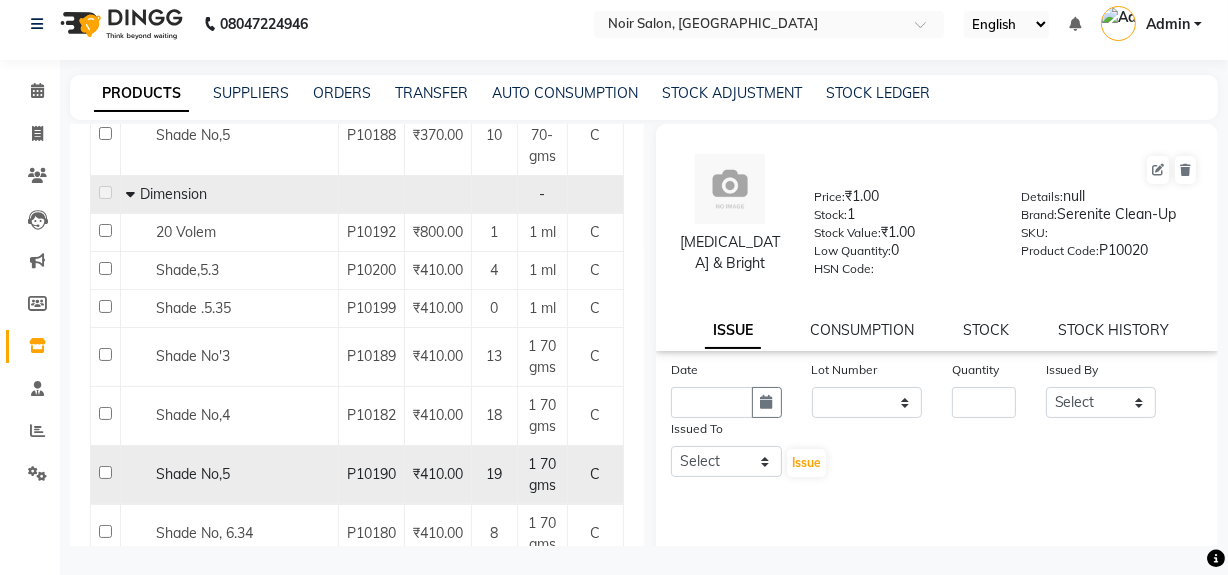 scroll, scrollTop: 687, scrollLeft: 0, axis: vertical 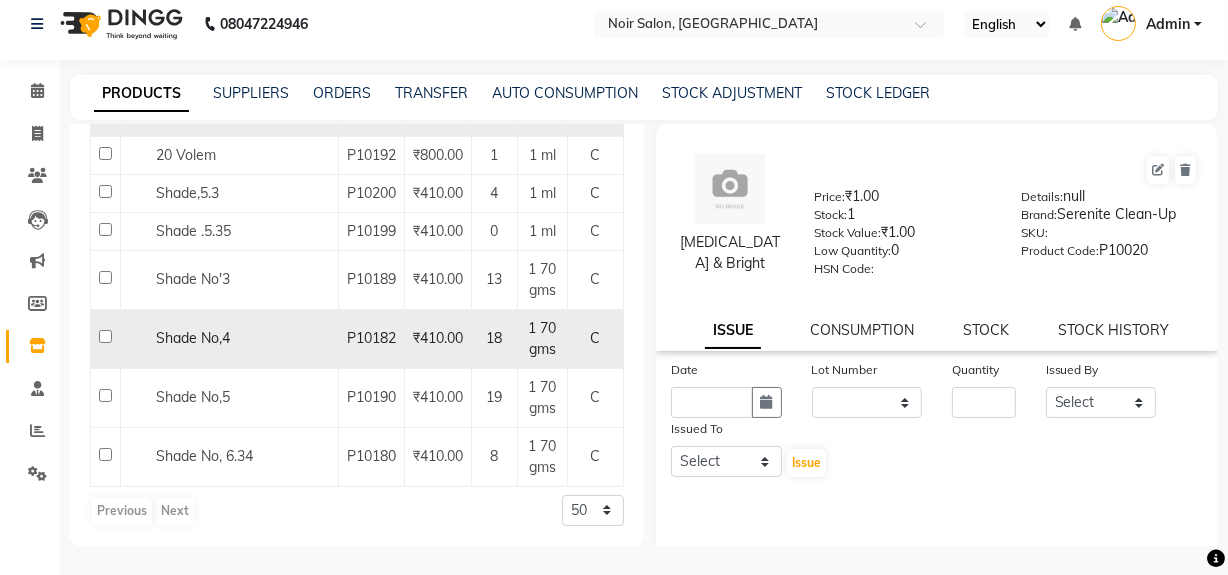 click on "₹410.00" 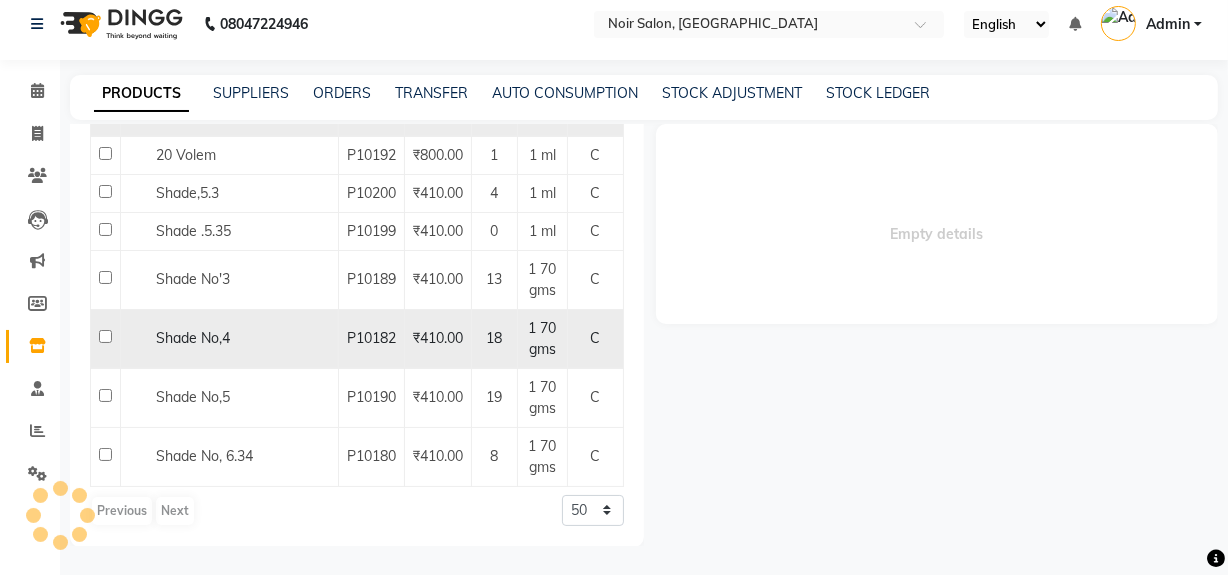 select 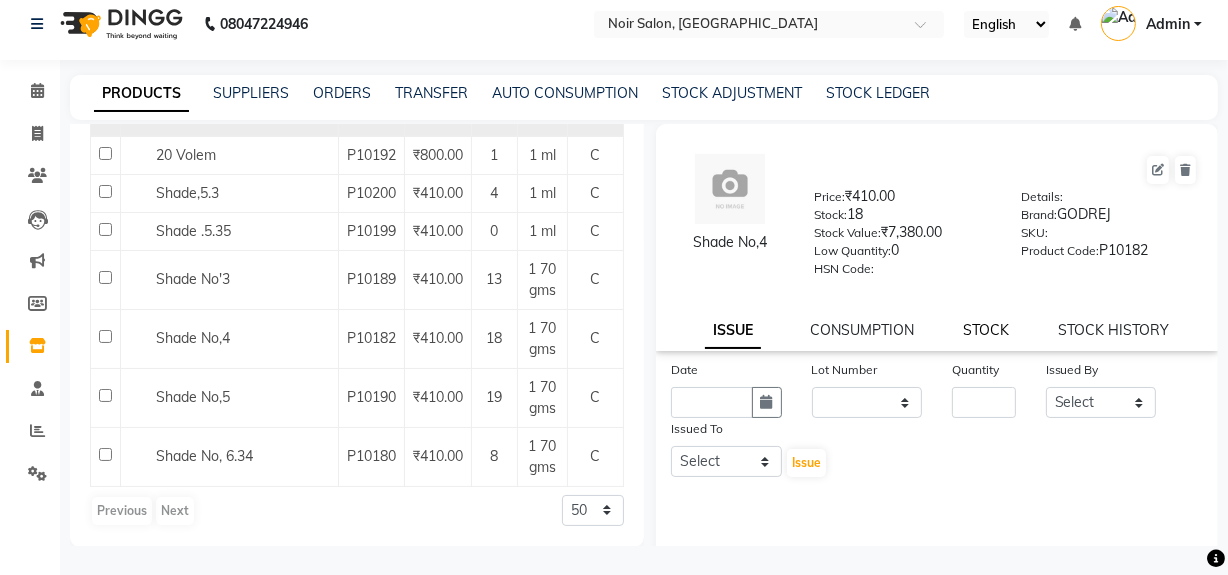 click on "STOCK" 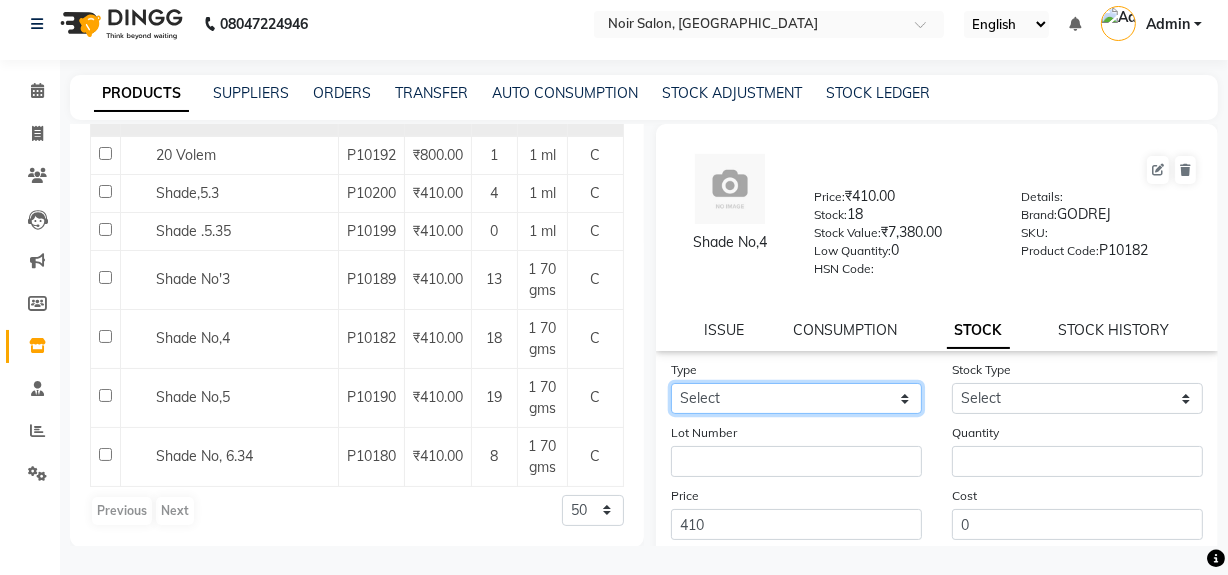 click on "Select In Out" 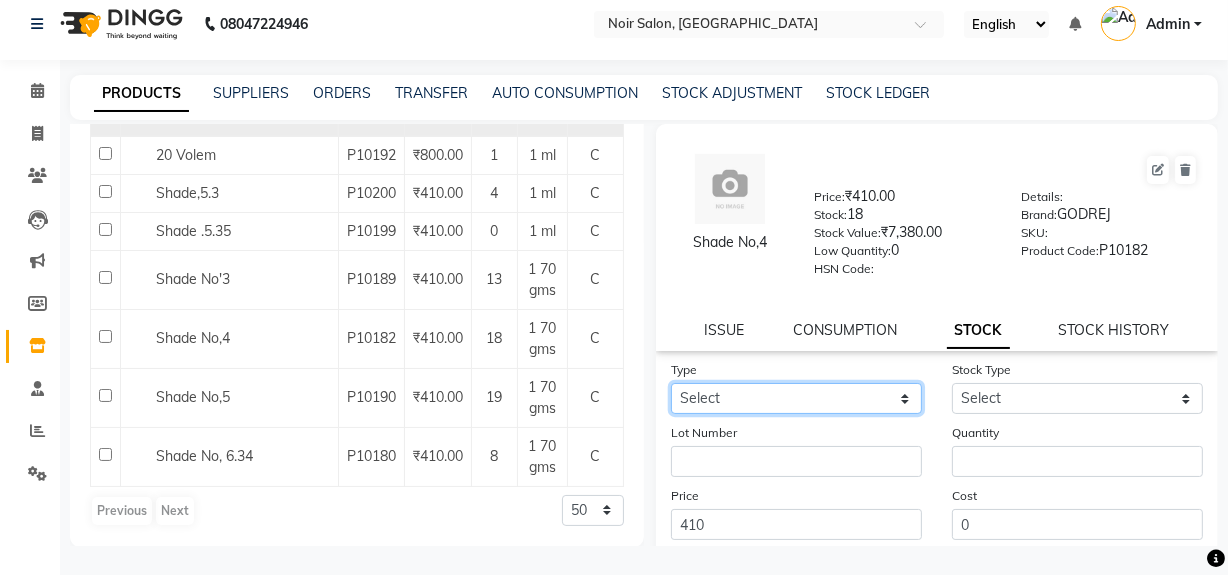 select on "out" 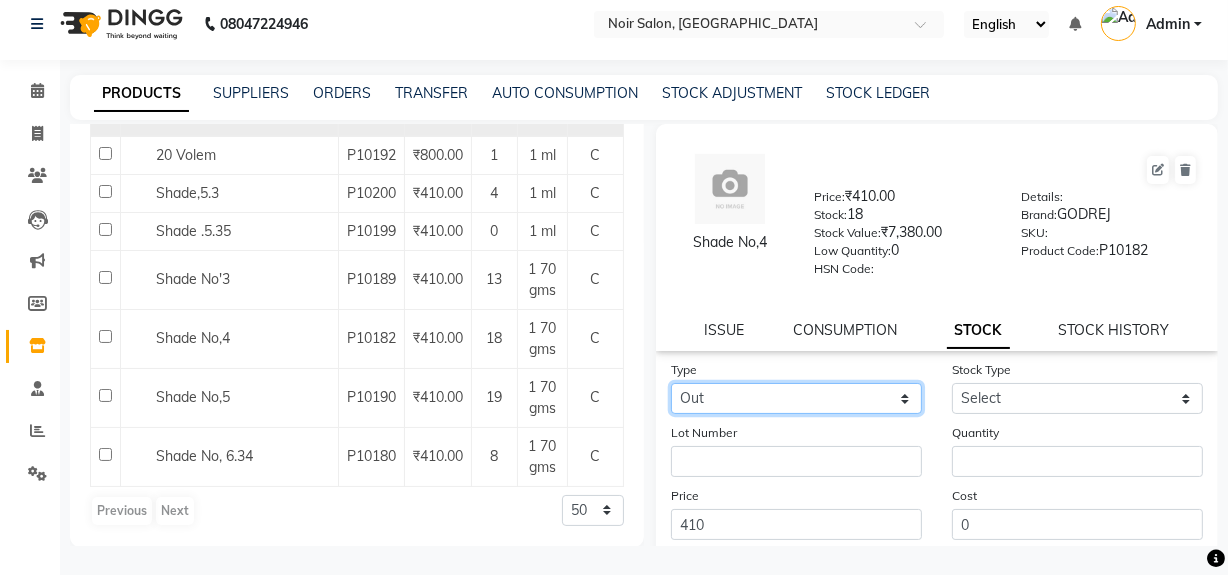 click on "Select In Out" 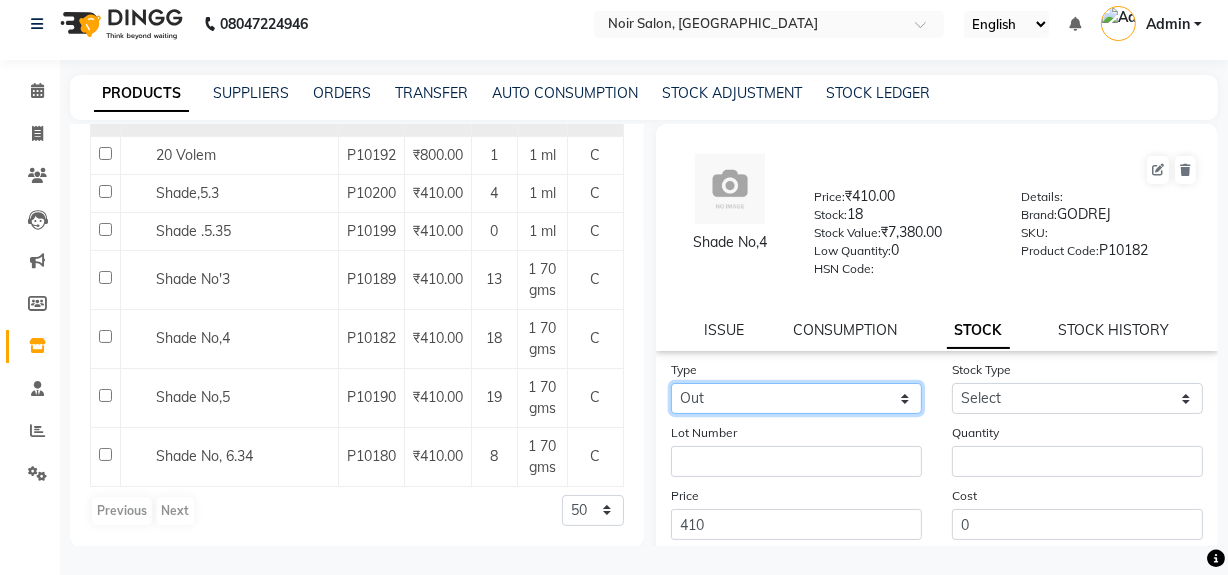 select 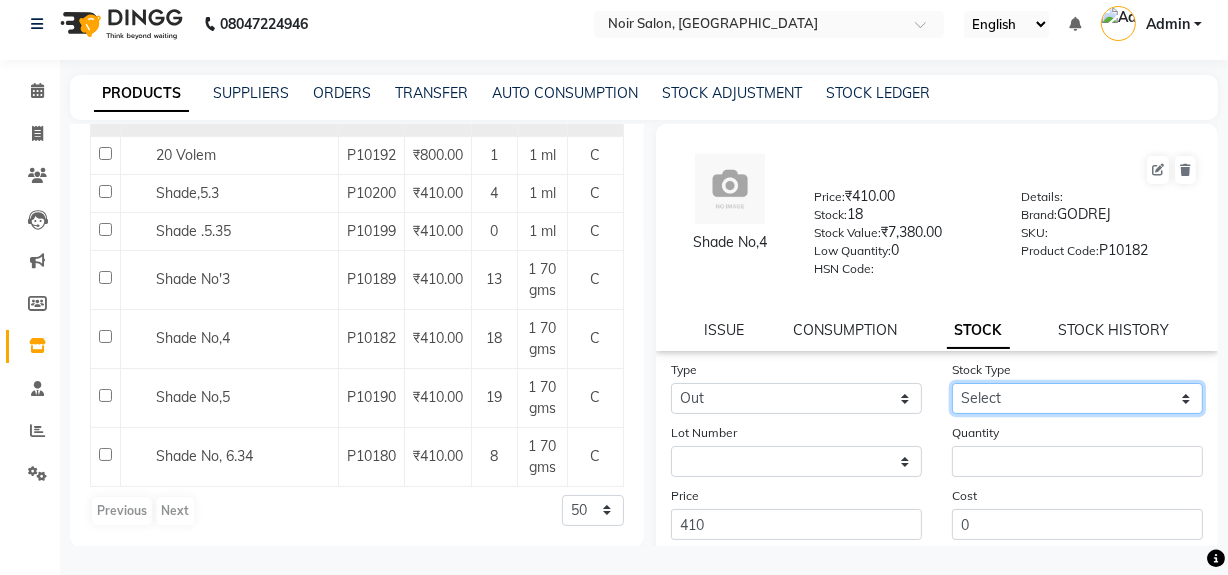 click on "Select Internal Use Damaged Expired Adjustment Return Other" 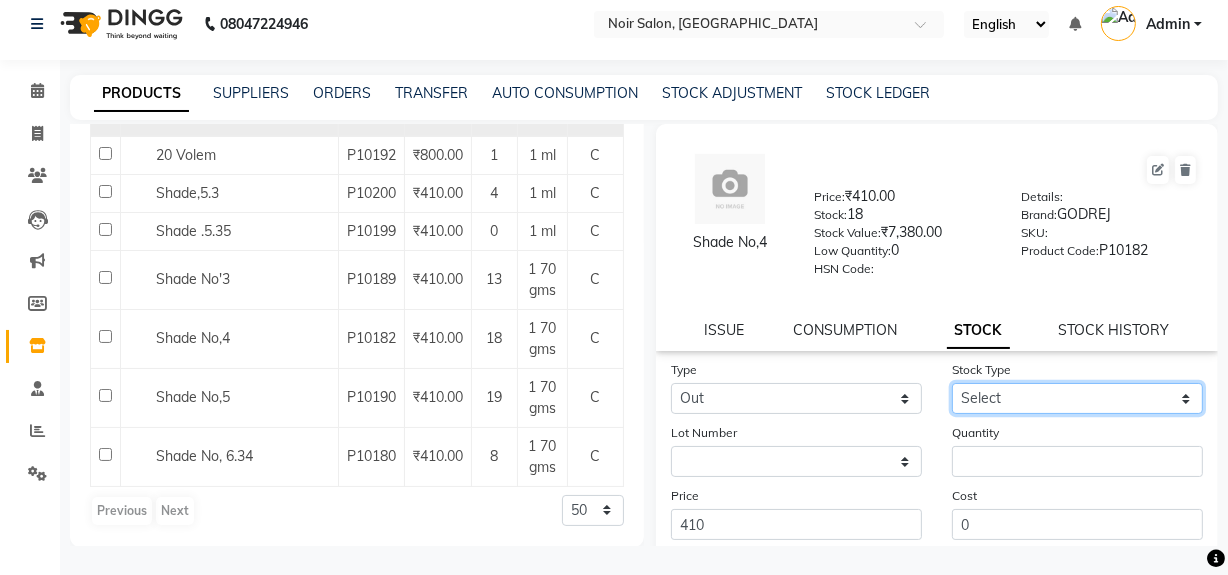 select on "internal use" 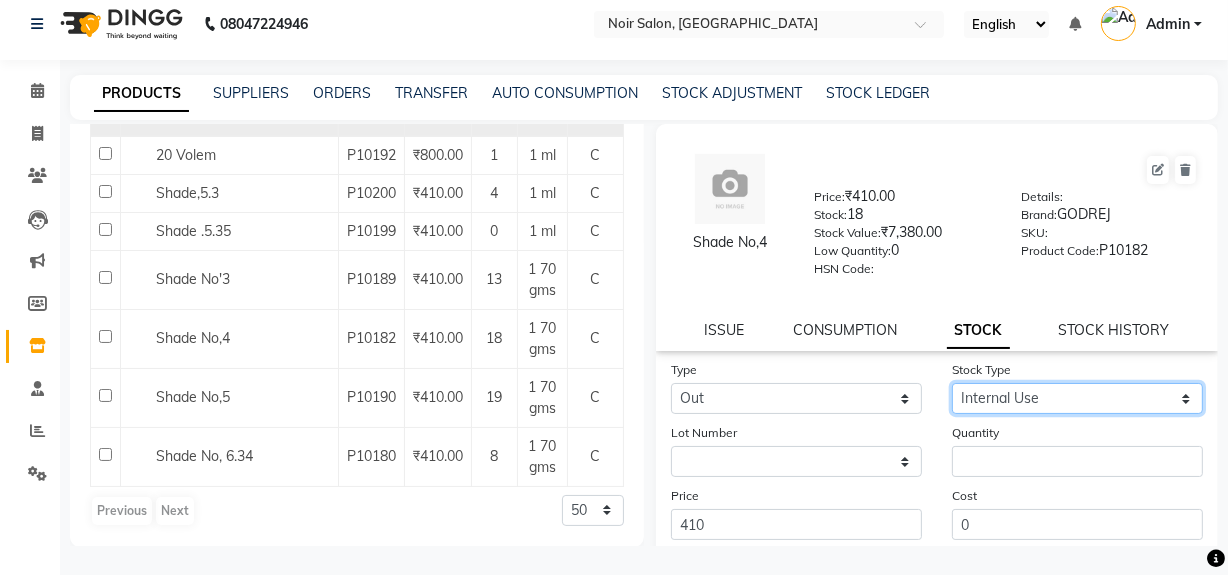 click on "Select Internal Use Damaged Expired Adjustment Return Other" 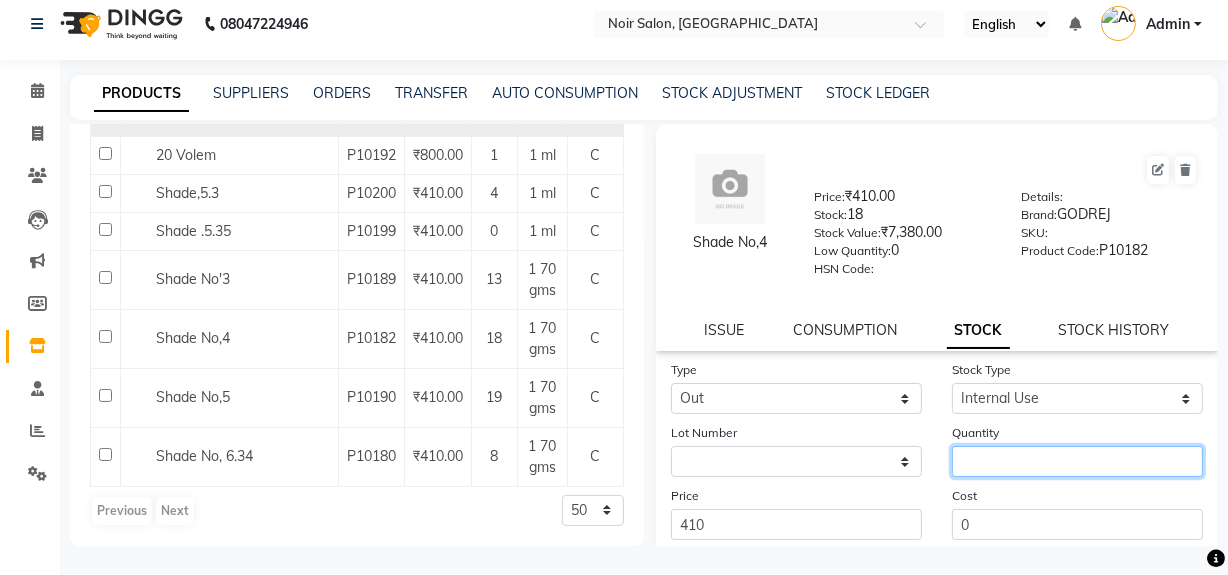click 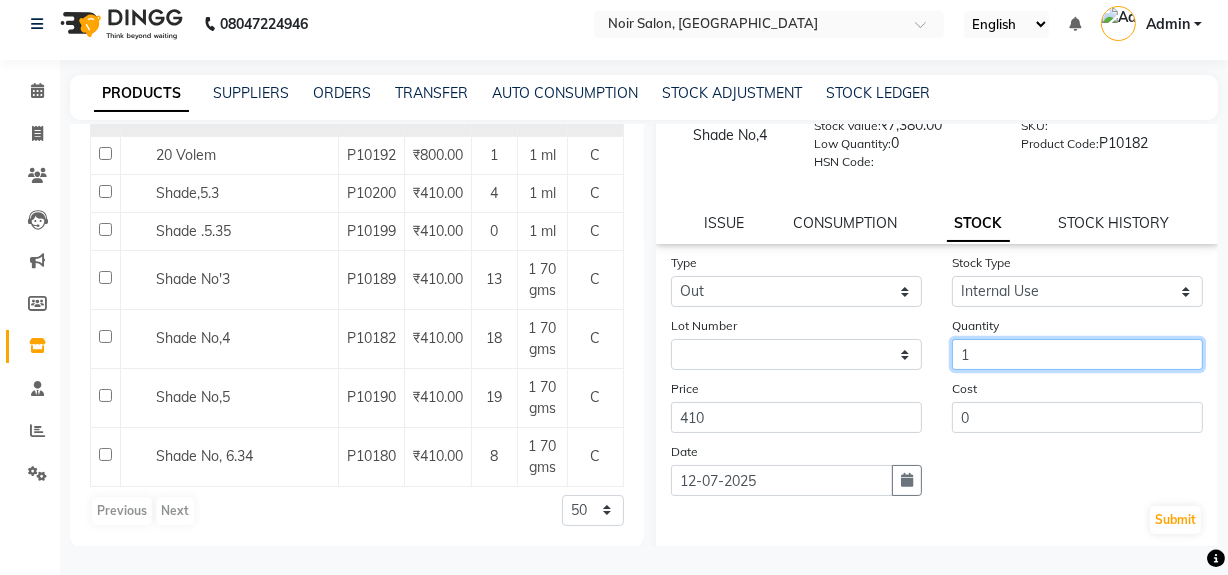 scroll, scrollTop: 216, scrollLeft: 0, axis: vertical 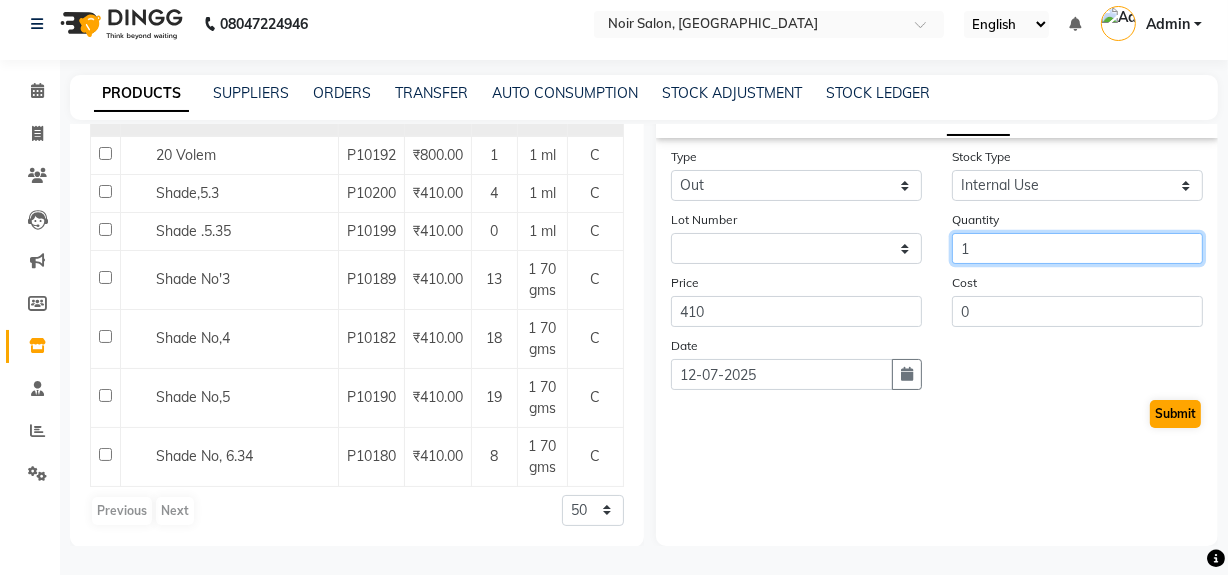 type on "1" 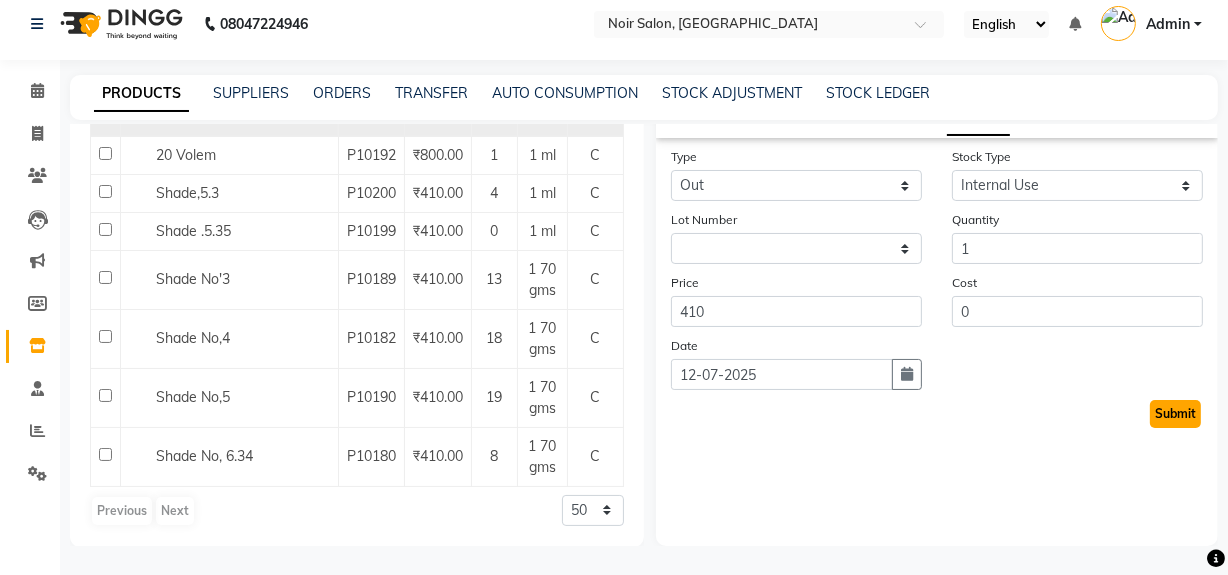 click on "Submit" 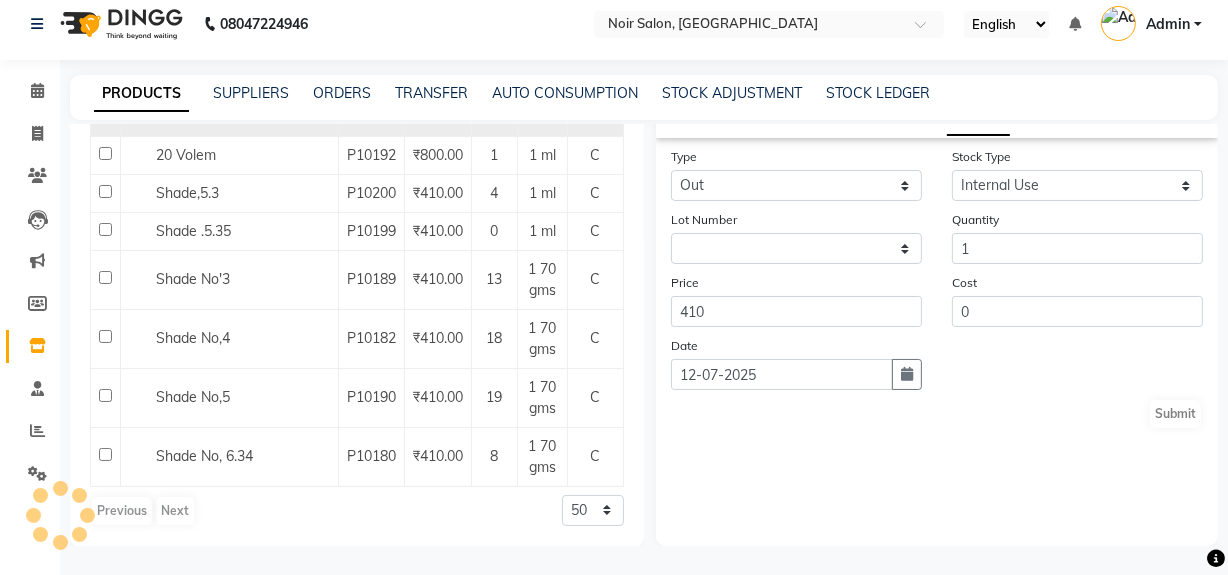 scroll, scrollTop: 0, scrollLeft: 0, axis: both 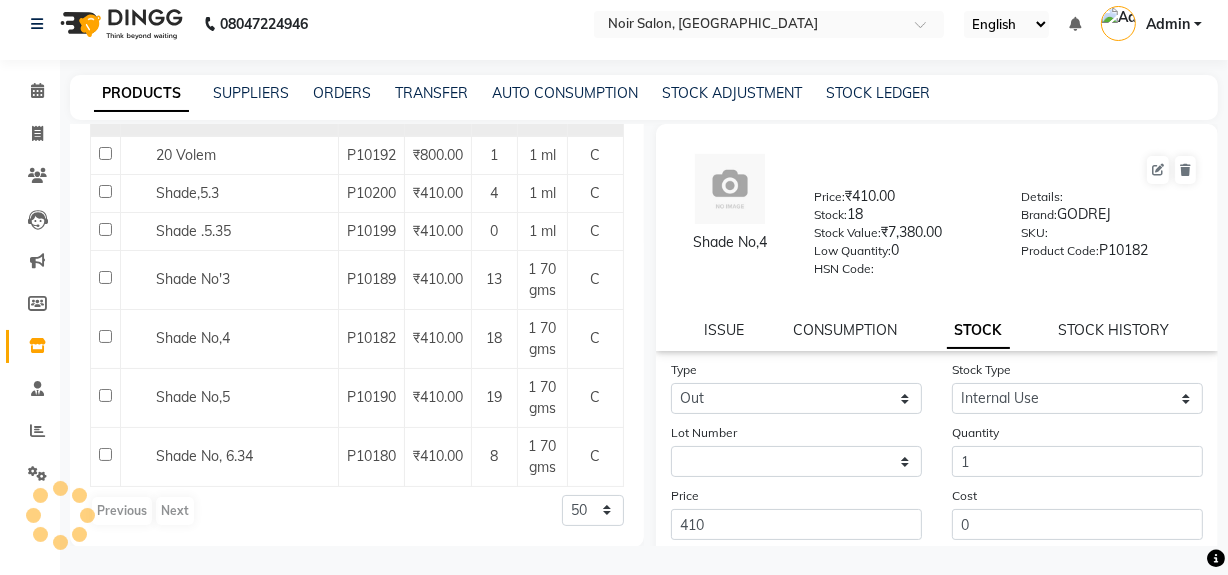 select 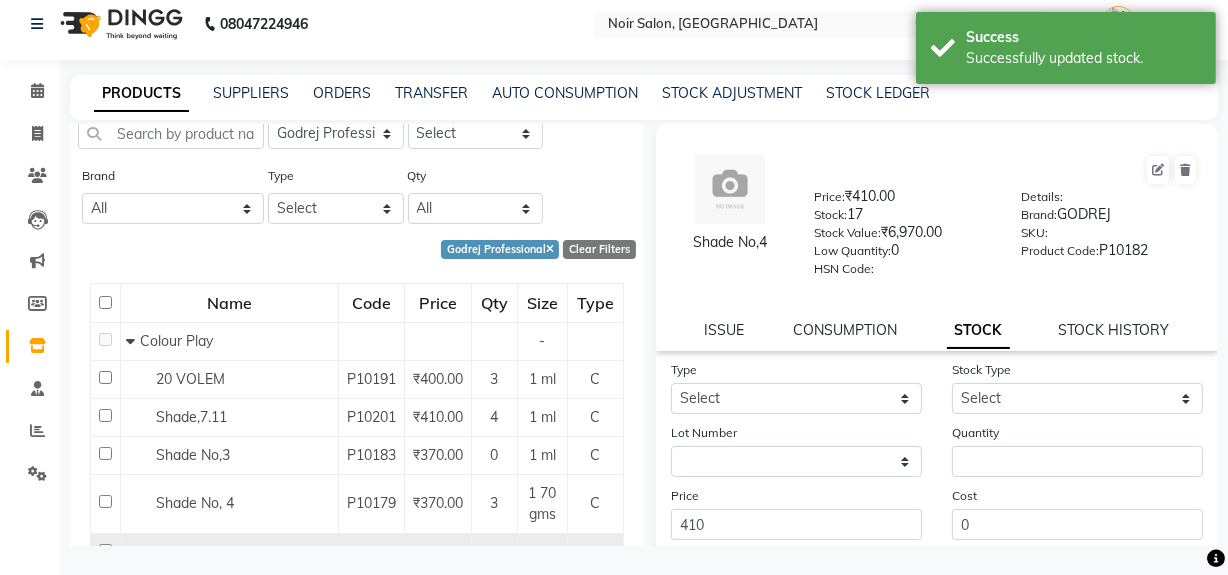 scroll, scrollTop: 338, scrollLeft: 0, axis: vertical 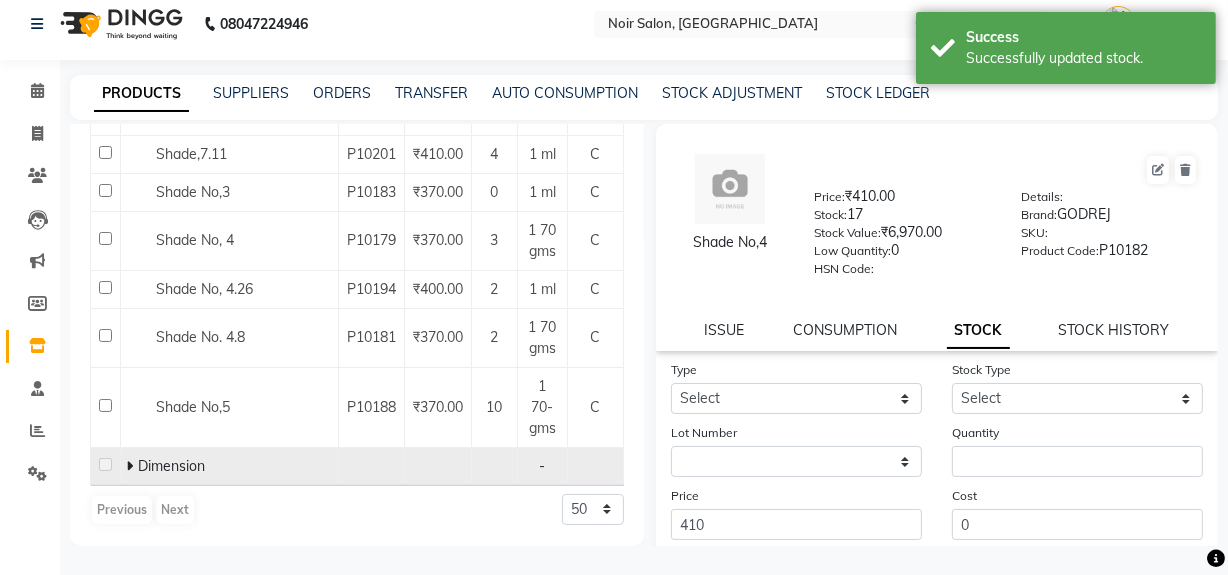 click 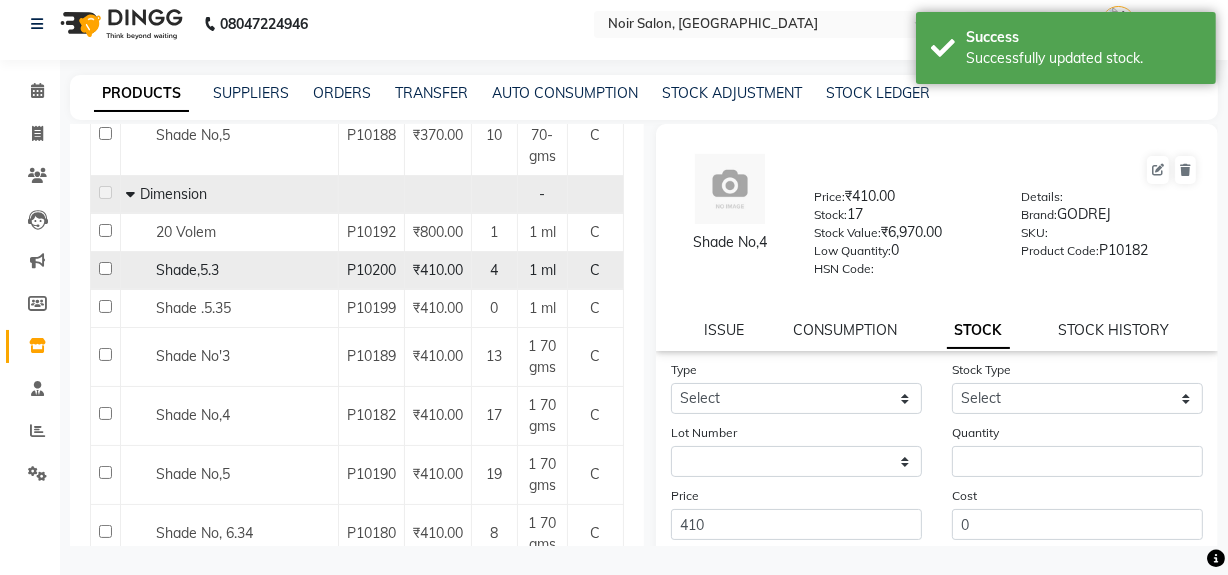 scroll, scrollTop: 687, scrollLeft: 0, axis: vertical 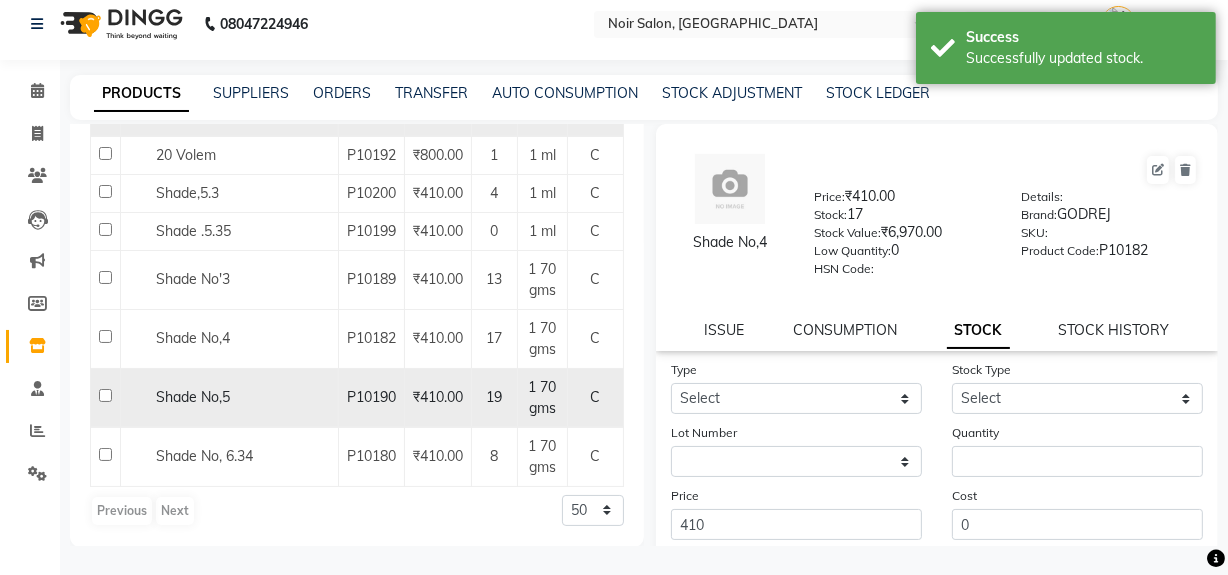 click on "19" 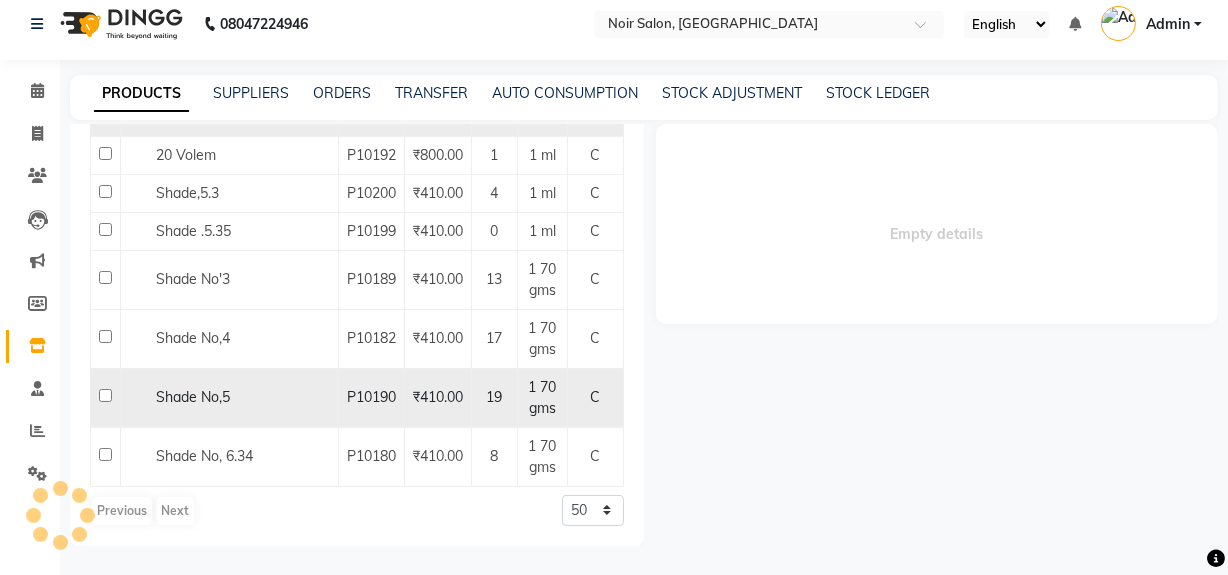 select 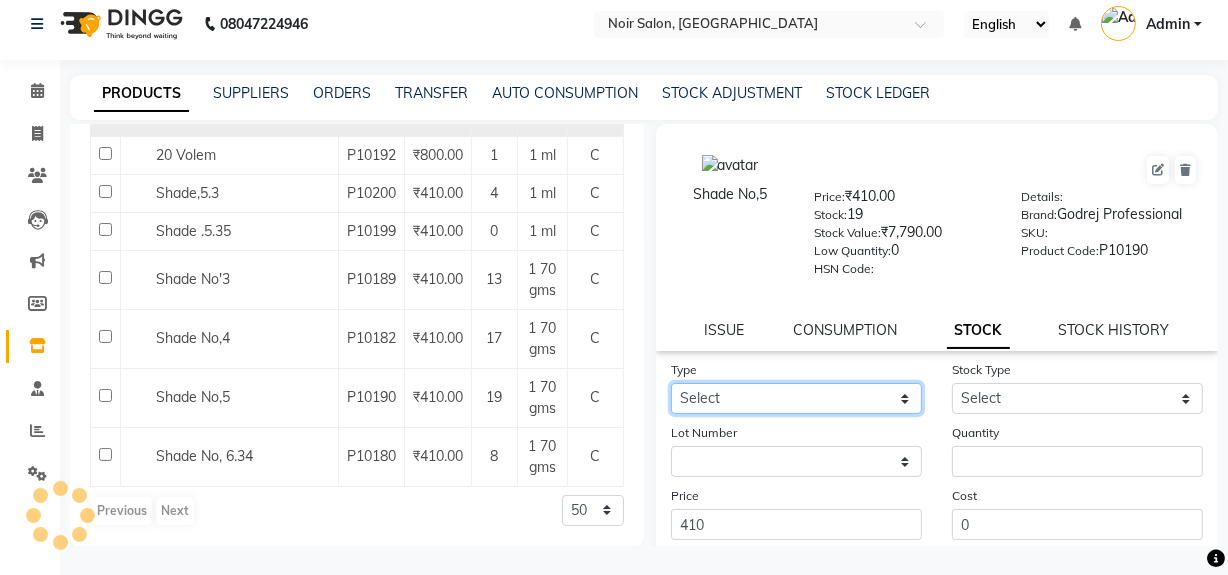 click on "Select In Out" 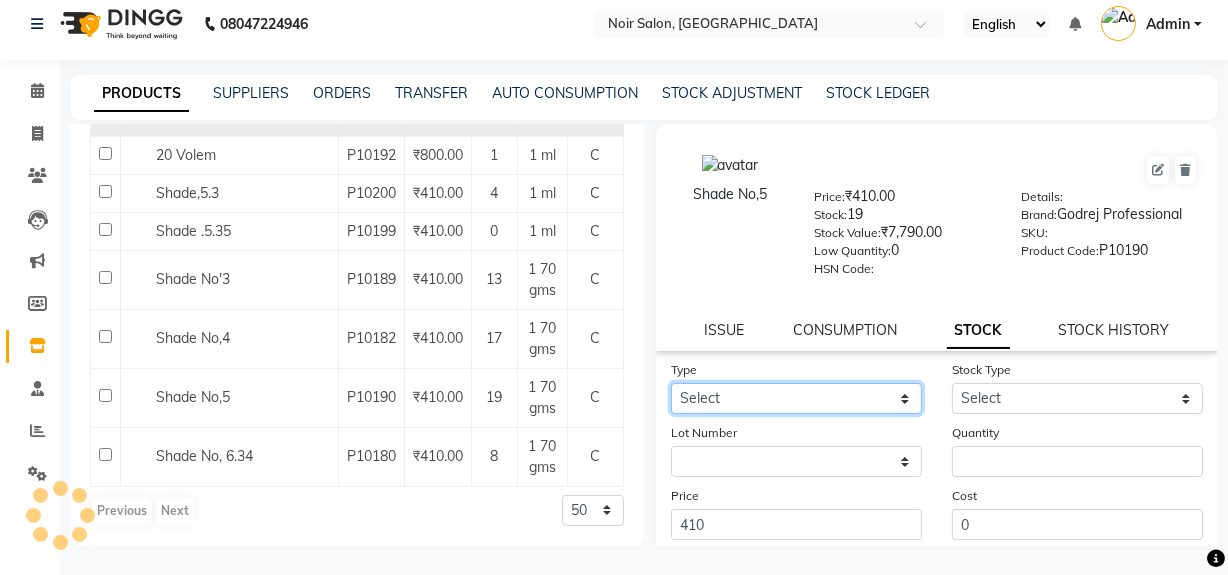 select on "out" 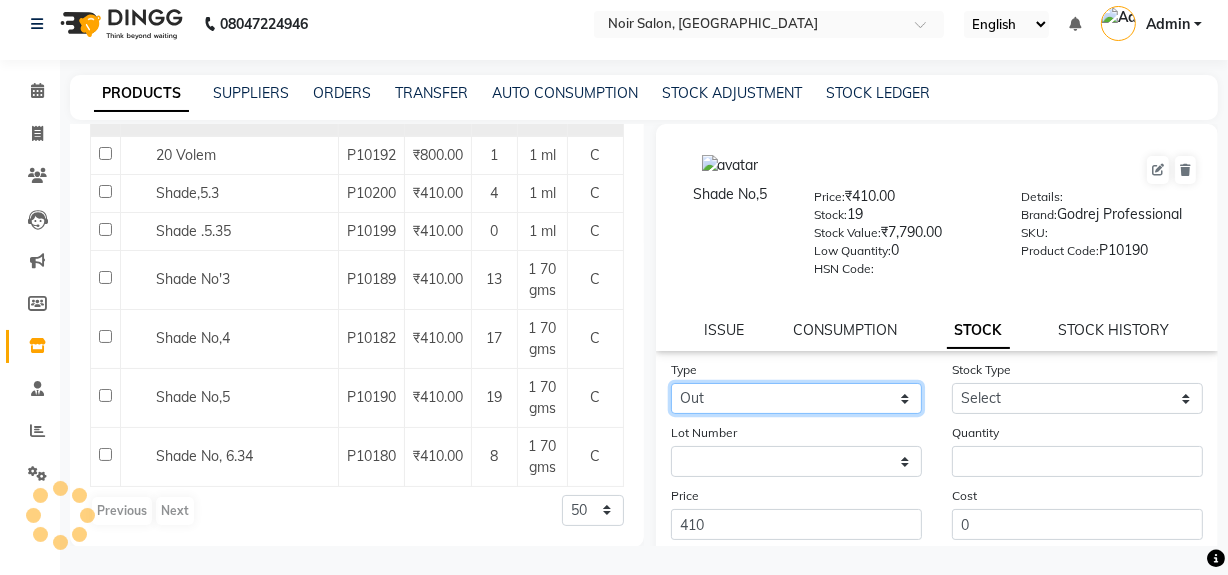 click on "Select In Out" 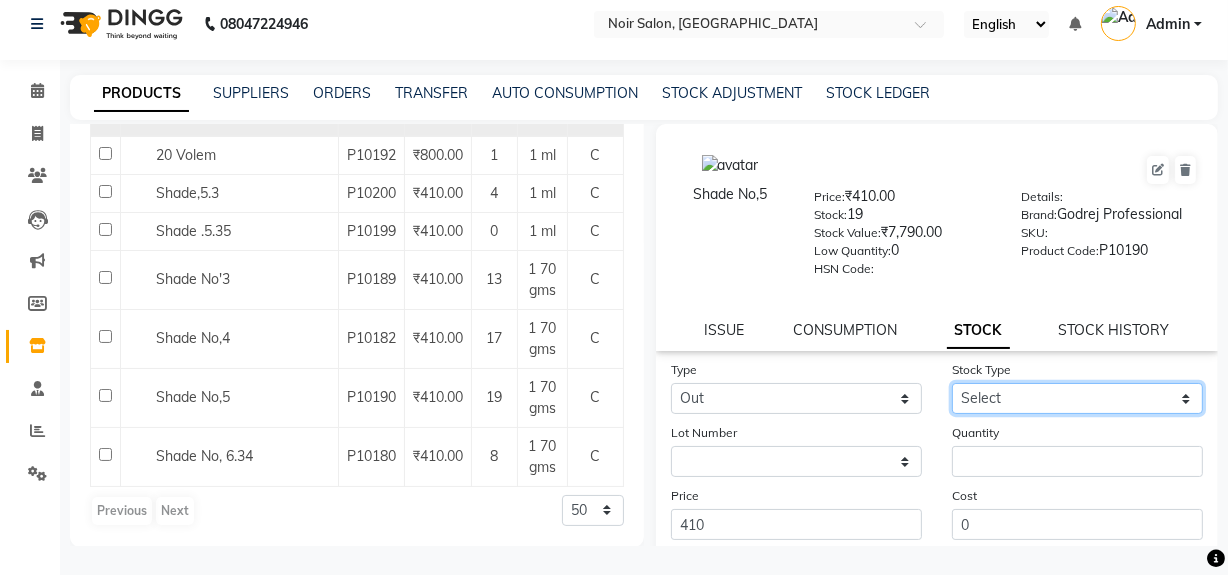 click on "Select Internal Use Damaged Expired Adjustment Return Other" 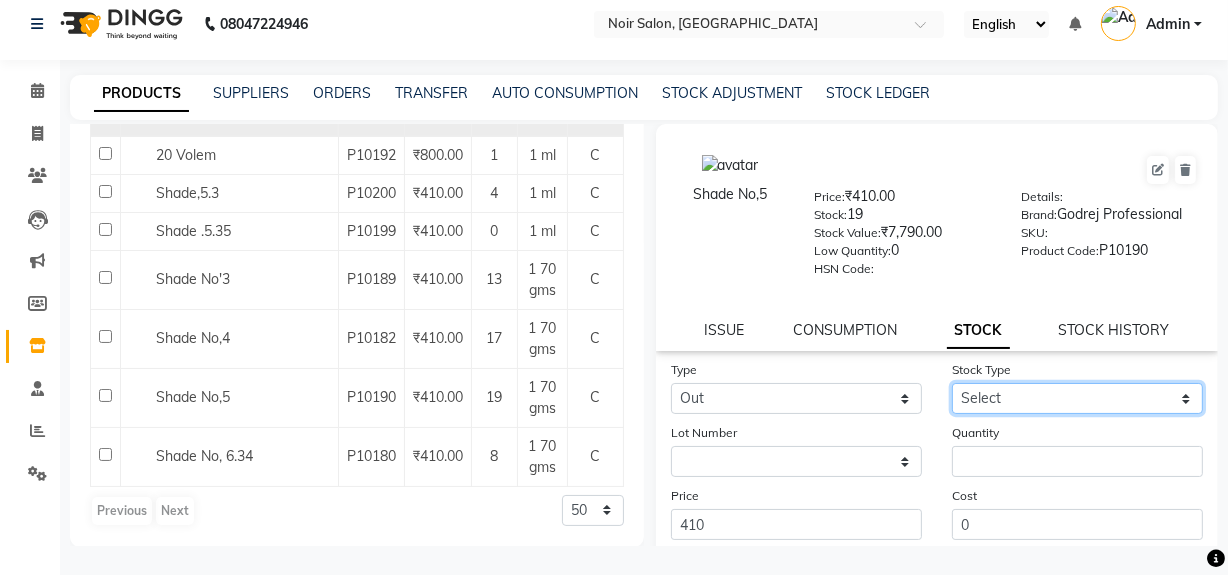 select on "internal use" 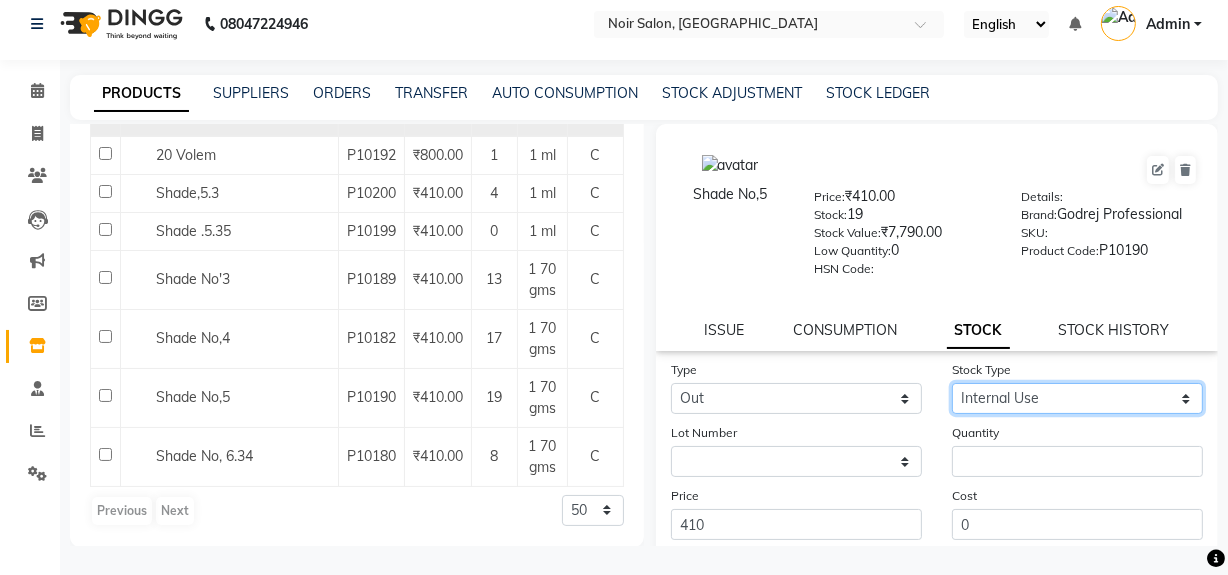click on "Select Internal Use Damaged Expired Adjustment Return Other" 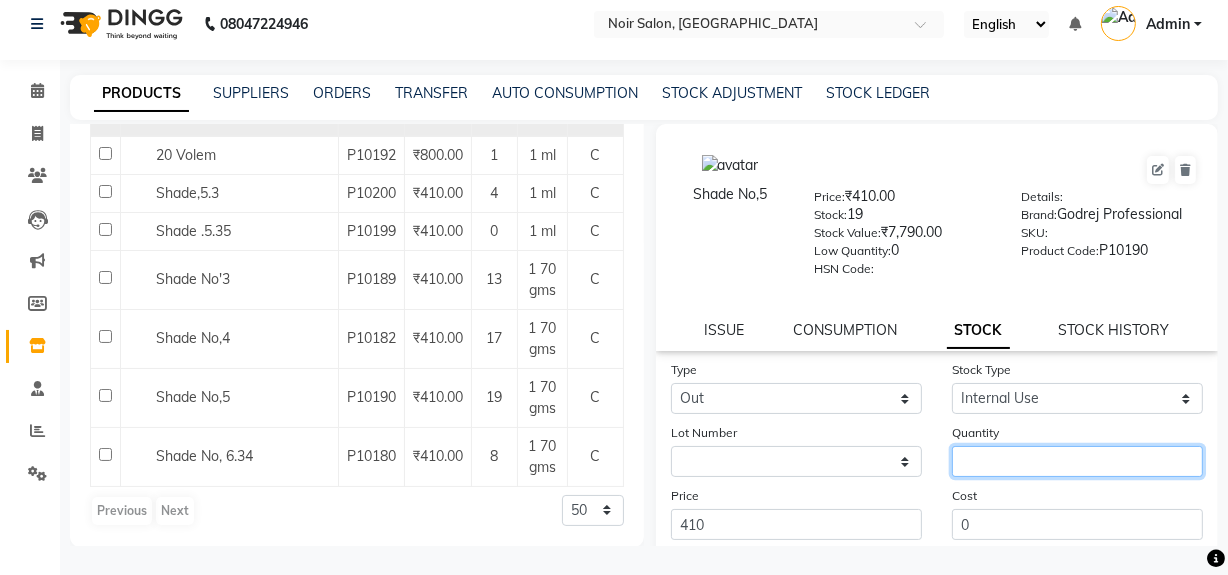 click 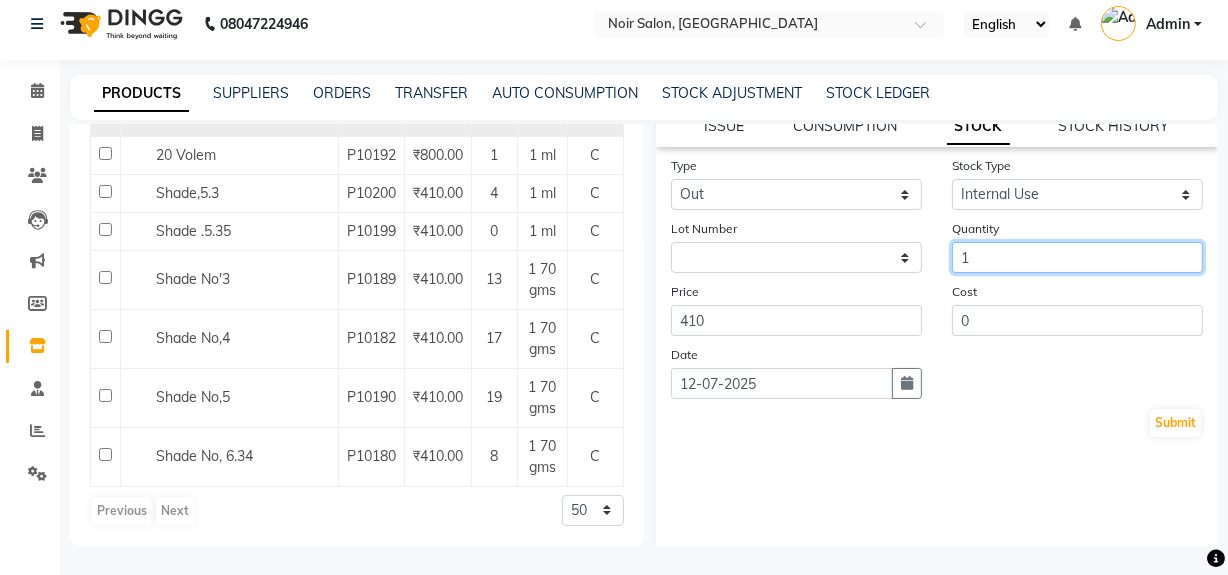 scroll, scrollTop: 216, scrollLeft: 0, axis: vertical 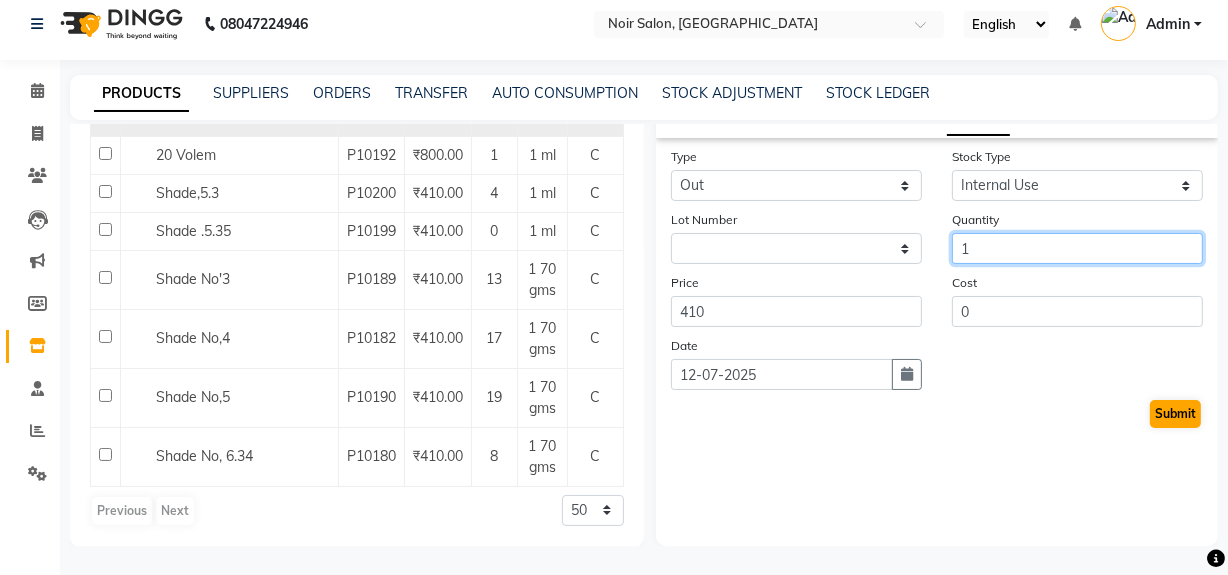 type on "1" 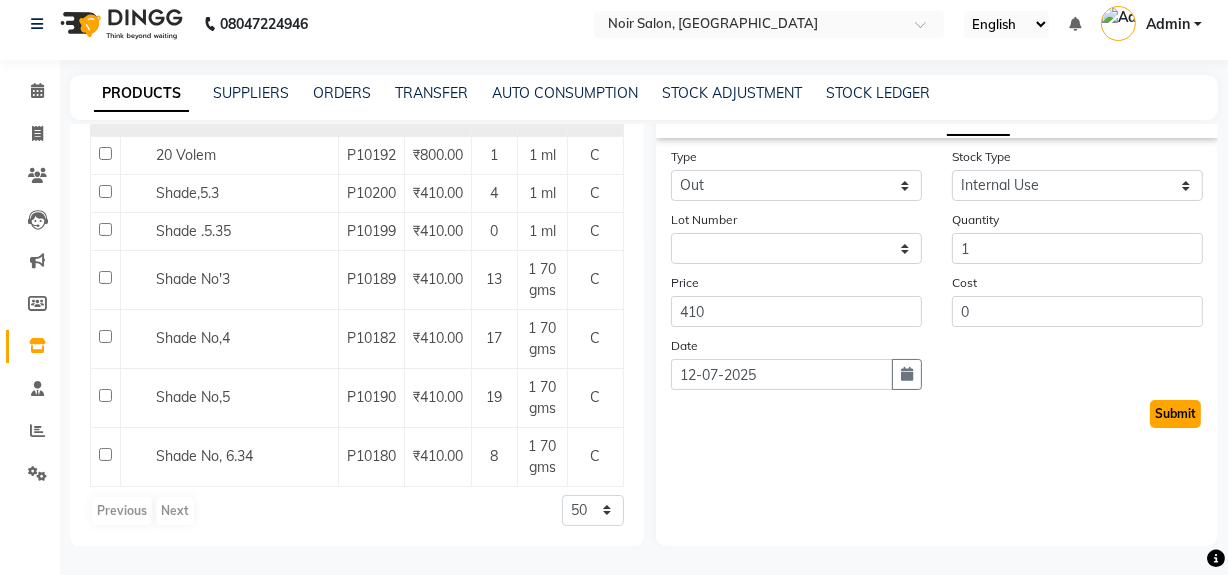 click on "Submit" 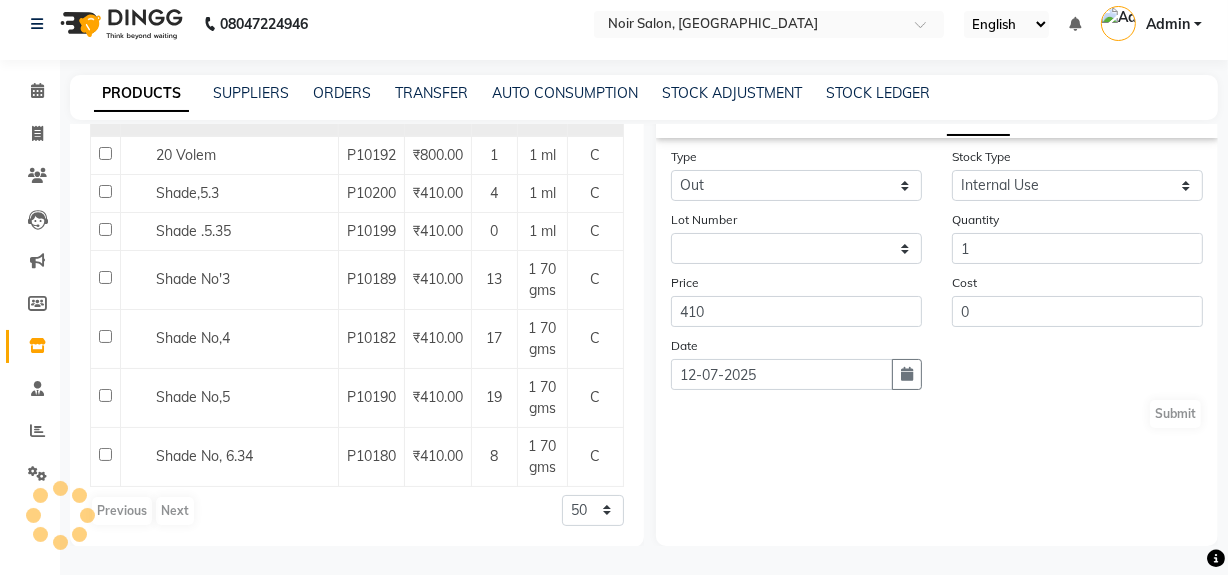 select 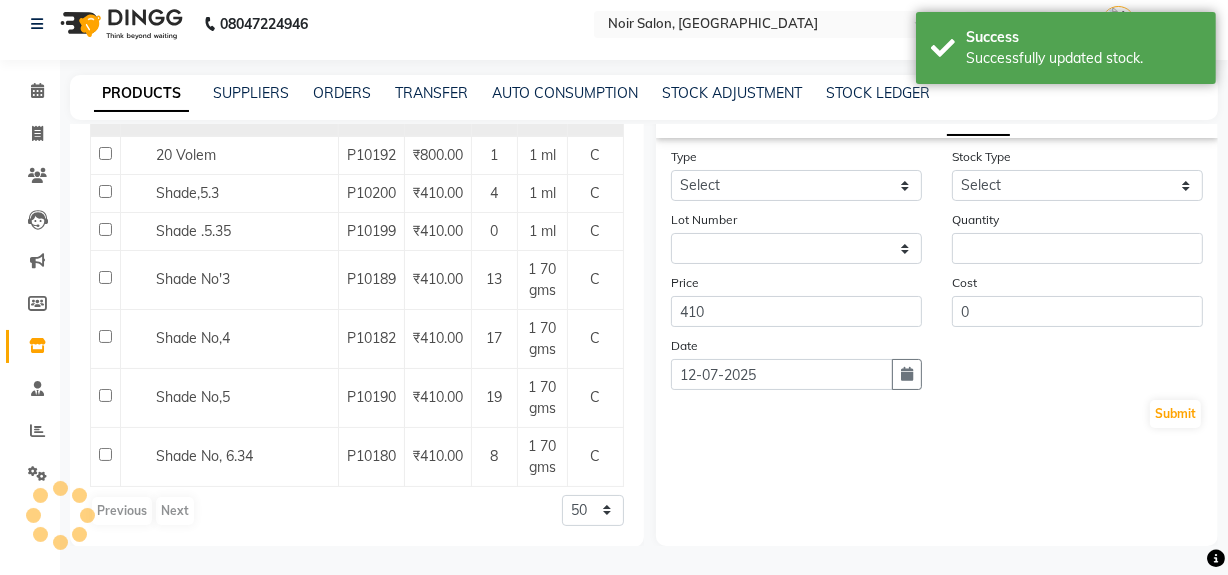 scroll, scrollTop: 0, scrollLeft: 0, axis: both 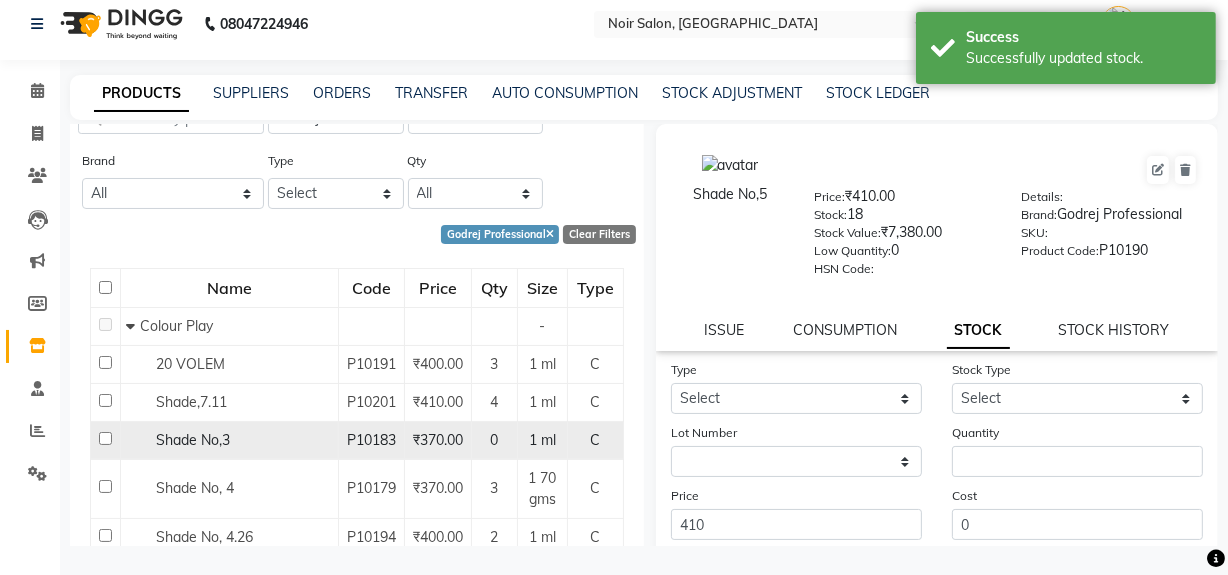 click on "Shade No,3" 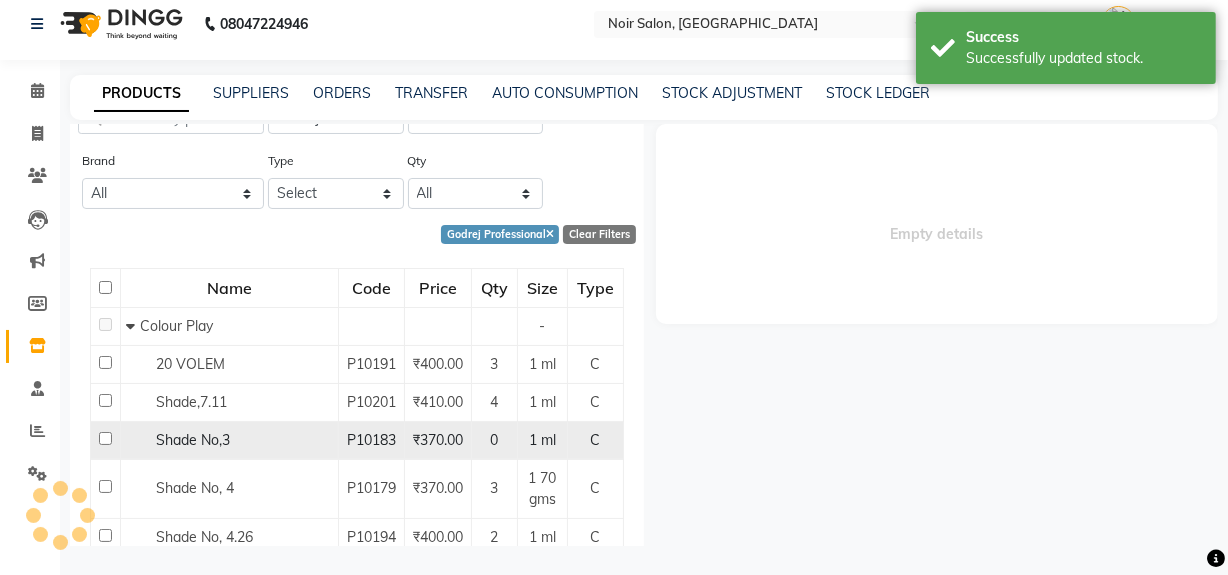 select 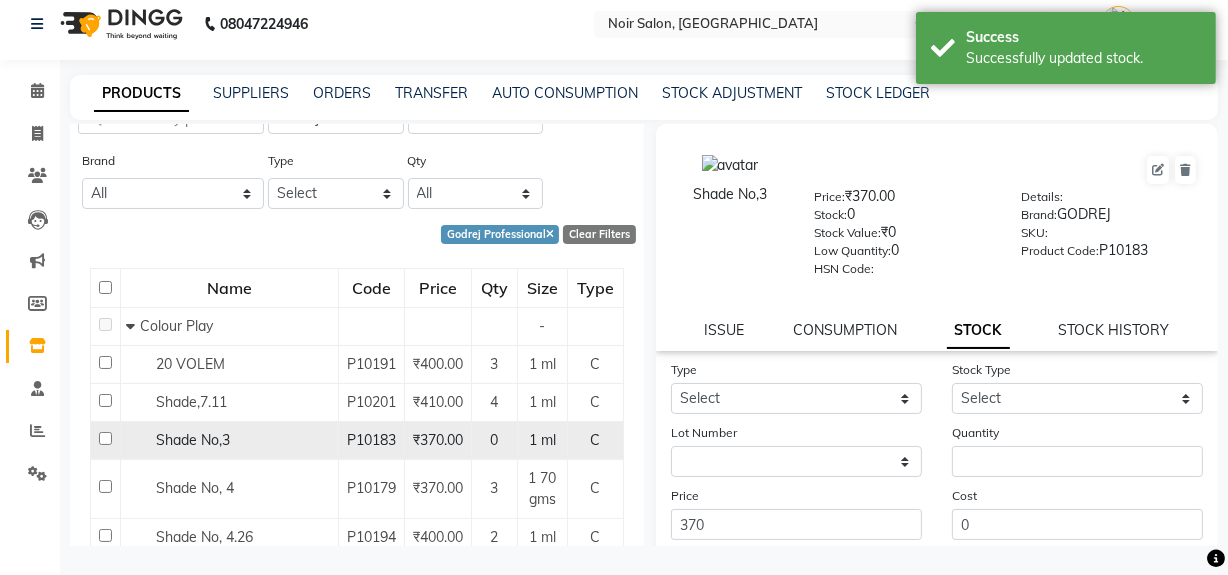 click on "Shade No,3" 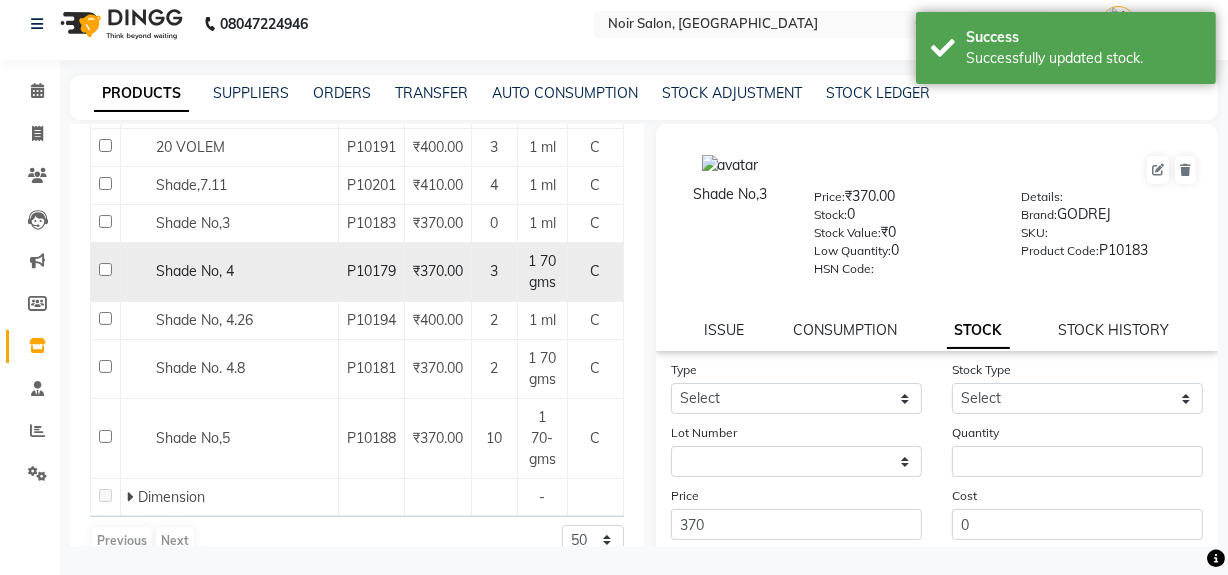 scroll, scrollTop: 338, scrollLeft: 0, axis: vertical 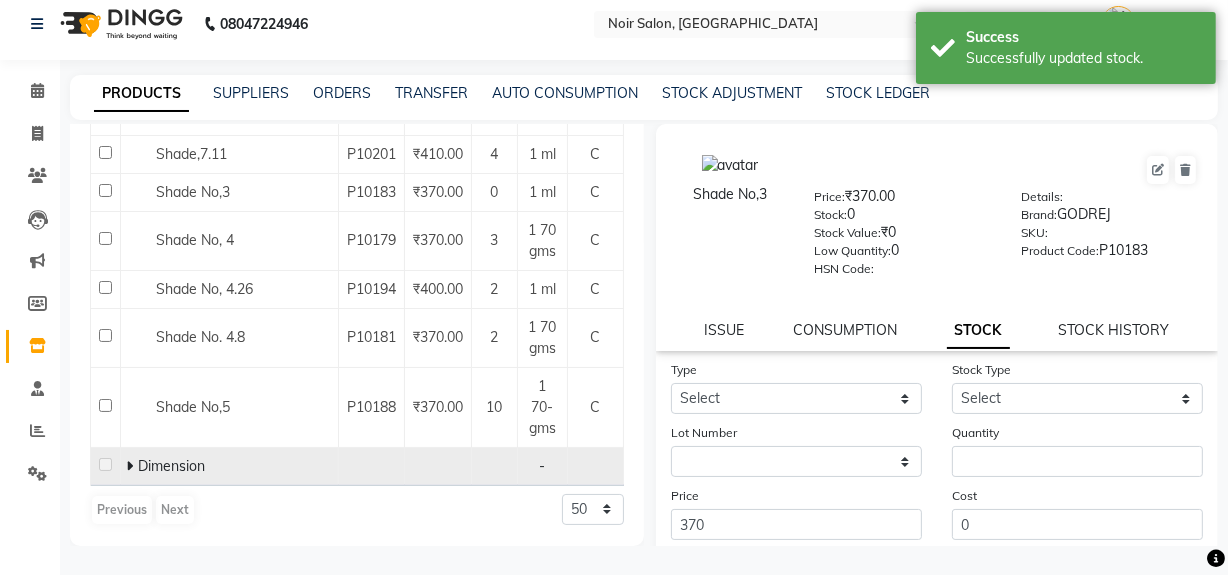 click 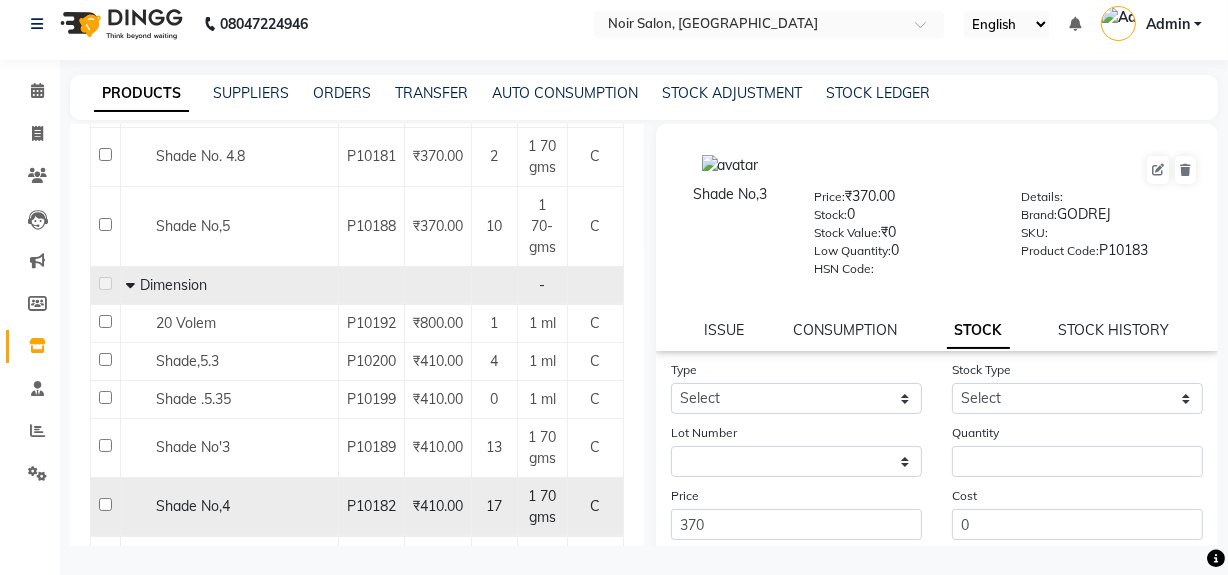 scroll, scrollTop: 520, scrollLeft: 0, axis: vertical 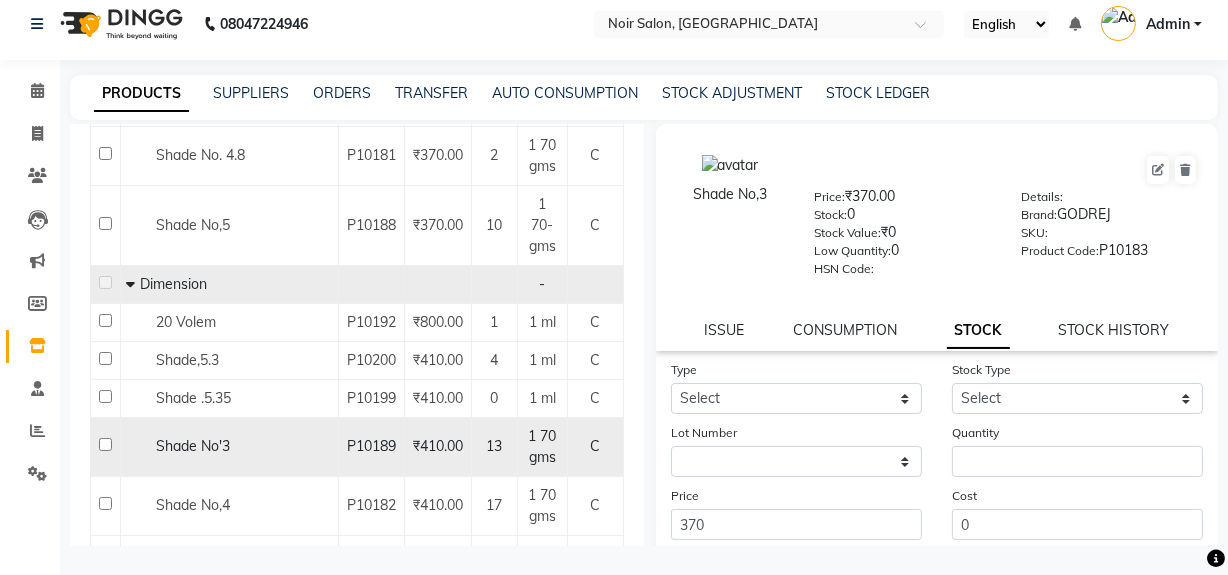 click on "Shade No'3" 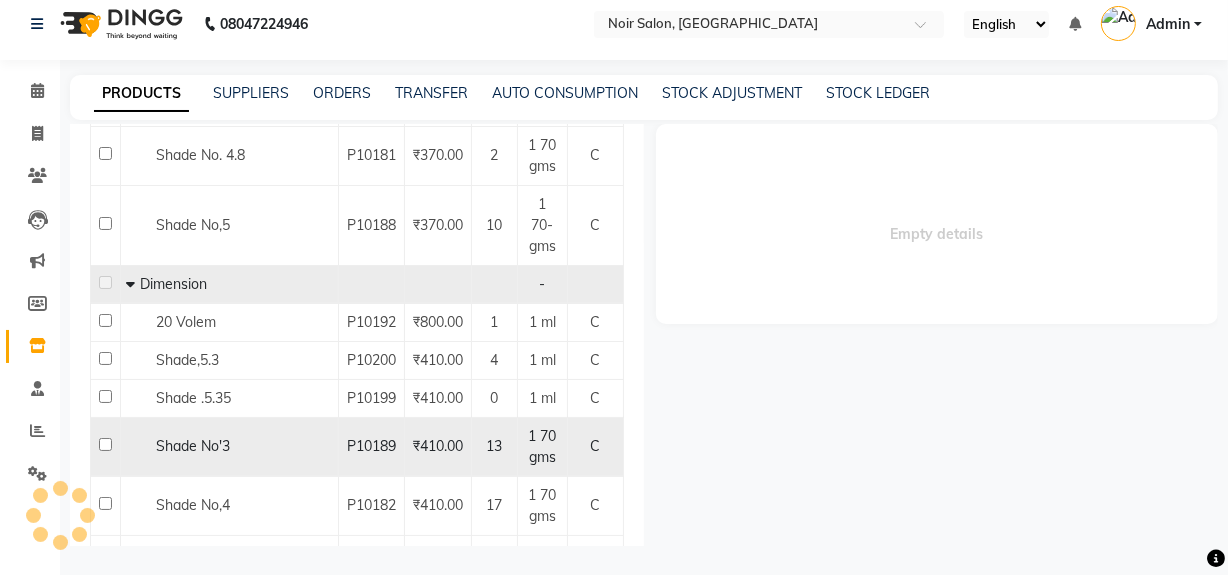 select 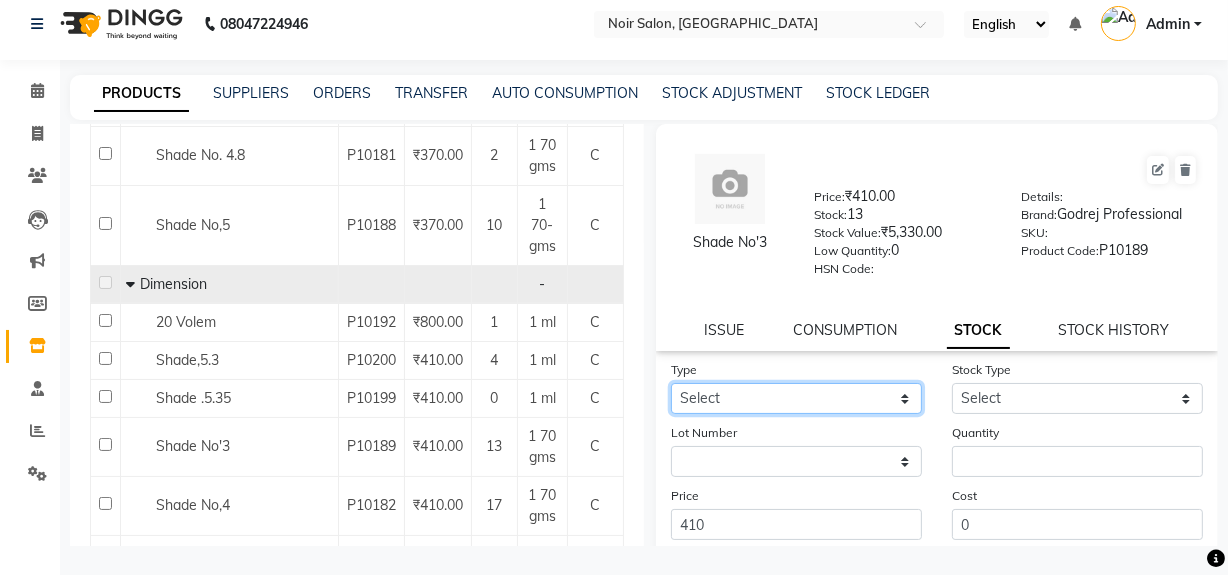 click on "Select In Out" 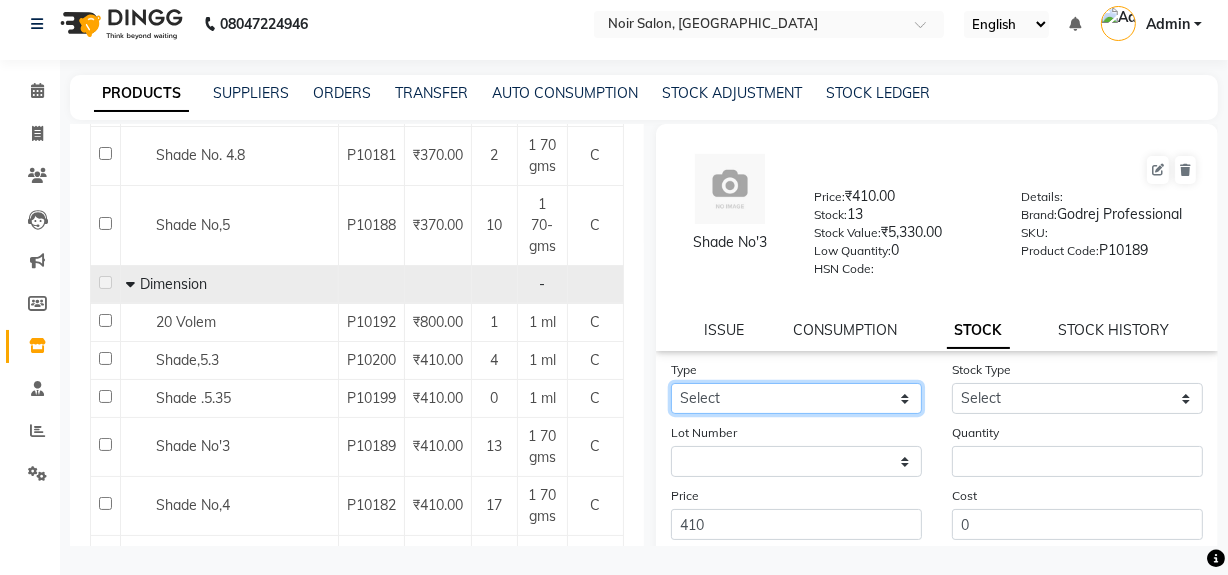 select on "out" 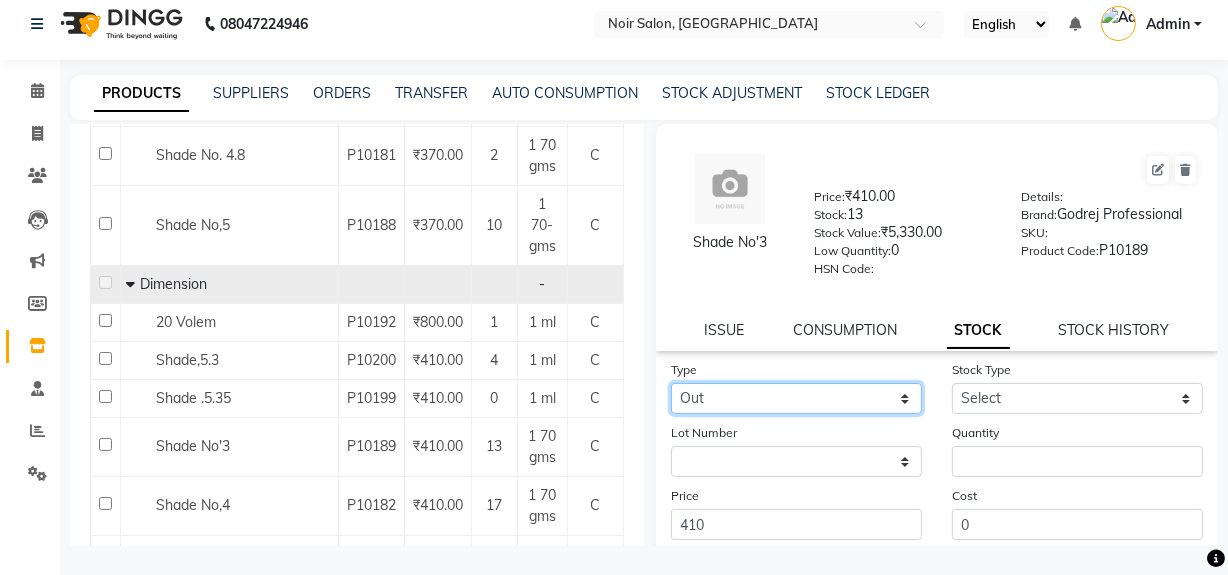 click on "Select In Out" 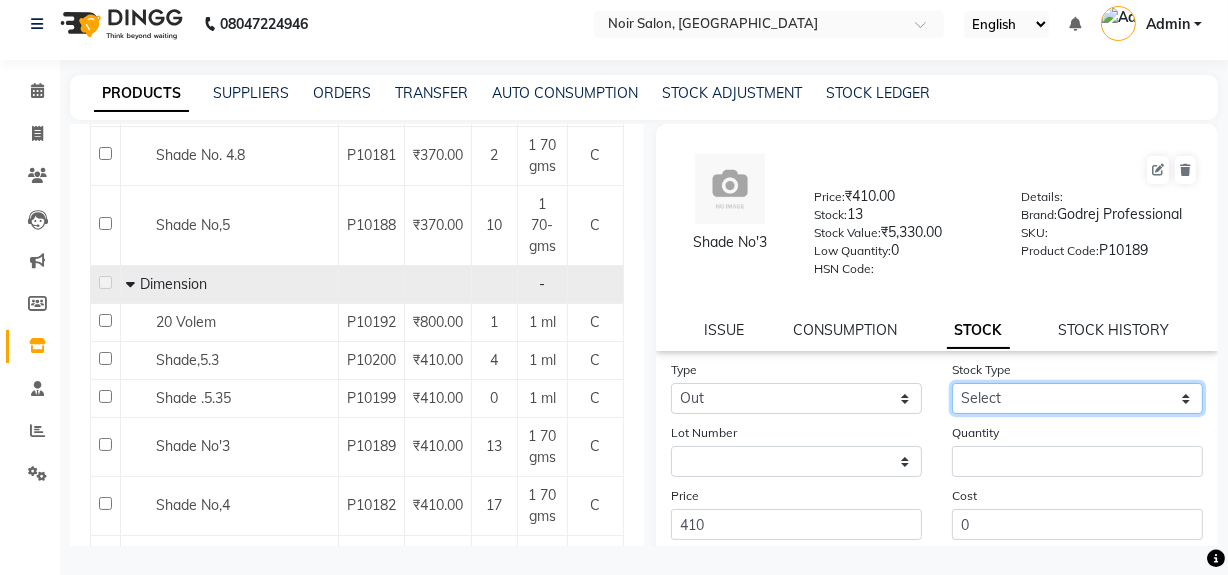 click on "Select Internal Use Damaged Expired Adjustment Return Other" 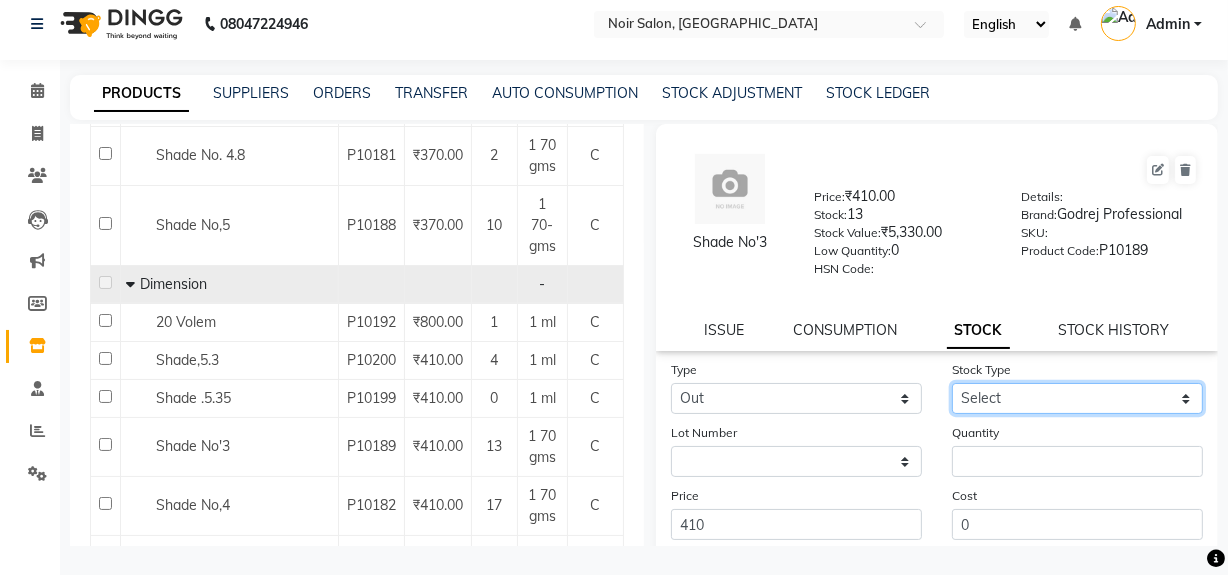 select on "internal use" 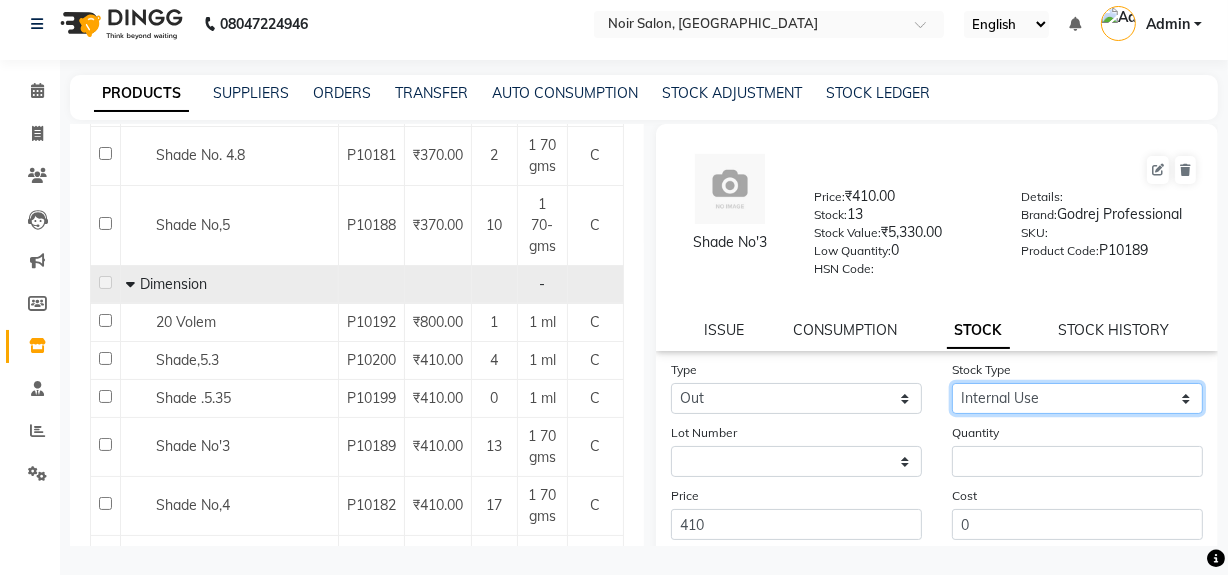 click on "Select Internal Use Damaged Expired Adjustment Return Other" 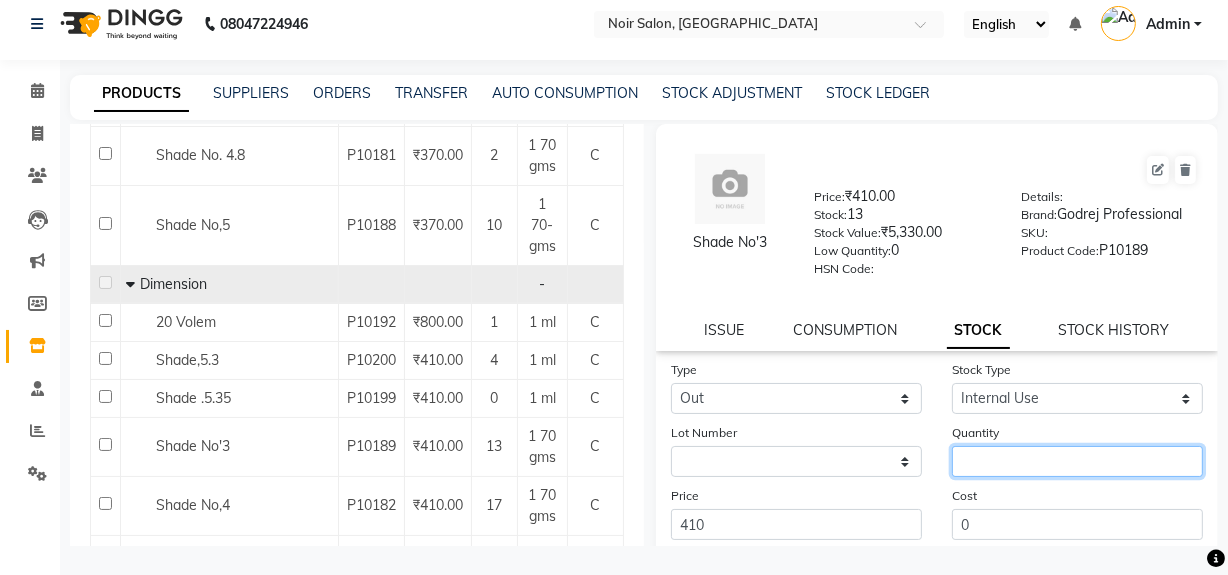 click 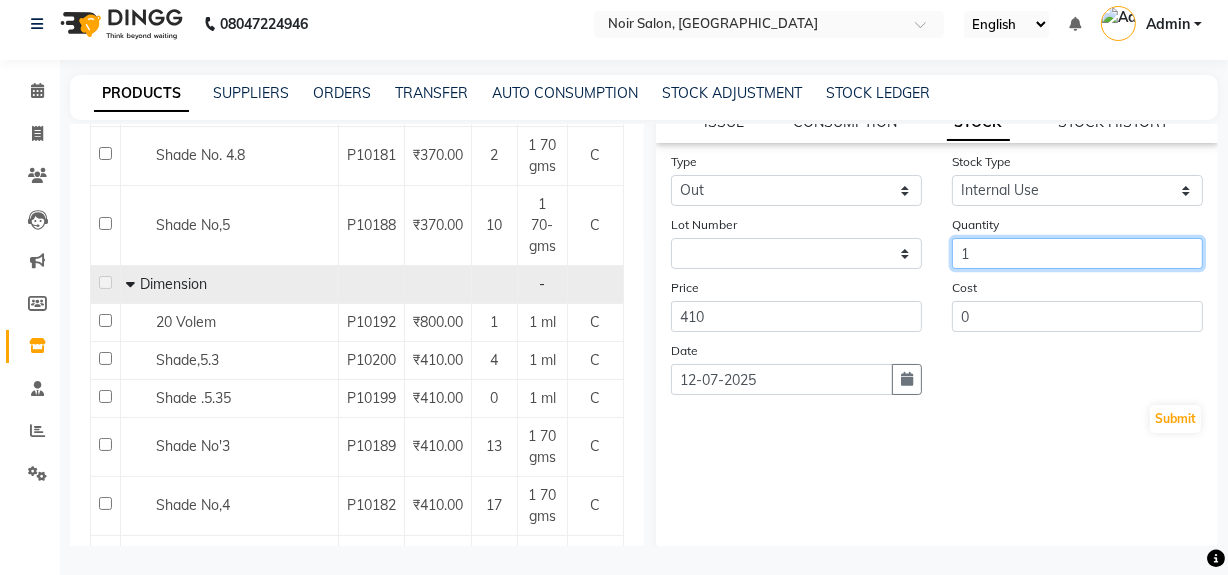 scroll, scrollTop: 216, scrollLeft: 0, axis: vertical 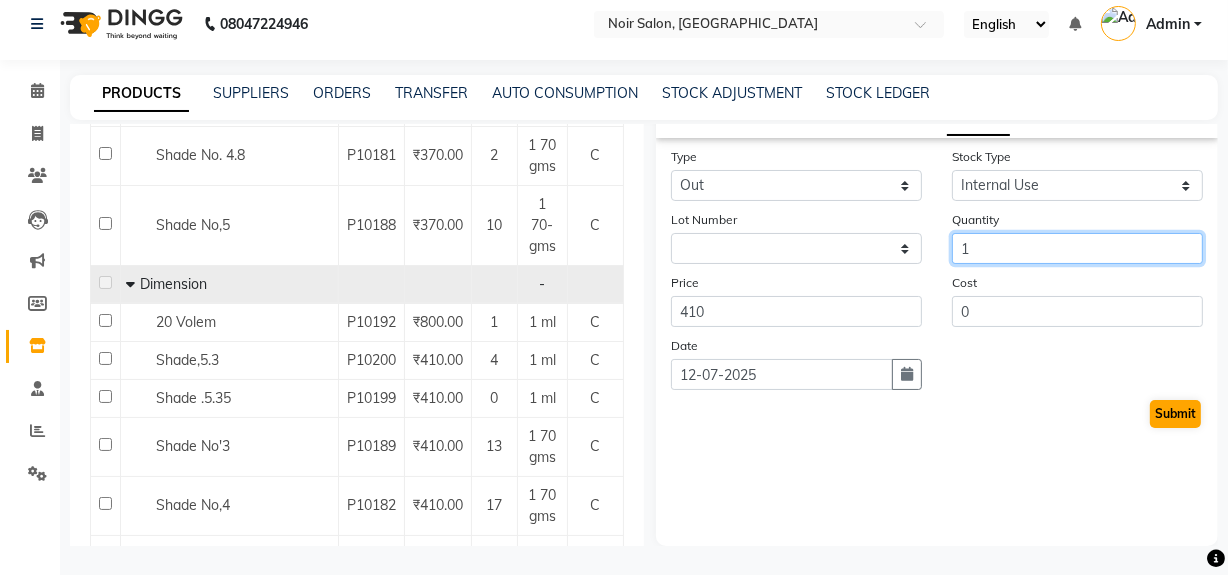 type on "1" 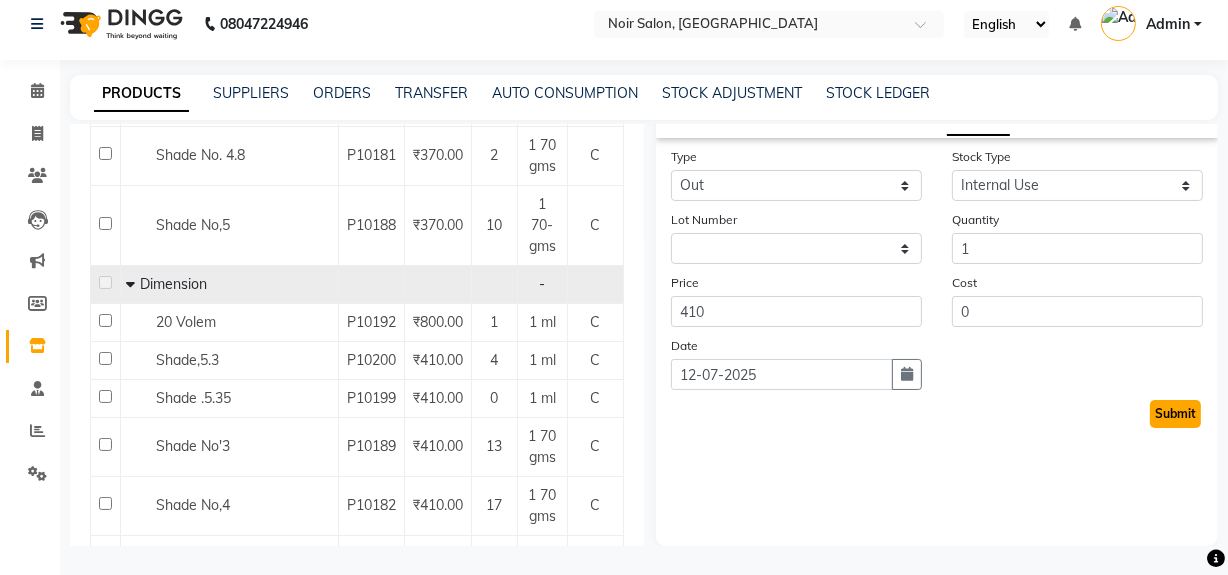 click on "Submit" 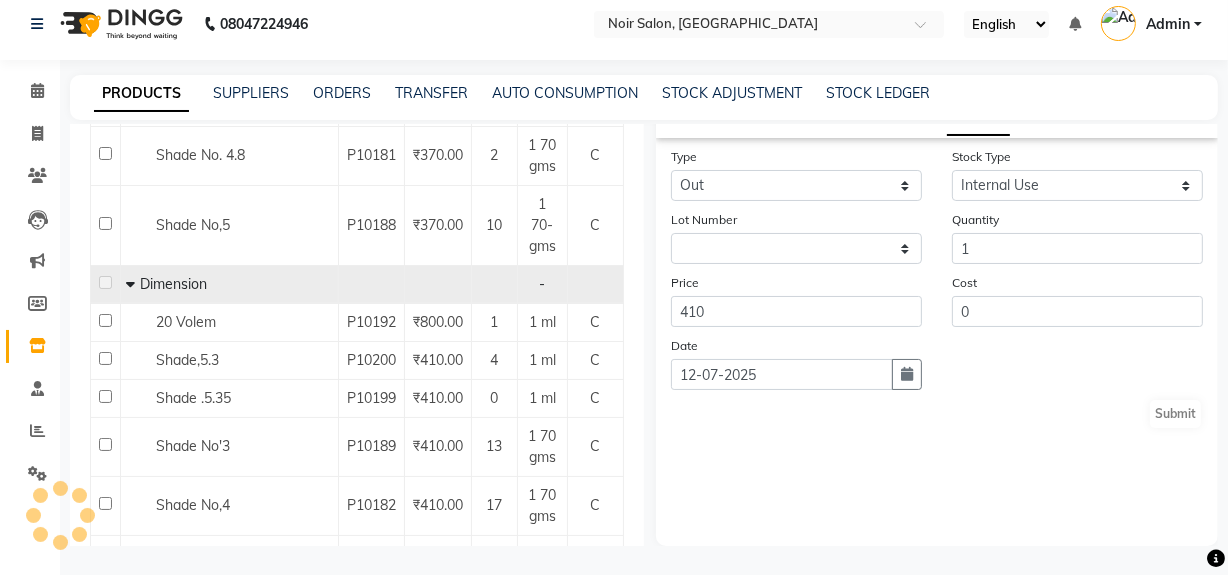 scroll, scrollTop: 0, scrollLeft: 0, axis: both 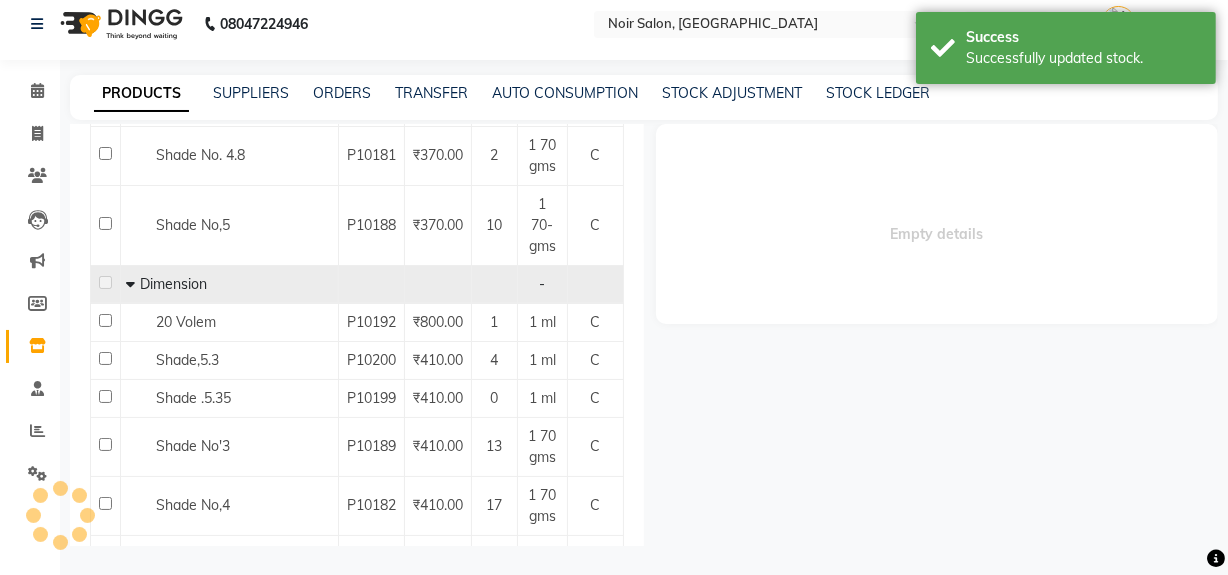select 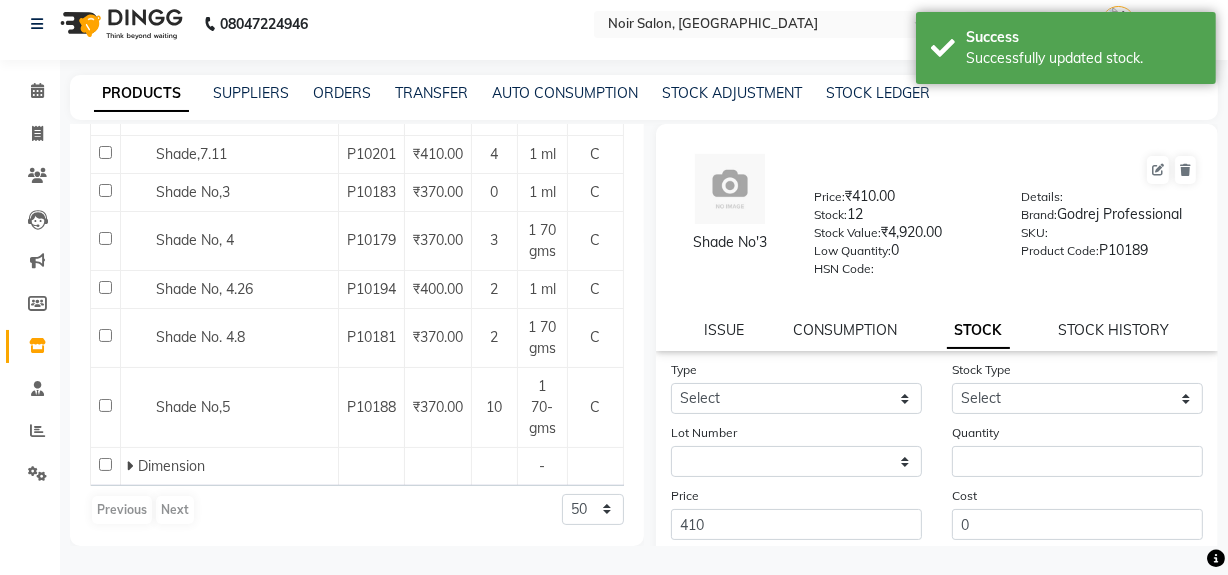 scroll, scrollTop: 0, scrollLeft: 0, axis: both 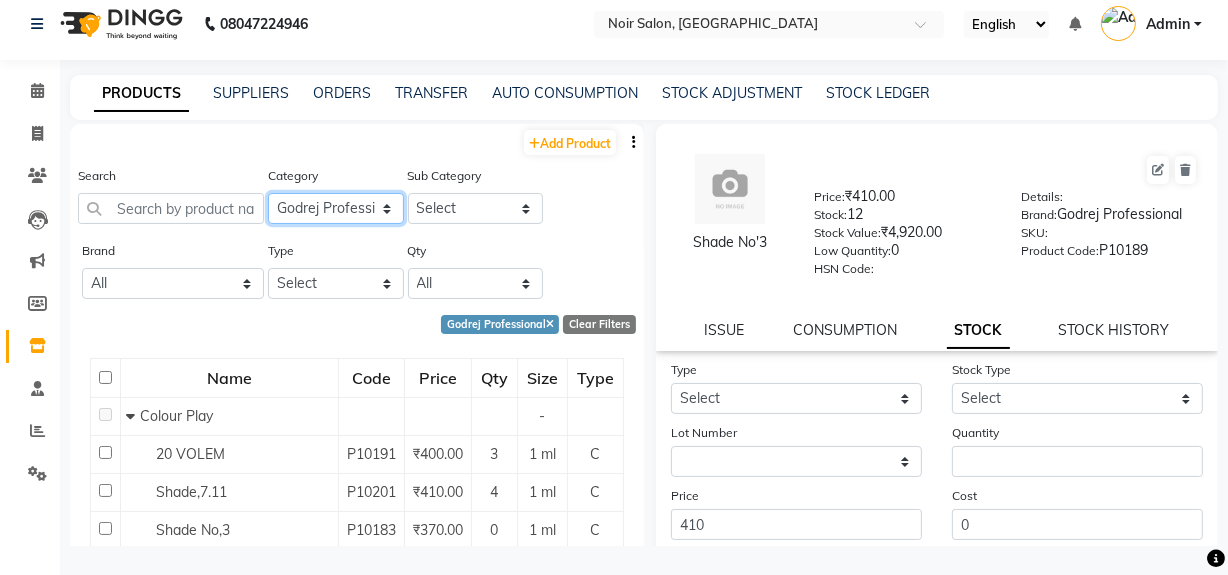 click on "Select Skin Hair Makeup Personal Care [PERSON_NAME] Waxing Disposable Threading Beauty Planet [MEDICAL_DATA] Cheryls Loreal Olaplex Schwarzkopf Volume Argan  Series O3-Mani & Pedi Schwarzkopf Color Ozone Serenite Faicai Serenite   Aroma Magic O3+ Professional KABCO Donut Bombini Godrej Professional Floractive Retal Luxury Pedicure [MEDICAL_DATA] Treatment Code Skin Other" 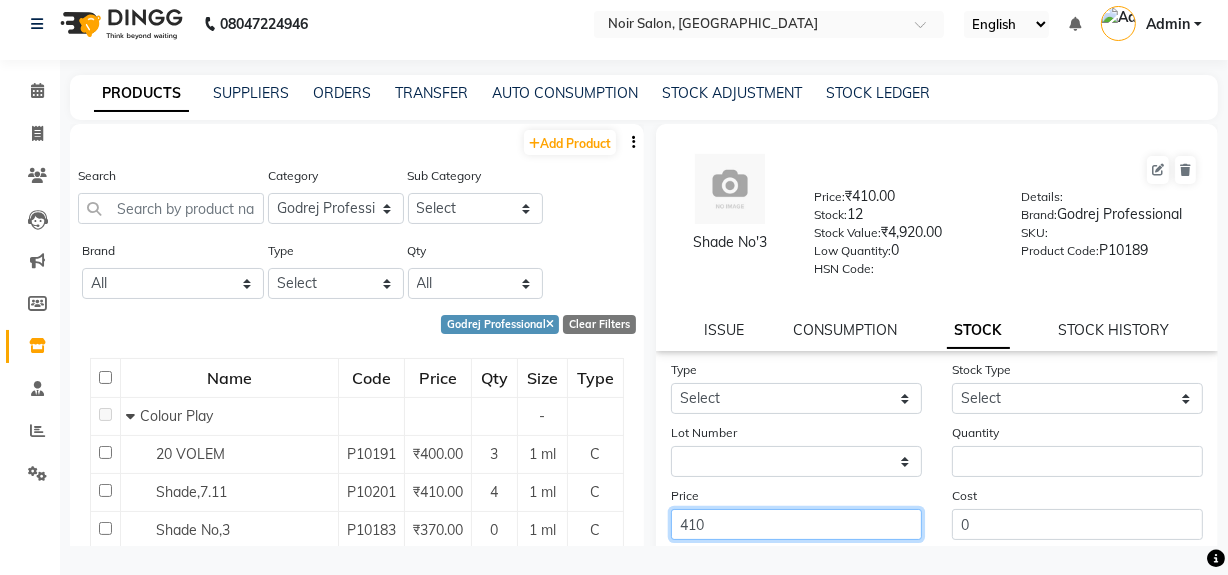 click on "410" 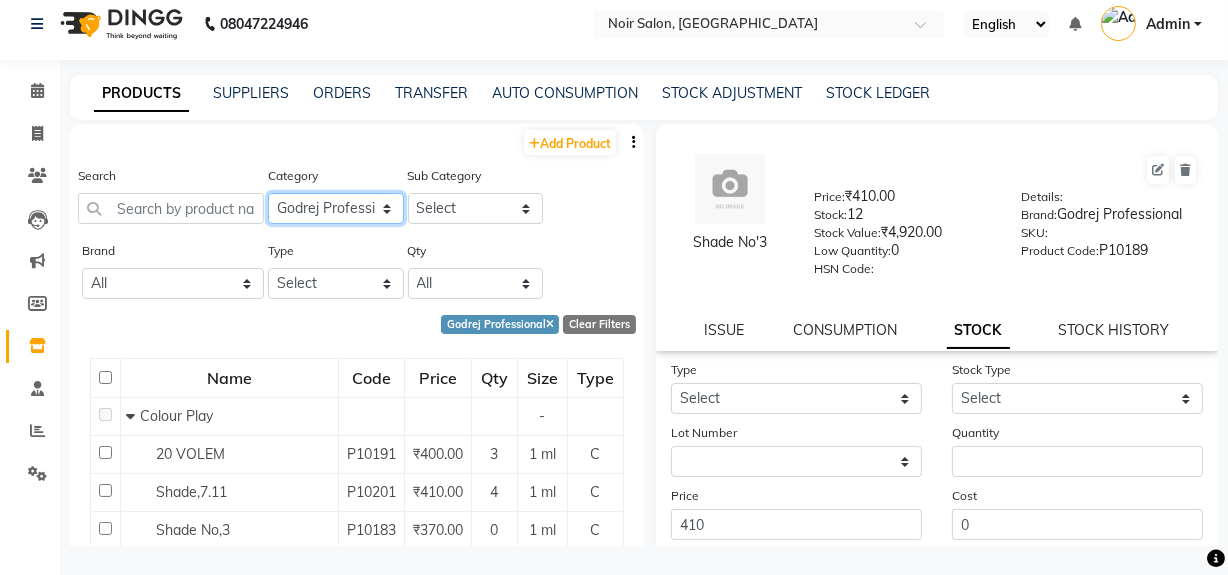 click on "Select Skin Hair Makeup Personal Care [PERSON_NAME] Waxing Disposable Threading Beauty Planet [MEDICAL_DATA] Cheryls Loreal Olaplex Schwarzkopf Volume Argan  Series O3-Mani & Pedi Schwarzkopf Color Ozone Serenite Faicai Serenite   Aroma Magic O3+ Professional KABCO Donut Bombini Godrej Professional Floractive Retal Luxury Pedicure [MEDICAL_DATA] Treatment Code Skin Other" 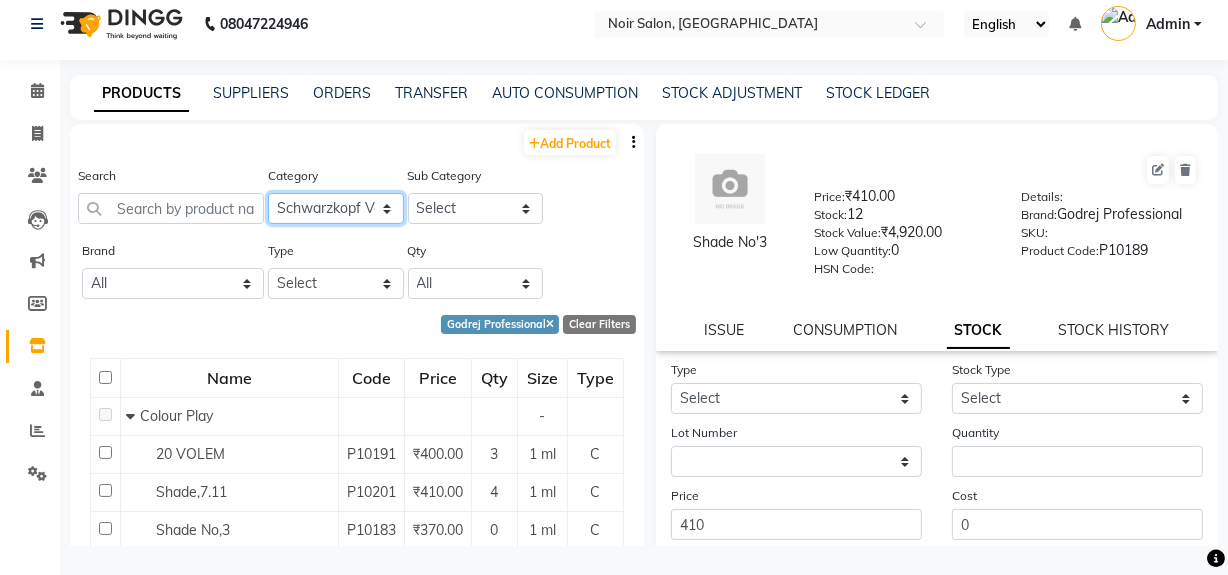 click on "Select Skin Hair Makeup Personal Care [PERSON_NAME] Waxing Disposable Threading Beauty Planet [MEDICAL_DATA] Cheryls Loreal Olaplex Schwarzkopf Volume Argan  Series O3-Mani & Pedi Schwarzkopf Color Ozone Serenite Faicai Serenite   Aroma Magic O3+ Professional KABCO Donut Bombini Godrej Professional Floractive Retal Luxury Pedicure [MEDICAL_DATA] Treatment Code Skin Other" 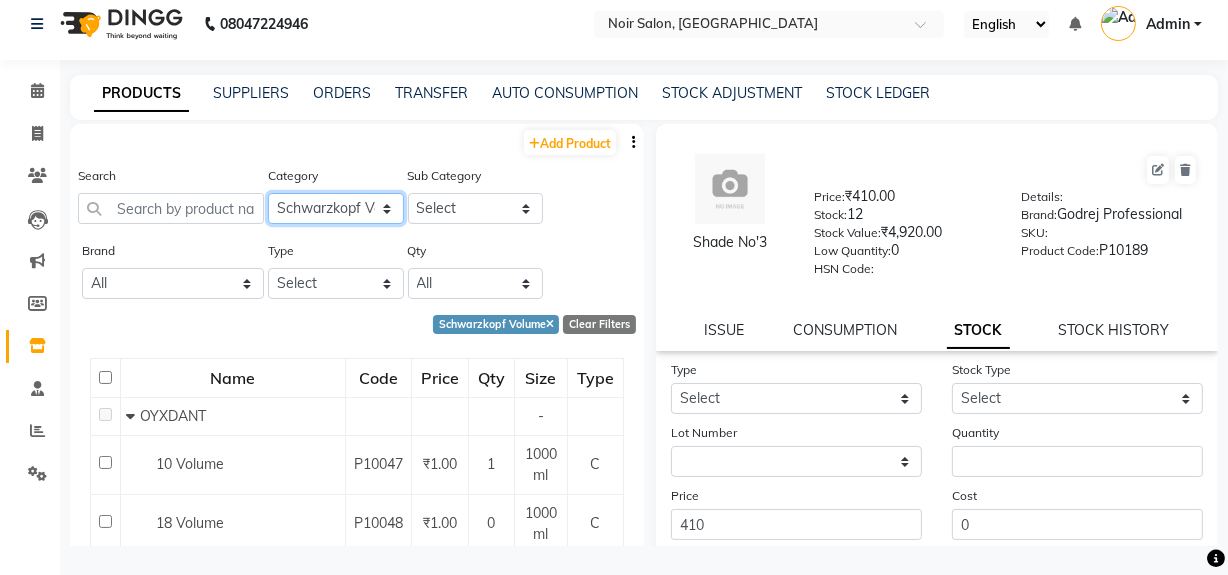 click on "Select Skin Hair Makeup Personal Care [PERSON_NAME] Waxing Disposable Threading Beauty Planet [MEDICAL_DATA] Cheryls Loreal Olaplex Schwarzkopf Volume Argan  Series O3-Mani & Pedi Schwarzkopf Color Ozone Serenite Faicai Serenite   Aroma Magic O3+ Professional KABCO Donut Bombini Godrej Professional Floractive Retal Luxury Pedicure [MEDICAL_DATA] Treatment Code Skin Other" 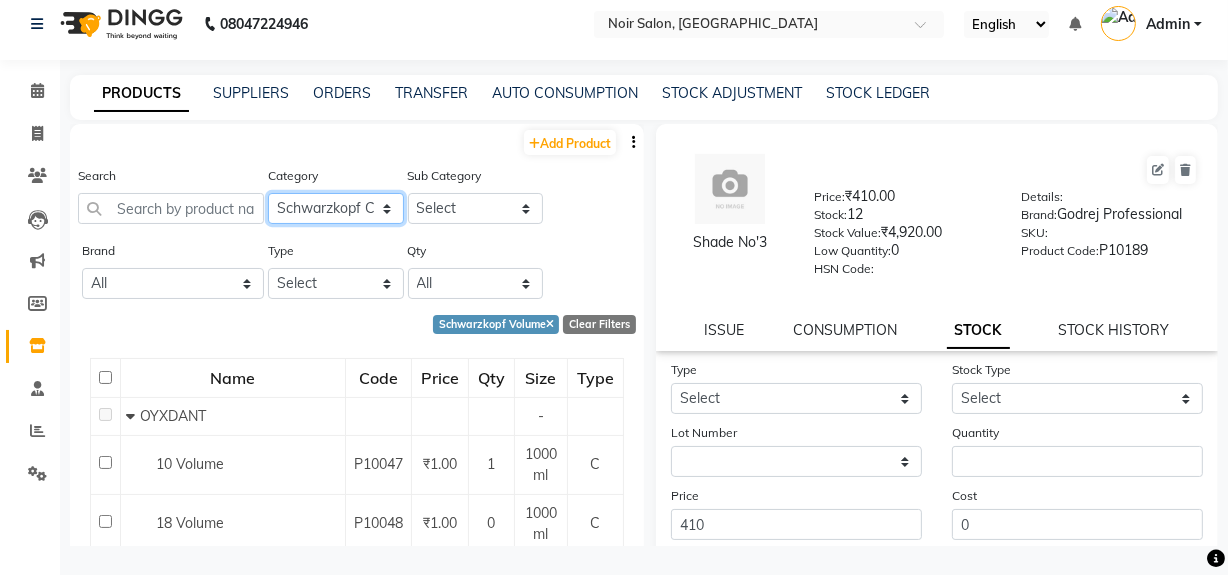 click on "Select Skin Hair Makeup Personal Care [PERSON_NAME] Waxing Disposable Threading Beauty Planet [MEDICAL_DATA] Cheryls Loreal Olaplex Schwarzkopf Volume Argan  Series O3-Mani & Pedi Schwarzkopf Color Ozone Serenite Faicai Serenite   Aroma Magic O3+ Professional KABCO Donut Bombini Godrej Professional Floractive Retal Luxury Pedicure [MEDICAL_DATA] Treatment Code Skin Other" 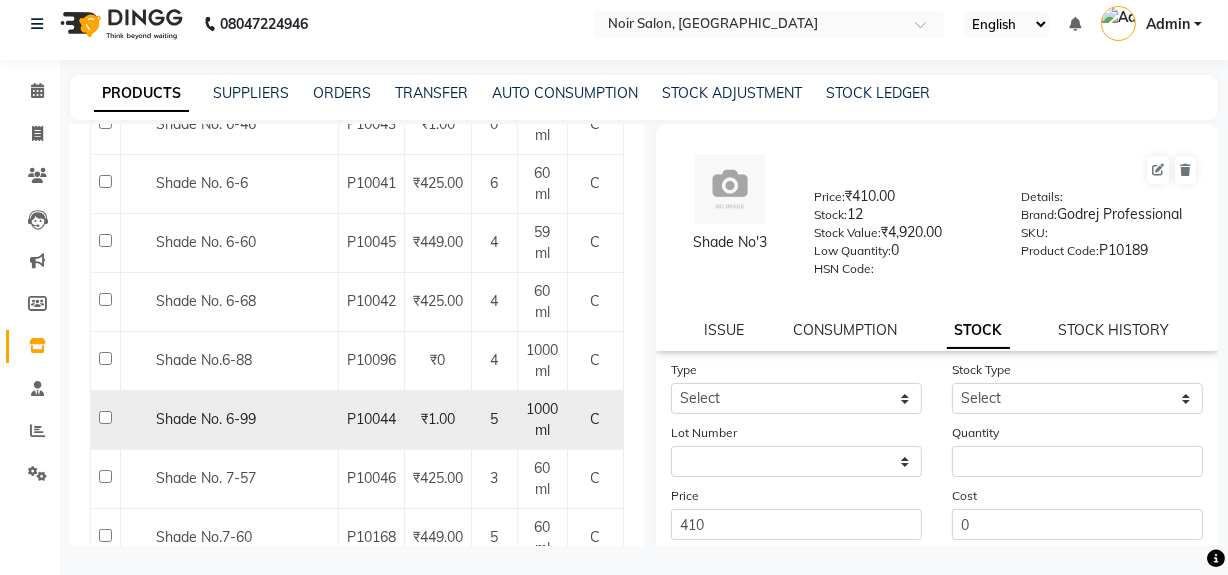 scroll, scrollTop: 1363, scrollLeft: 0, axis: vertical 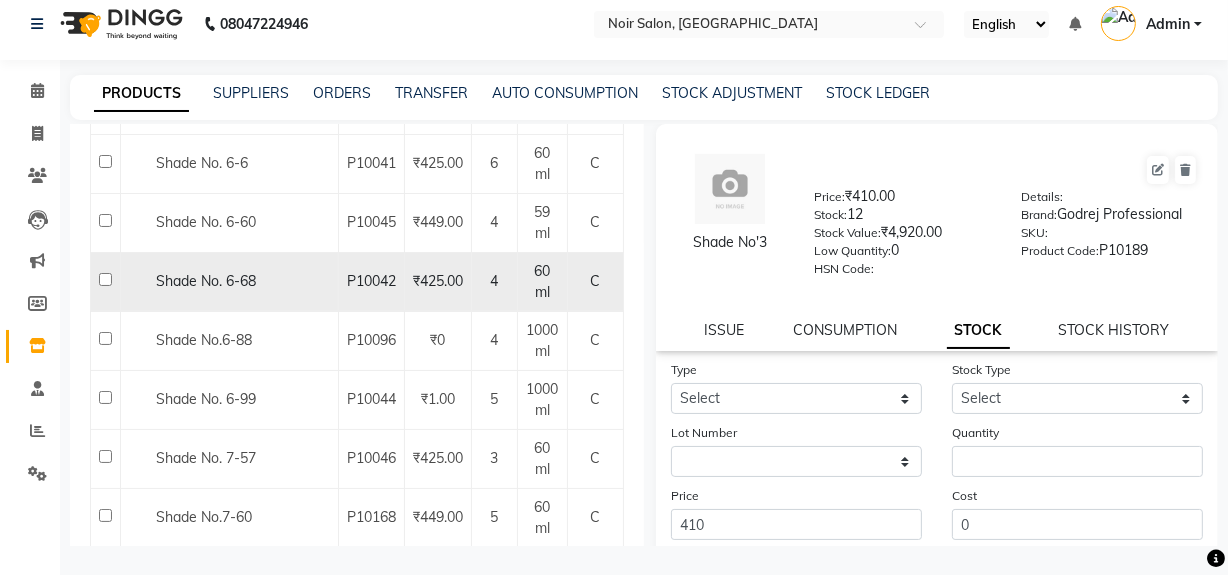 click on "Shade No. 6-68" 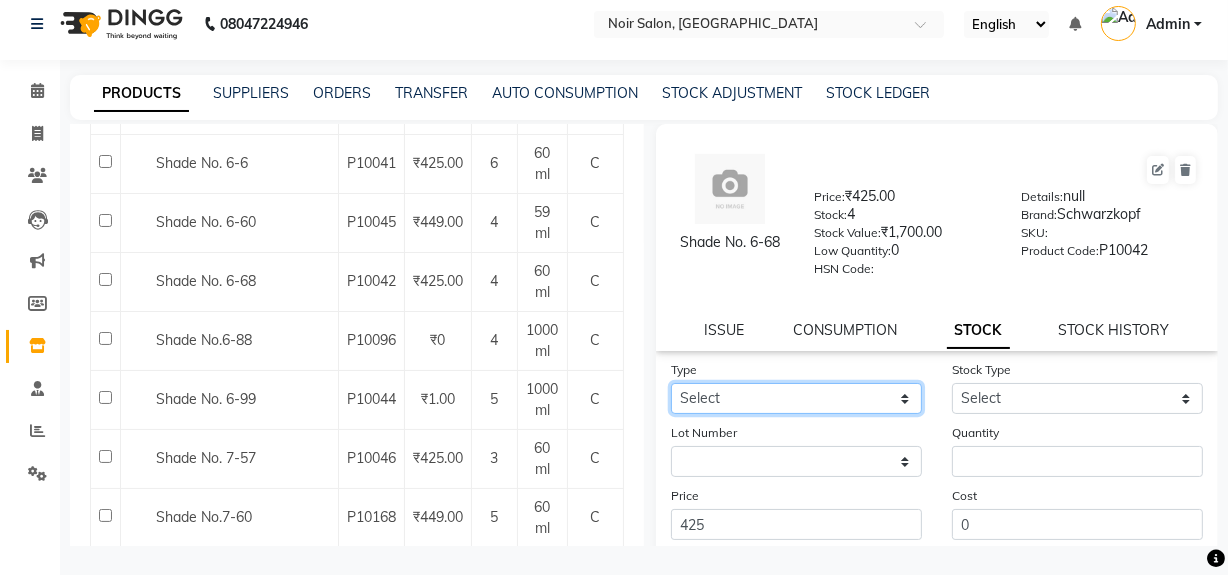 click on "Select In Out" 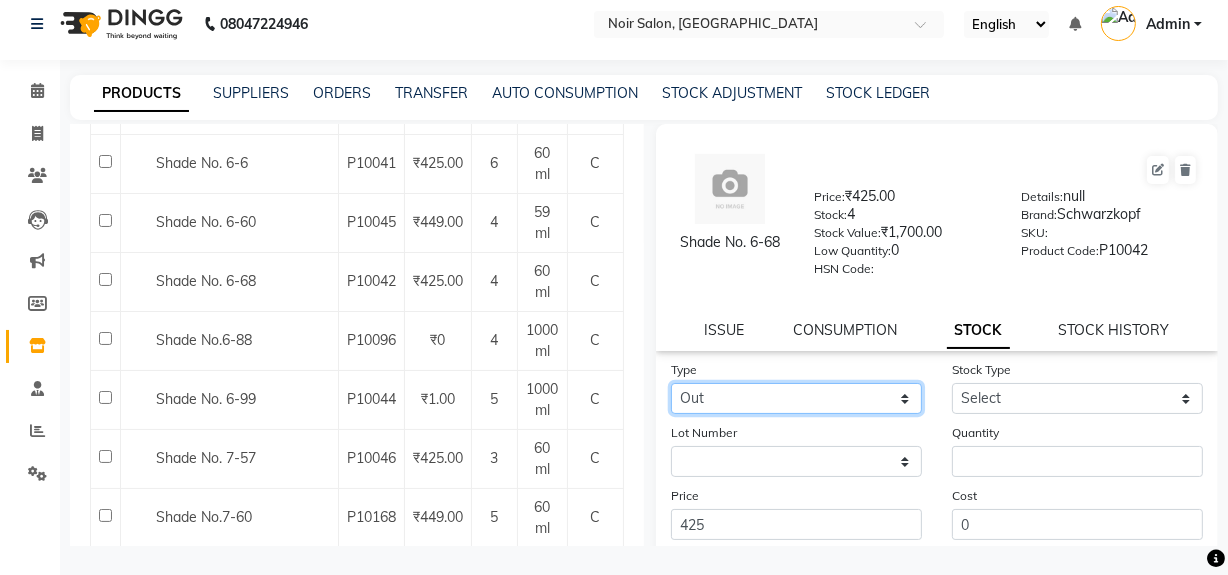 click on "Select In Out" 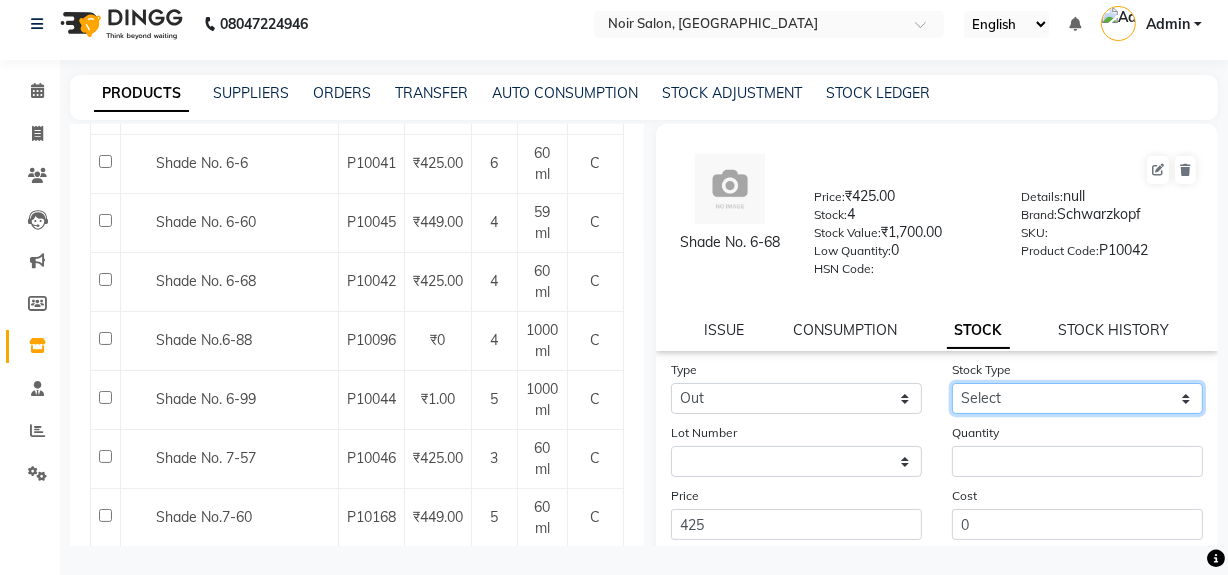 click on "Select Internal Use Damaged Expired Adjustment Return Other" 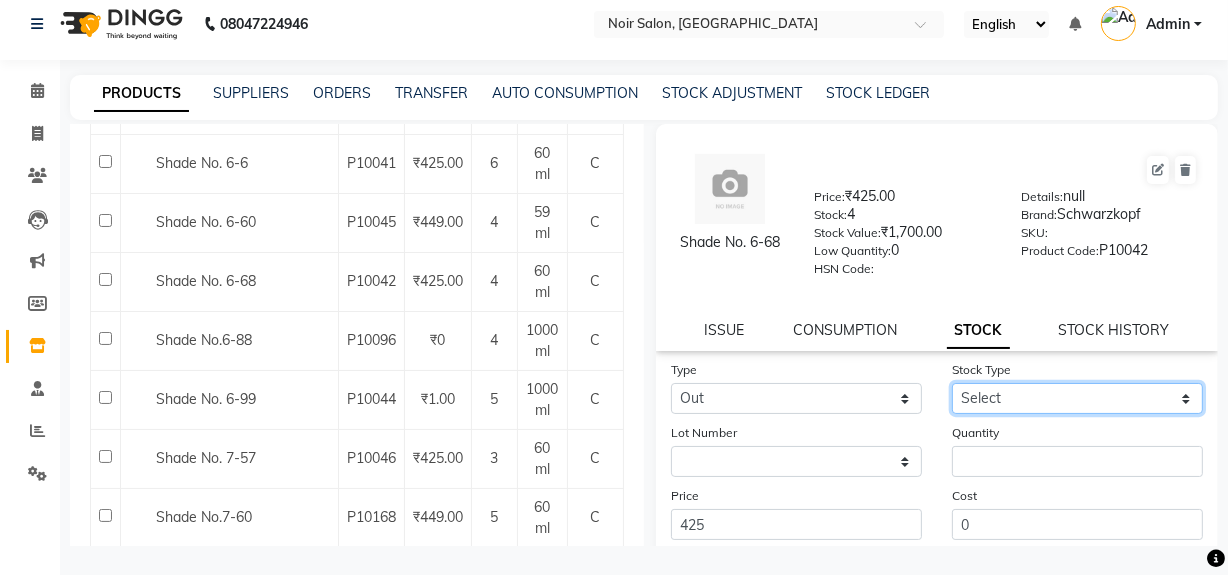 select on "internal use" 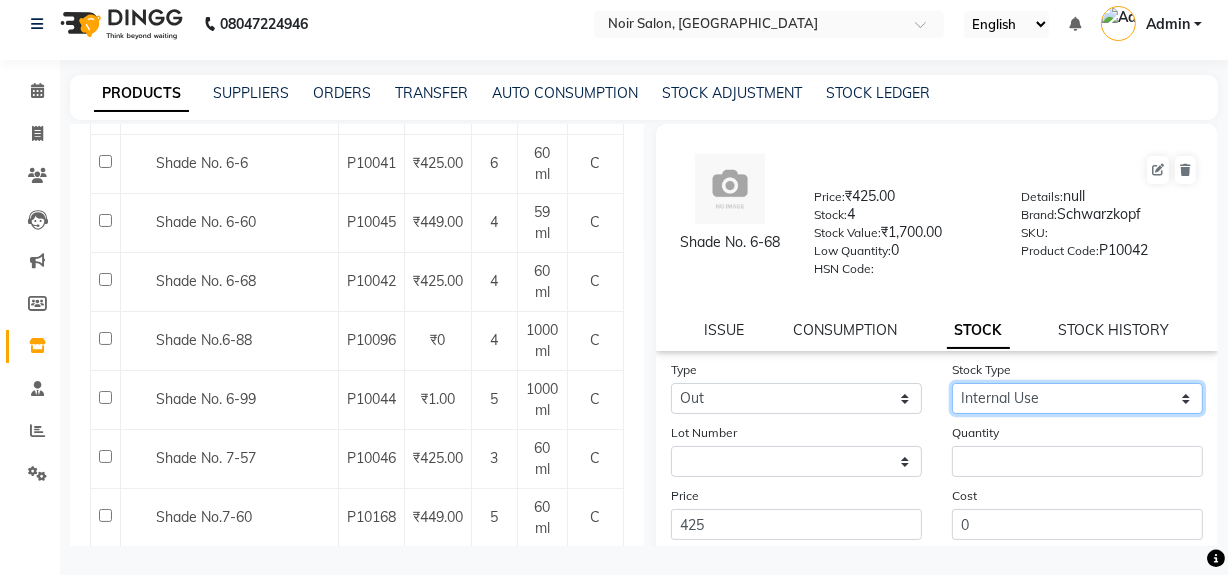 click on "Select Internal Use Damaged Expired Adjustment Return Other" 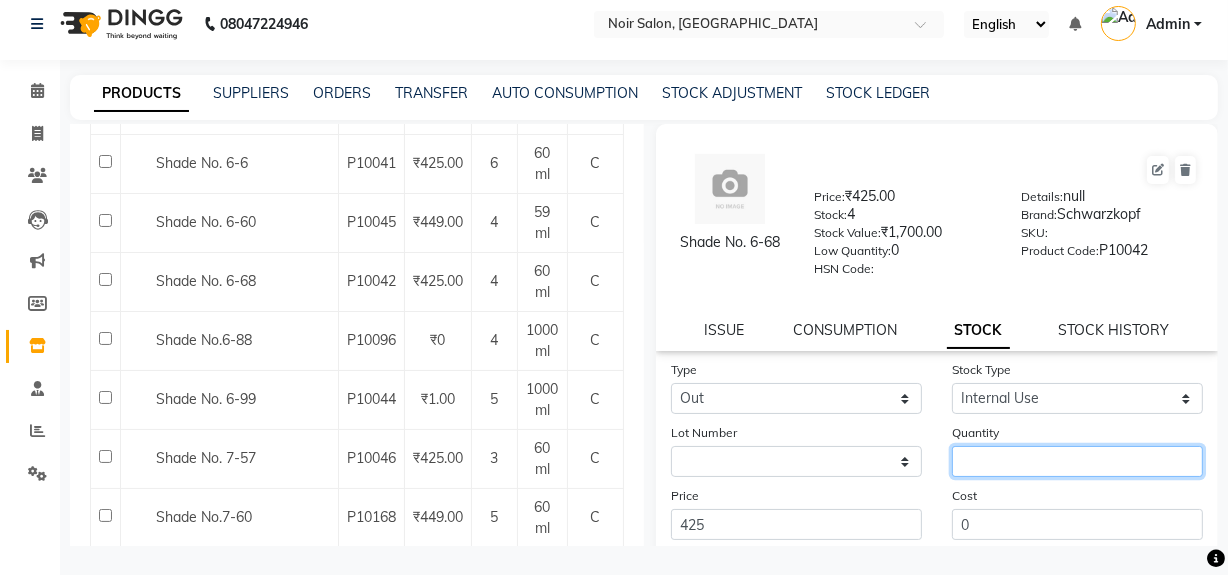 click 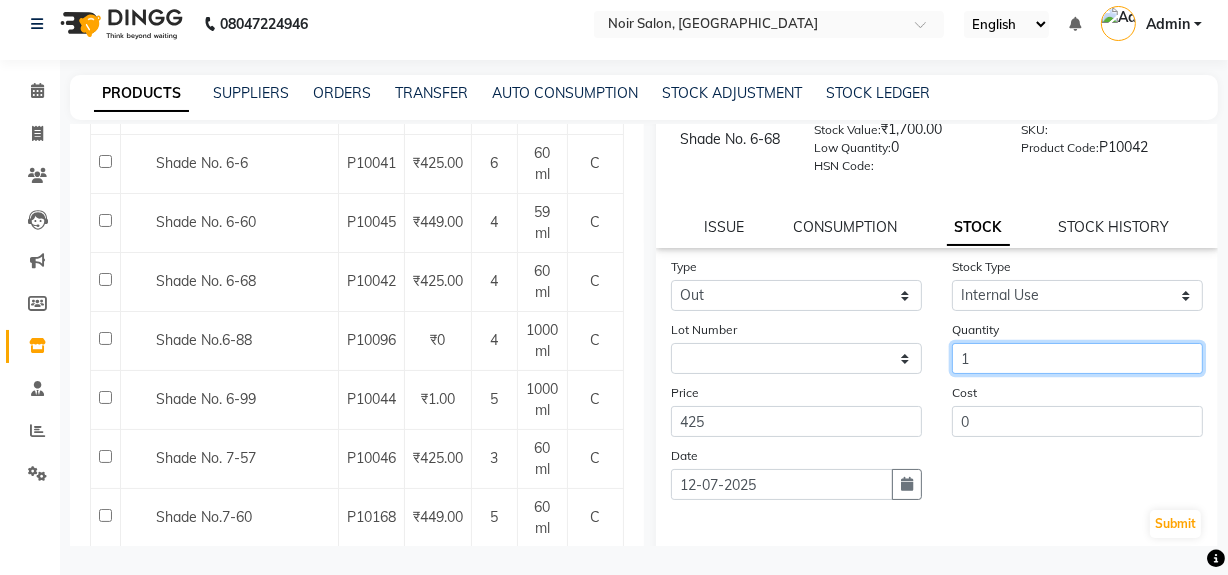 scroll, scrollTop: 216, scrollLeft: 0, axis: vertical 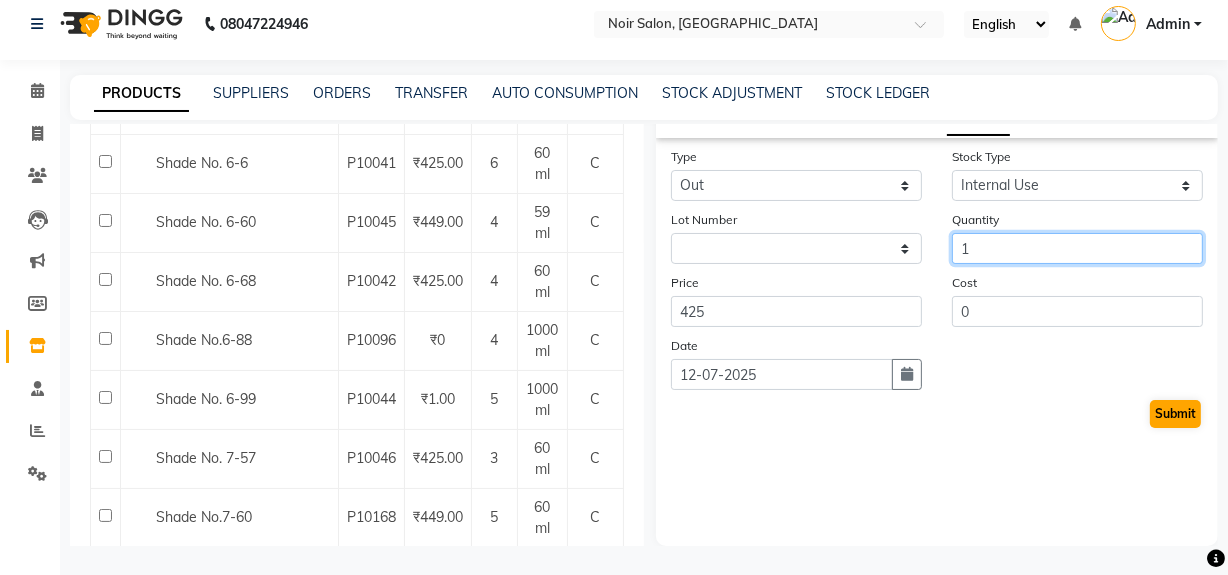 type on "1" 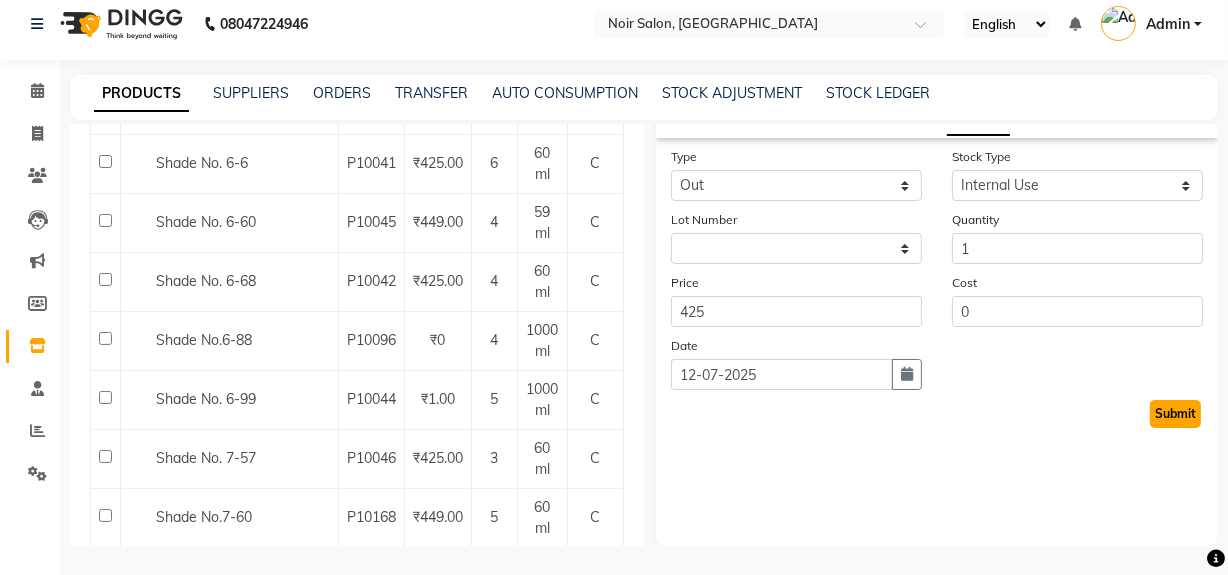 click on "Submit" 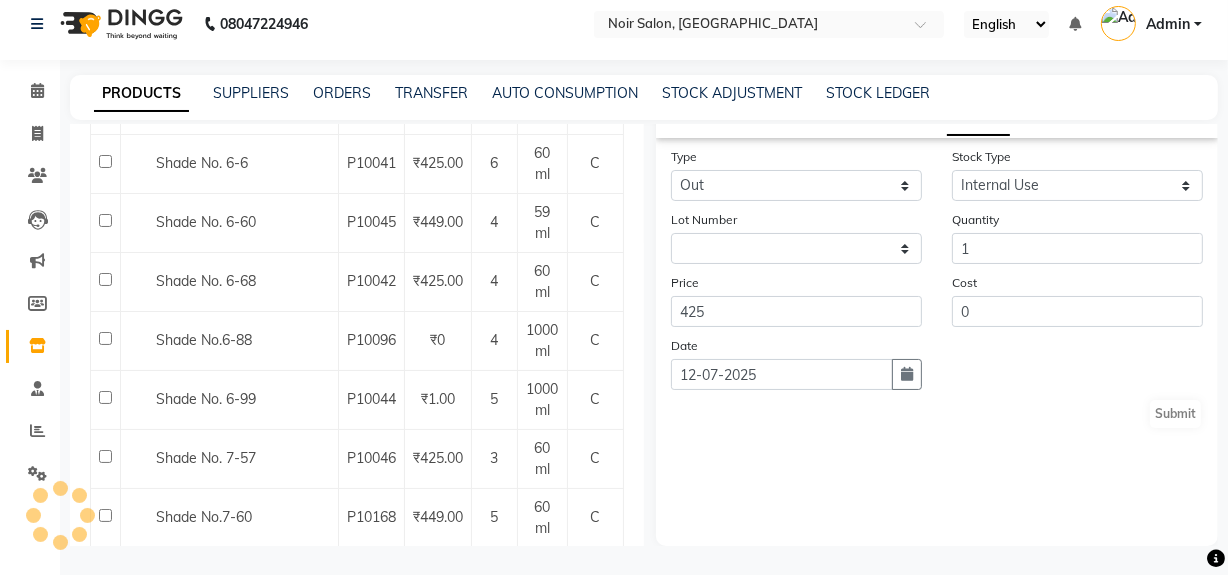 scroll, scrollTop: 0, scrollLeft: 0, axis: both 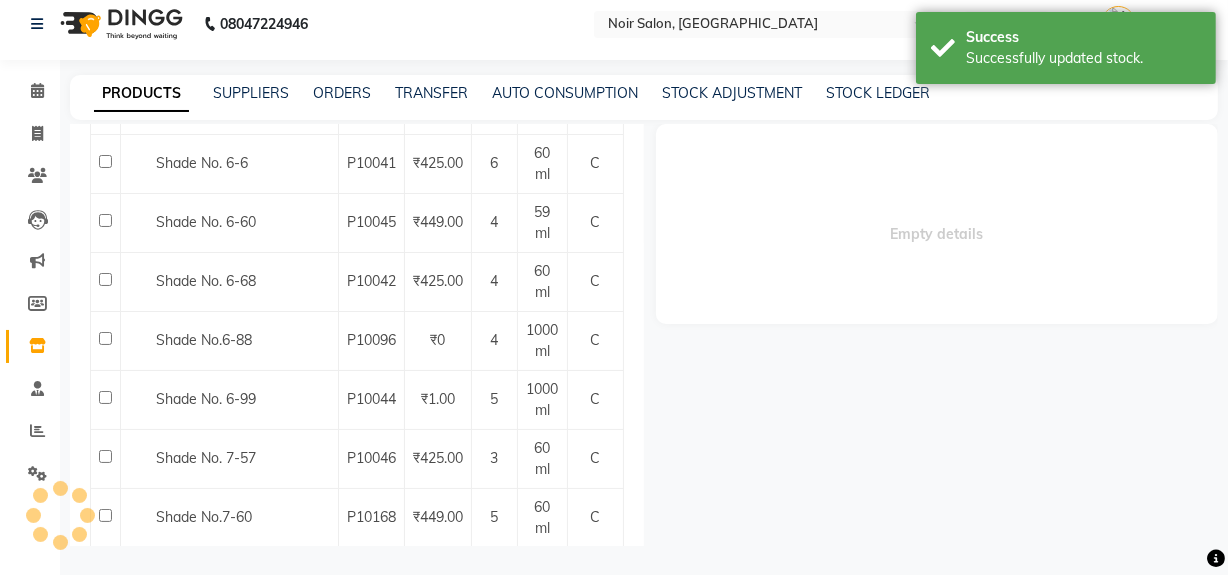 select 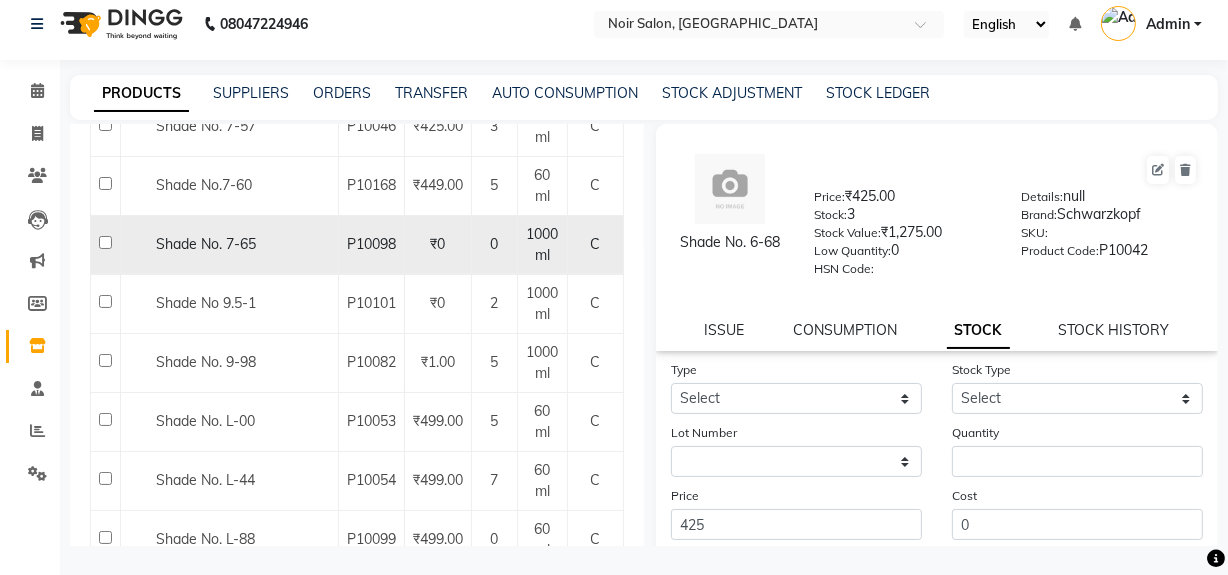 scroll, scrollTop: 1727, scrollLeft: 0, axis: vertical 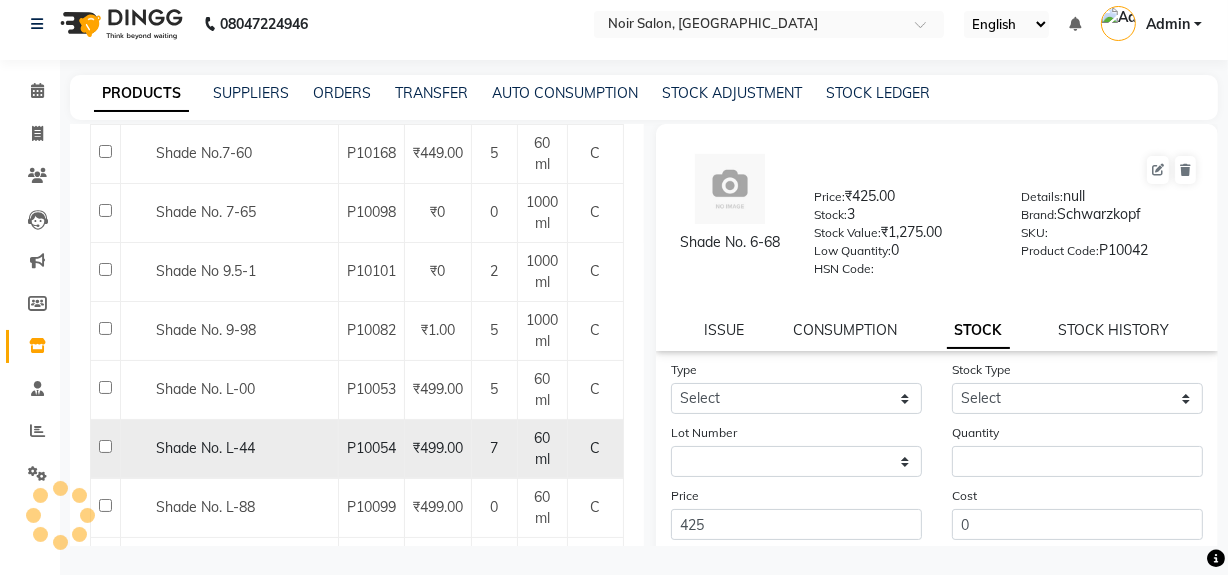 click on "Shade No. L-44" 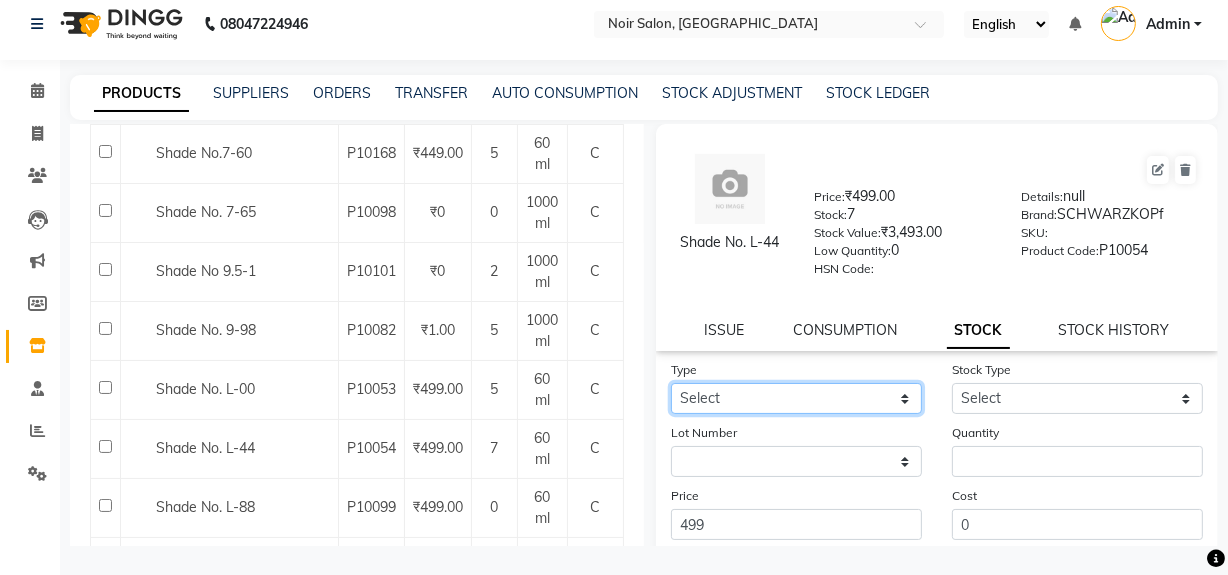 click on "Select In Out" 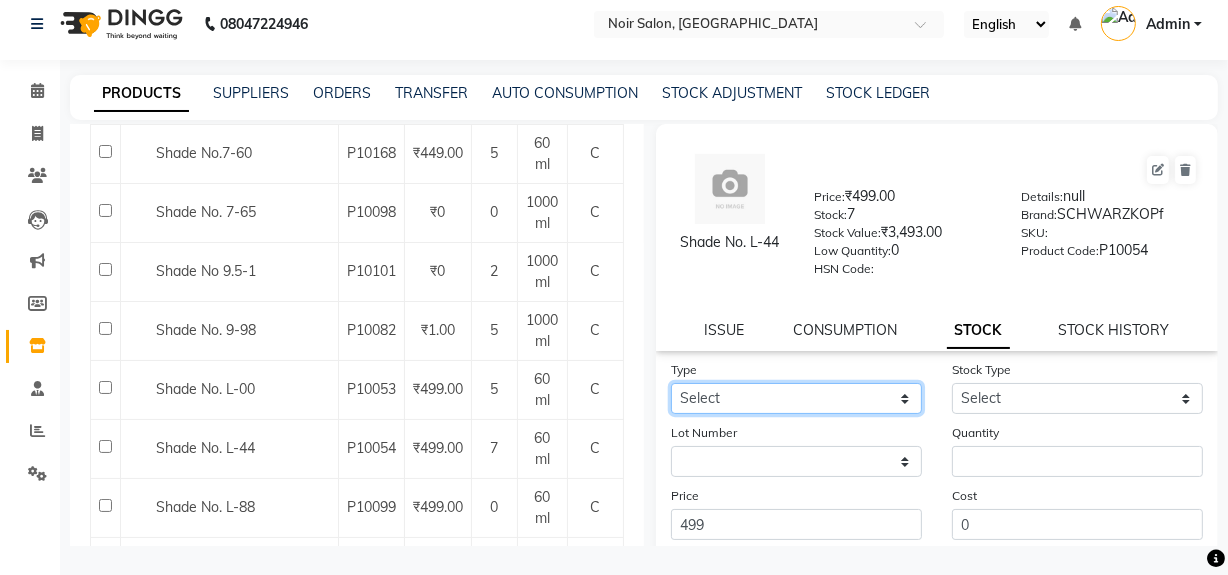 select on "out" 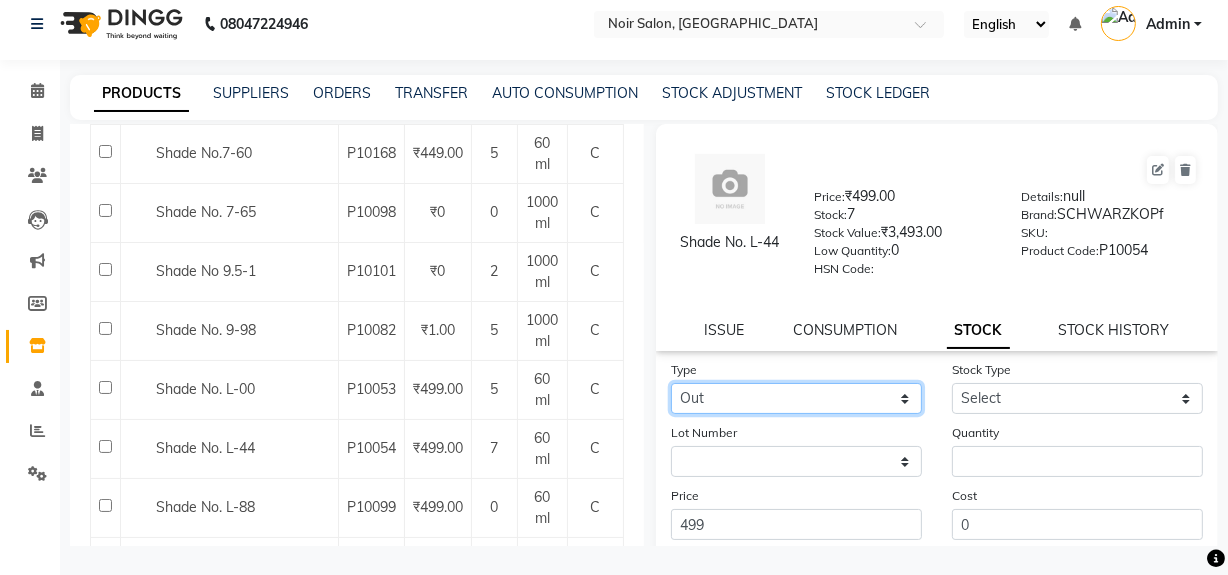 click on "Select In Out" 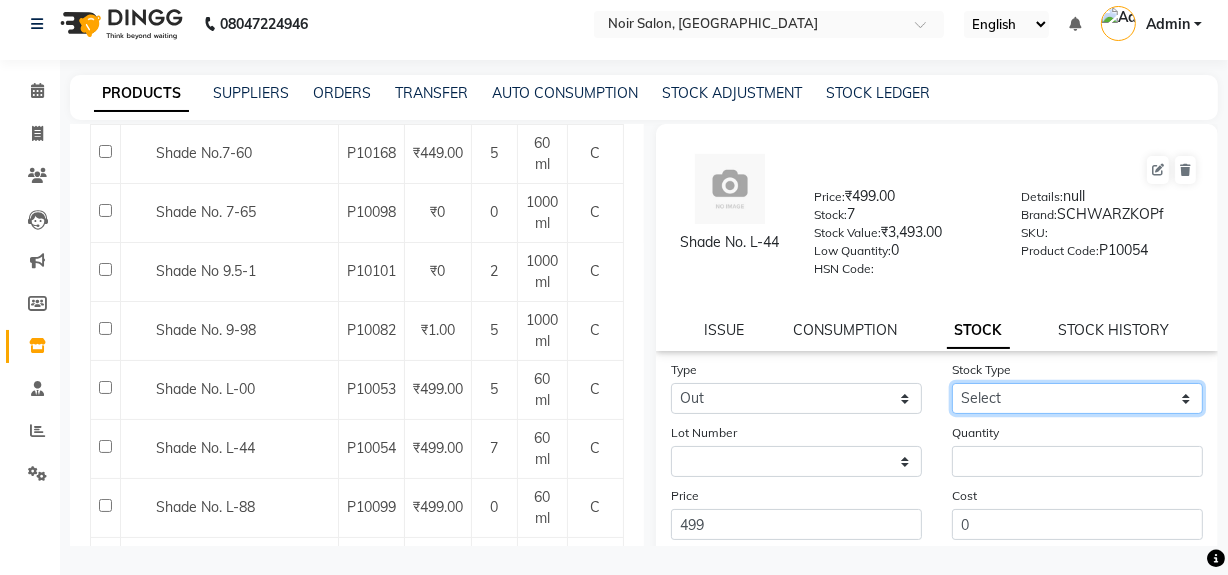 click on "Select Internal Use Damaged Expired Adjustment Return Other" 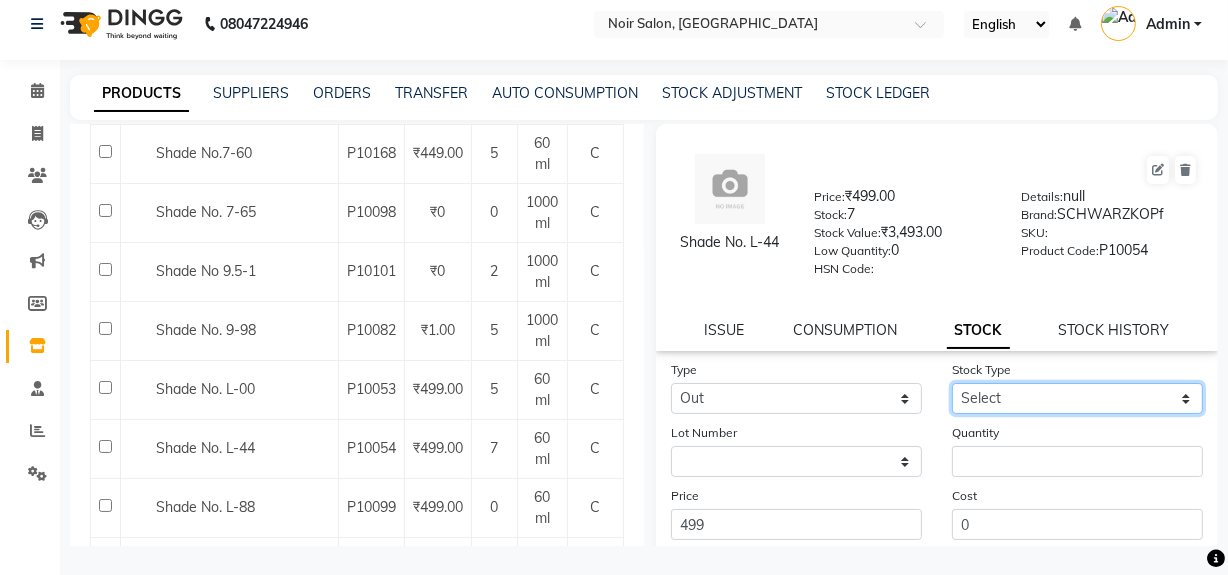 select on "internal use" 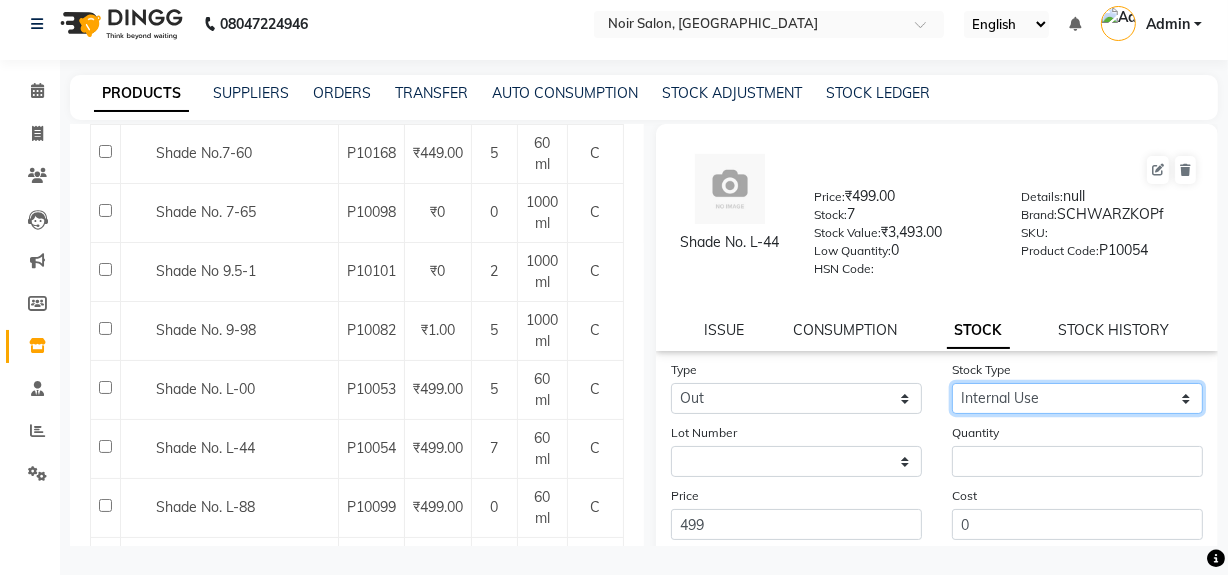 click on "Select Internal Use Damaged Expired Adjustment Return Other" 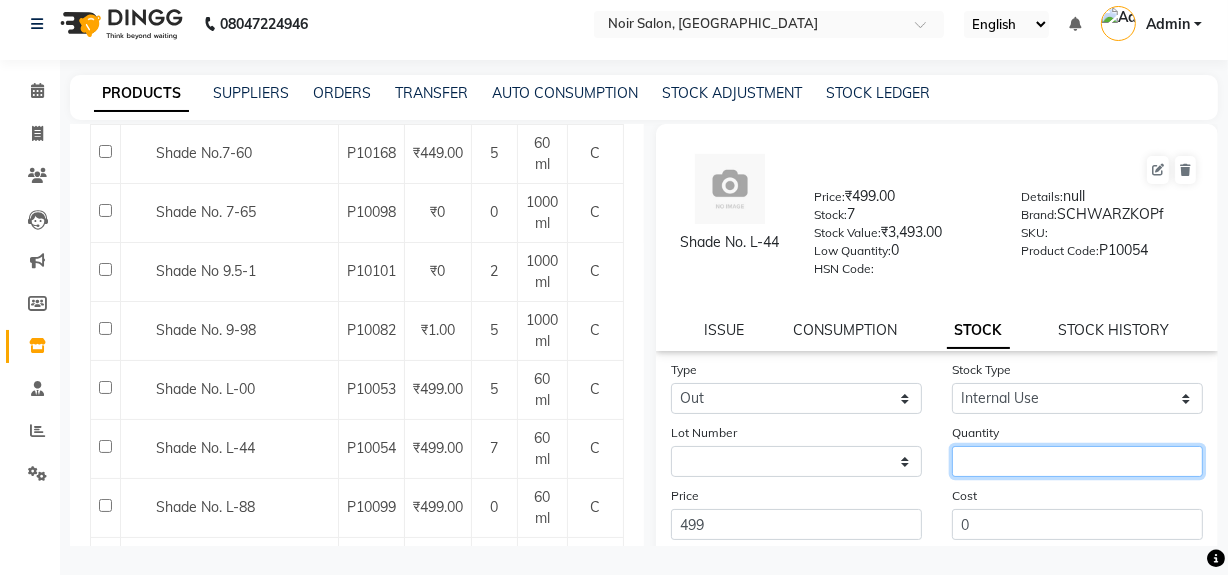 click 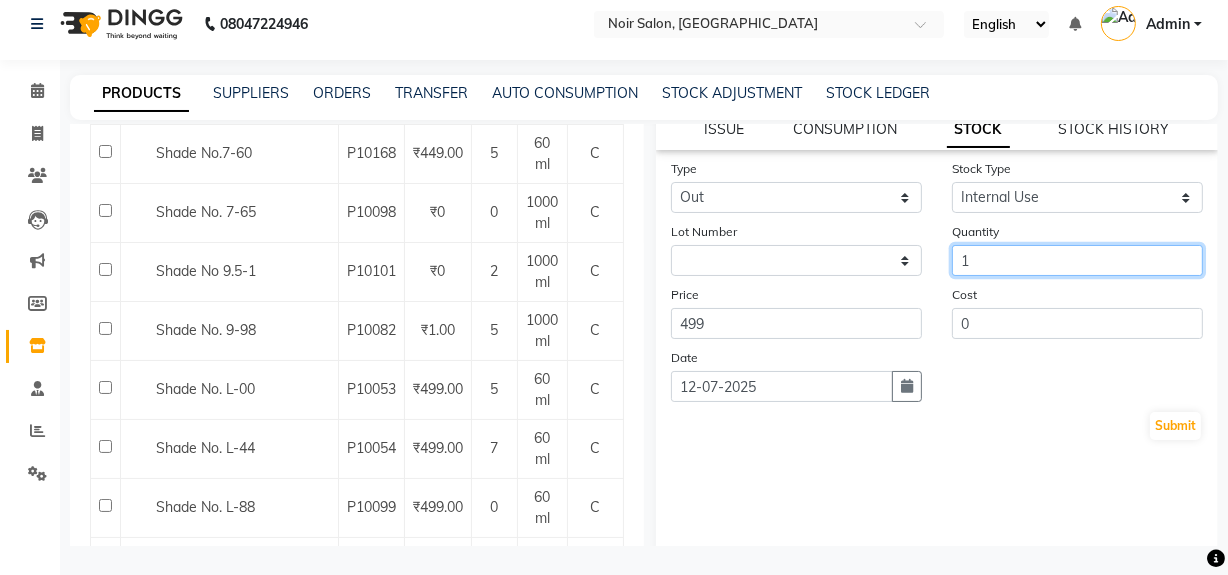 scroll, scrollTop: 216, scrollLeft: 0, axis: vertical 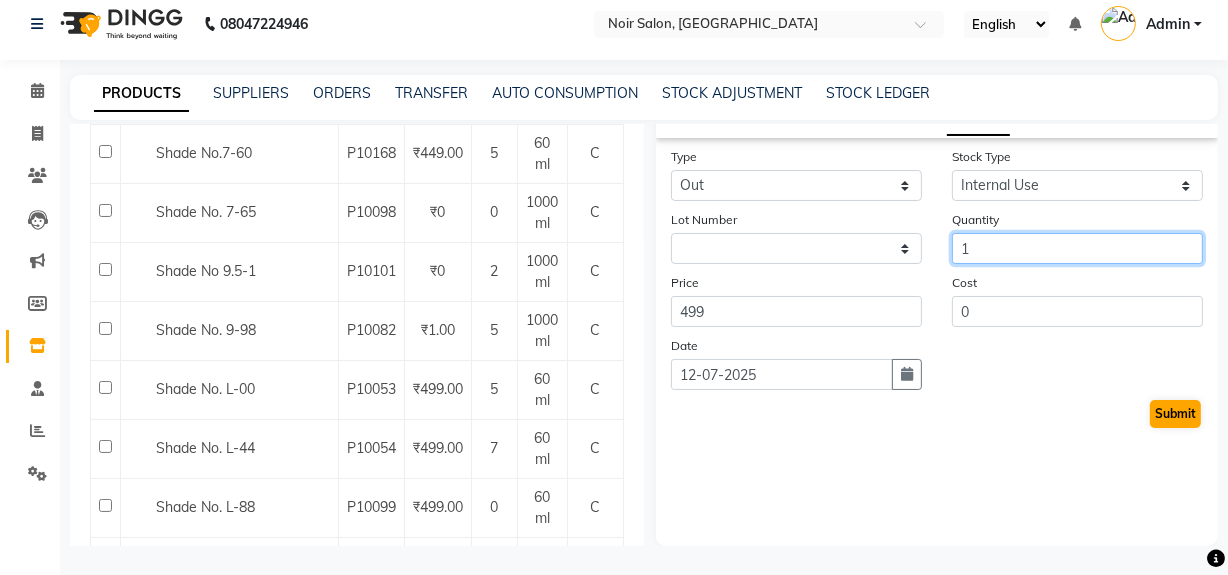 type on "1" 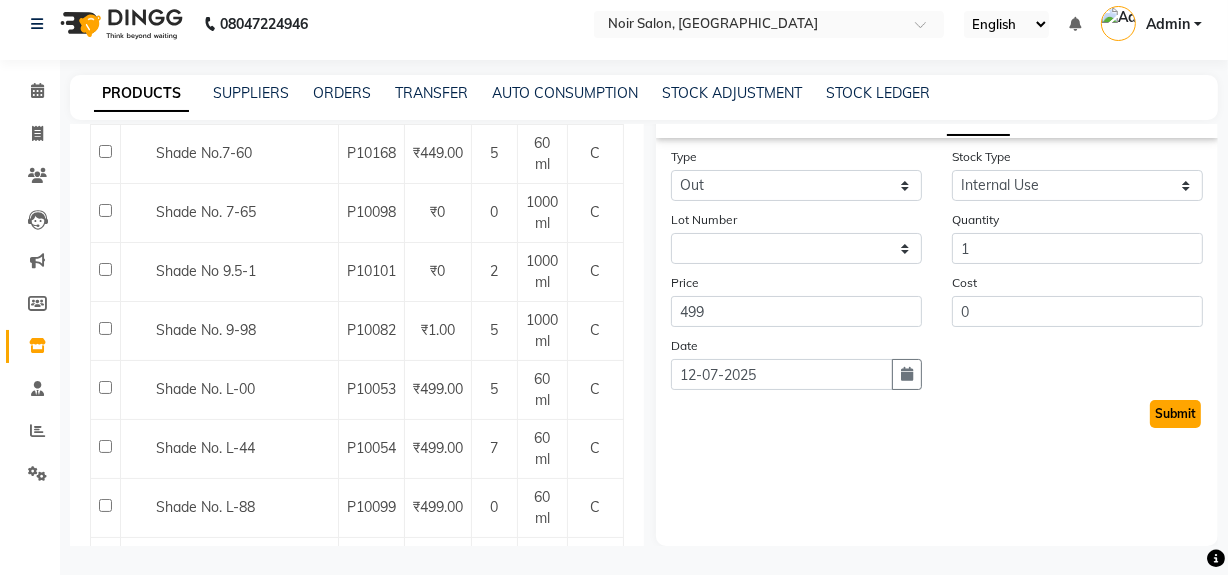 click on "Submit" 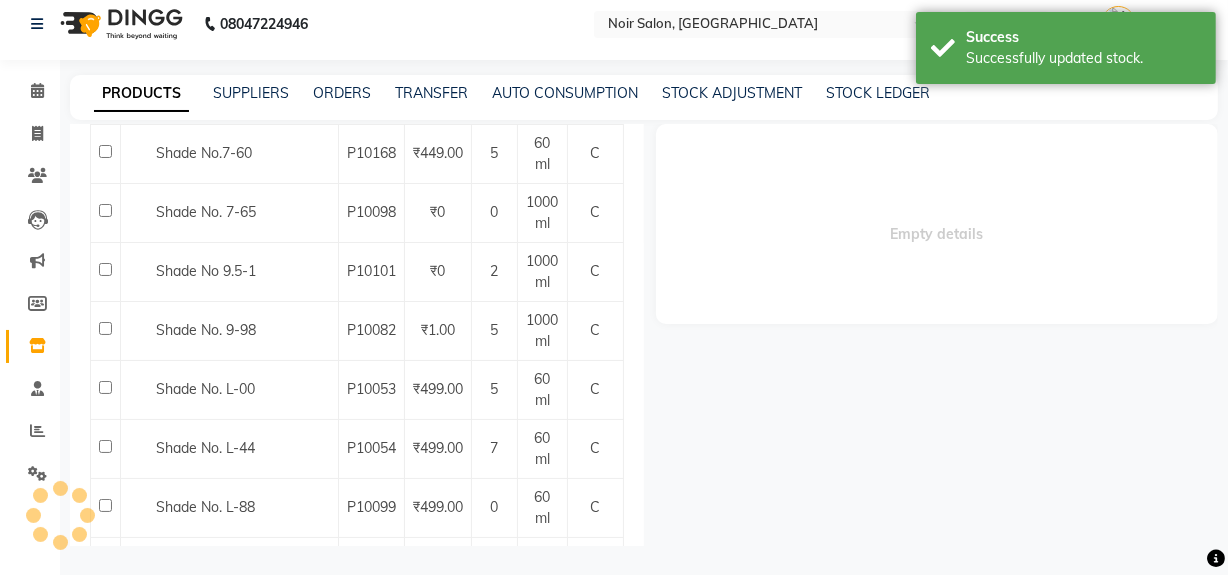 scroll, scrollTop: 0, scrollLeft: 0, axis: both 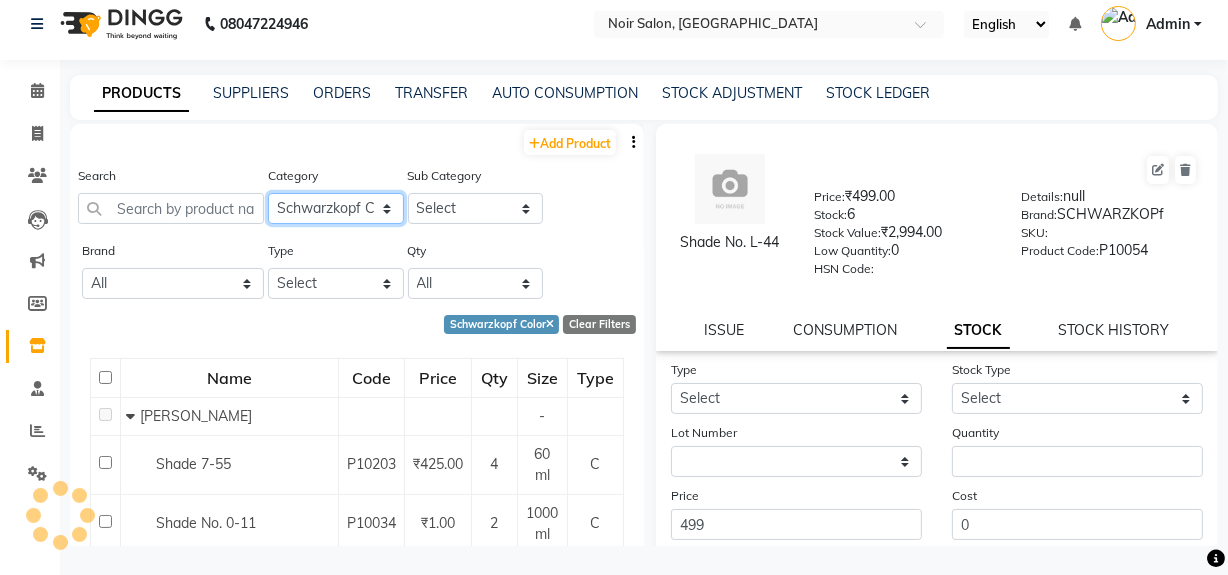 click on "Select Skin Hair Makeup Personal Care [PERSON_NAME] Waxing Disposable Threading Beauty Planet [MEDICAL_DATA] Cheryls Loreal Olaplex Schwarzkopf Volume Argan  Series O3-Mani & Pedi Schwarzkopf Color Ozone Serenite Faicai Serenite   Aroma Magic O3+ Professional KABCO Donut Bombini Godrej Professional Floractive Retal Luxury Pedicure [MEDICAL_DATA] Treatment Code Skin Other" 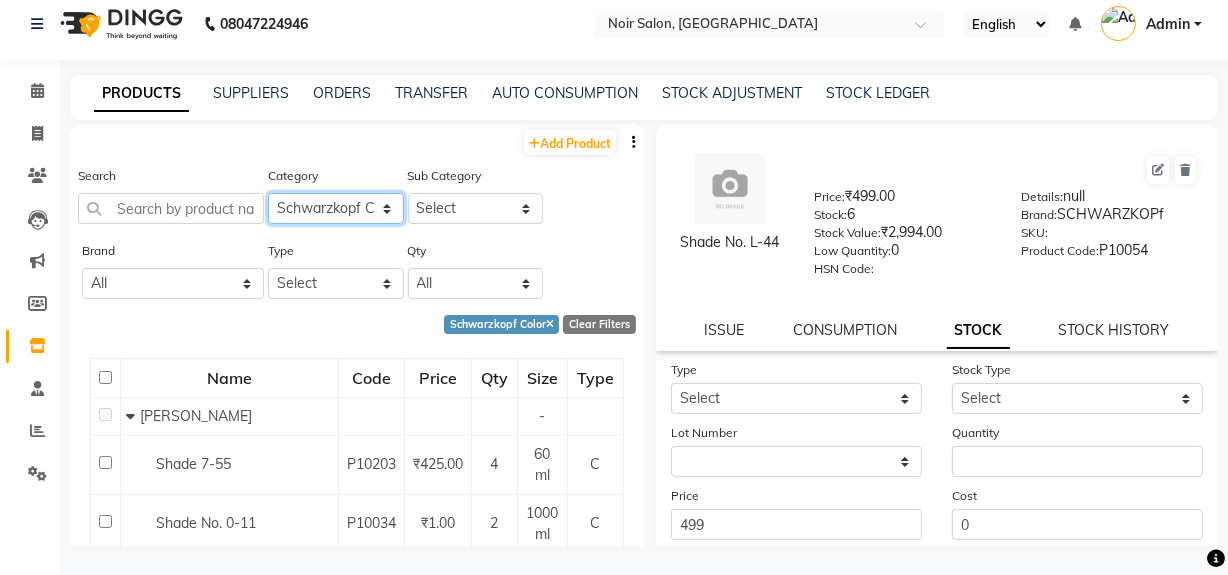 click on "Select Skin Hair Makeup Personal Care [PERSON_NAME] Waxing Disposable Threading Beauty Planet [MEDICAL_DATA] Cheryls Loreal Olaplex Schwarzkopf Volume Argan  Series O3-Mani & Pedi Schwarzkopf Color Ozone Serenite Faicai Serenite   Aroma Magic O3+ Professional KABCO Donut Bombini Godrej Professional Floractive Retal Luxury Pedicure [MEDICAL_DATA] Treatment Code Skin Other" 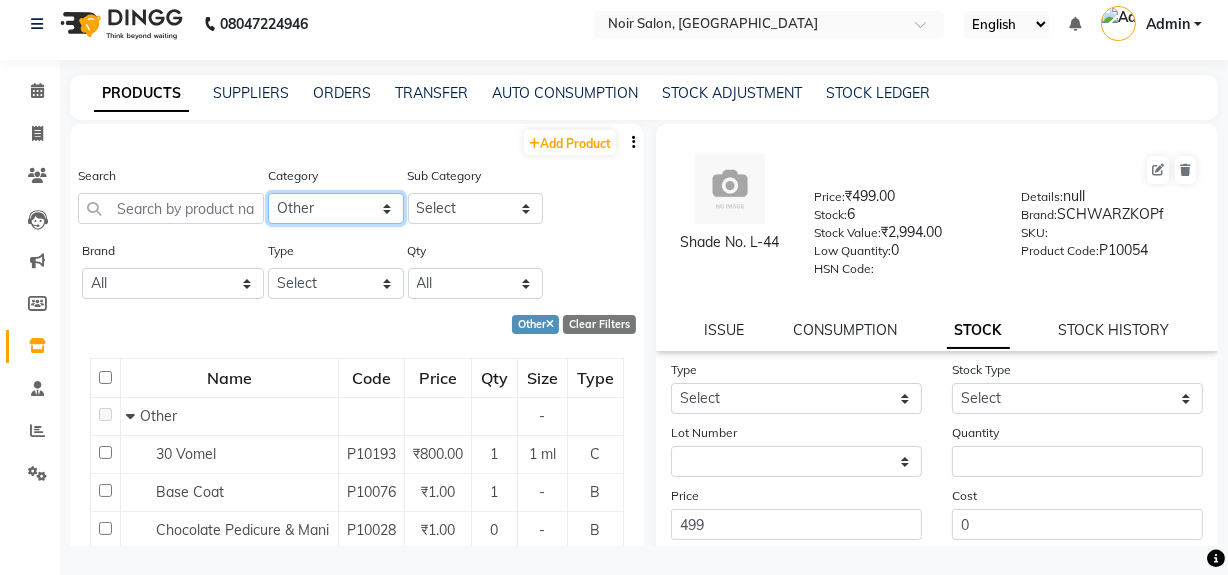 click on "Select Skin Hair Makeup Personal Care [PERSON_NAME] Waxing Disposable Threading Beauty Planet [MEDICAL_DATA] Cheryls Loreal Olaplex Schwarzkopf Volume Argan  Series O3-Mani & Pedi Schwarzkopf Color Ozone Serenite Faicai Serenite   Aroma Magic O3+ Professional KABCO Donut Bombini Godrej Professional Floractive Retal Luxury Pedicure [MEDICAL_DATA] Treatment Code Skin Other" 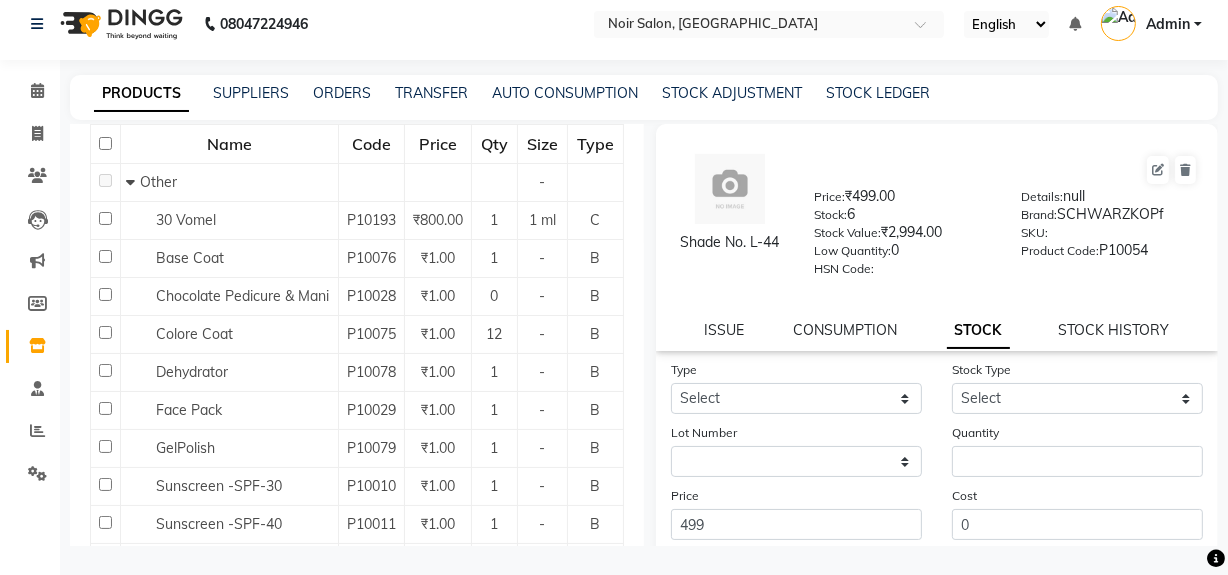 scroll, scrollTop: 0, scrollLeft: 0, axis: both 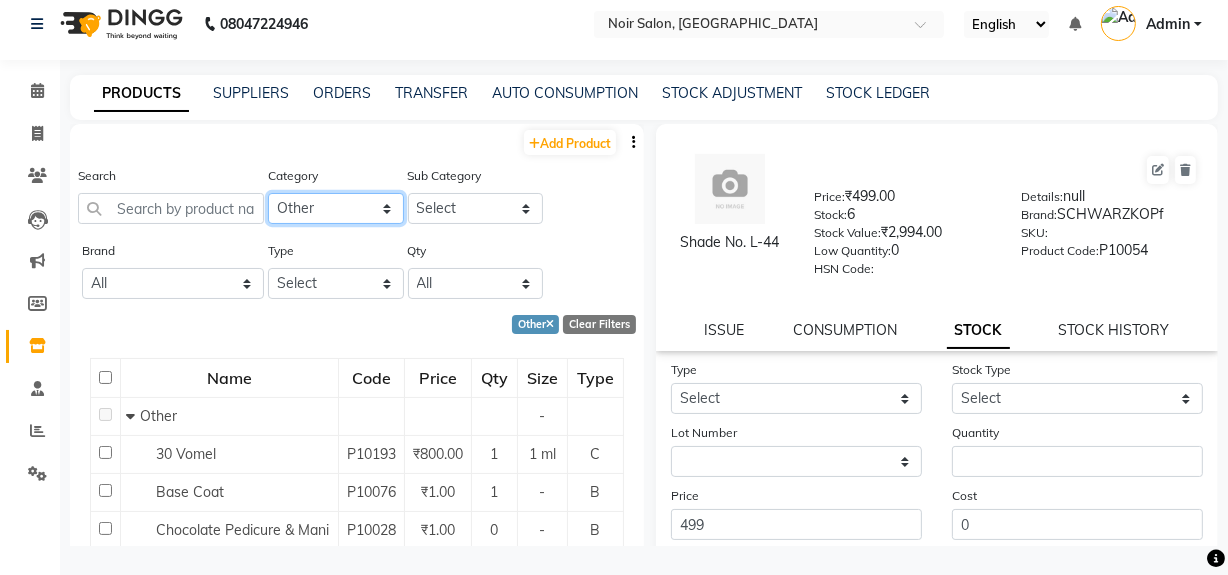 click on "Select Skin Hair Makeup Personal Care [PERSON_NAME] Waxing Disposable Threading Beauty Planet [MEDICAL_DATA] Cheryls Loreal Olaplex Schwarzkopf Volume Argan  Series O3-Mani & Pedi Schwarzkopf Color Ozone Serenite Faicai Serenite   Aroma Magic O3+ Professional KABCO Donut Bombini Godrej Professional Floractive Retal Luxury Pedicure [MEDICAL_DATA] Treatment Code Skin Other" 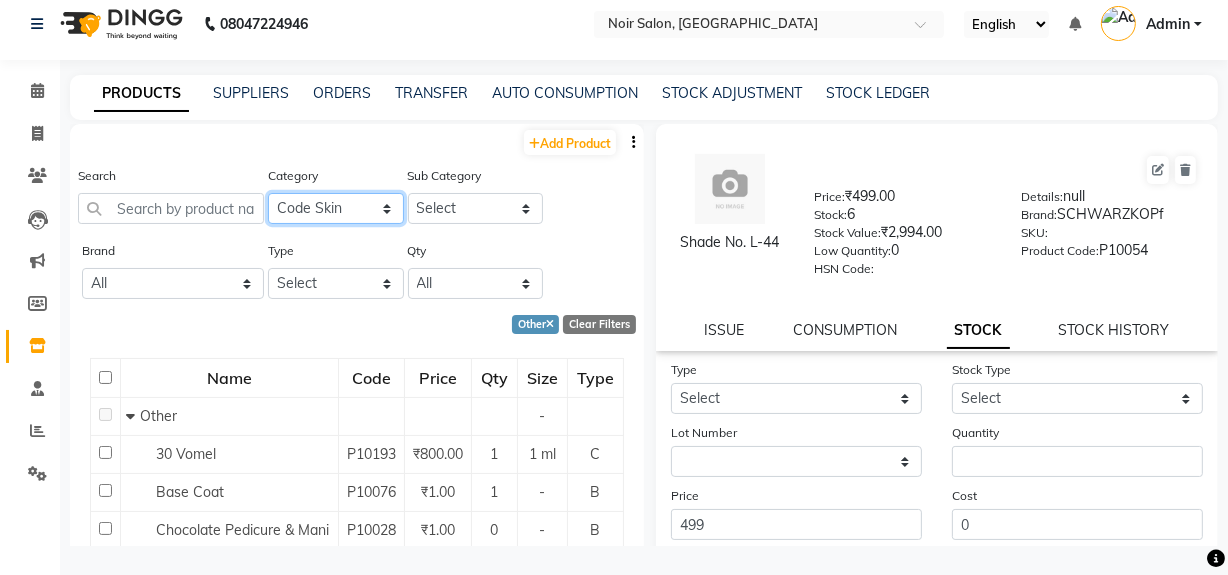 click on "Select Skin Hair Makeup Personal Care [PERSON_NAME] Waxing Disposable Threading Beauty Planet [MEDICAL_DATA] Cheryls Loreal Olaplex Schwarzkopf Volume Argan  Series O3-Mani & Pedi Schwarzkopf Color Ozone Serenite Faicai Serenite   Aroma Magic O3+ Professional KABCO Donut Bombini Godrej Professional Floractive Retal Luxury Pedicure [MEDICAL_DATA] Treatment Code Skin Other" 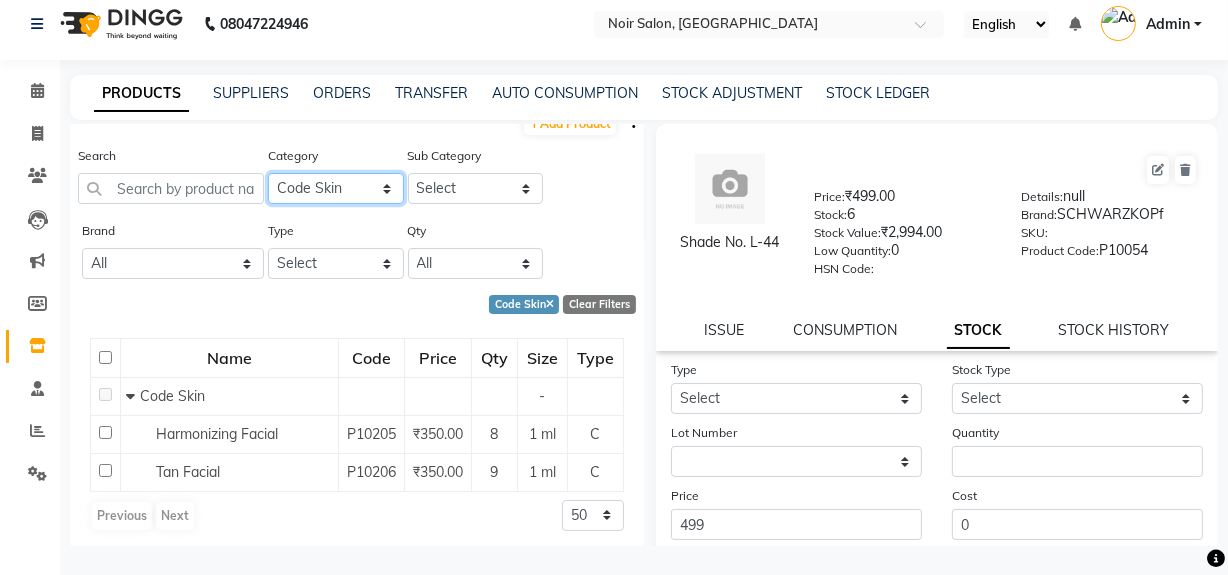 scroll, scrollTop: 26, scrollLeft: 0, axis: vertical 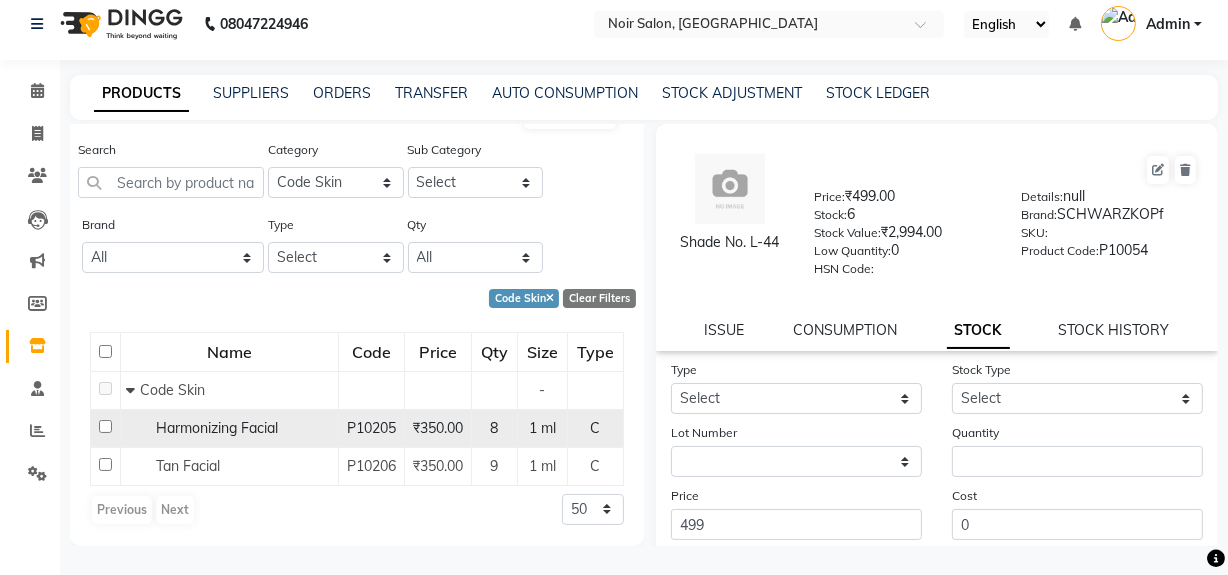 click on "Harmonizing Facial" 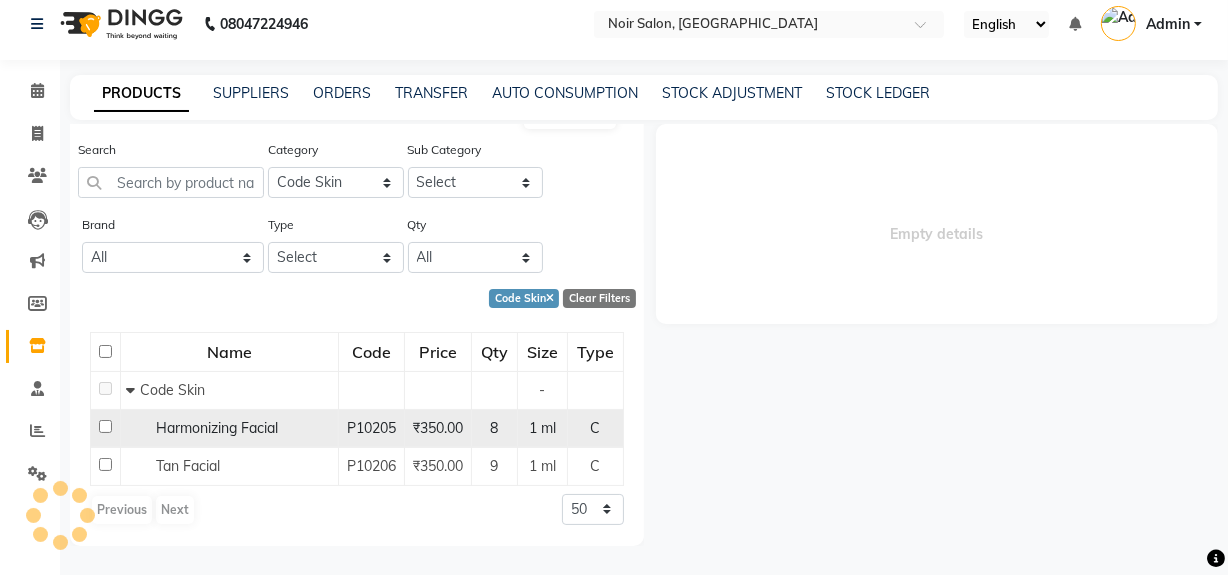 select 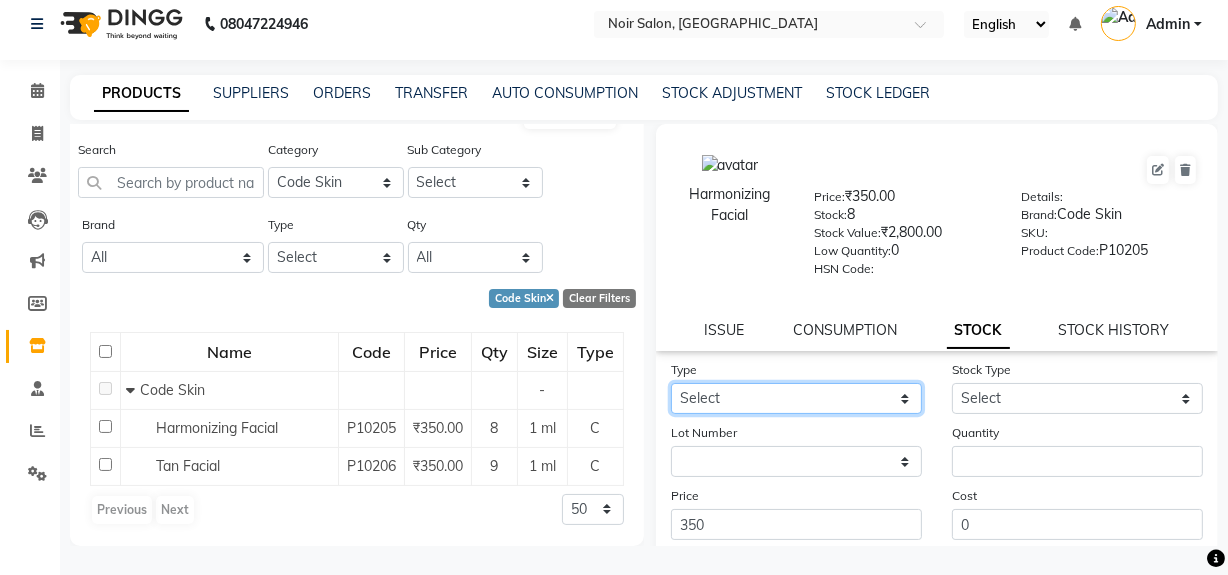 click on "Select In Out" 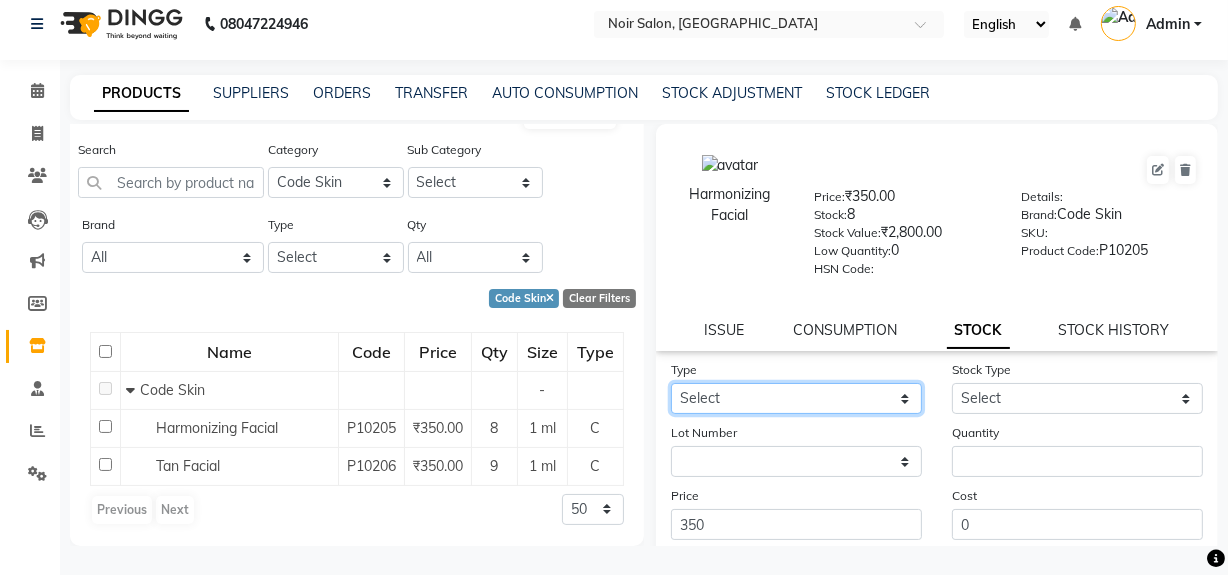 select on "out" 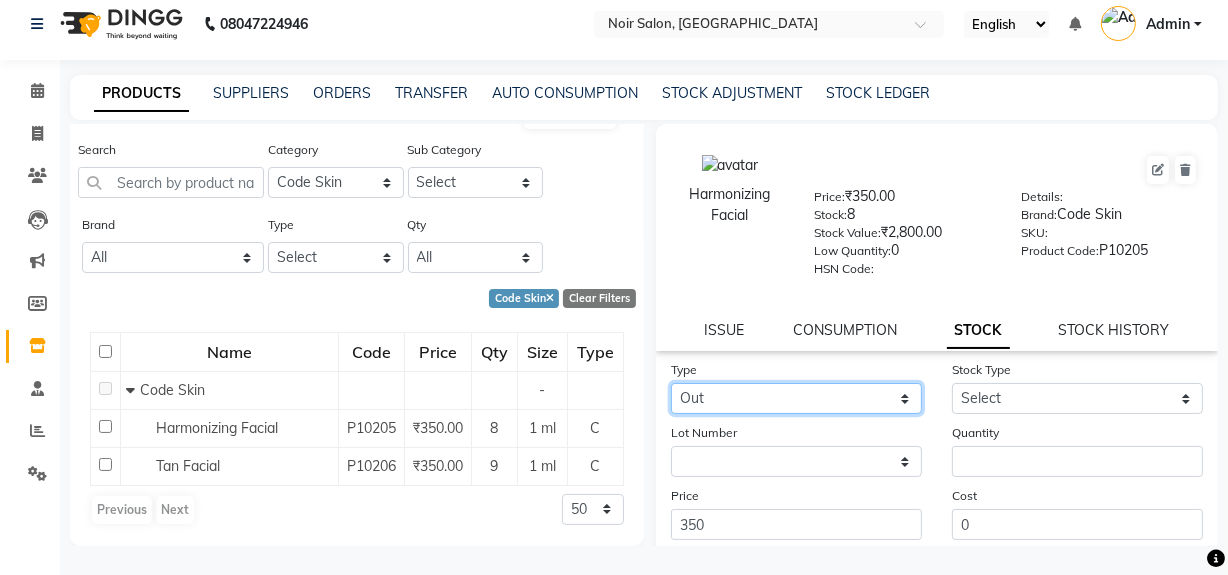click on "Select In Out" 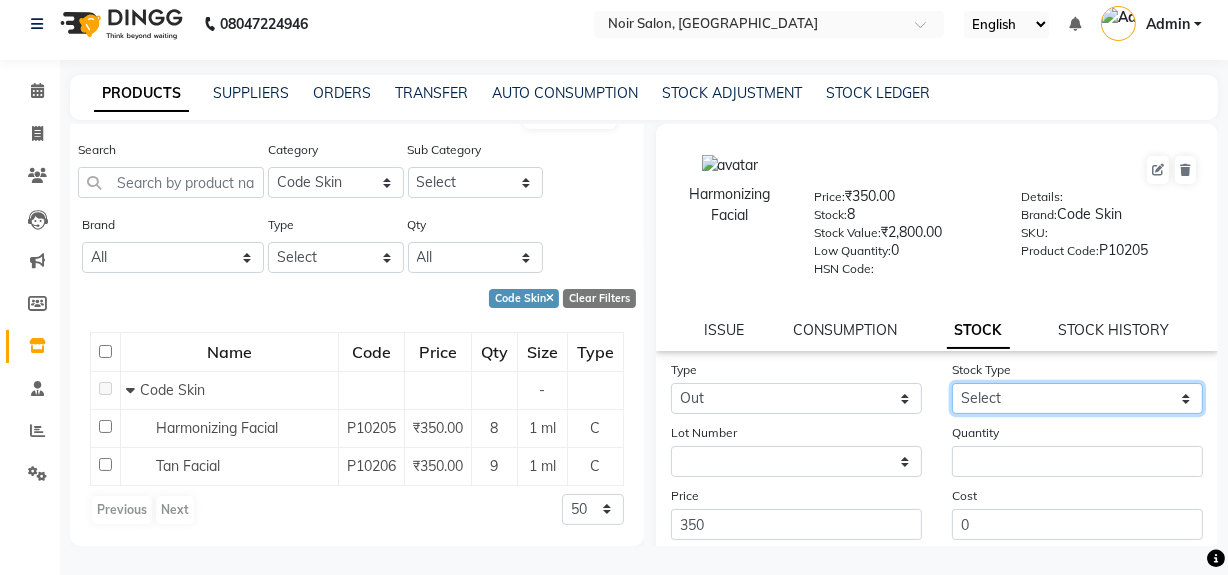 click on "Select Internal Use Damaged Expired Adjustment Return Other" 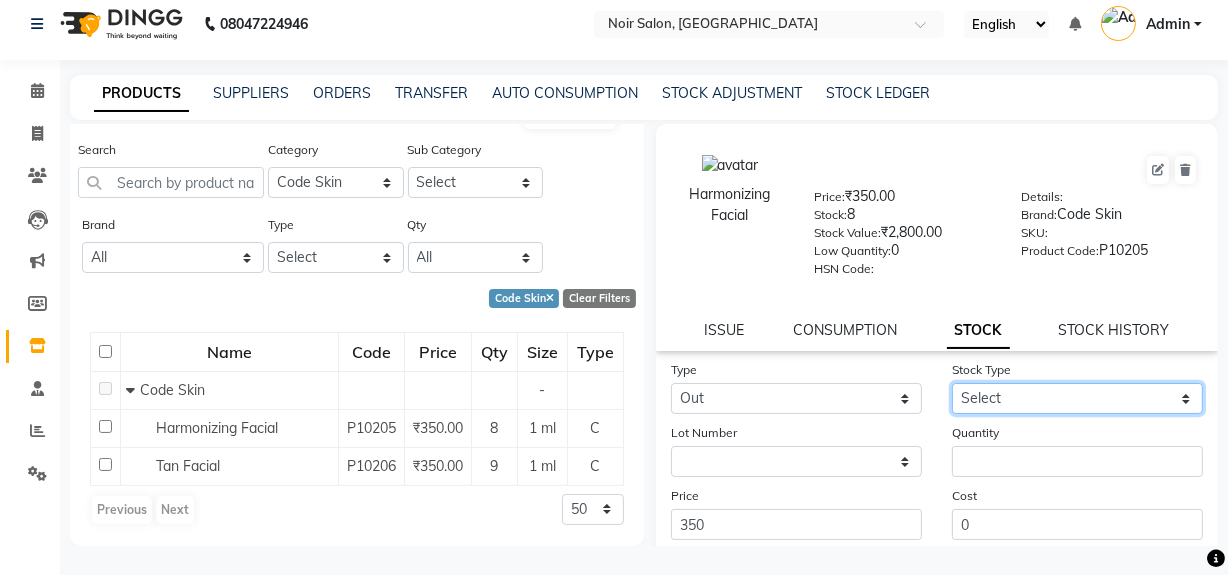 select on "internal use" 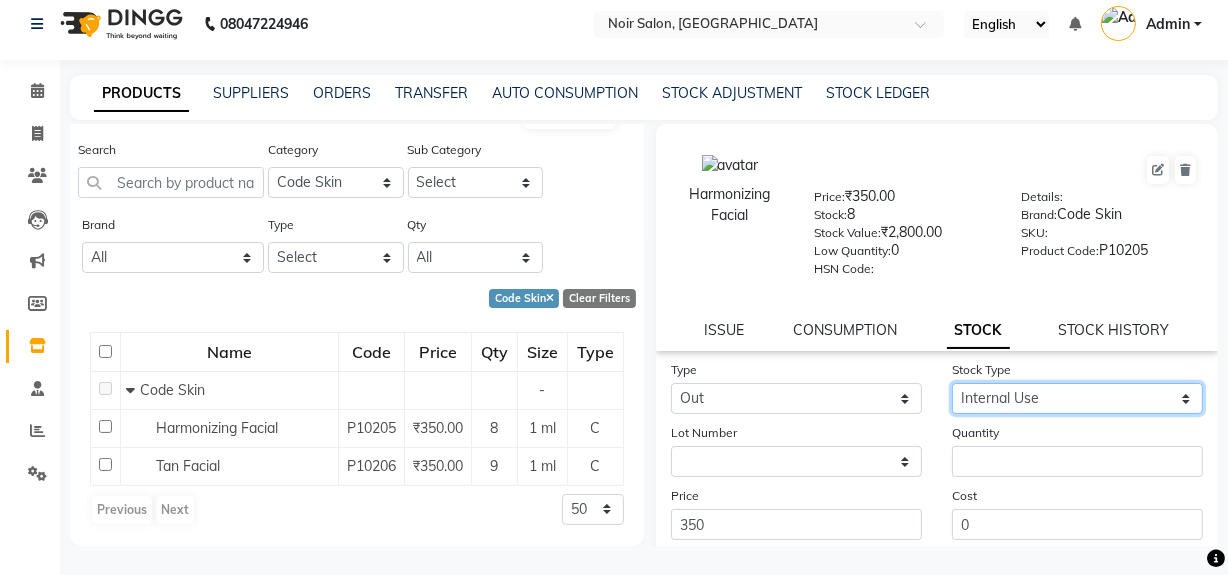 click on "Select Internal Use Damaged Expired Adjustment Return Other" 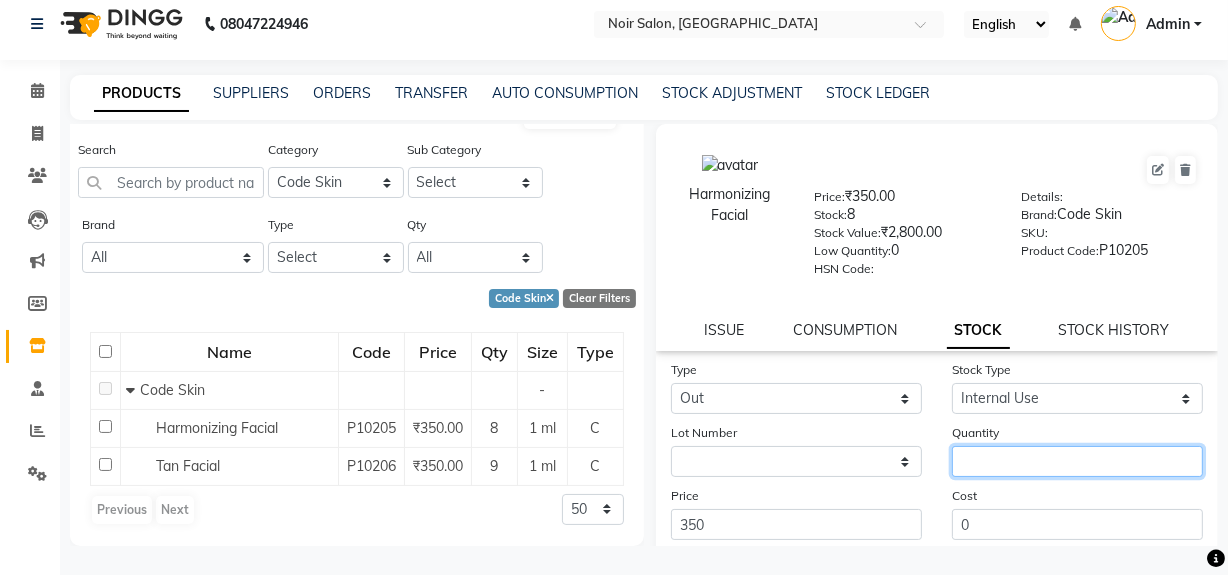 click 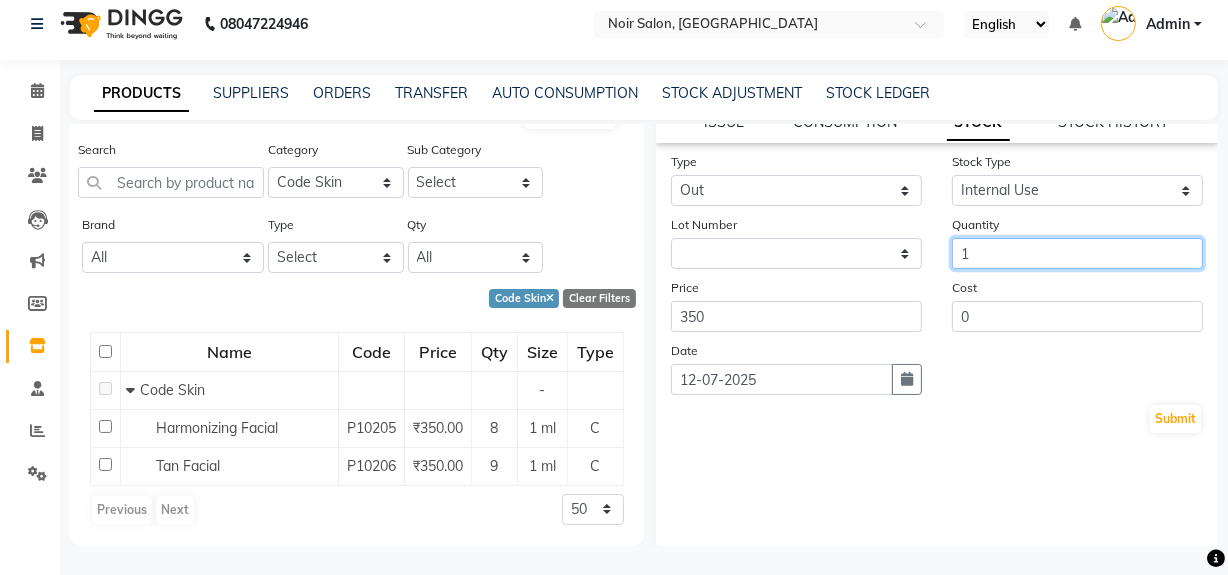 scroll, scrollTop: 216, scrollLeft: 0, axis: vertical 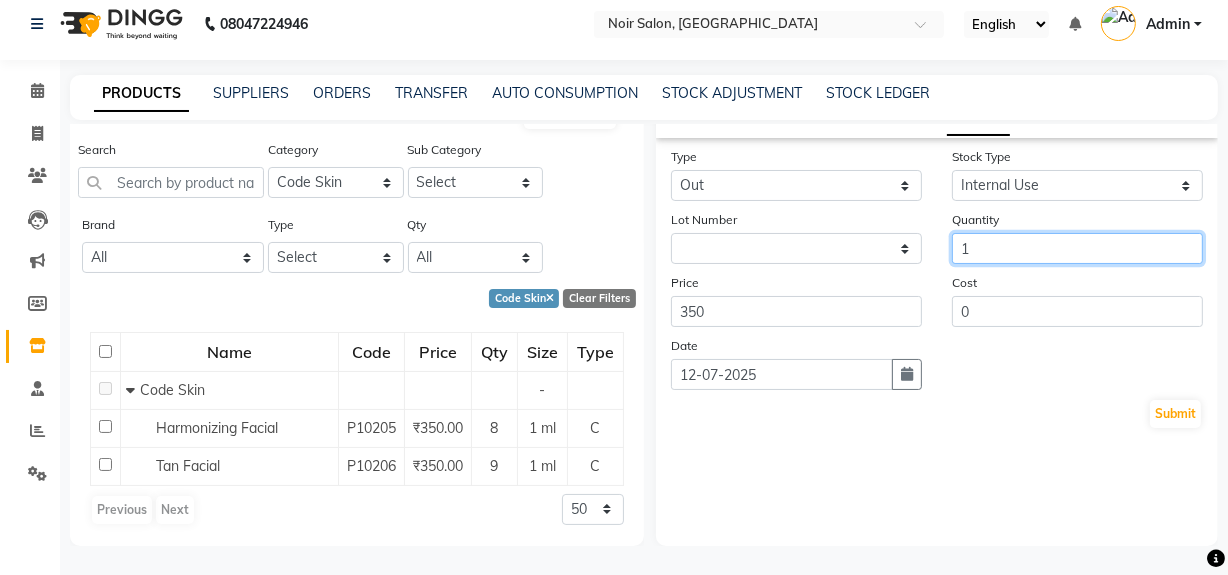 type on "1" 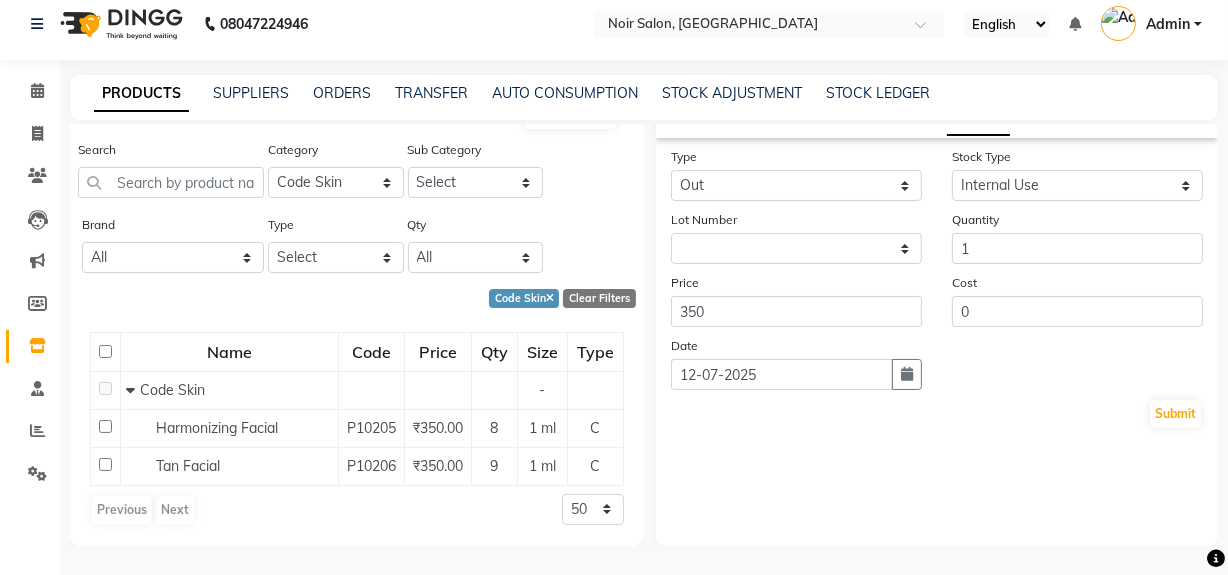 click on "Submit" 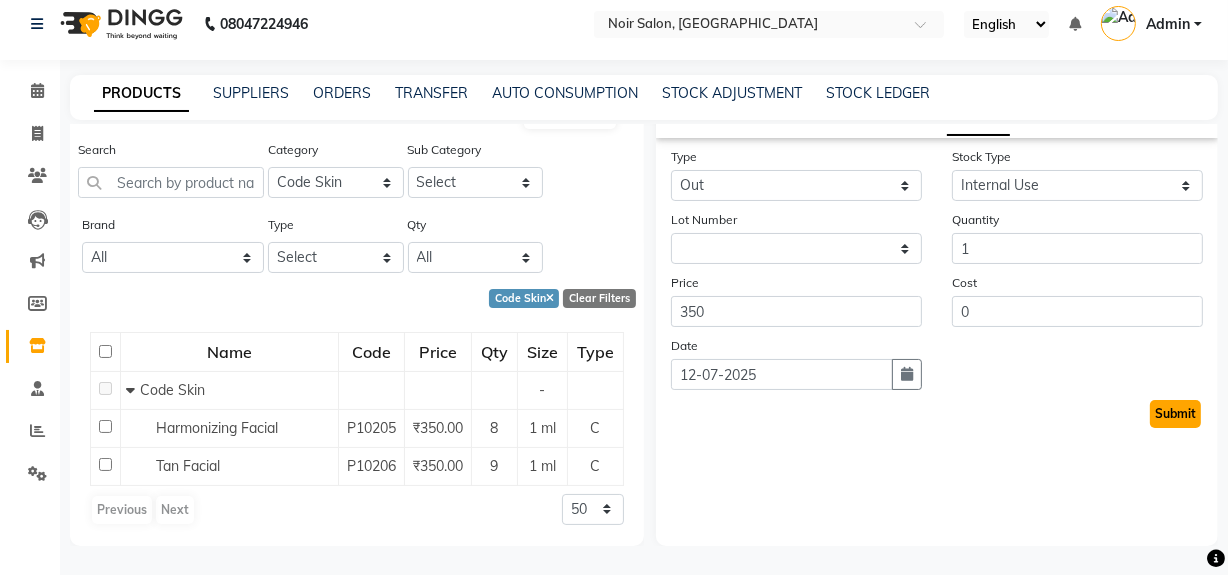 click on "Submit" 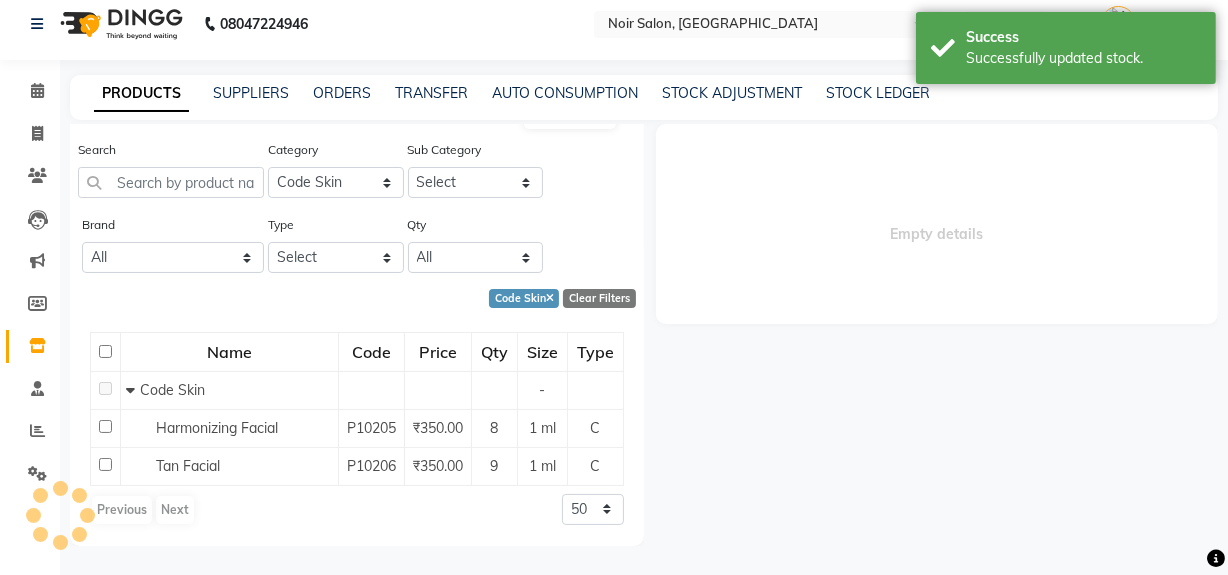 scroll, scrollTop: 0, scrollLeft: 0, axis: both 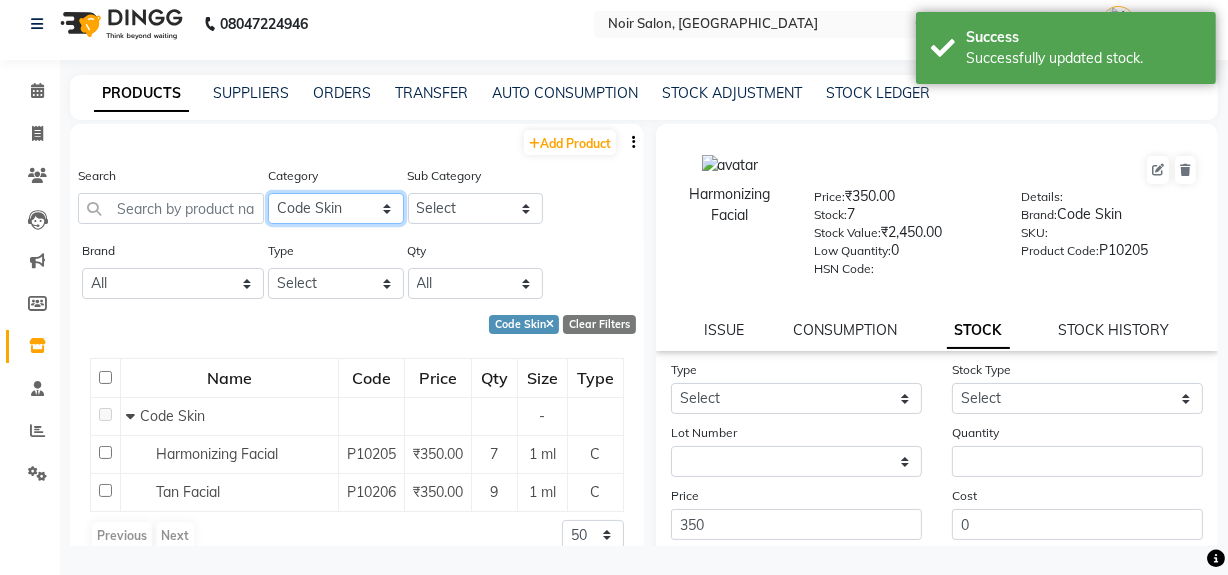 click on "Select Skin Hair Makeup Personal Care [PERSON_NAME] Waxing Disposable Threading Beauty Planet [MEDICAL_DATA] Cheryls Loreal Olaplex Schwarzkopf Volume Argan  Series O3-Mani & Pedi Schwarzkopf Color Ozone Serenite Faicai Serenite   Aroma Magic O3+ Professional KABCO Donut Bombini Godrej Professional Floractive Retal Luxury Pedicure [MEDICAL_DATA] Treatment Code Skin Other" 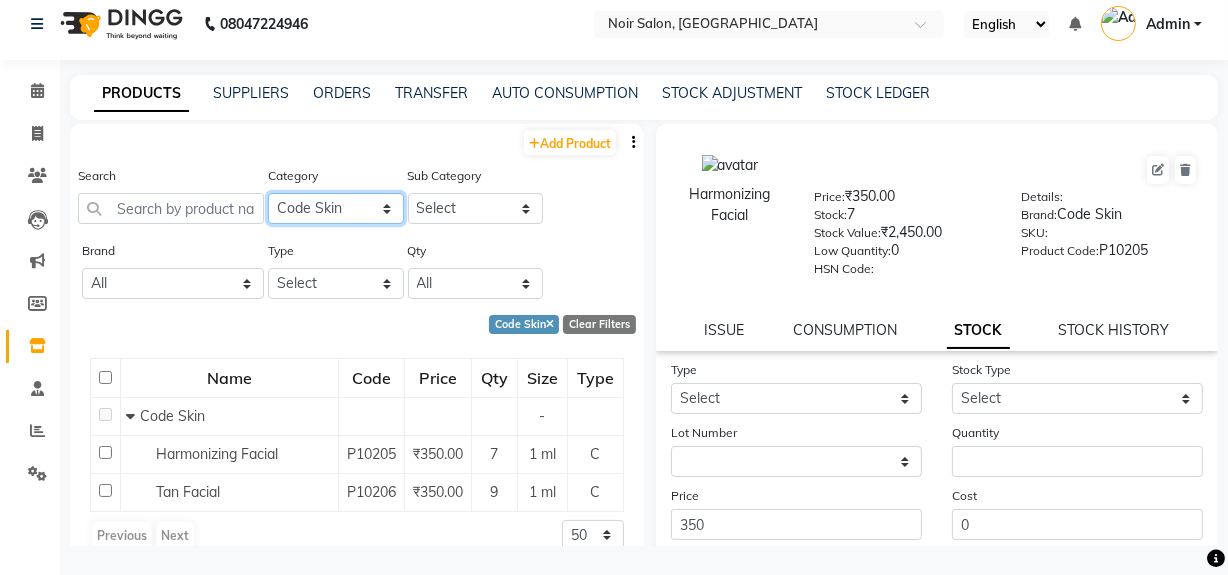 click on "Select Skin Hair Makeup Personal Care [PERSON_NAME] Waxing Disposable Threading Beauty Planet [MEDICAL_DATA] Cheryls Loreal Olaplex Schwarzkopf Volume Argan  Series O3-Mani & Pedi Schwarzkopf Color Ozone Serenite Faicai Serenite   Aroma Magic O3+ Professional KABCO Donut Bombini Godrej Professional Floractive Retal Luxury Pedicure [MEDICAL_DATA] Treatment Code Skin Other" 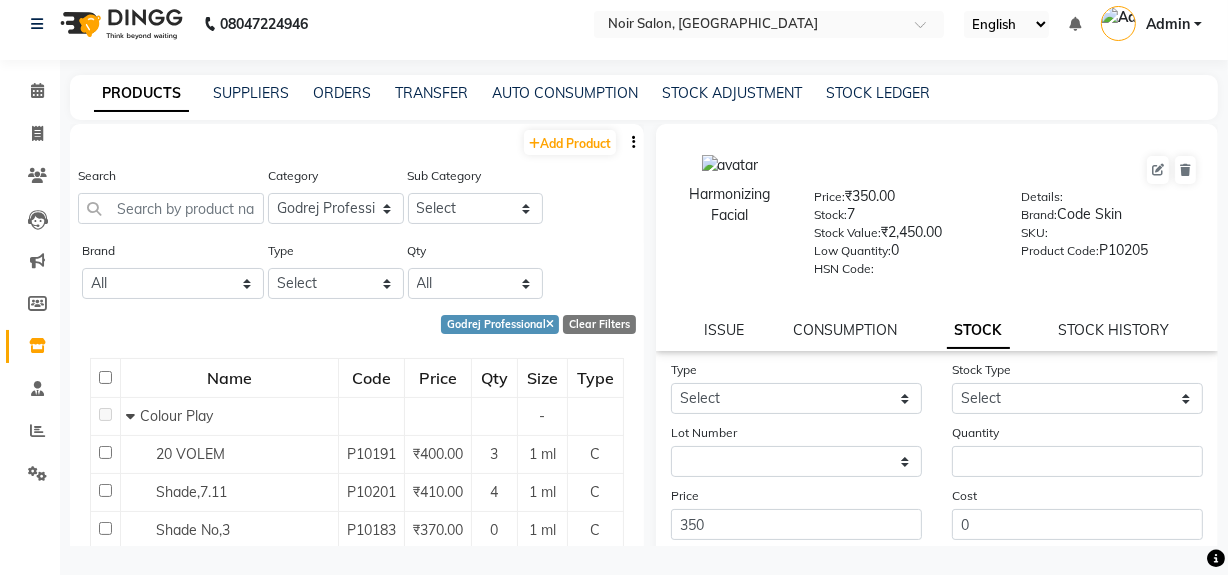 click on "Godrej Professional" 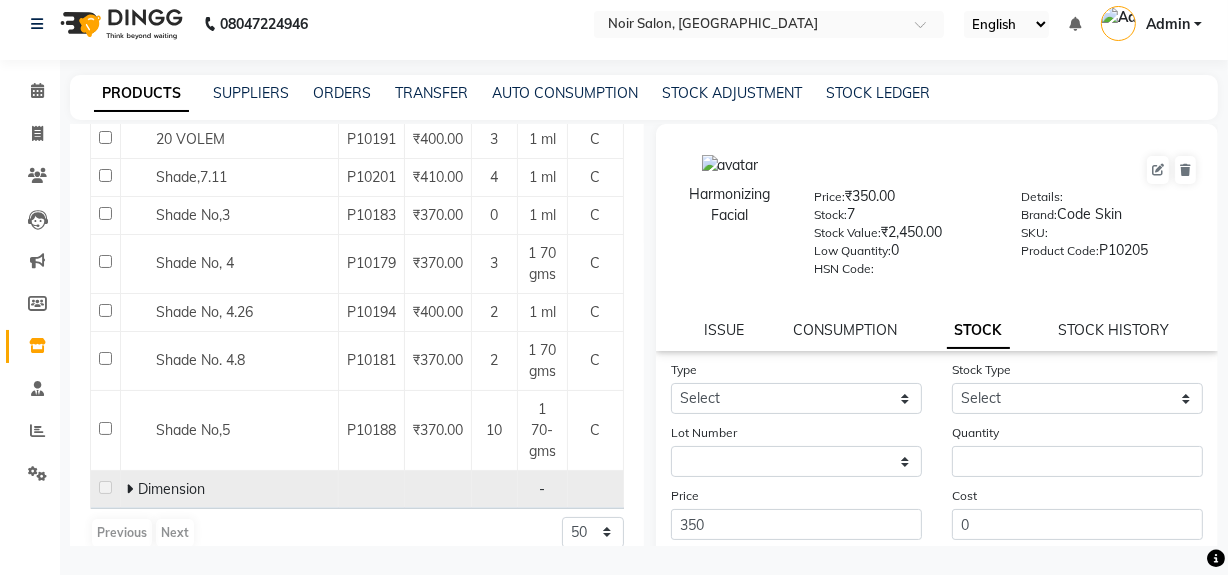 scroll, scrollTop: 338, scrollLeft: 0, axis: vertical 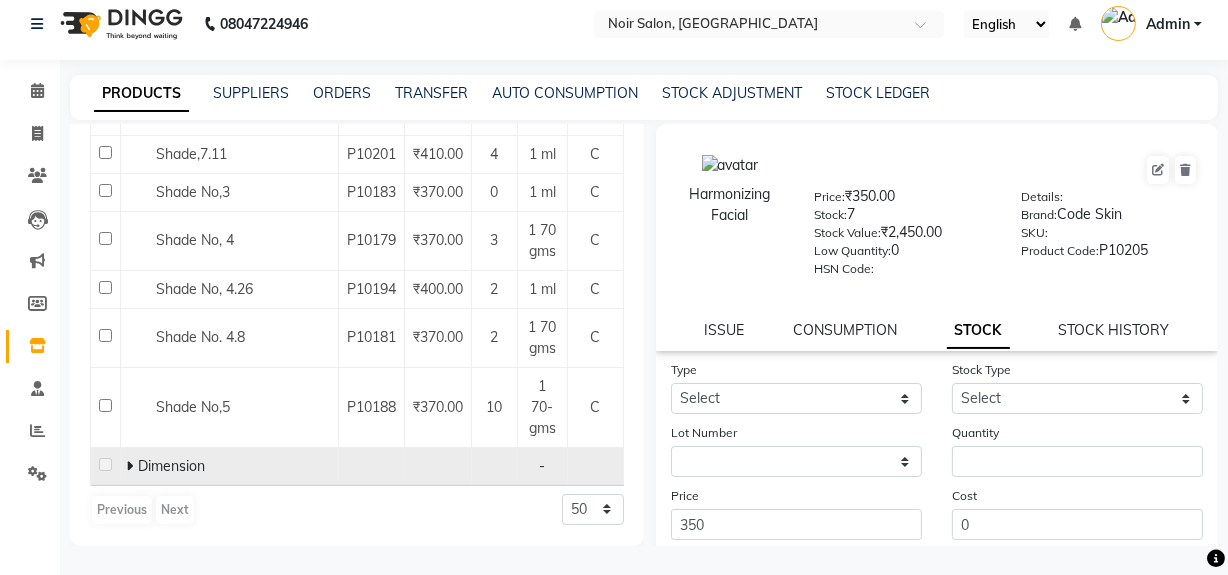 click 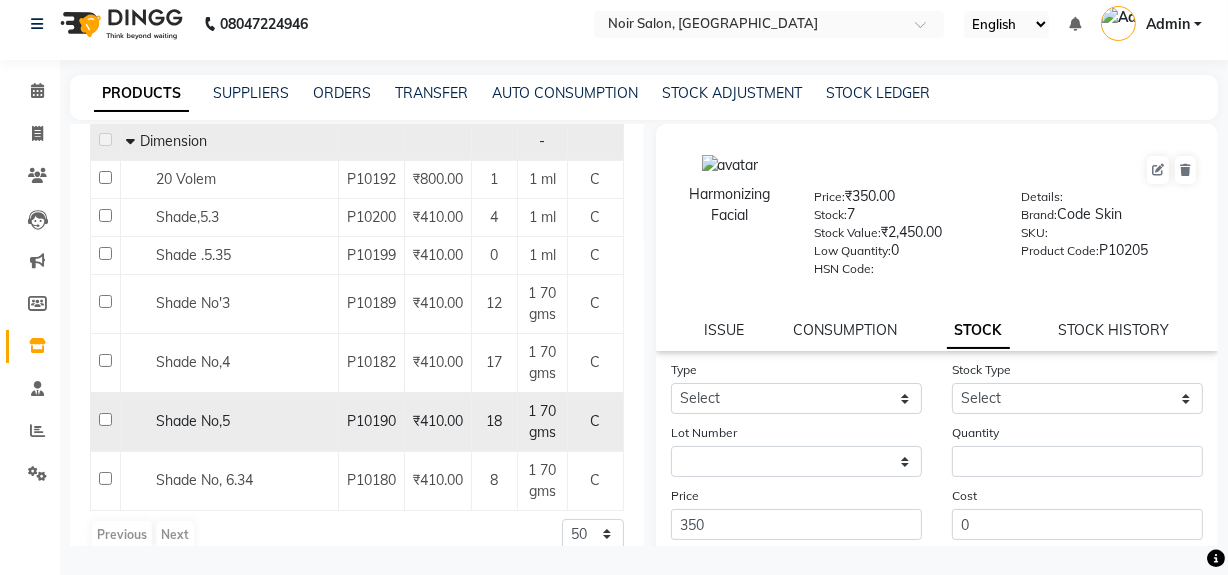 scroll, scrollTop: 687, scrollLeft: 0, axis: vertical 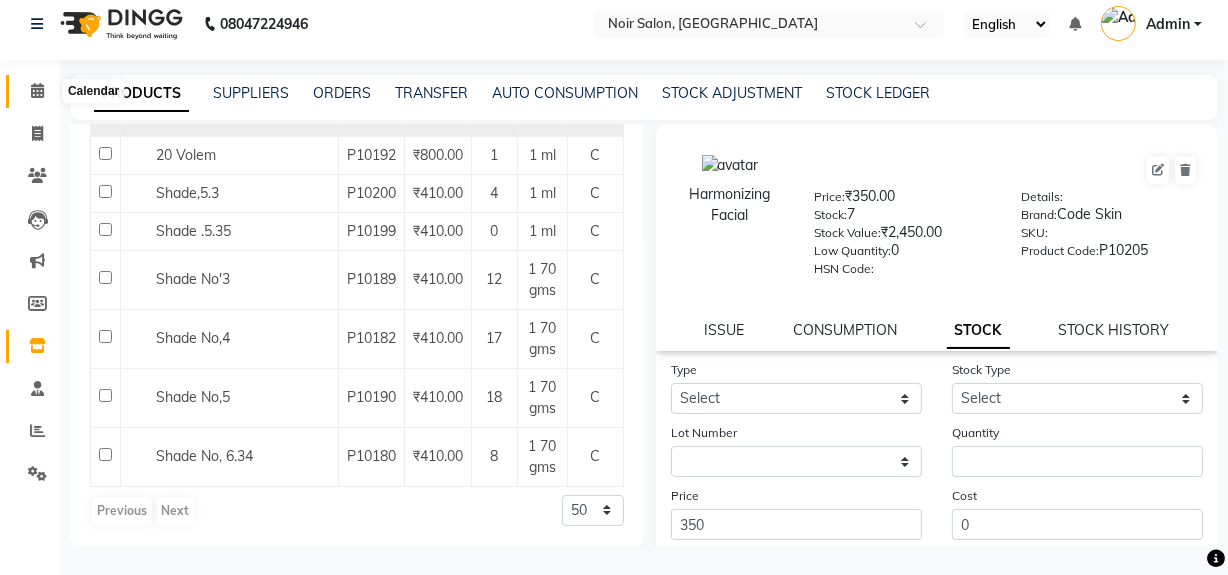 click 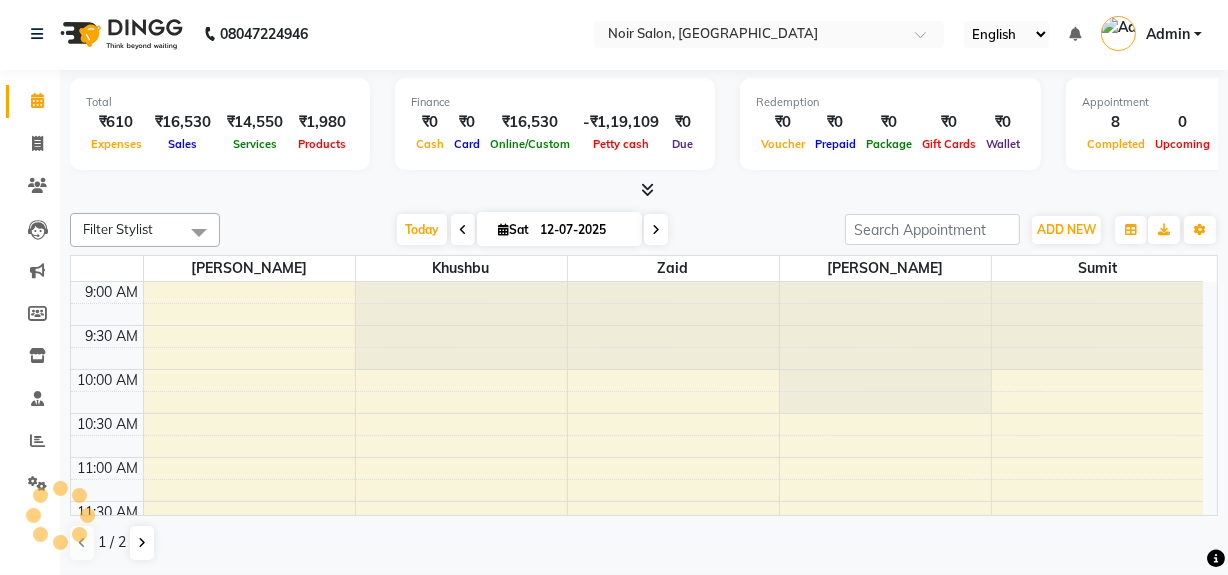 scroll, scrollTop: 0, scrollLeft: 0, axis: both 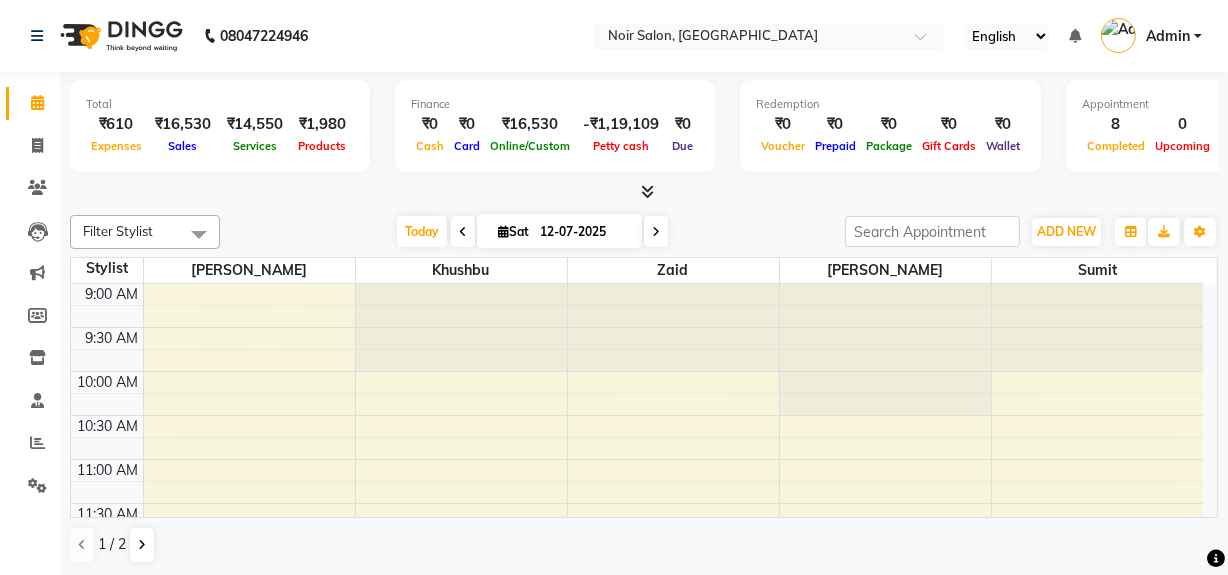 click at bounding box center (644, 192) 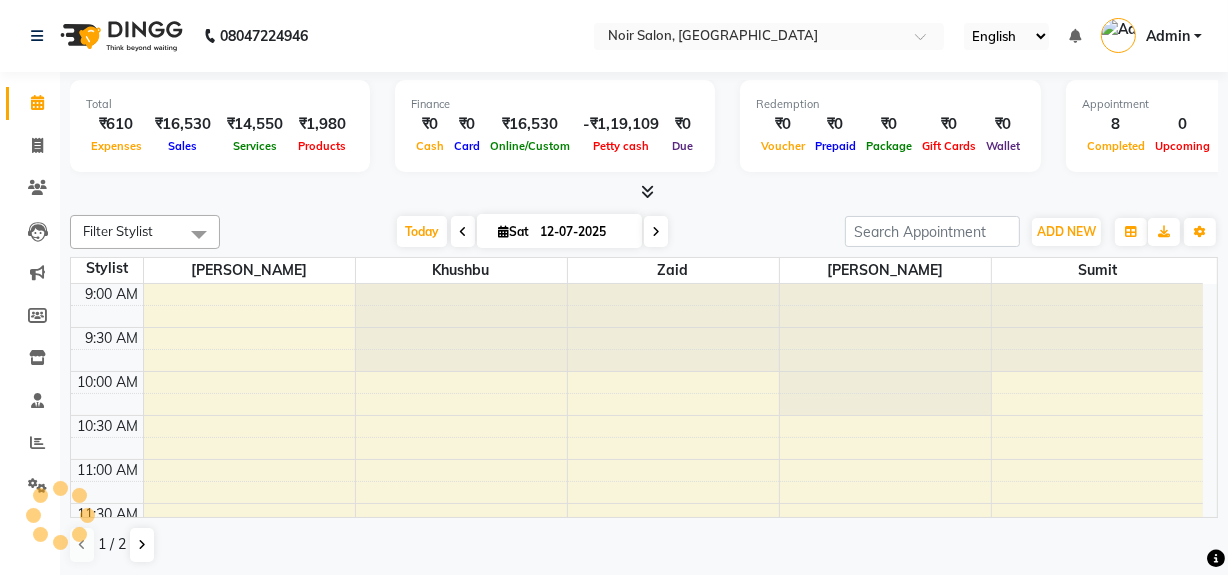 scroll, scrollTop: 0, scrollLeft: 0, axis: both 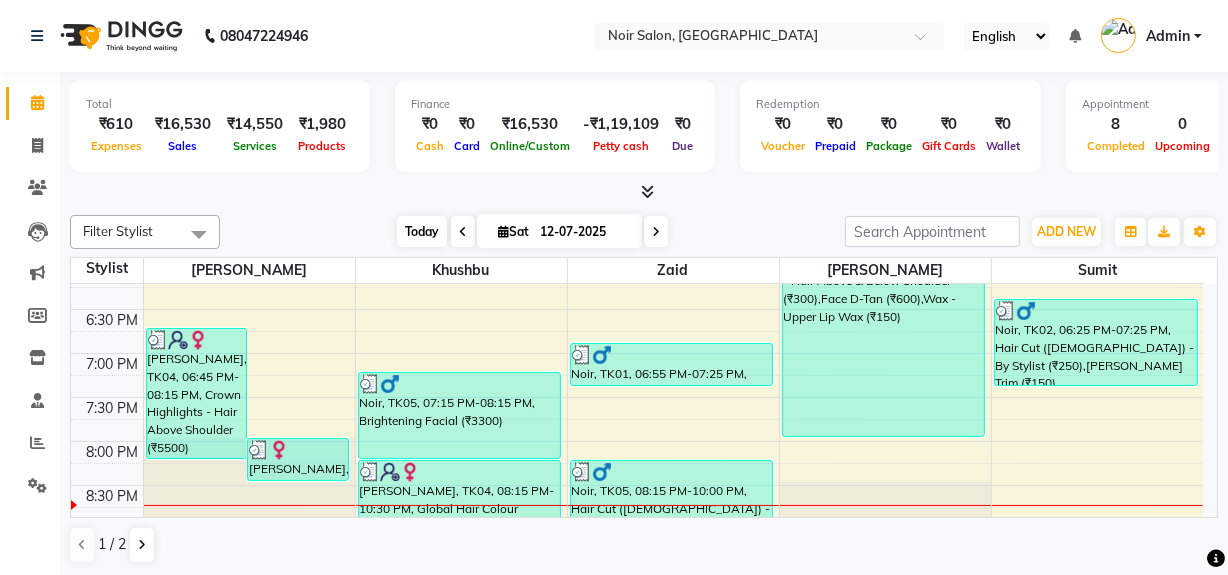 click on "Today" at bounding box center [422, 231] 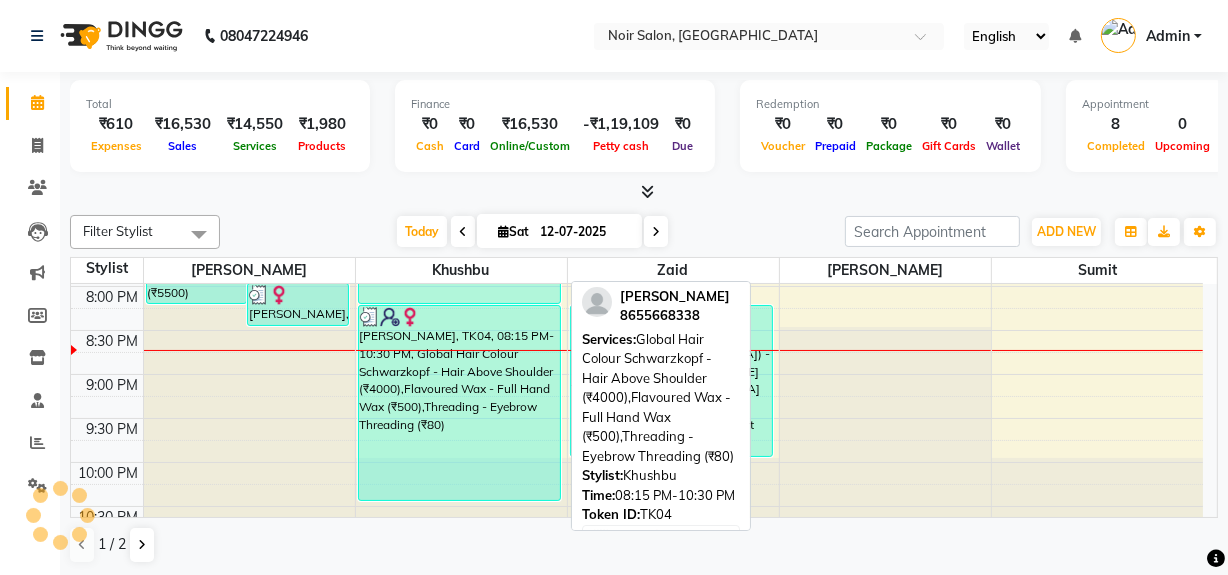 scroll, scrollTop: 992, scrollLeft: 0, axis: vertical 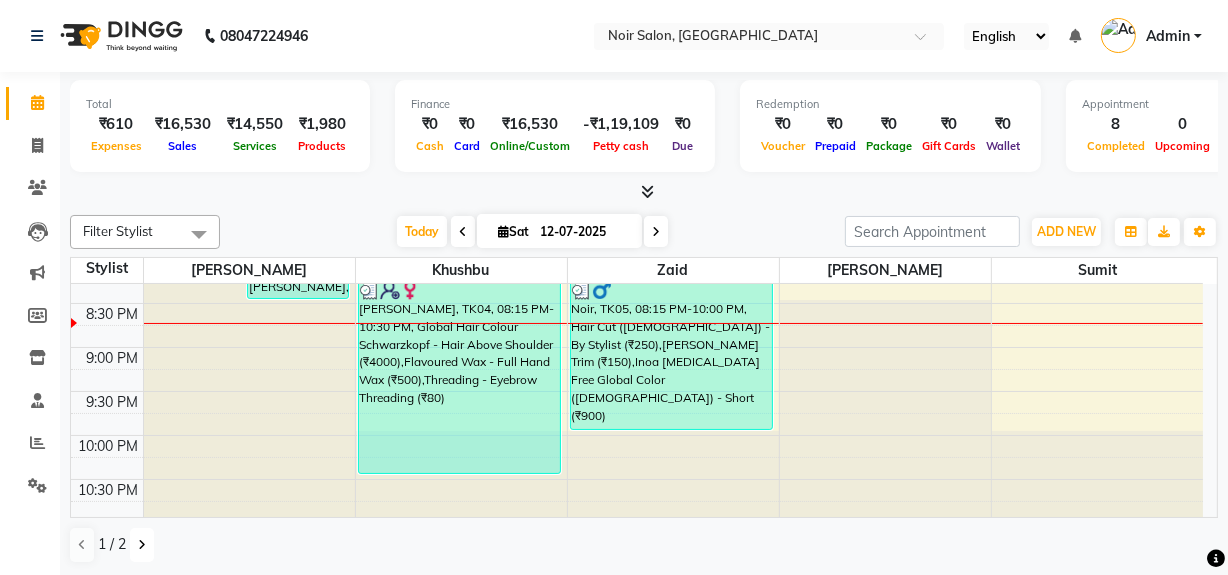 click at bounding box center (142, 545) 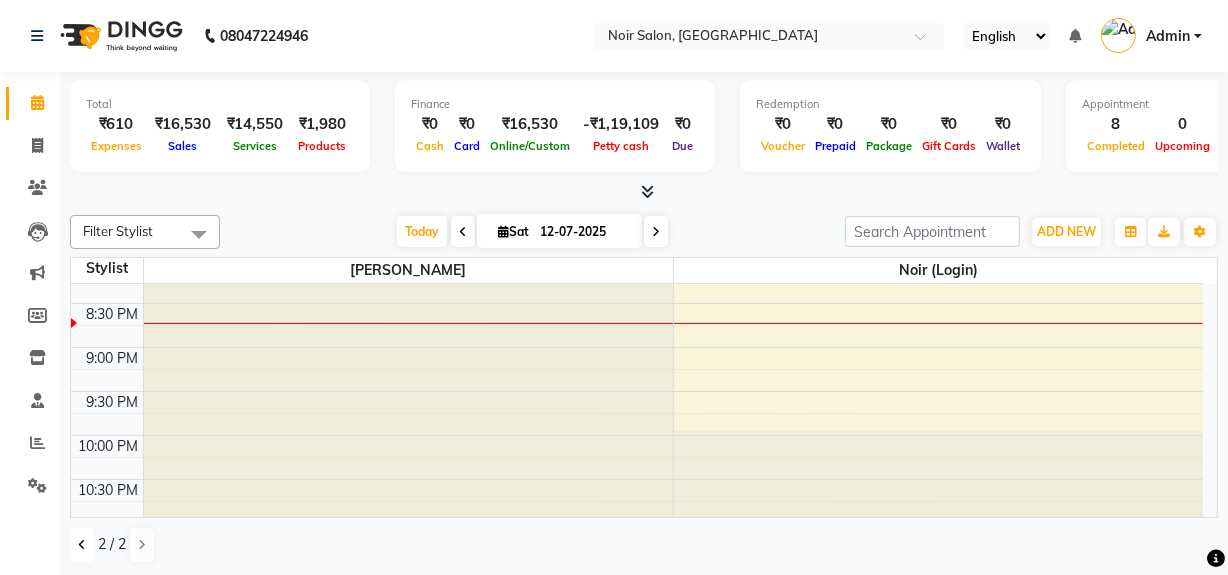 click at bounding box center (82, 545) 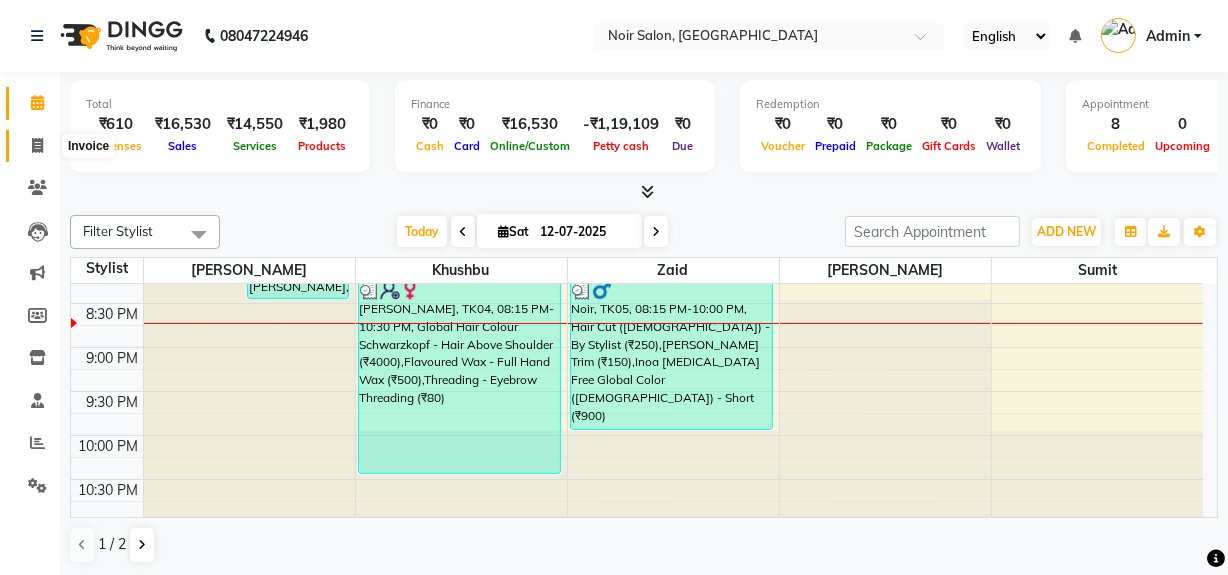 click 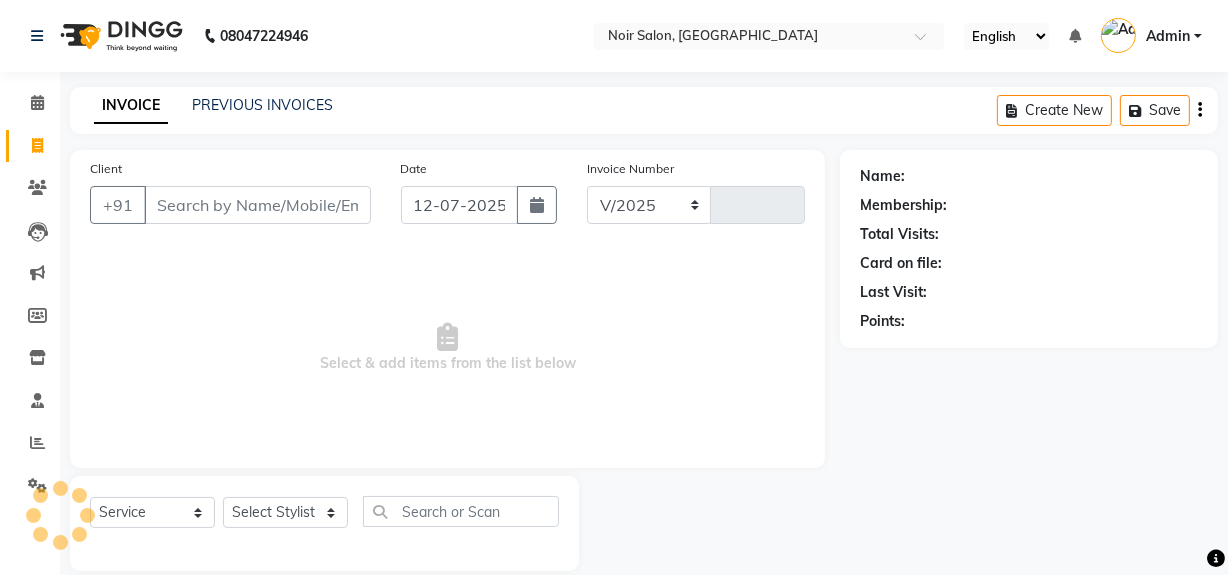 select on "5495" 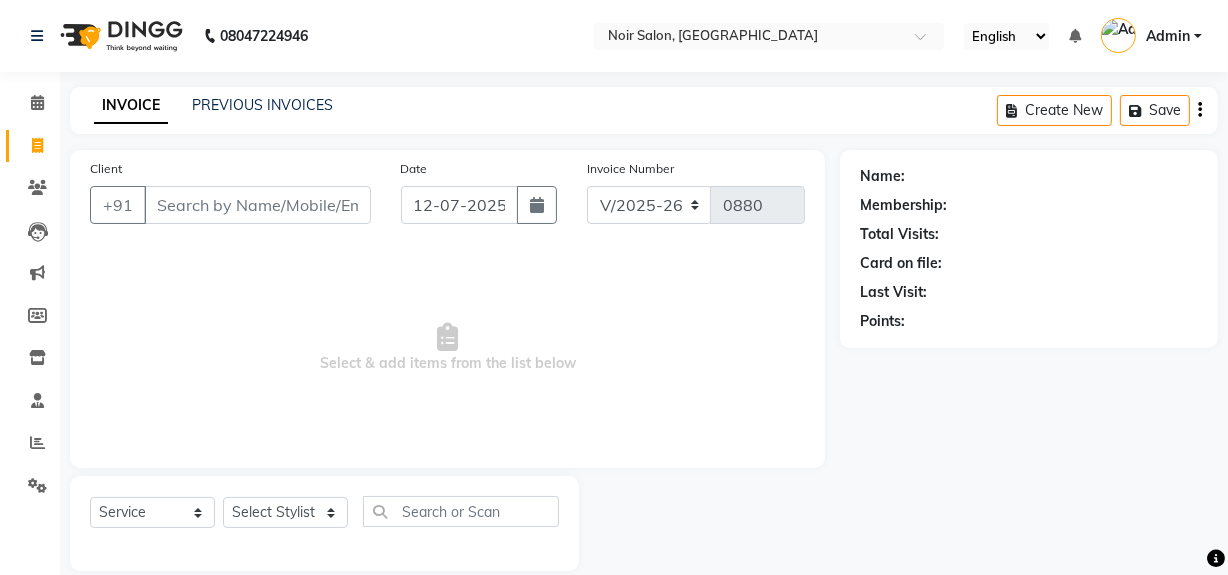 click on "Client" at bounding box center (257, 205) 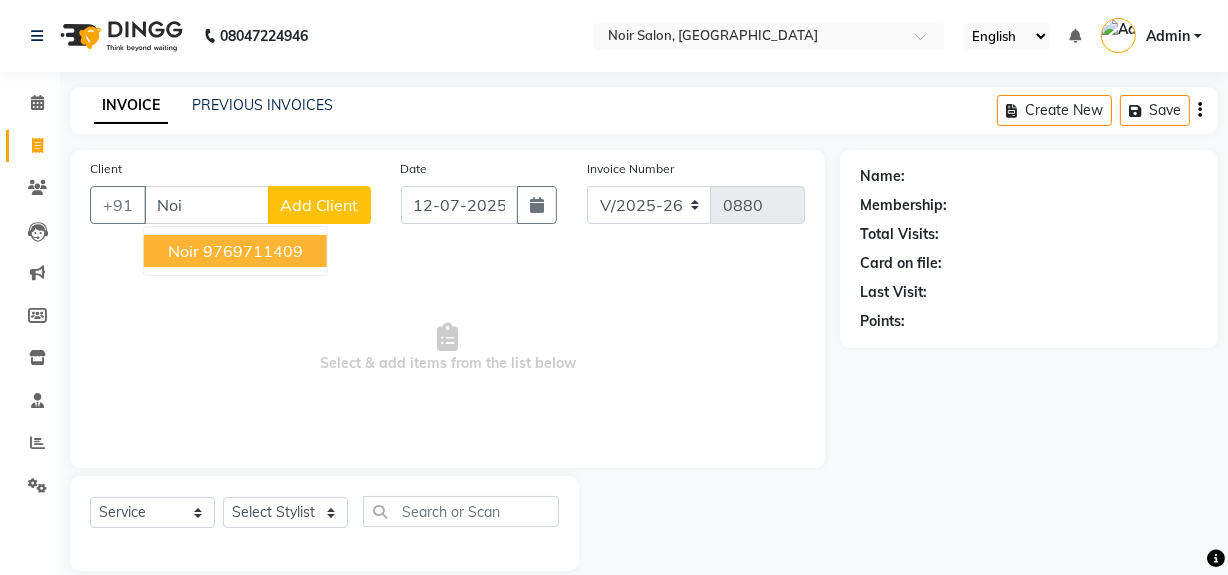 click on "9769711409" at bounding box center (253, 251) 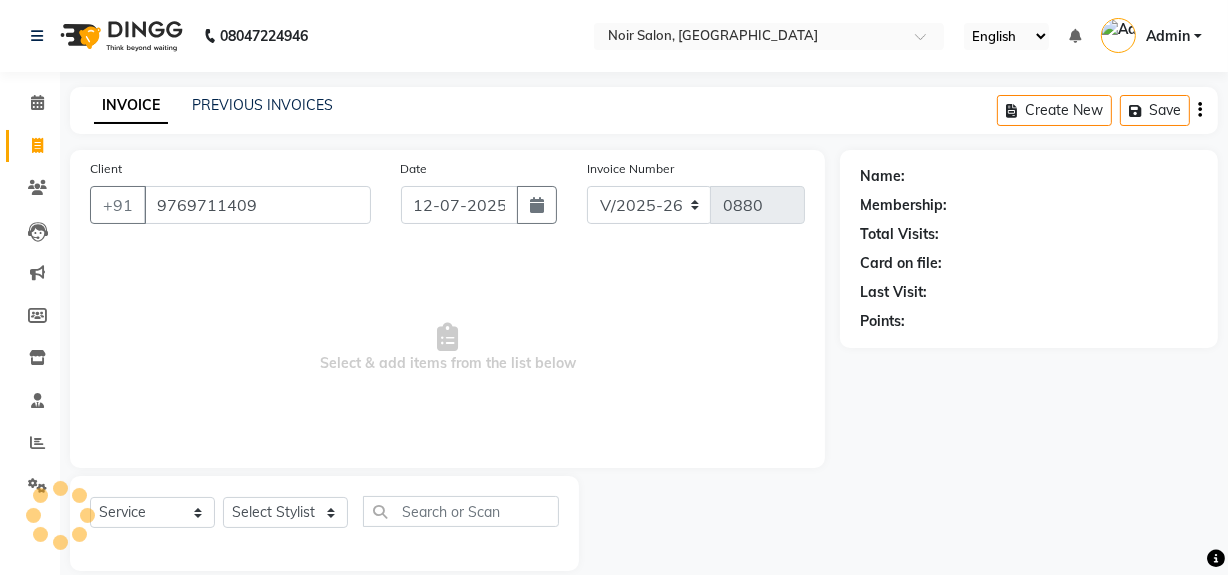 type on "9769711409" 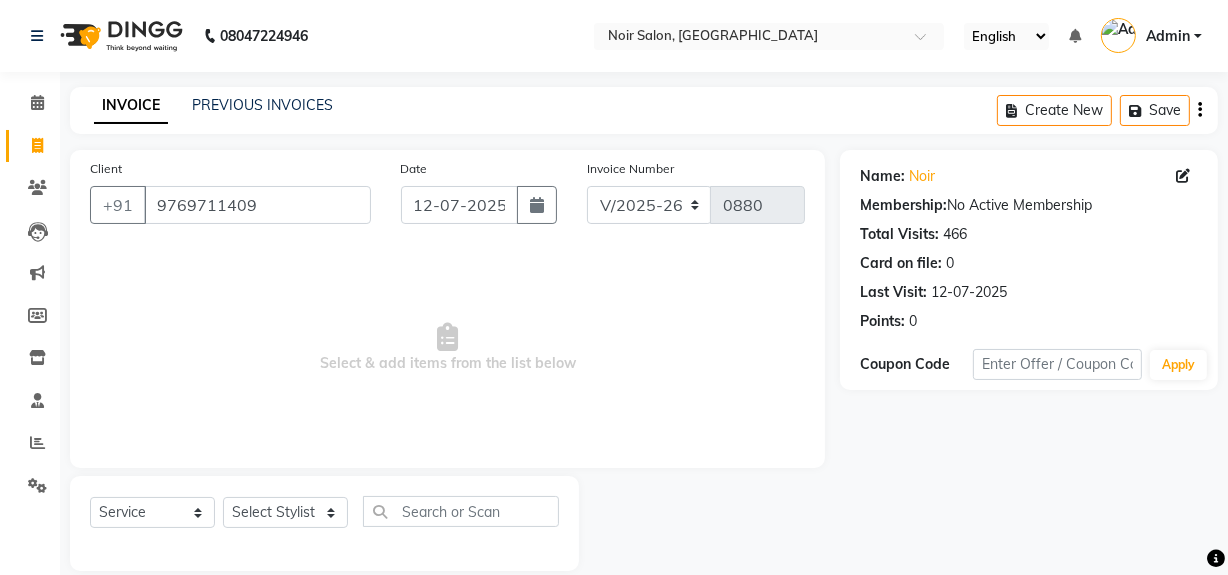scroll, scrollTop: 26, scrollLeft: 0, axis: vertical 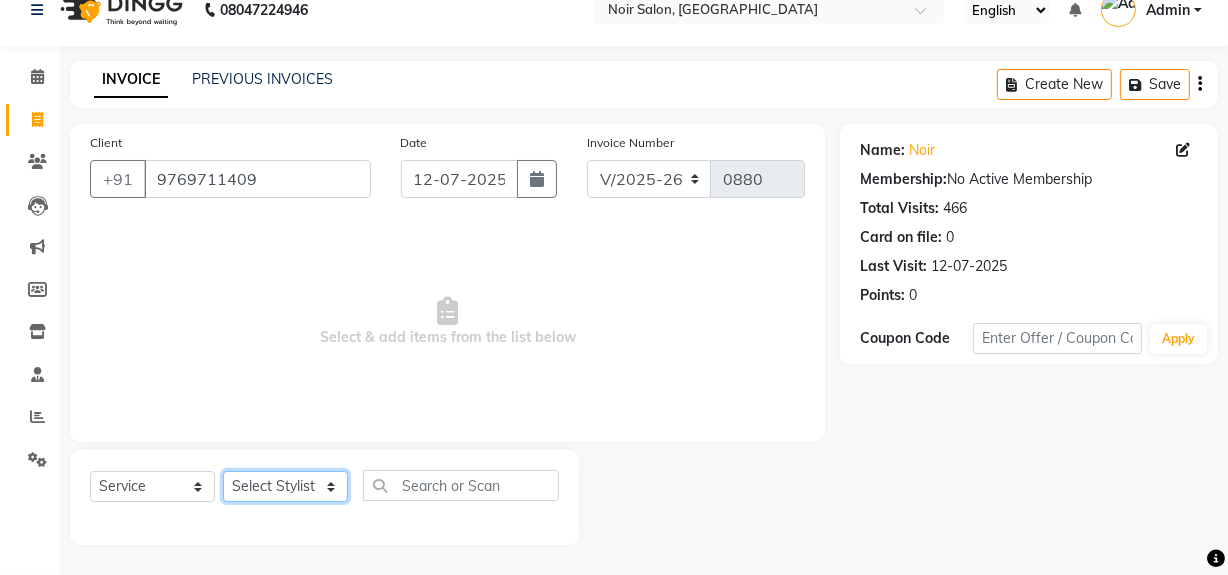 click on "Select Stylist [PERSON_NAME] [PERSON_NAME] Noir (Login) [PERSON_NAME]  Sumit  [PERSON_NAME]  Zaid" 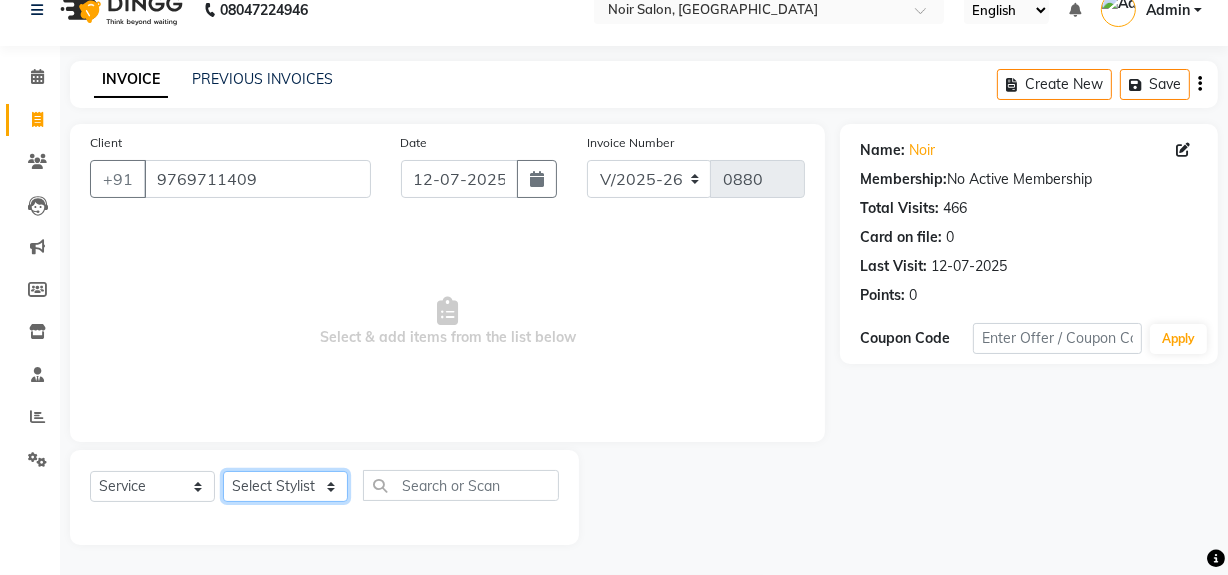 select on "49824" 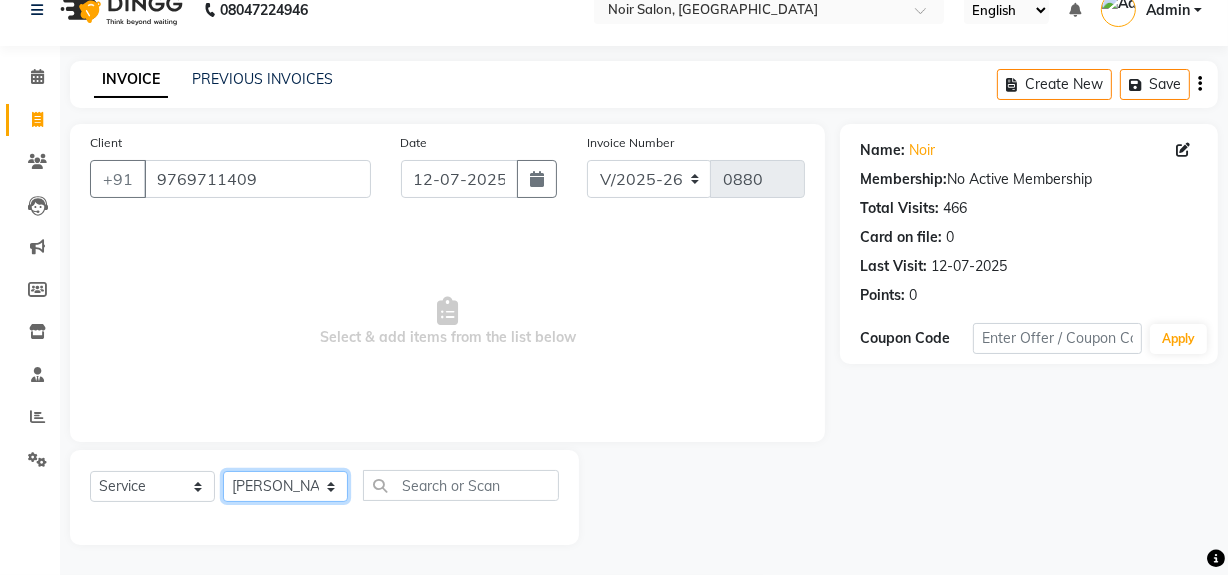 click on "Select Stylist [PERSON_NAME] [PERSON_NAME] Noir (Login) [PERSON_NAME]  Sumit  [PERSON_NAME]  Zaid" 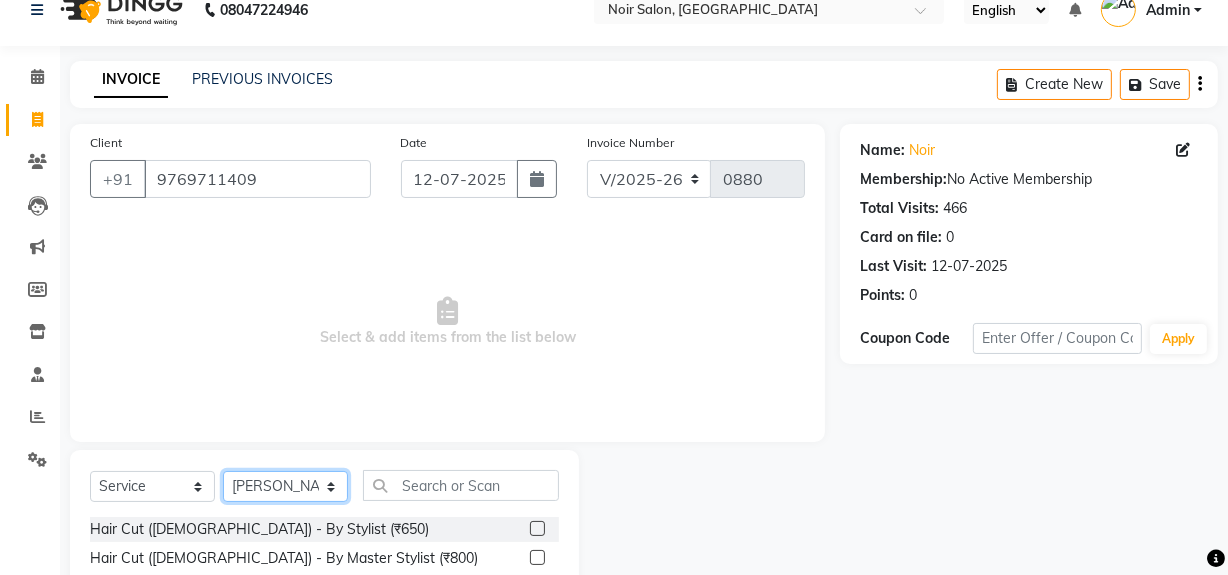 scroll, scrollTop: 226, scrollLeft: 0, axis: vertical 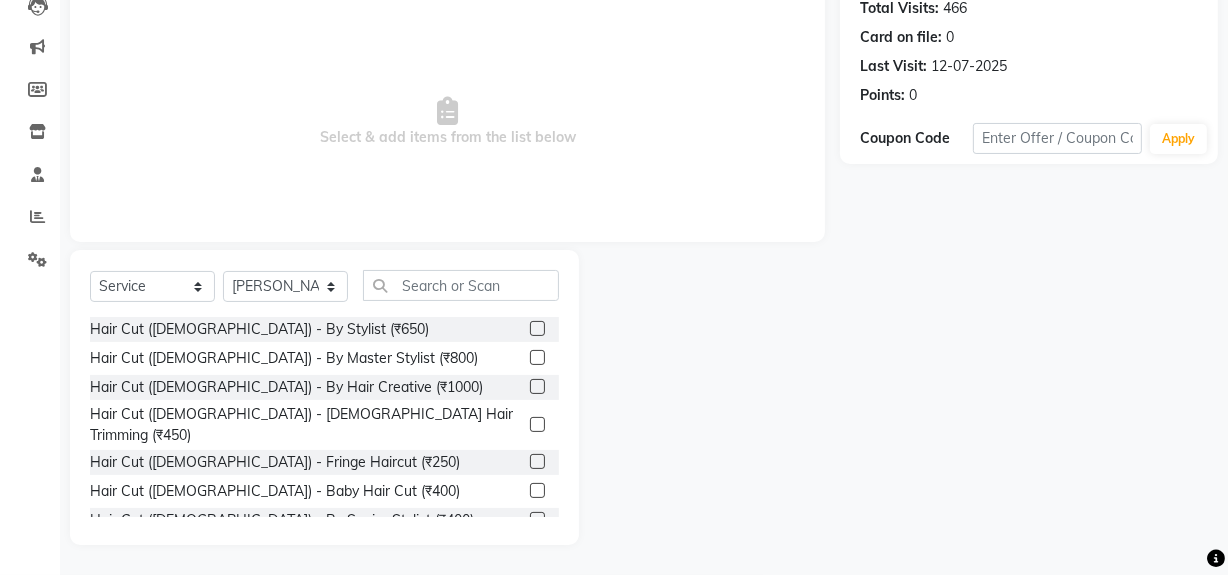 click on "Select  Service  Product  Membership  Package Voucher Prepaid Gift Card  Select Stylist [PERSON_NAME] [PERSON_NAME] Noir (Login) [PERSON_NAME]  Sumit  [PERSON_NAME]  Zaid  Hair Cut ([DEMOGRAPHIC_DATA]) - By Stylist (₹650)  Hair Cut ([DEMOGRAPHIC_DATA]) - By Master Stylist (₹800)  Hair Cut ([DEMOGRAPHIC_DATA]) - By Hair Creative (₹1000)  Hair Cut ([DEMOGRAPHIC_DATA]) - [DEMOGRAPHIC_DATA] Hair Trimming (₹450)  Hair Cut ([DEMOGRAPHIC_DATA]) - Fringe Haircut (₹250)  Hair Cut ([DEMOGRAPHIC_DATA]) - Baby Hair Cut (₹400)  Hair Cut ([DEMOGRAPHIC_DATA]) - By Senior Stylist (₹400)  Hair Cut ([DEMOGRAPHIC_DATA]) - By Stylist (₹250)  [DEMOGRAPHIC_DATA] Hair Wash  (₹150)  Hair Cut ([DEMOGRAPHIC_DATA]) - Hair Tattoo (₹180)  [PERSON_NAME] Trim (₹150)  Styling  ([DEMOGRAPHIC_DATA])  (₹150)  [PERSON_NAME] Color (₹300)  Color - Moustache / Sidelocks (₹150)  Shave (₹100)  Hairwash  - Hair Above & Below Shoulder (₹300)  Hairwash  - Hair Upto Waist (₹450)  Hairwash  - Hair Below Waist (₹650)  Sulphate Free Shampoo Wash - Hair Above & Below Shoulder (₹400)  Sulphate Free Shampoo Wash - Hair Upto Waist (₹650)  Sulphate Free Shampoo Wash - Hair Below Waist (₹700)" 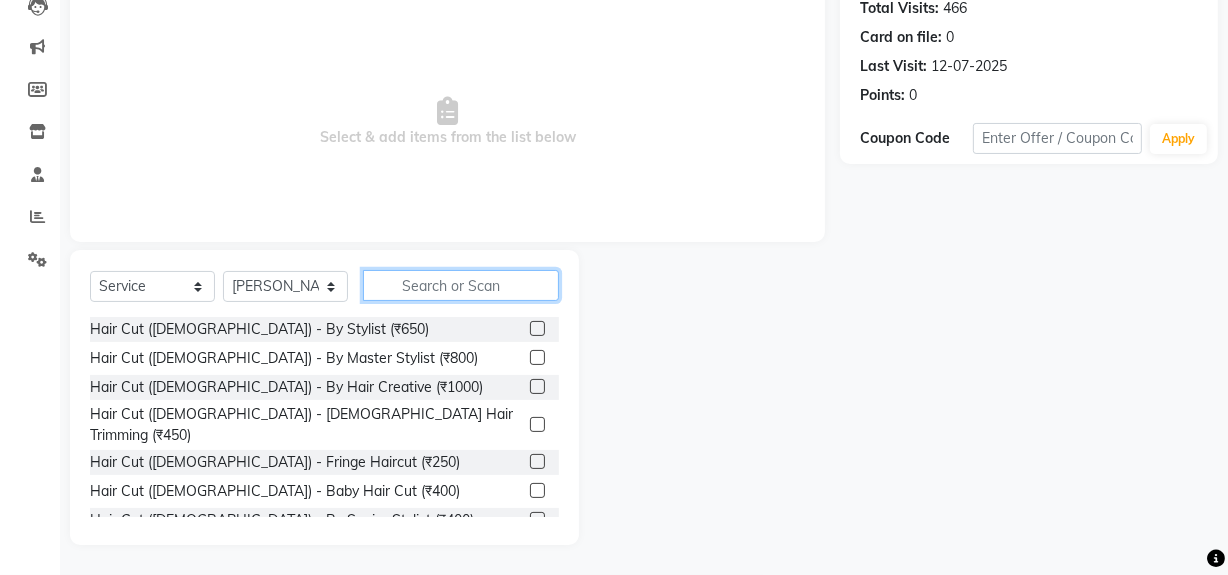 click 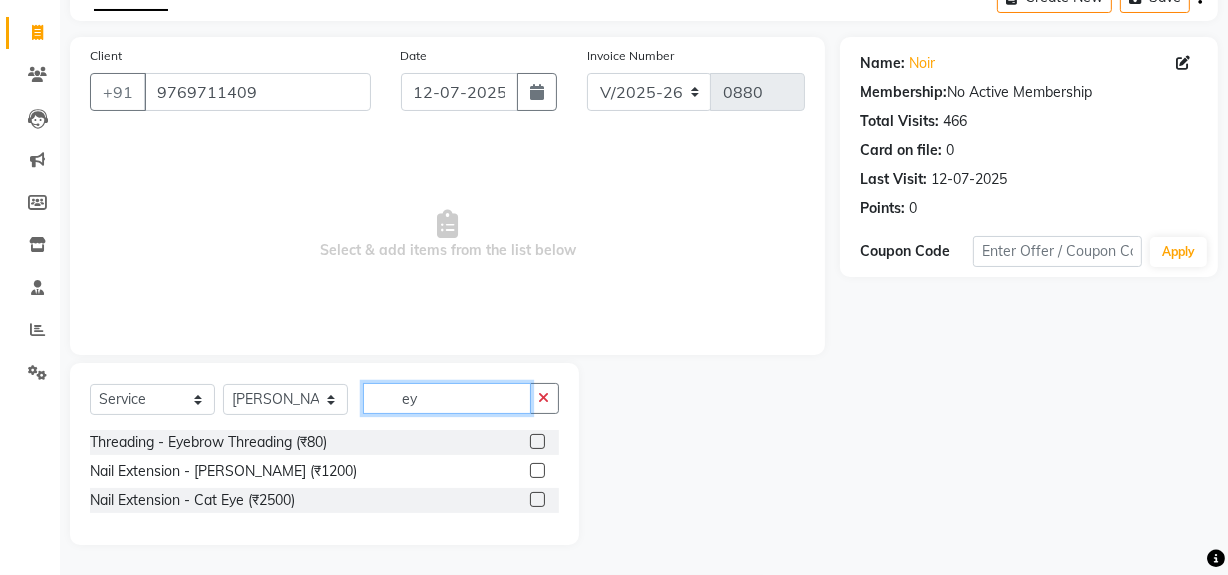 scroll, scrollTop: 112, scrollLeft: 0, axis: vertical 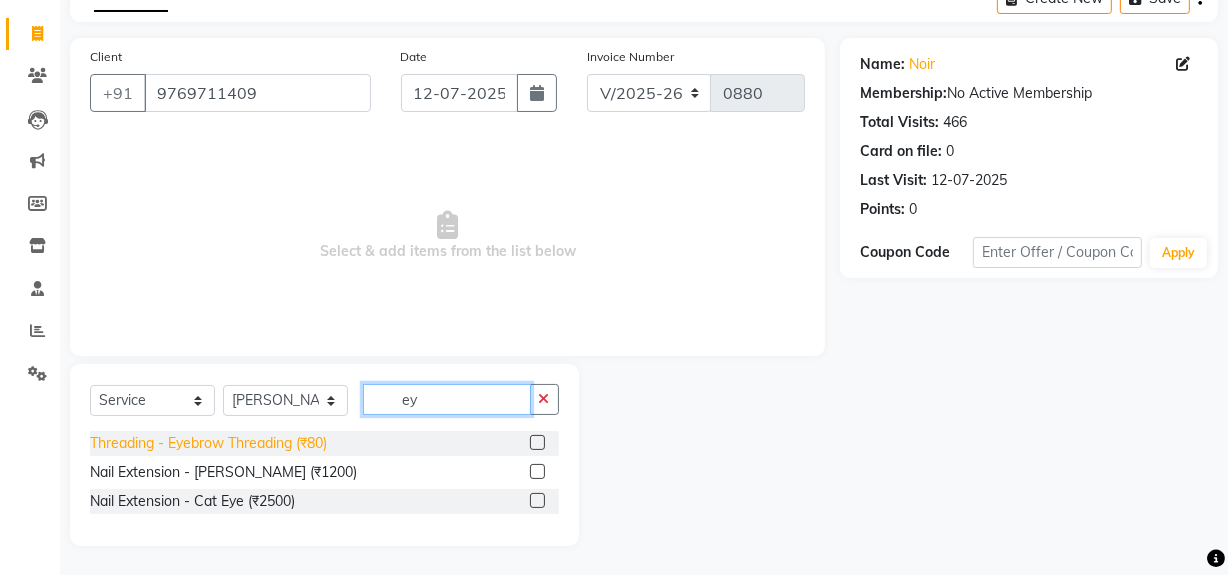 type on "ey" 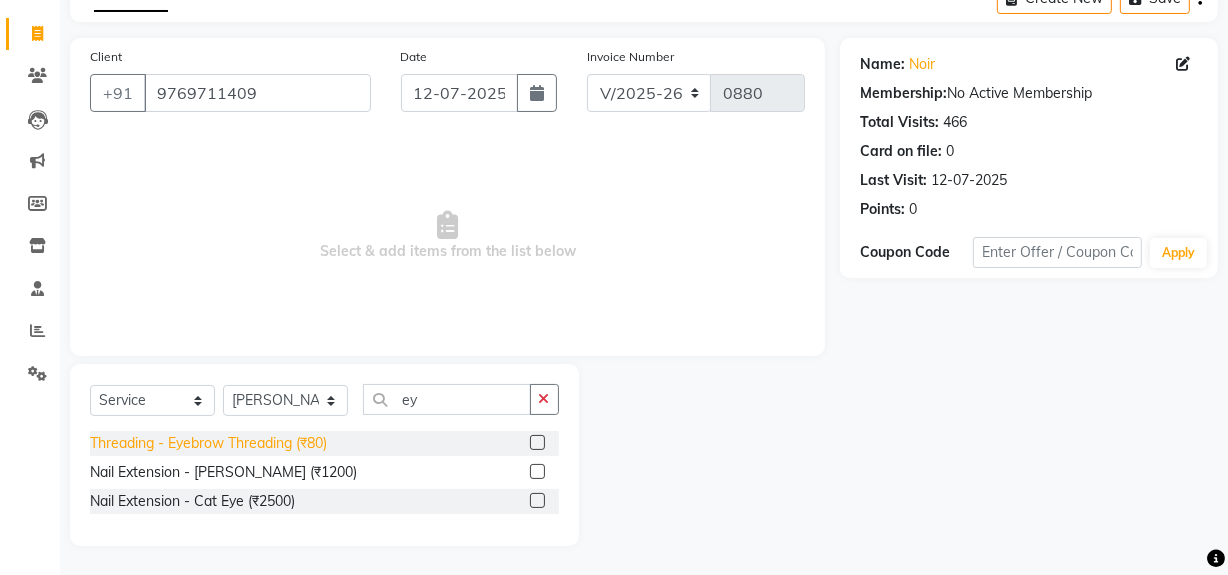 click on "Threading - Eyebrow Threading (₹80)" 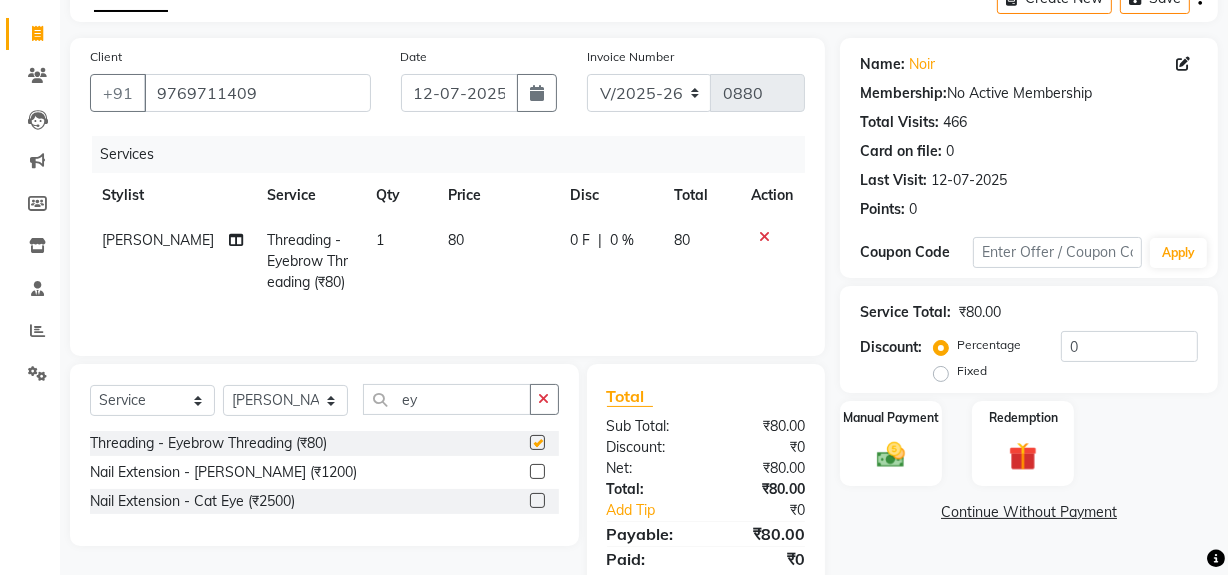 checkbox on "false" 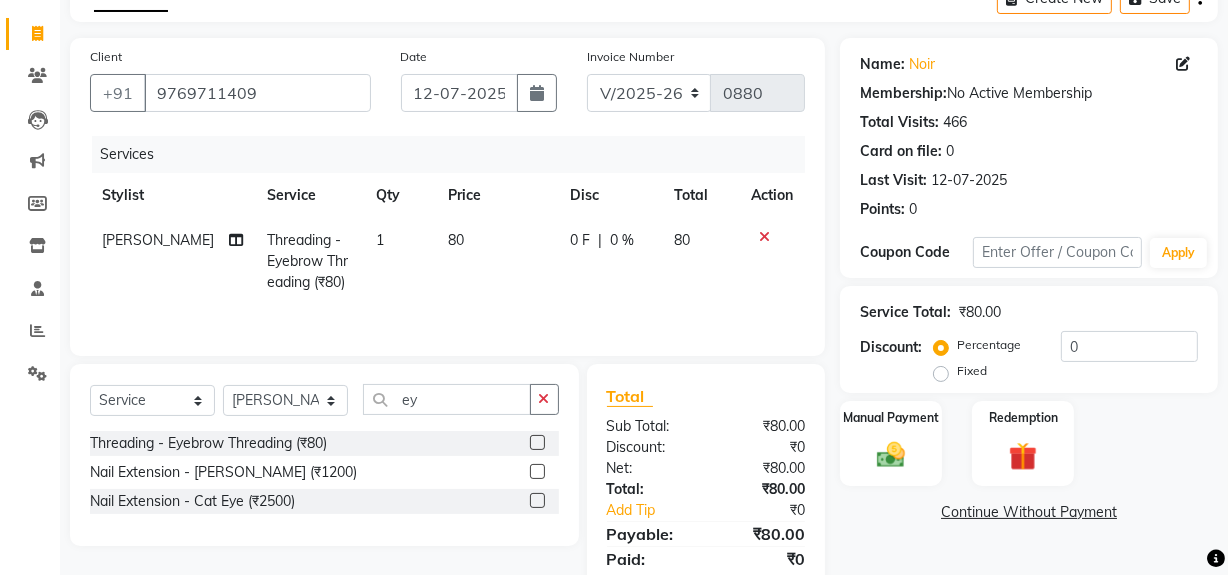 click on "80" 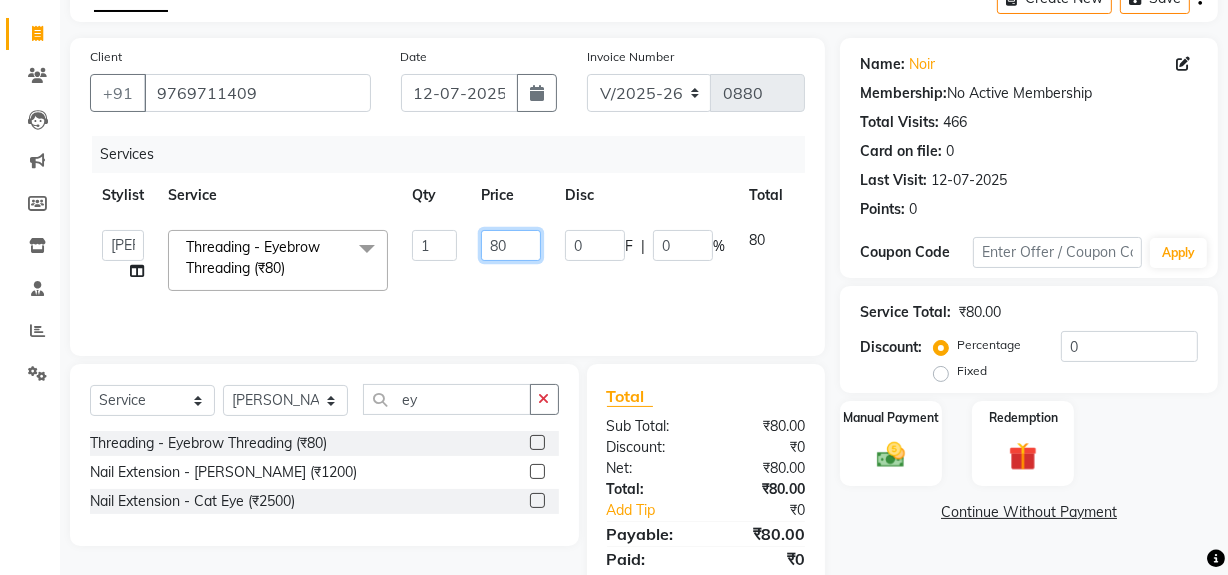 click on "80" 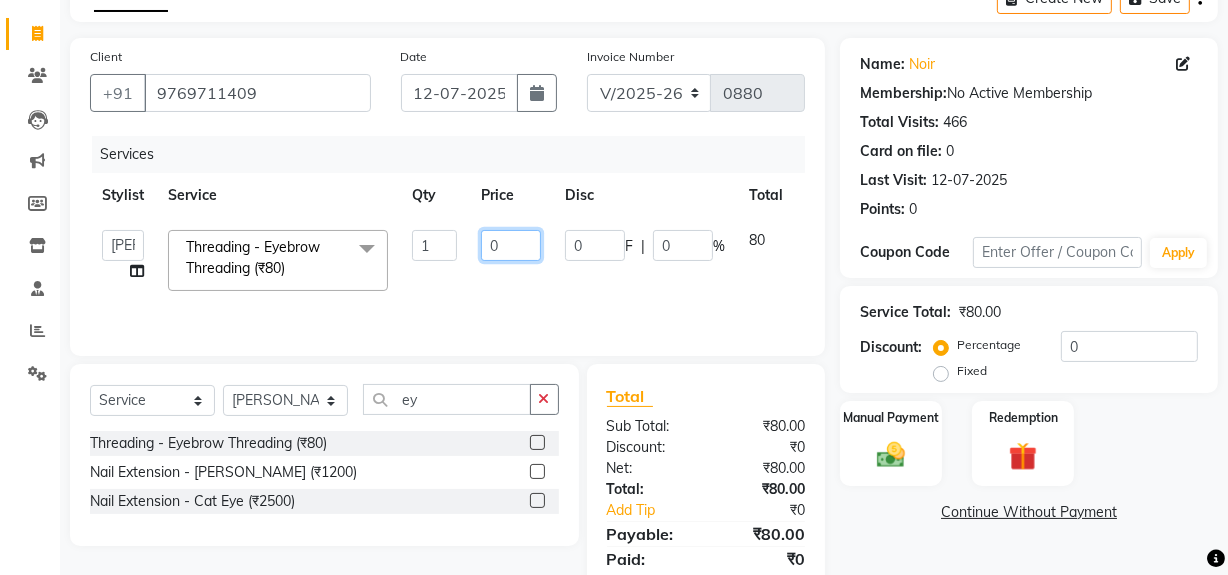 type on "60" 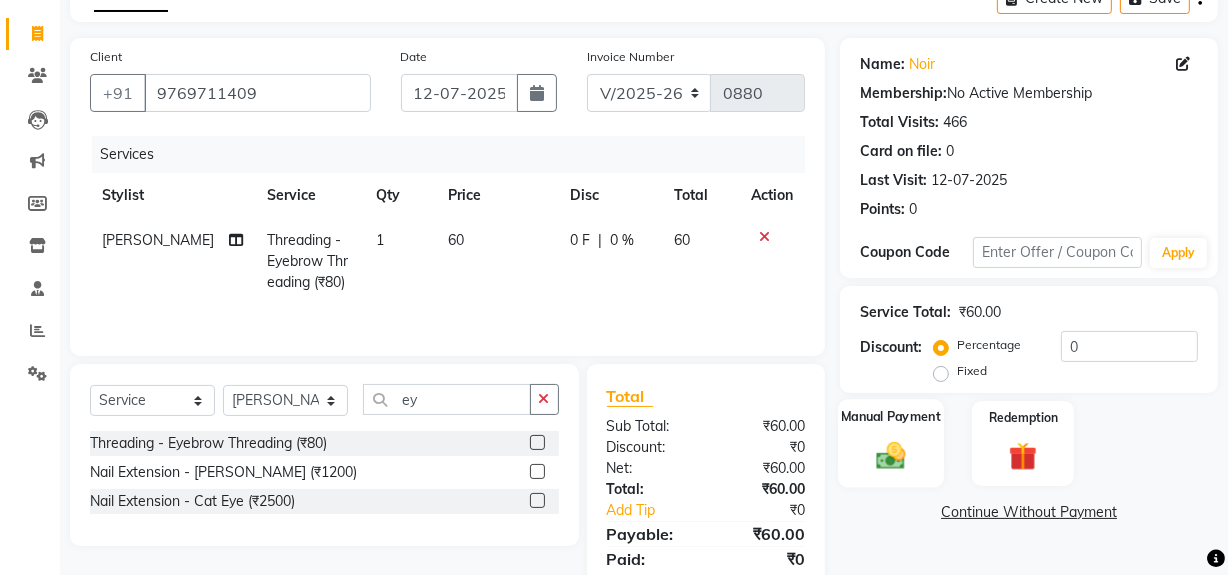 click 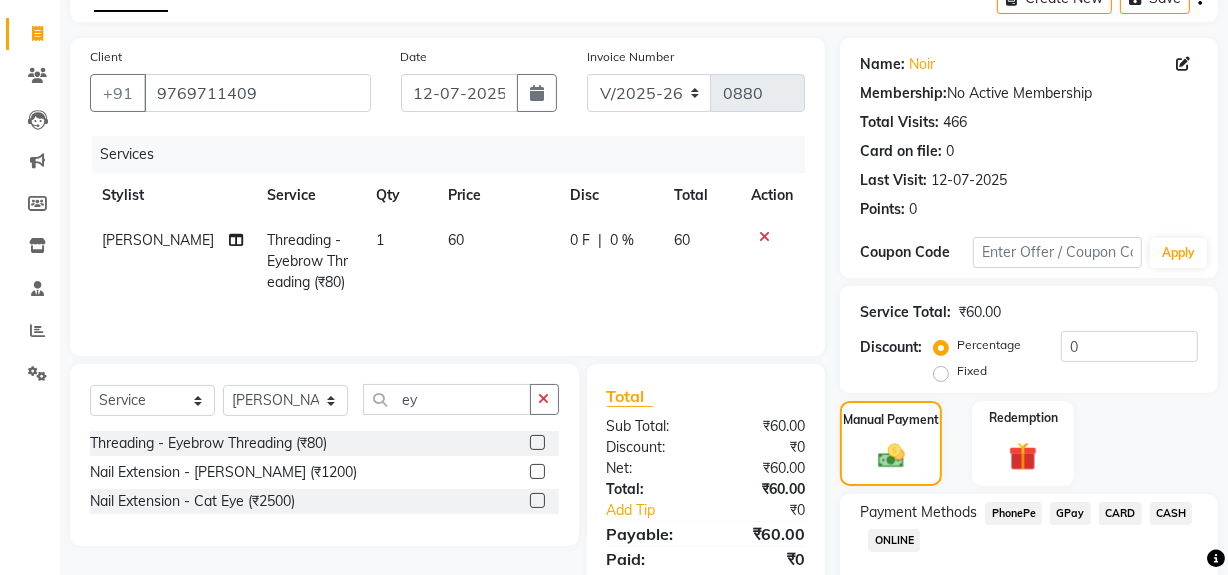 click on "60" 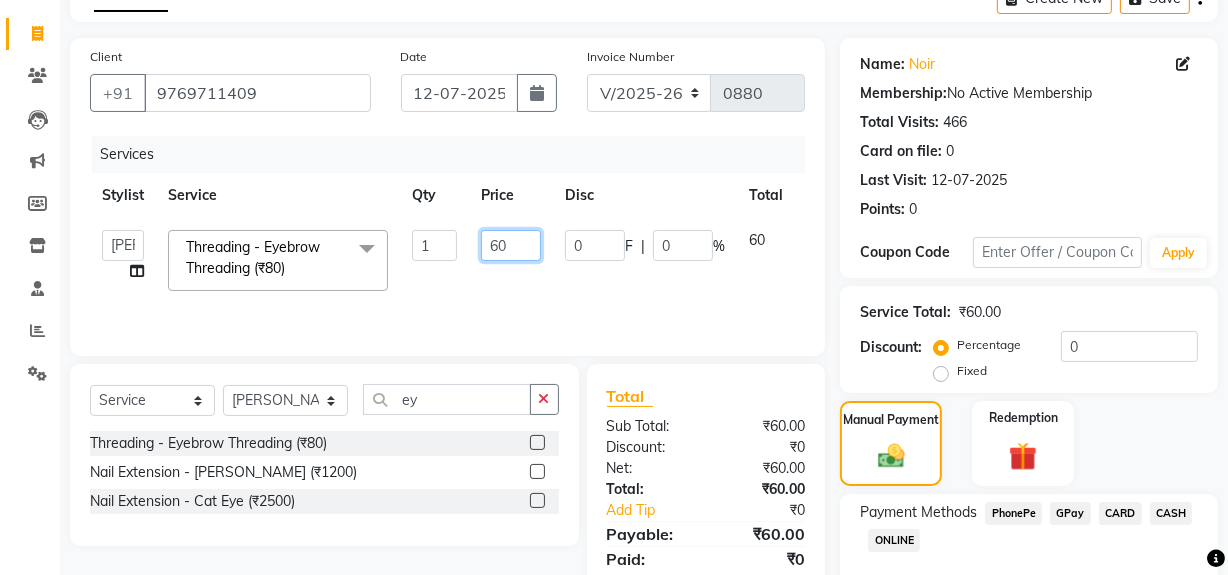 click on "60" 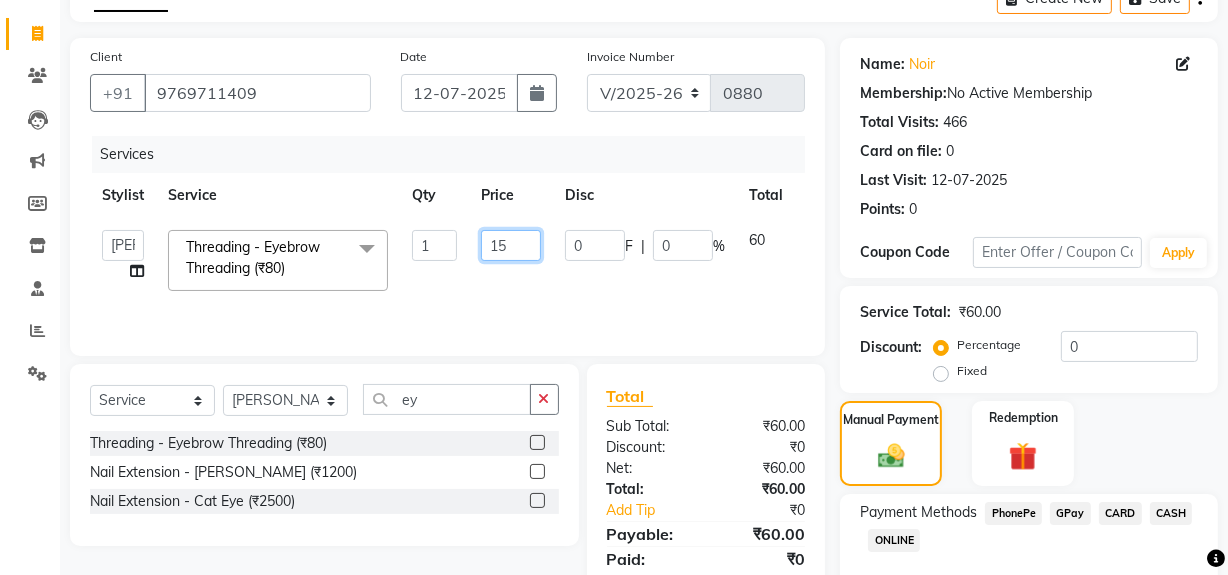type on "150" 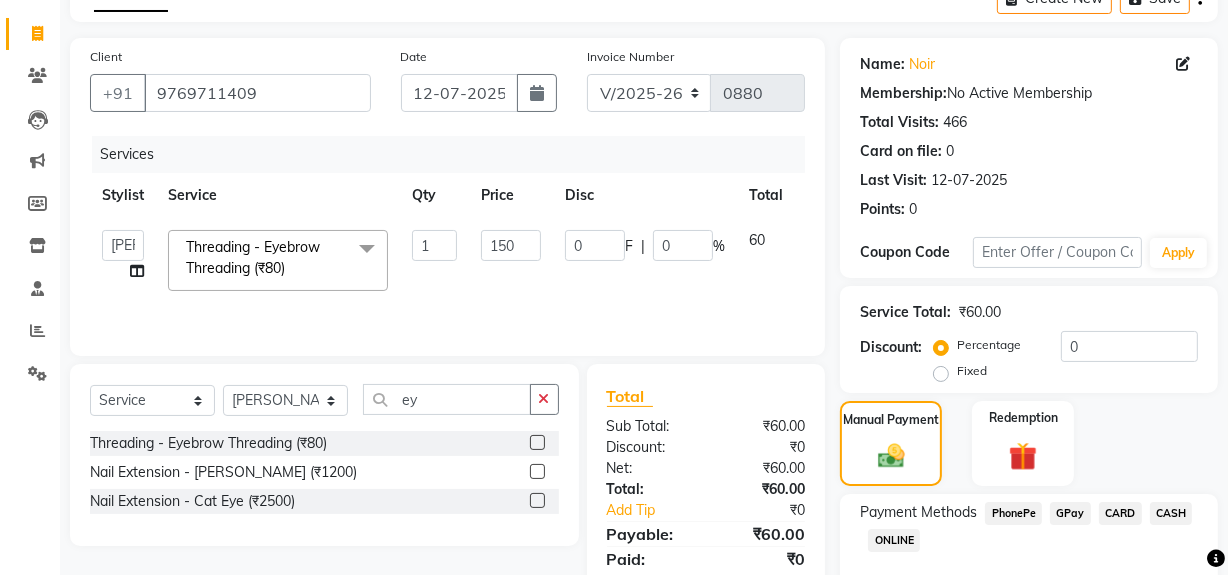 click on "0 F | 0 %" 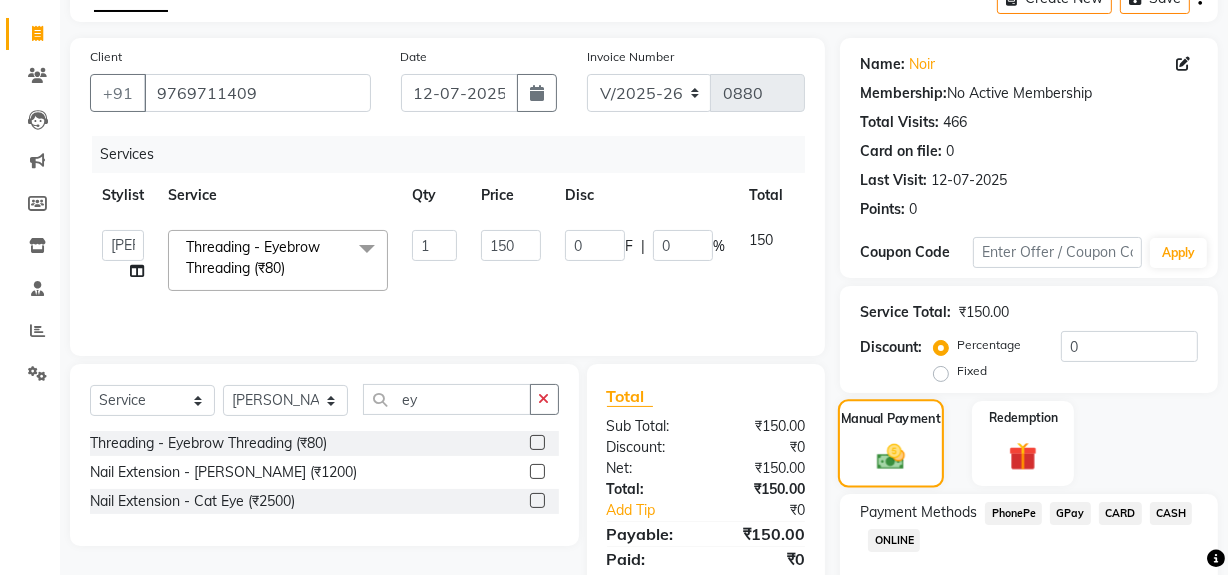 scroll, scrollTop: 220, scrollLeft: 0, axis: vertical 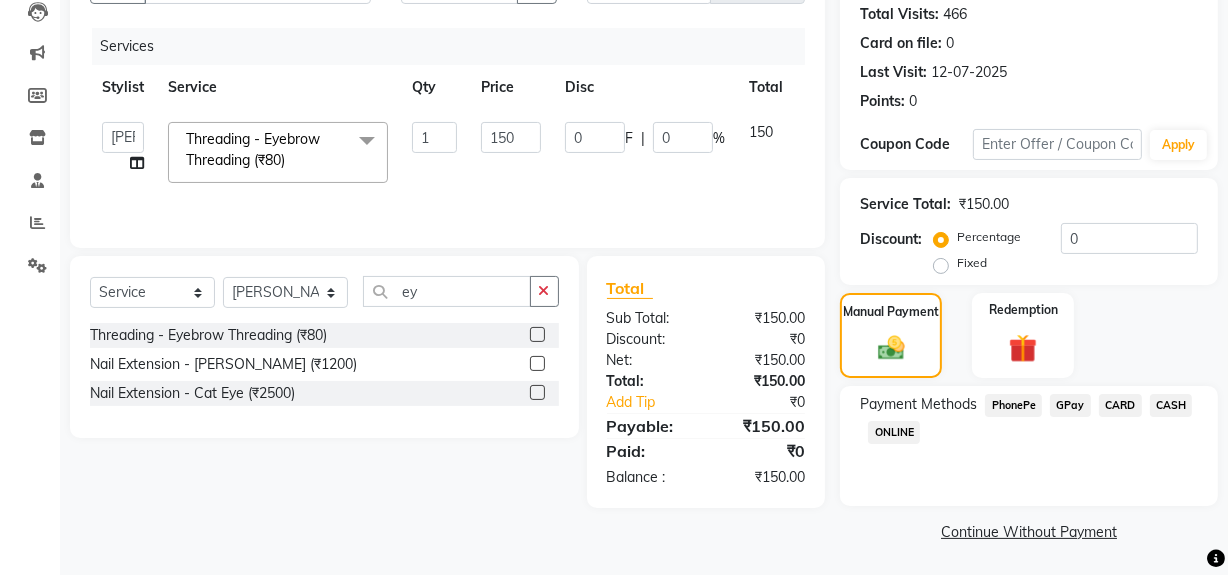click on "GPay" 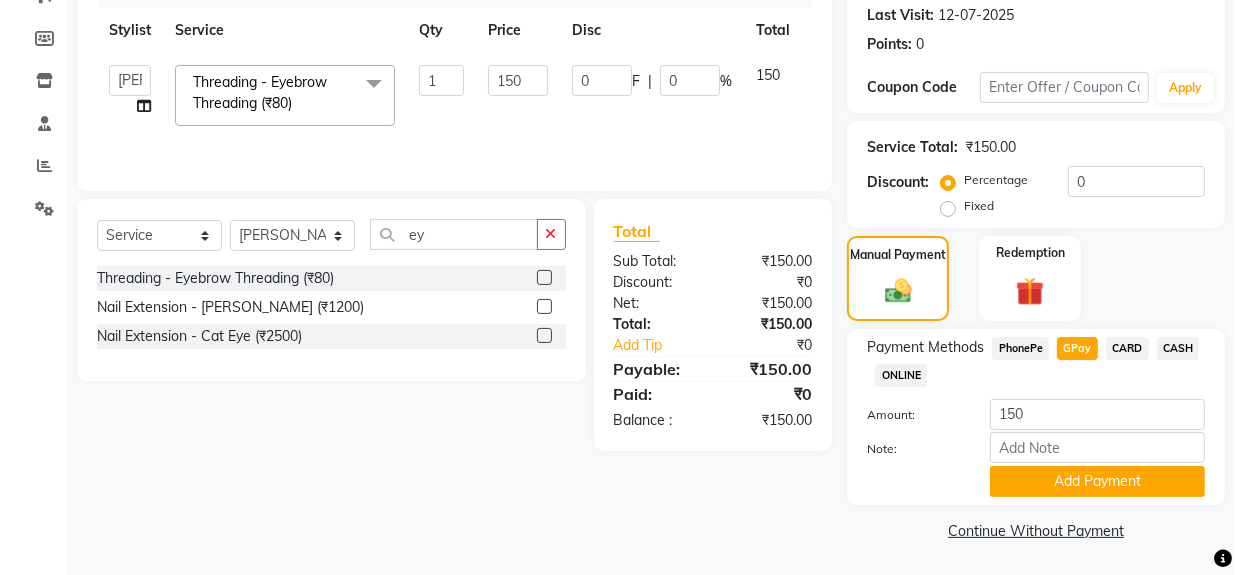 scroll, scrollTop: 0, scrollLeft: 0, axis: both 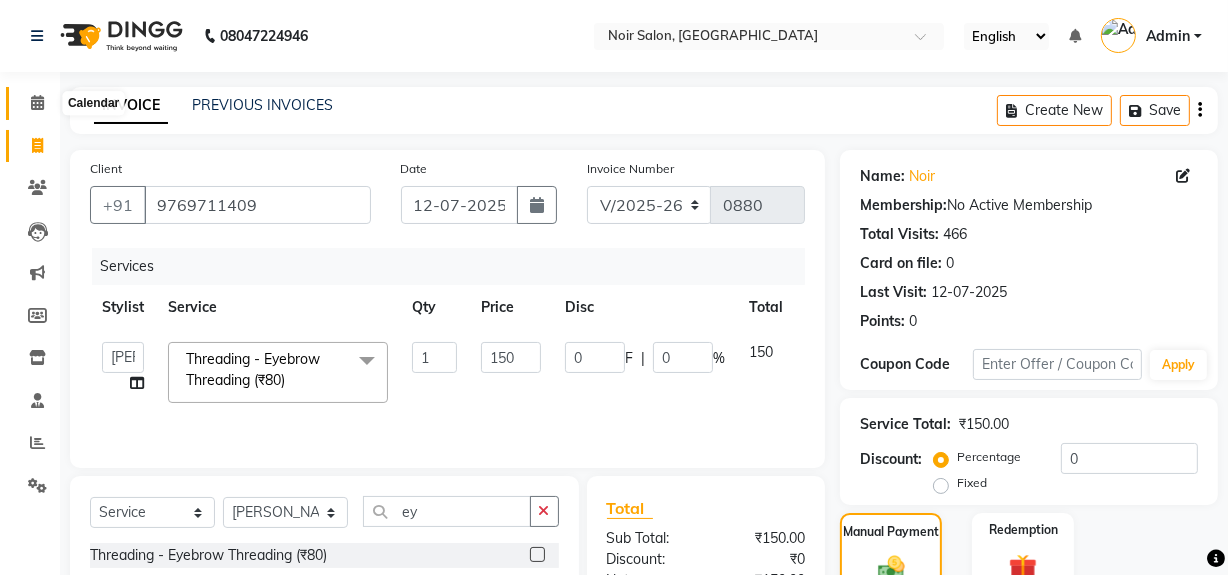 click 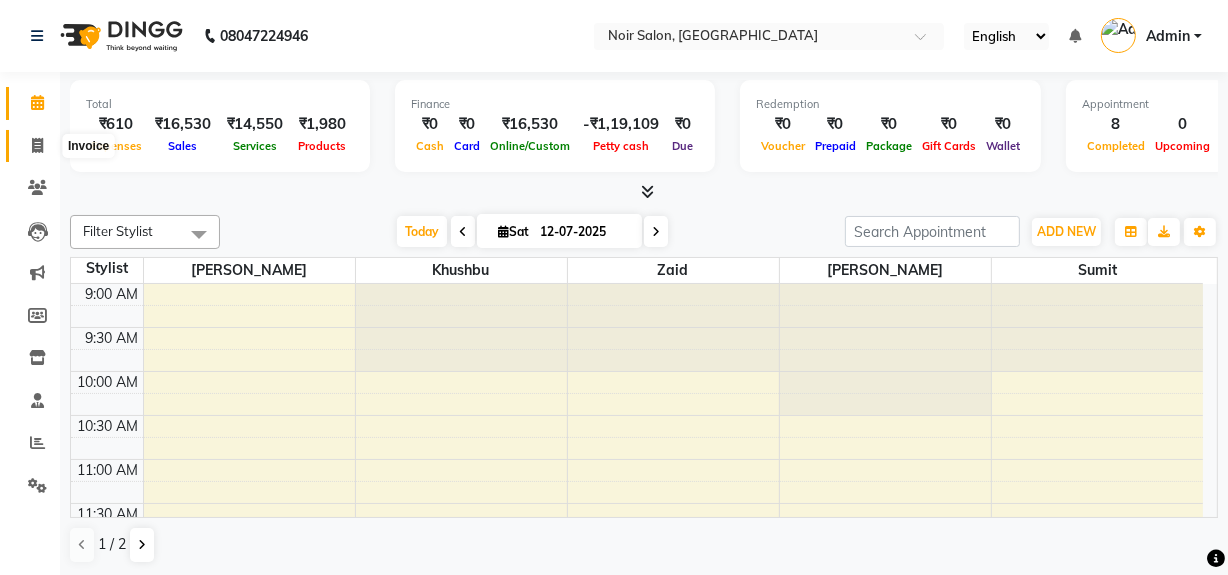 click 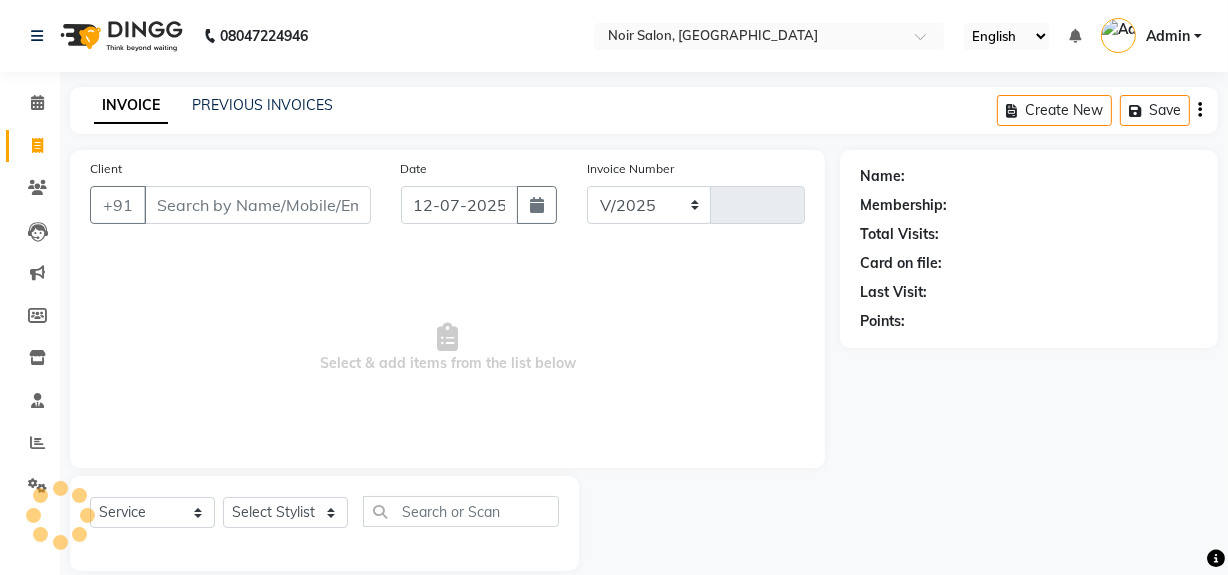 select on "5495" 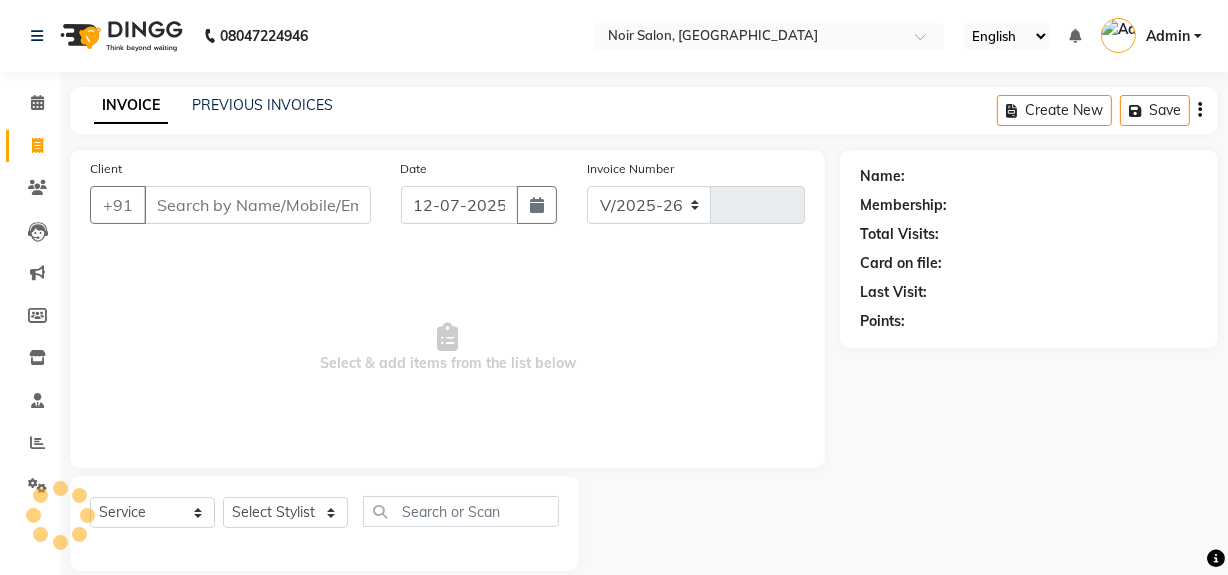 type on "0880" 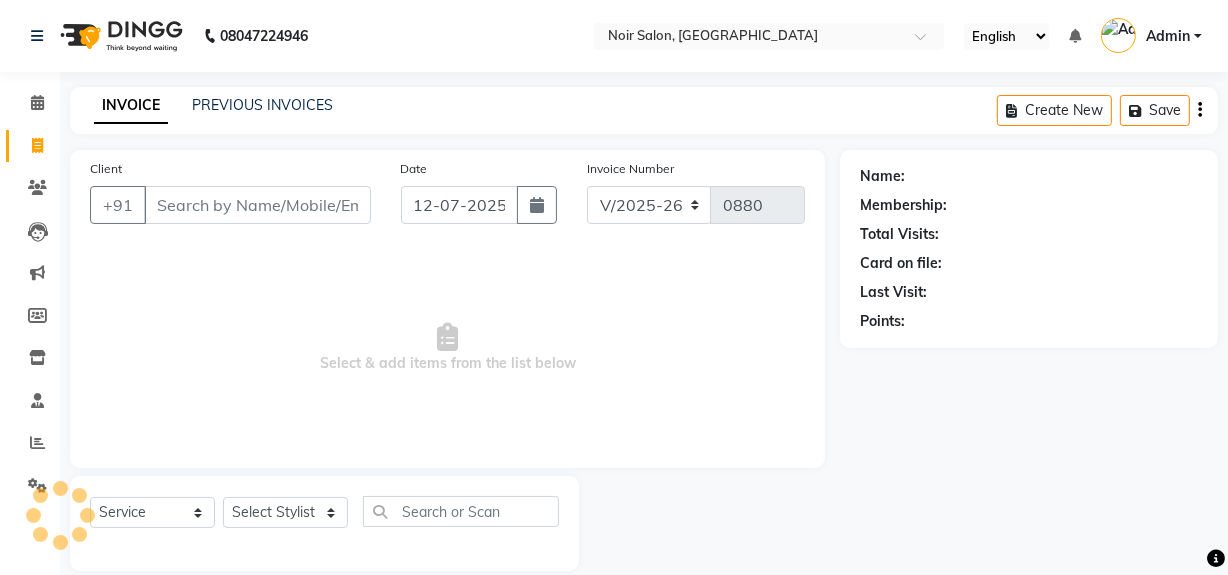 click on "Client" at bounding box center (257, 205) 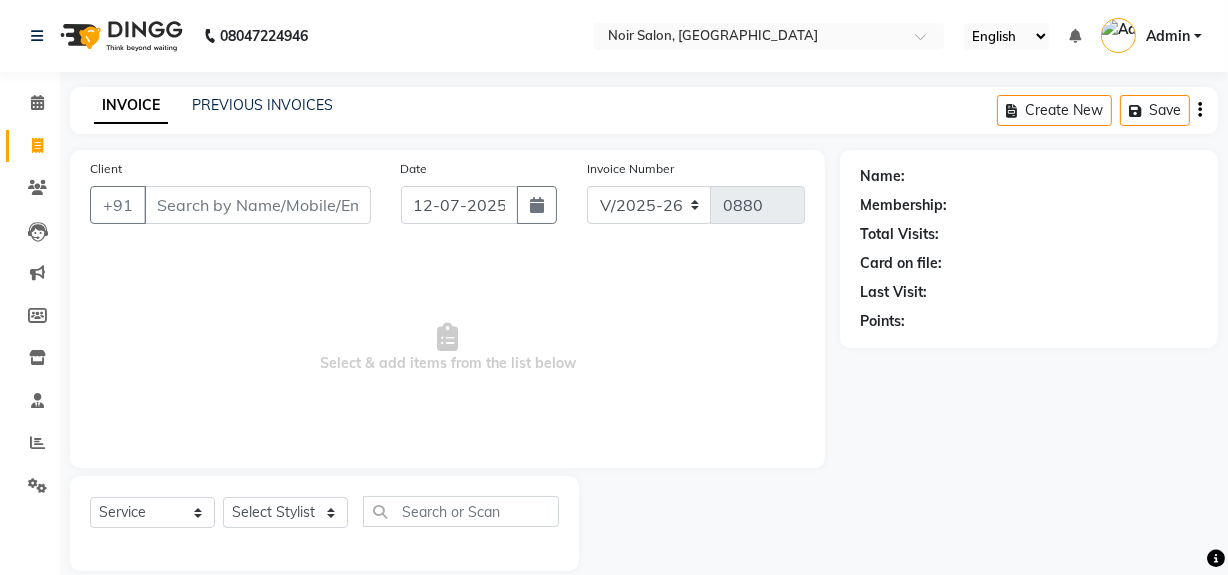 click on "Client" at bounding box center [257, 205] 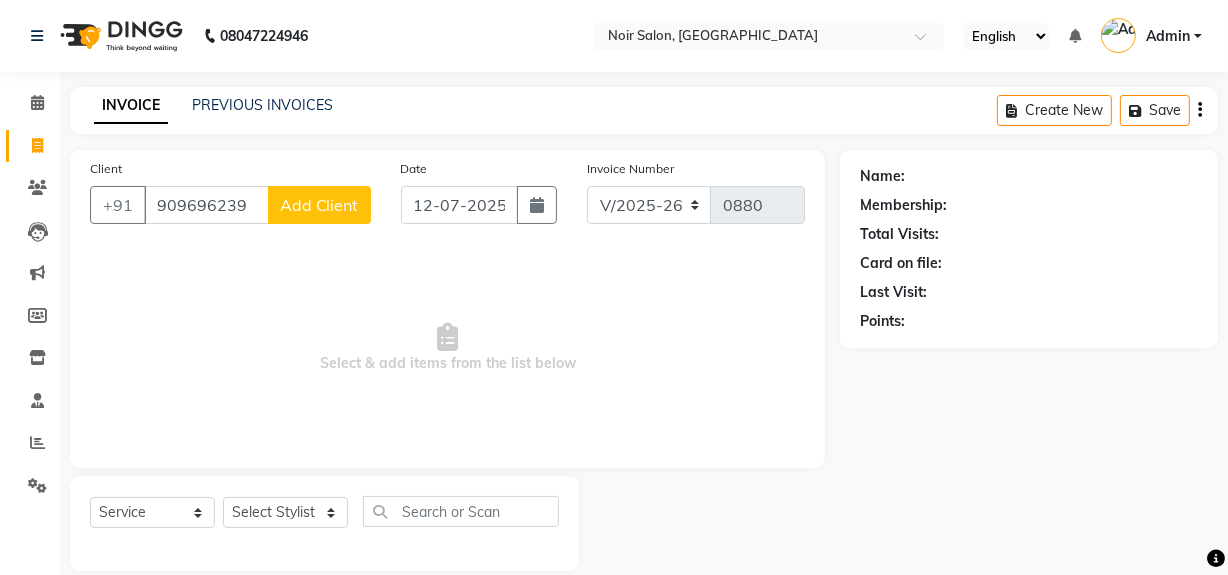 type on "909696239" 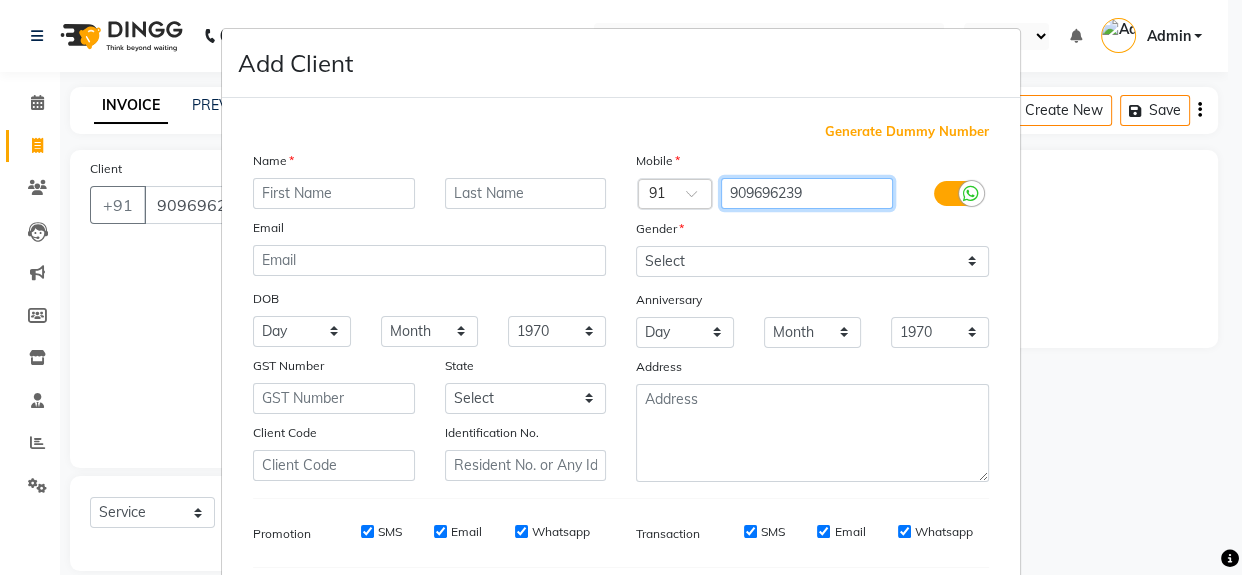 click on "909696239" at bounding box center (807, 193) 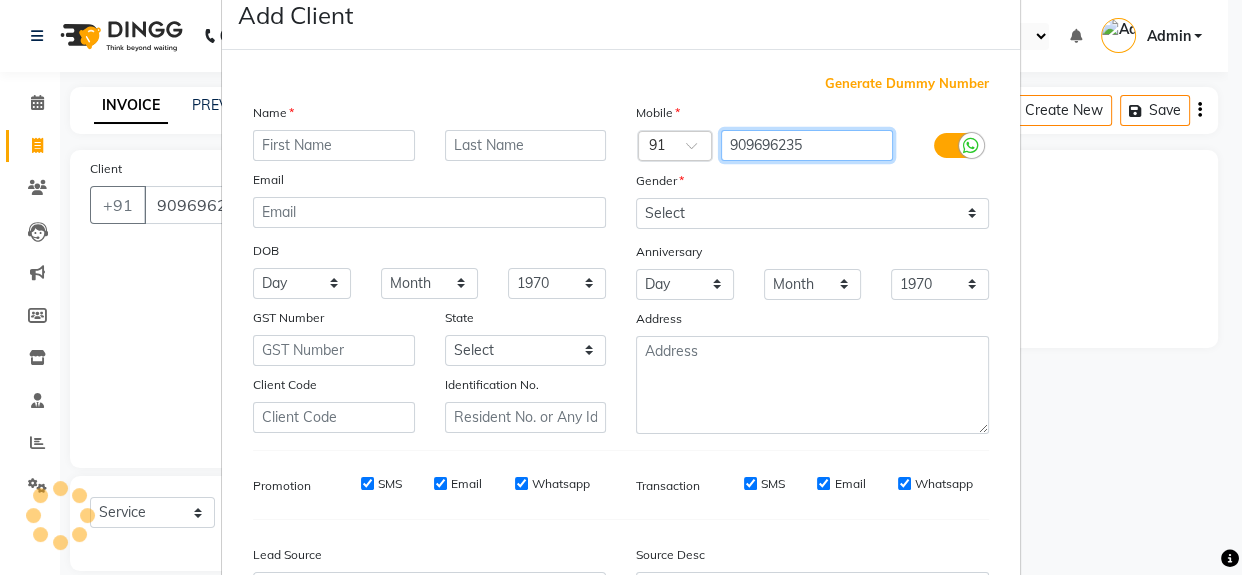 scroll, scrollTop: 278, scrollLeft: 0, axis: vertical 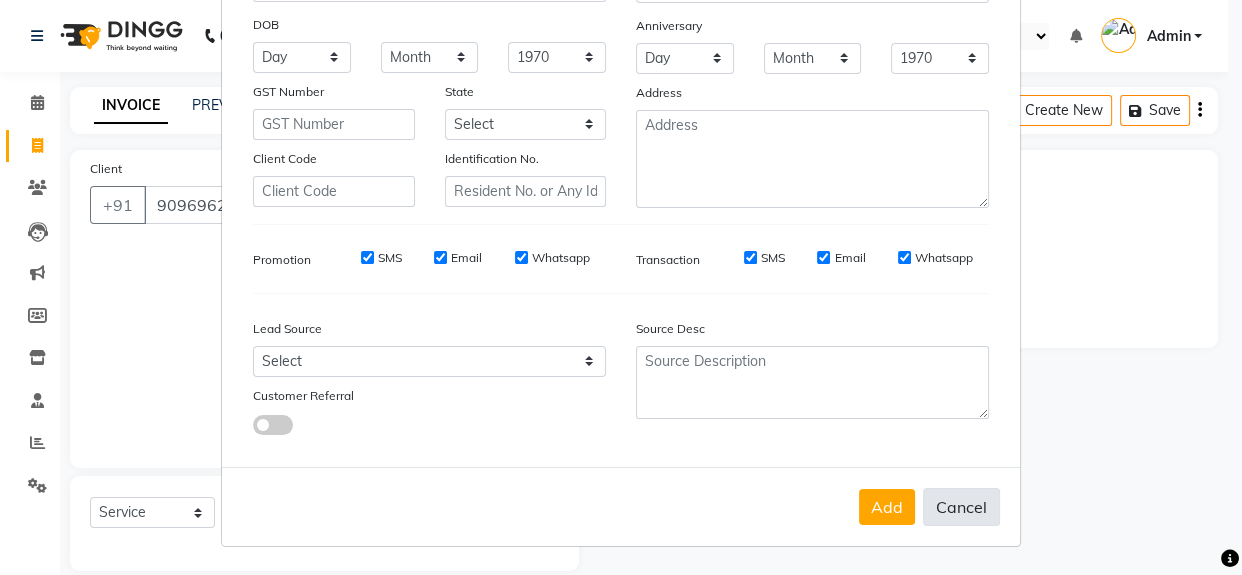 type on "909696235" 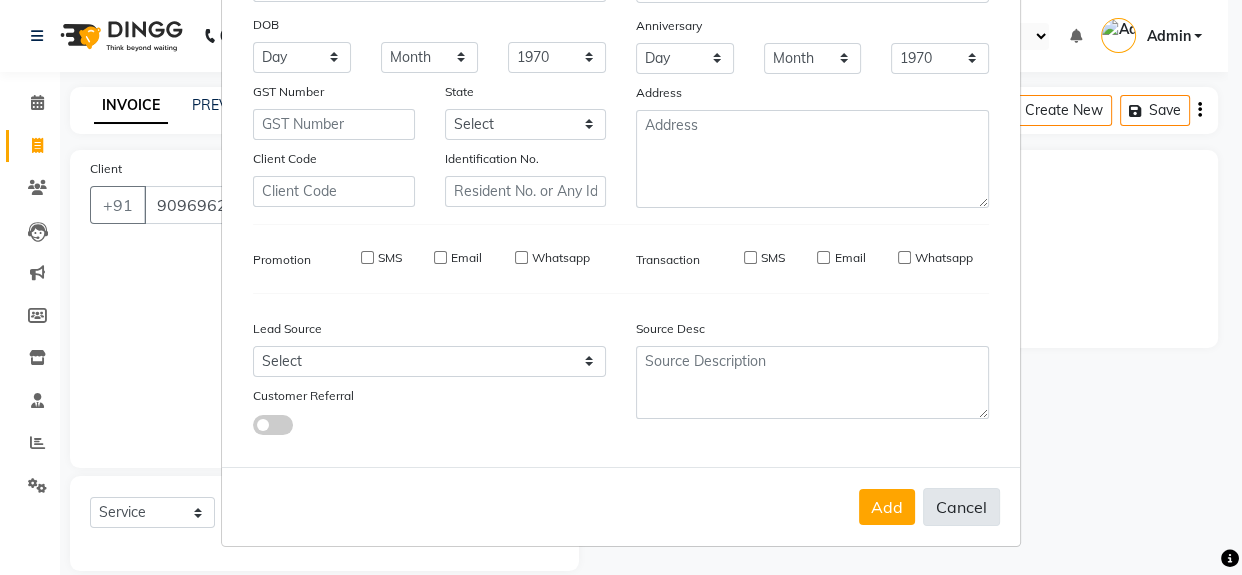 select 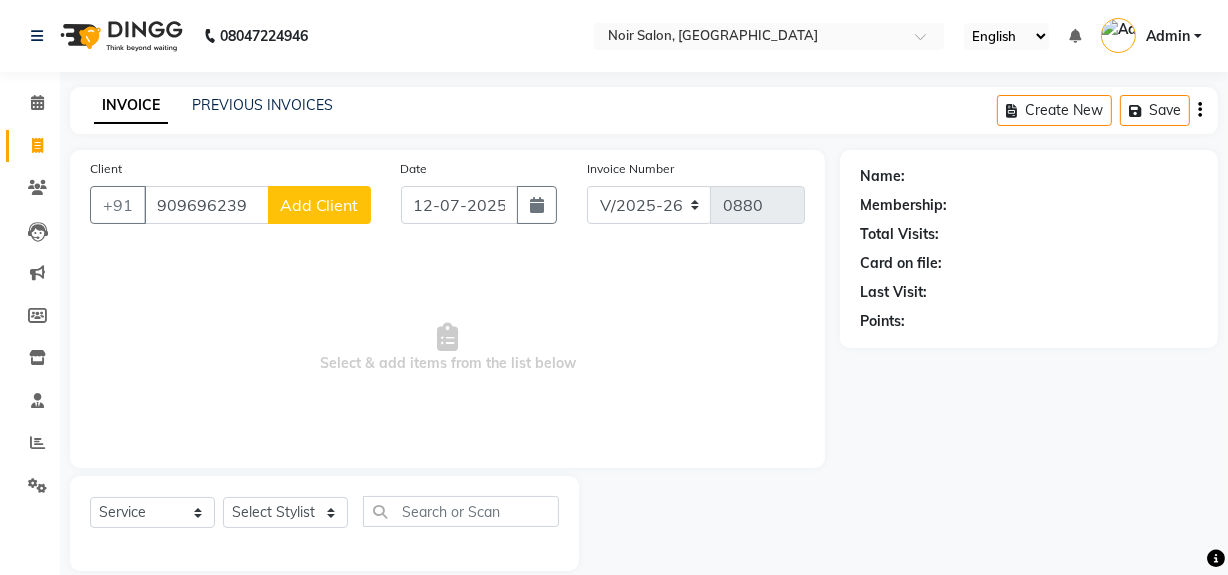 type 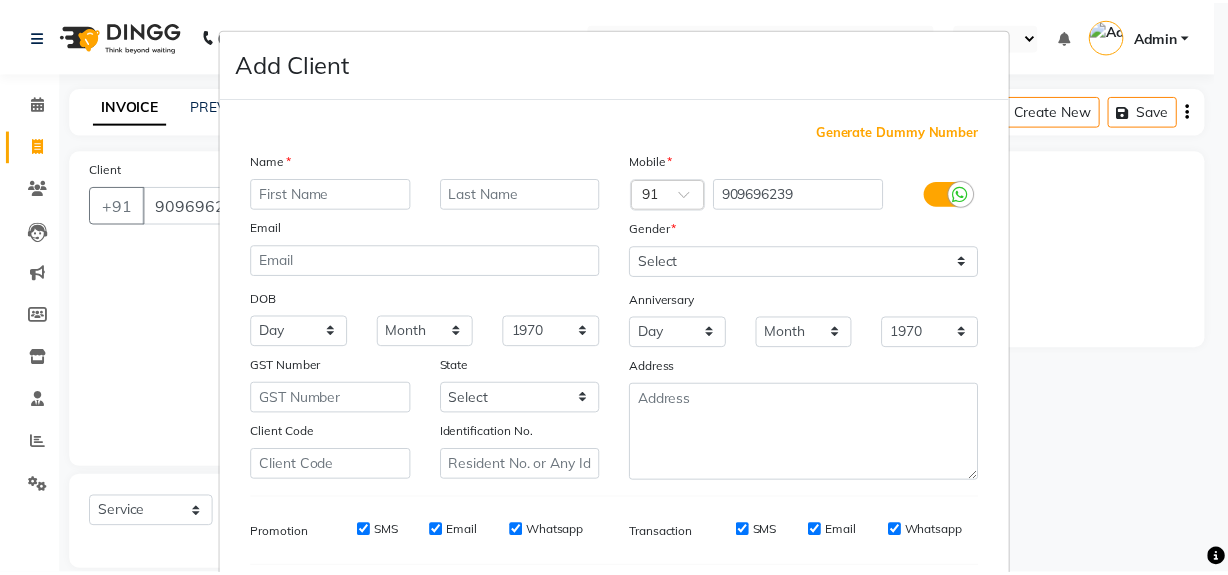 scroll, scrollTop: 278, scrollLeft: 0, axis: vertical 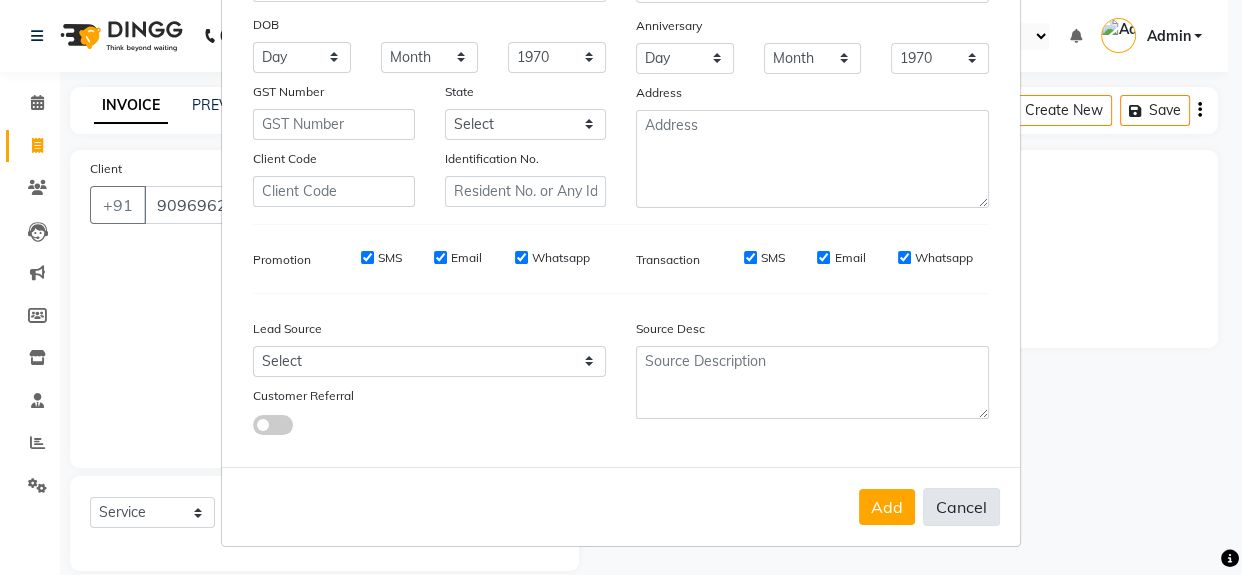 click on "Cancel" at bounding box center [961, 507] 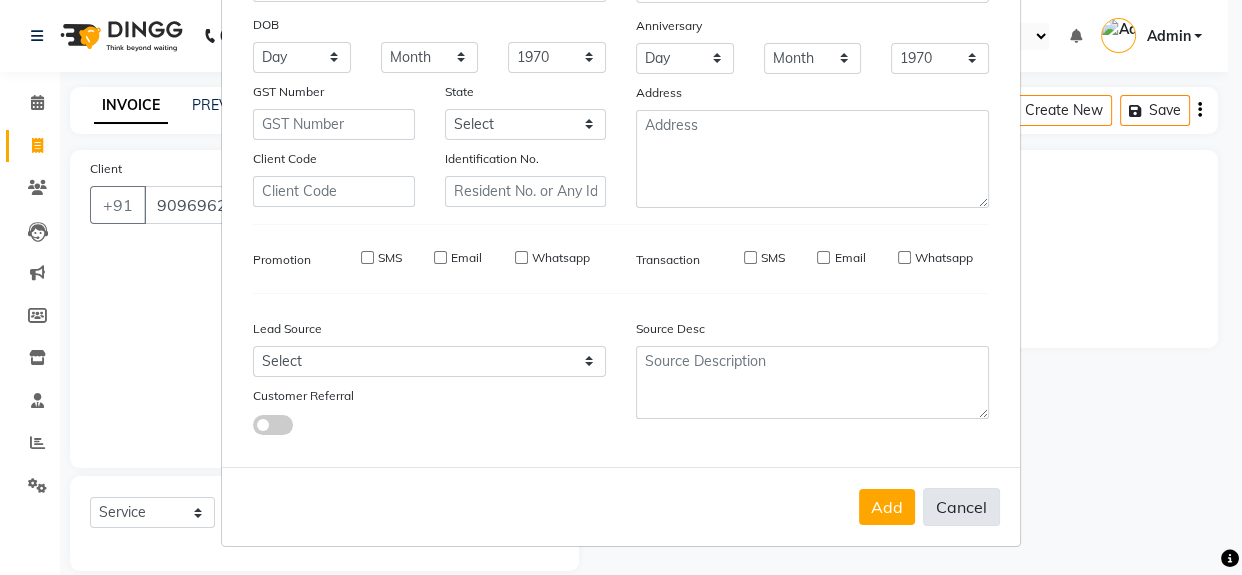 select 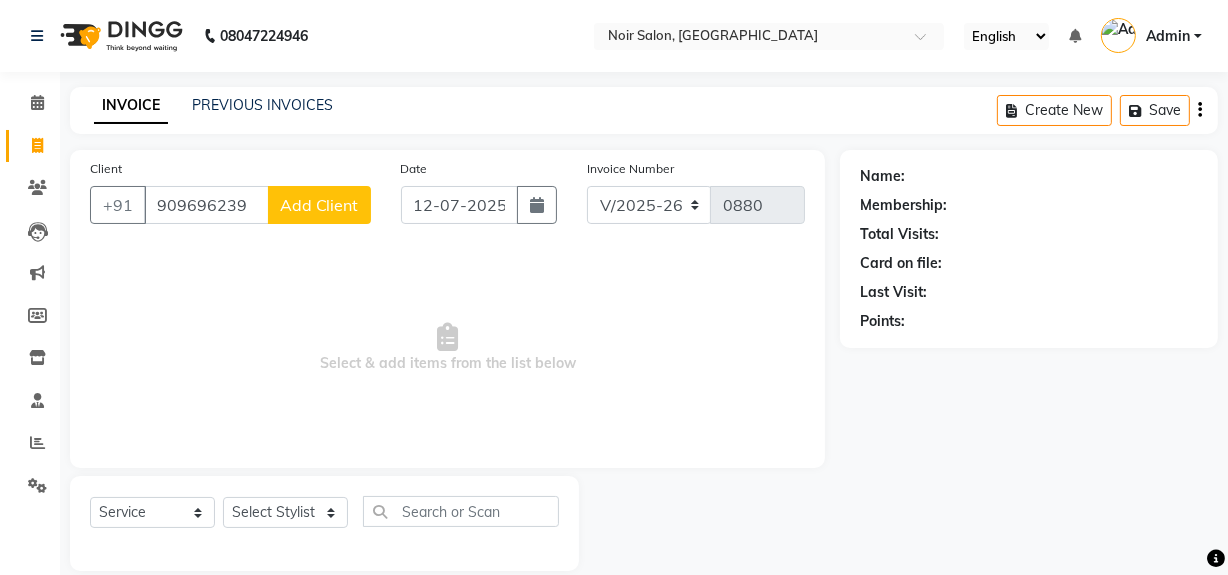 drag, startPoint x: 701, startPoint y: 363, endPoint x: 606, endPoint y: 330, distance: 100.56838 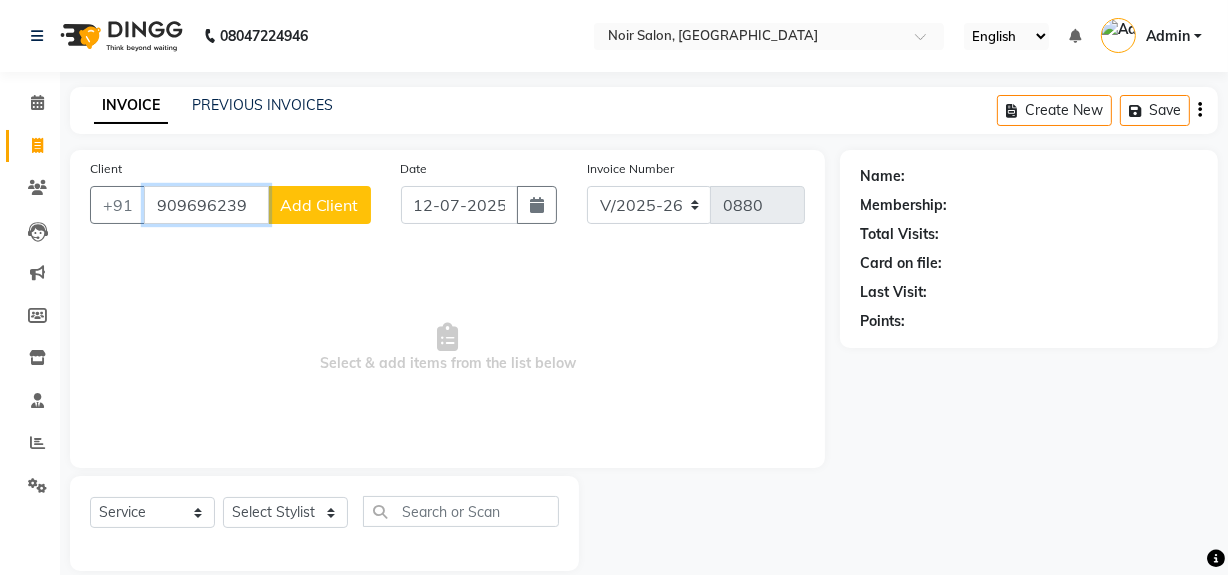 click on "909696239" at bounding box center (206, 205) 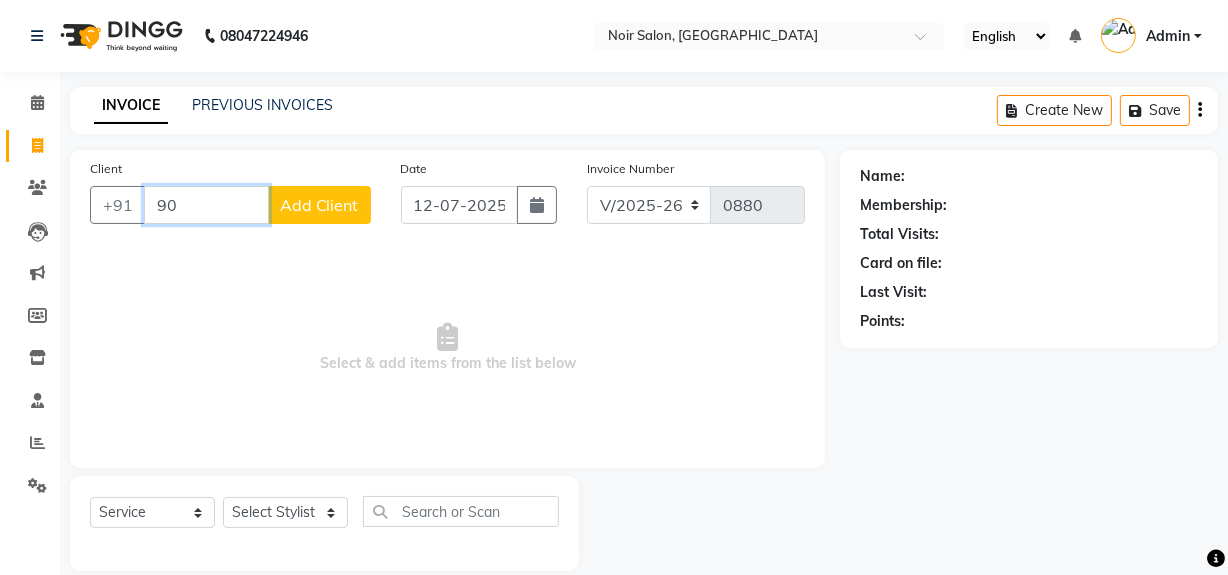 type on "9" 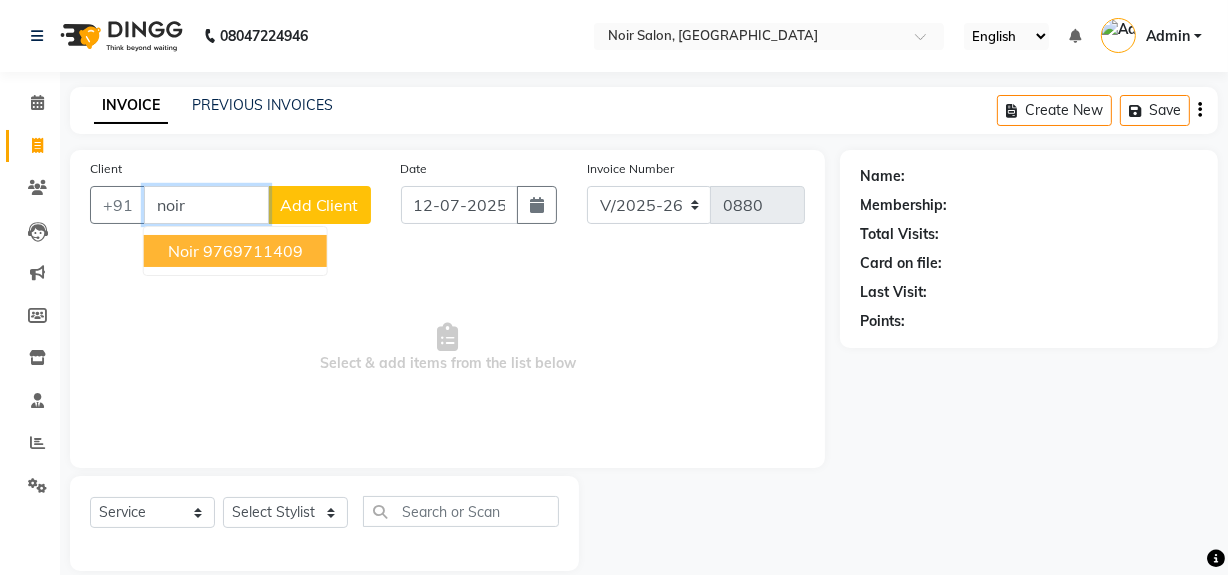 click on "Noir" at bounding box center [183, 251] 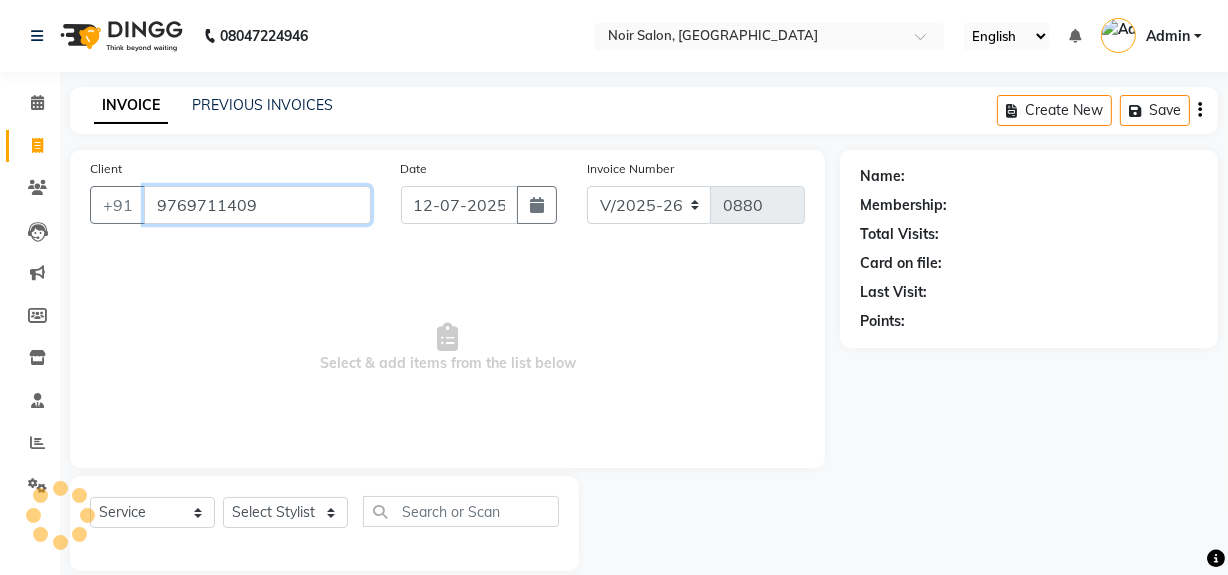 type on "9769711409" 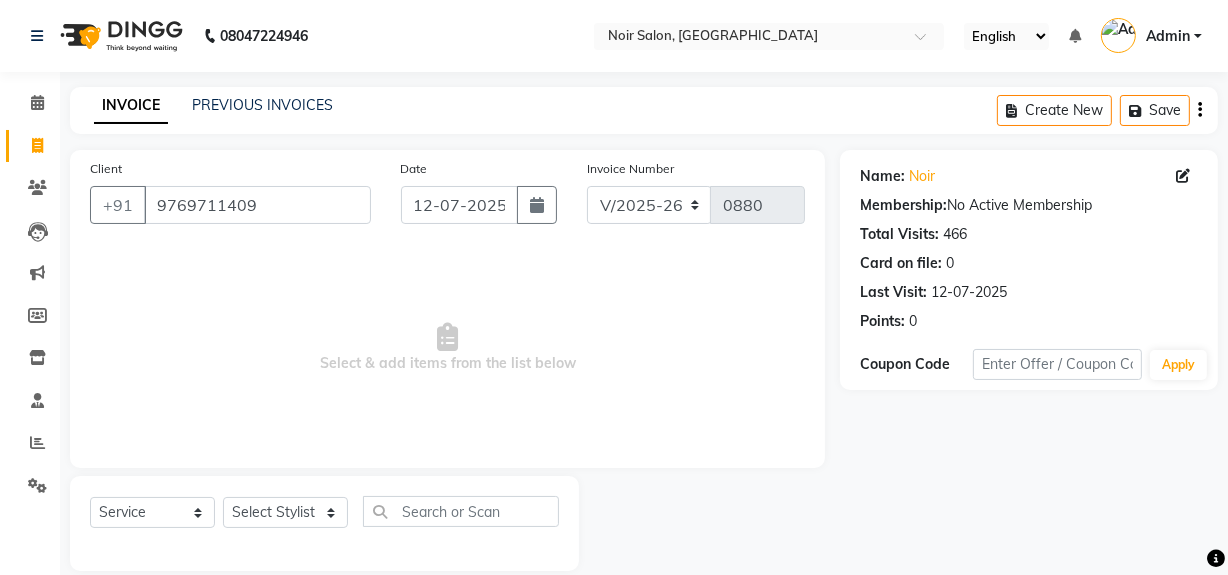 scroll, scrollTop: 26, scrollLeft: 0, axis: vertical 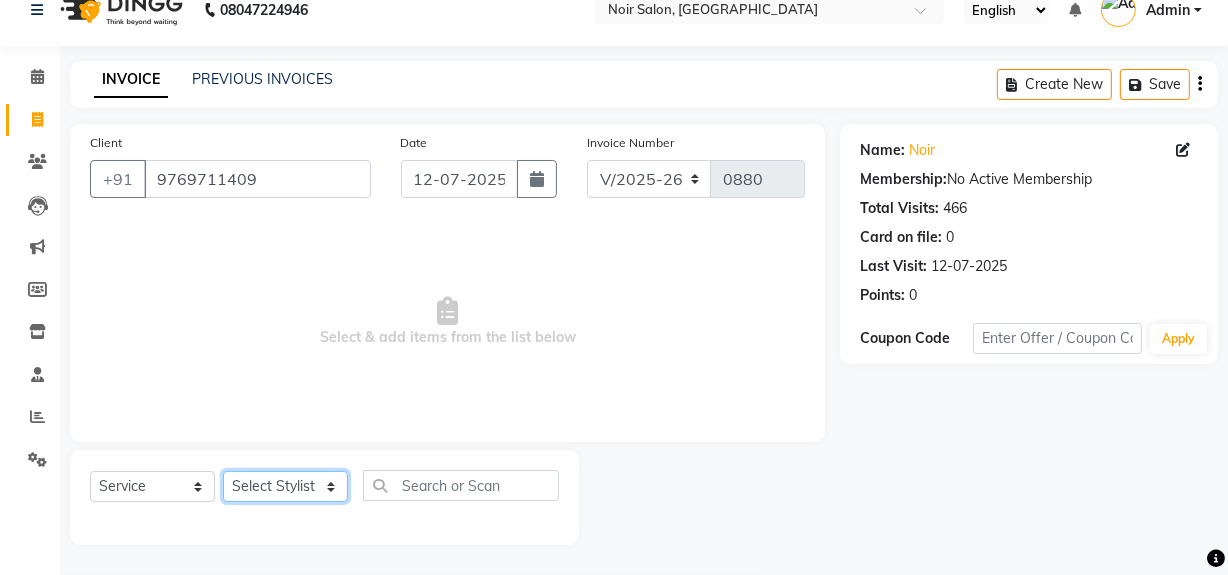 click on "Select Stylist [PERSON_NAME] [PERSON_NAME] Noir (Login) [PERSON_NAME]  Sumit  [PERSON_NAME]  Zaid" 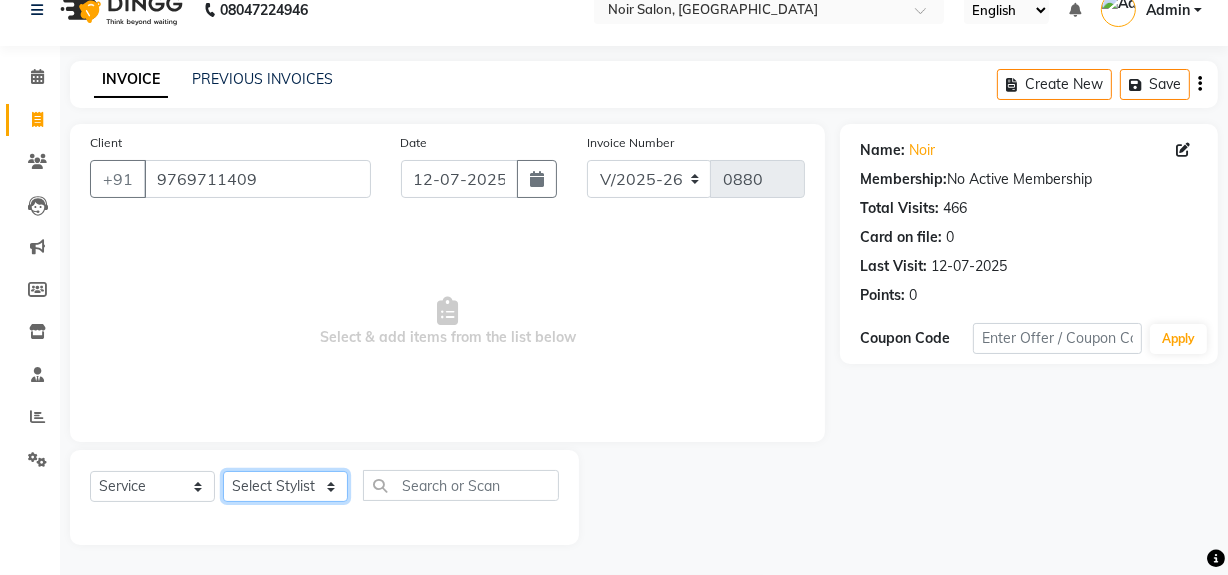 select on "49824" 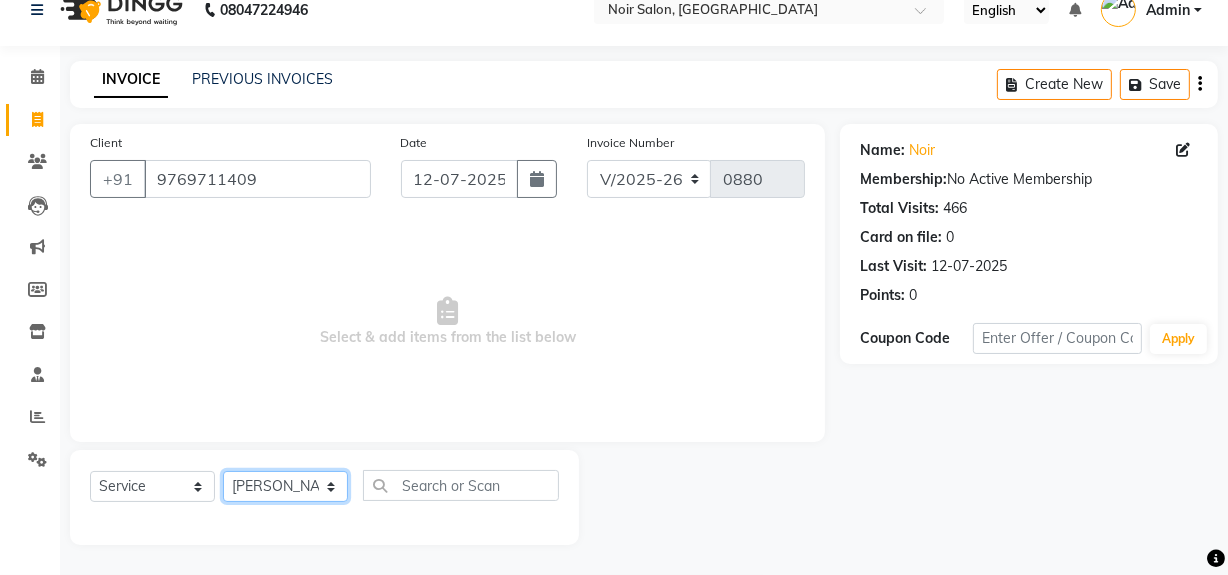 click on "Select Stylist [PERSON_NAME] [PERSON_NAME] Noir (Login) [PERSON_NAME]  Sumit  [PERSON_NAME]  Zaid" 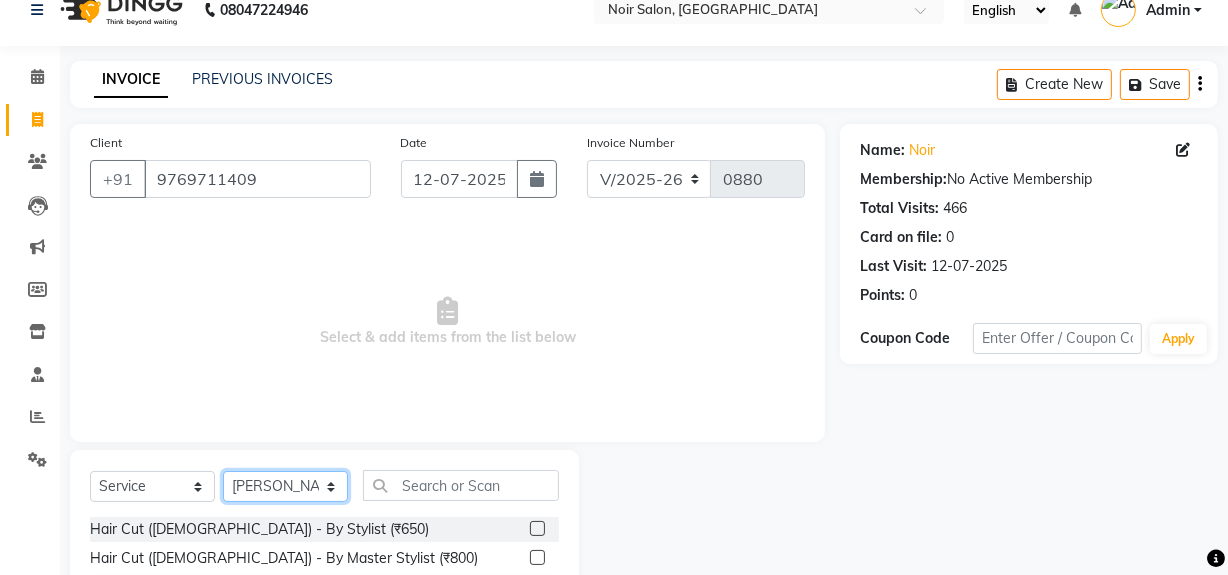 scroll, scrollTop: 226, scrollLeft: 0, axis: vertical 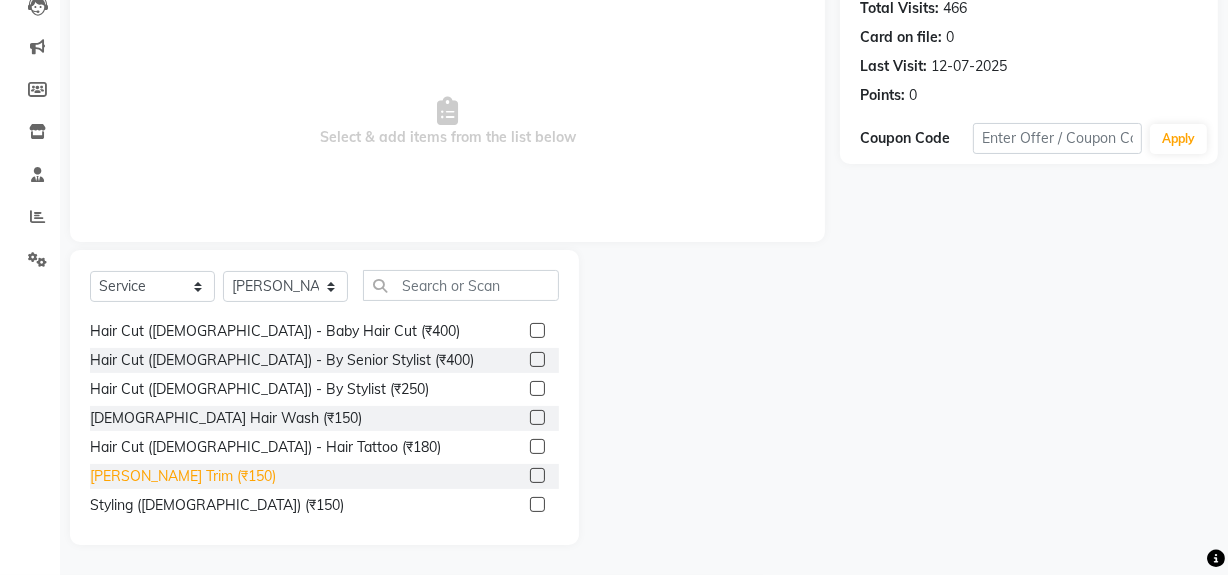 click on "[PERSON_NAME] Trim (₹150)" 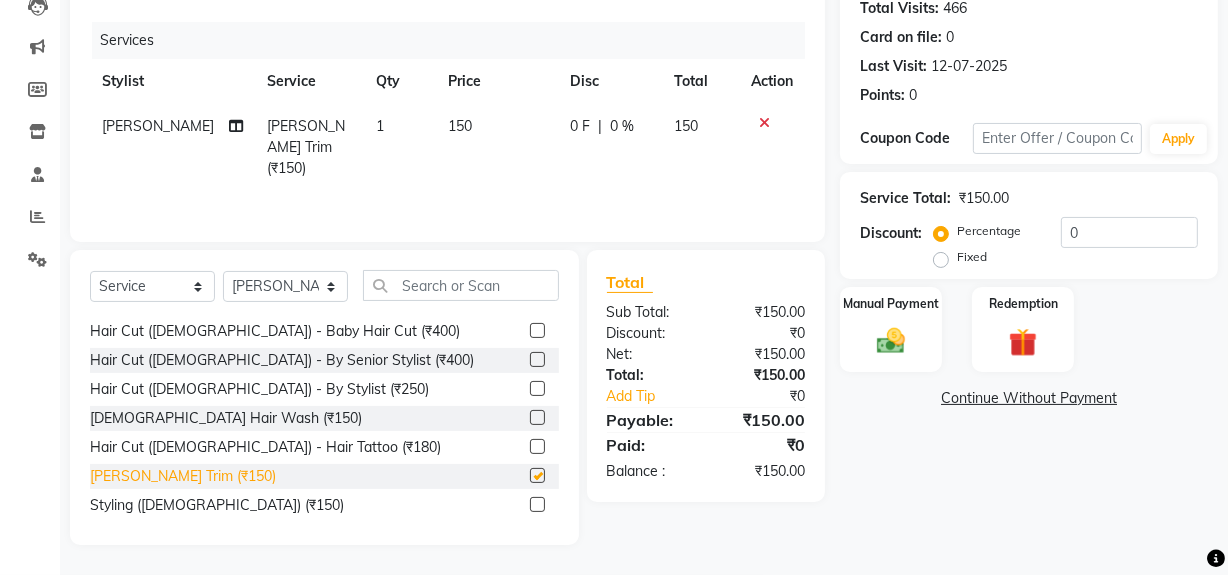 checkbox on "false" 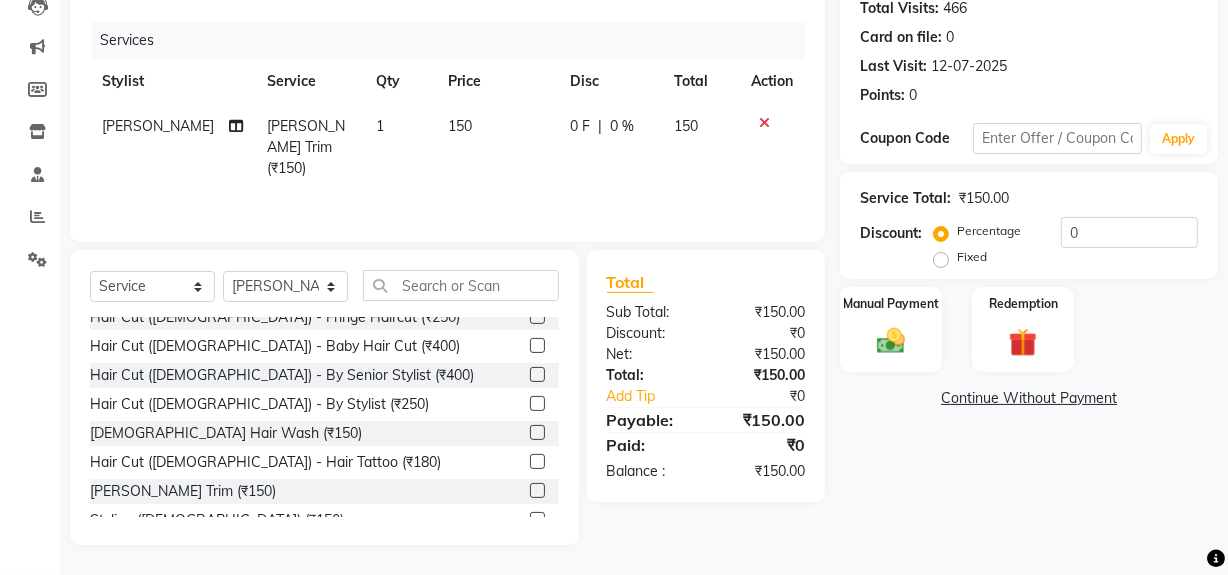 scroll, scrollTop: 152, scrollLeft: 0, axis: vertical 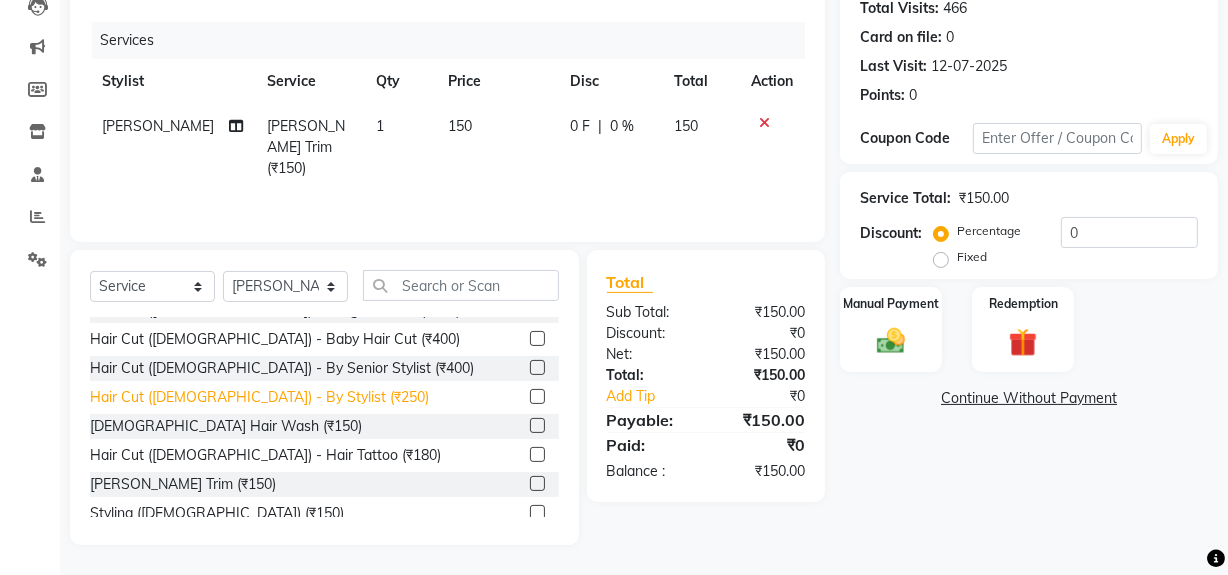 click on "Hair Cut ([DEMOGRAPHIC_DATA]) - By Stylist (₹250)" 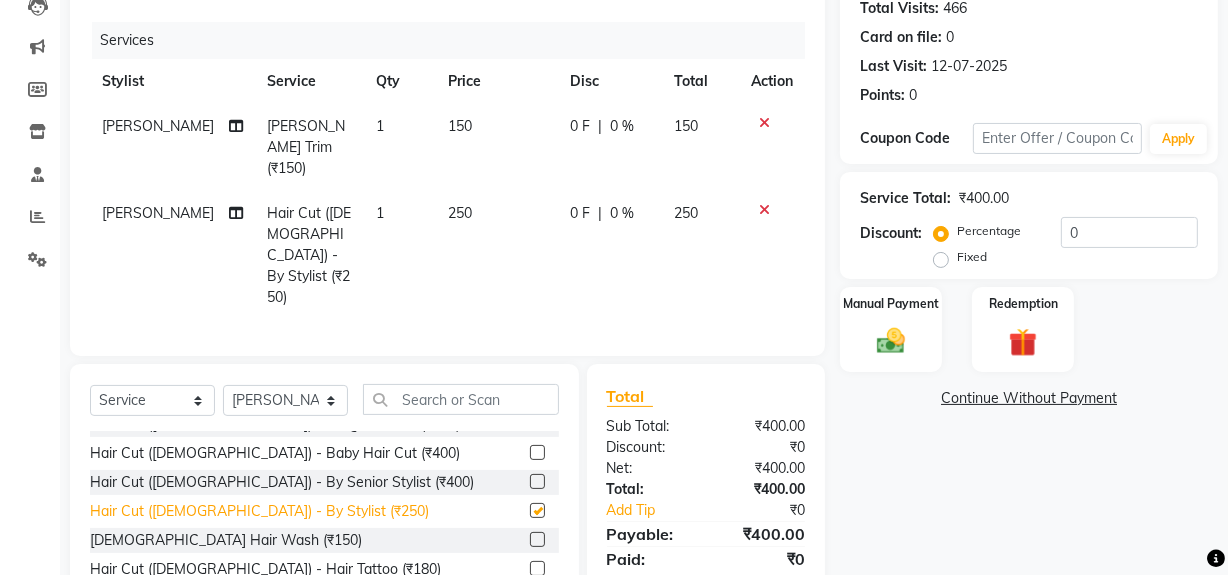 type 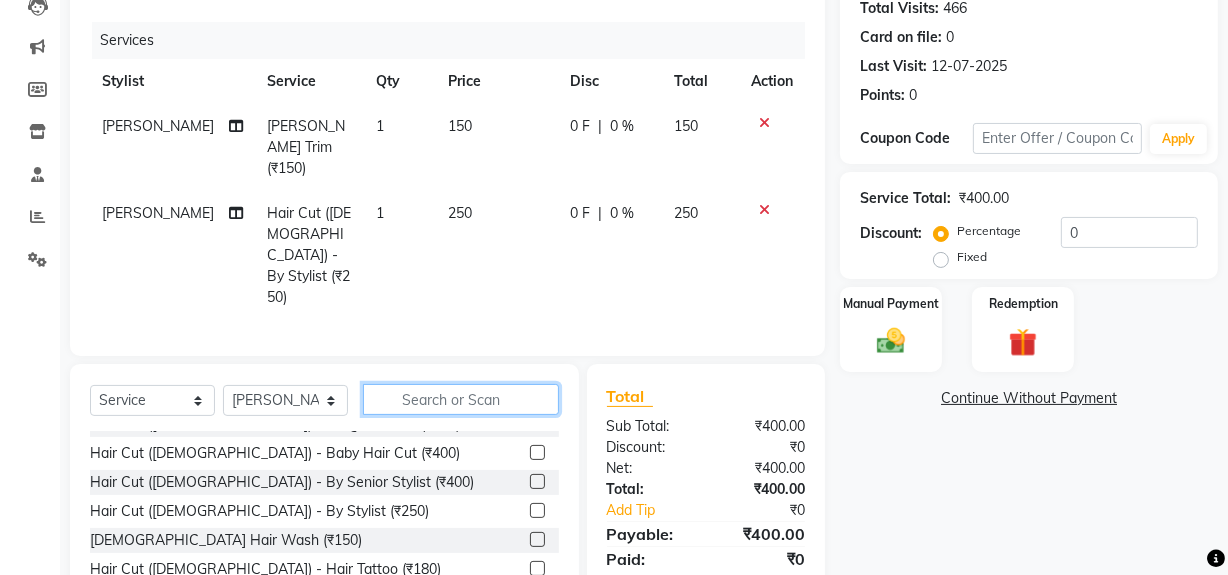 click 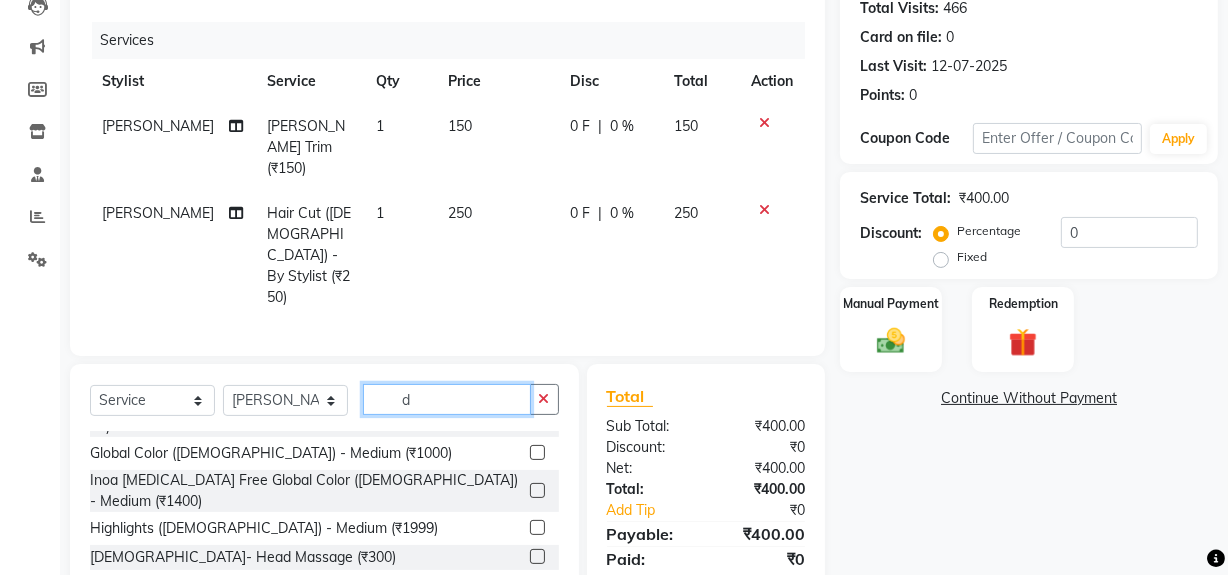 scroll, scrollTop: 0, scrollLeft: 0, axis: both 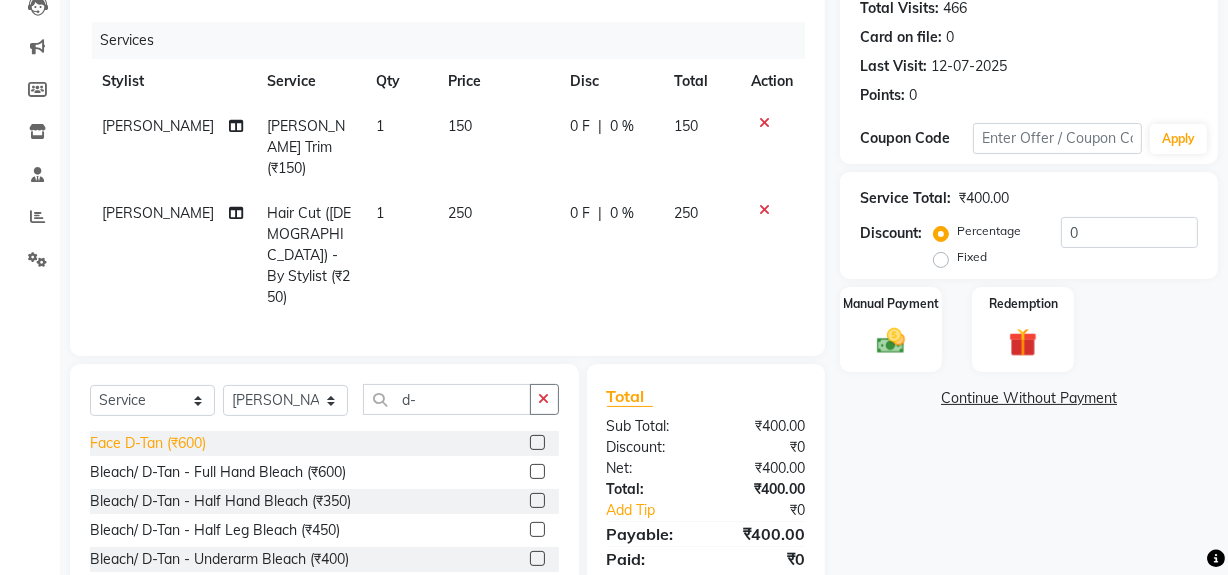click on "Face D-Tan (₹600)" 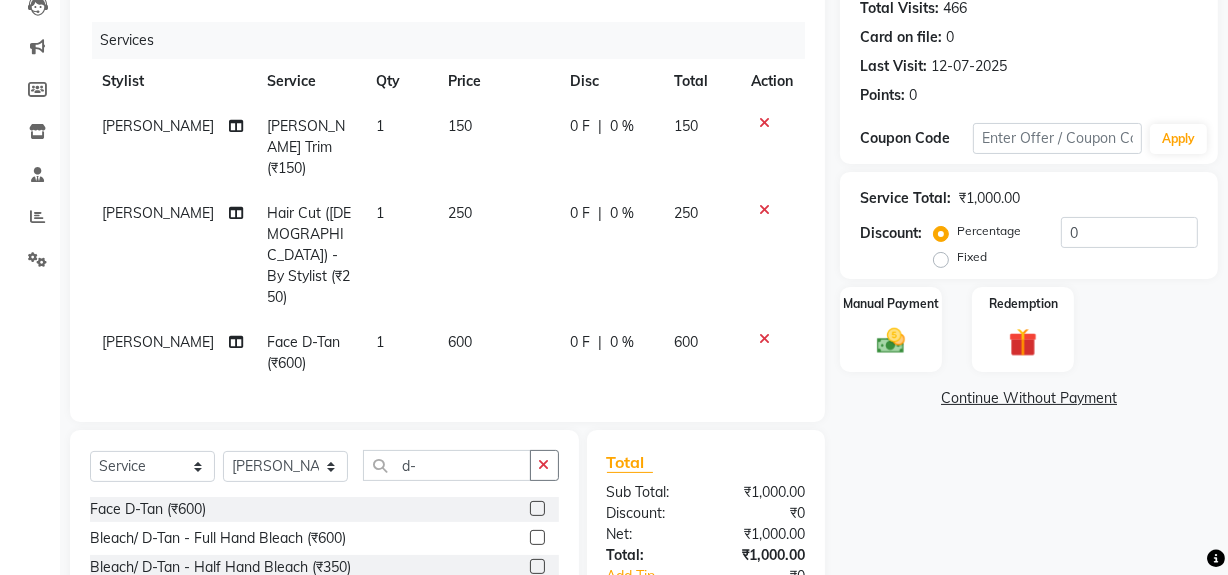 click 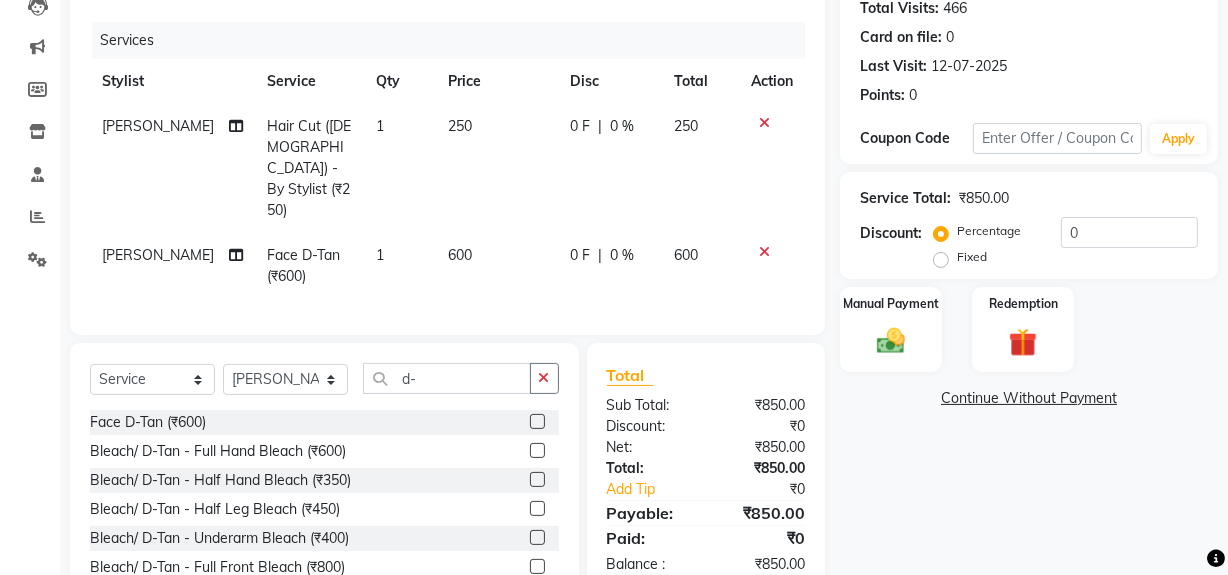 click on "600" 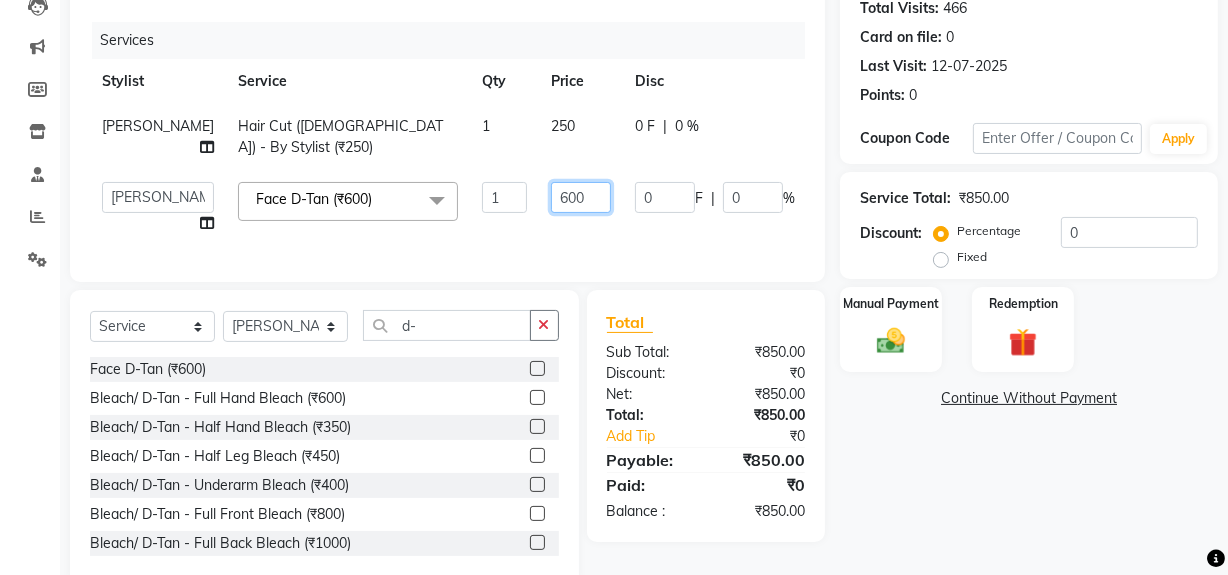 click on "600" 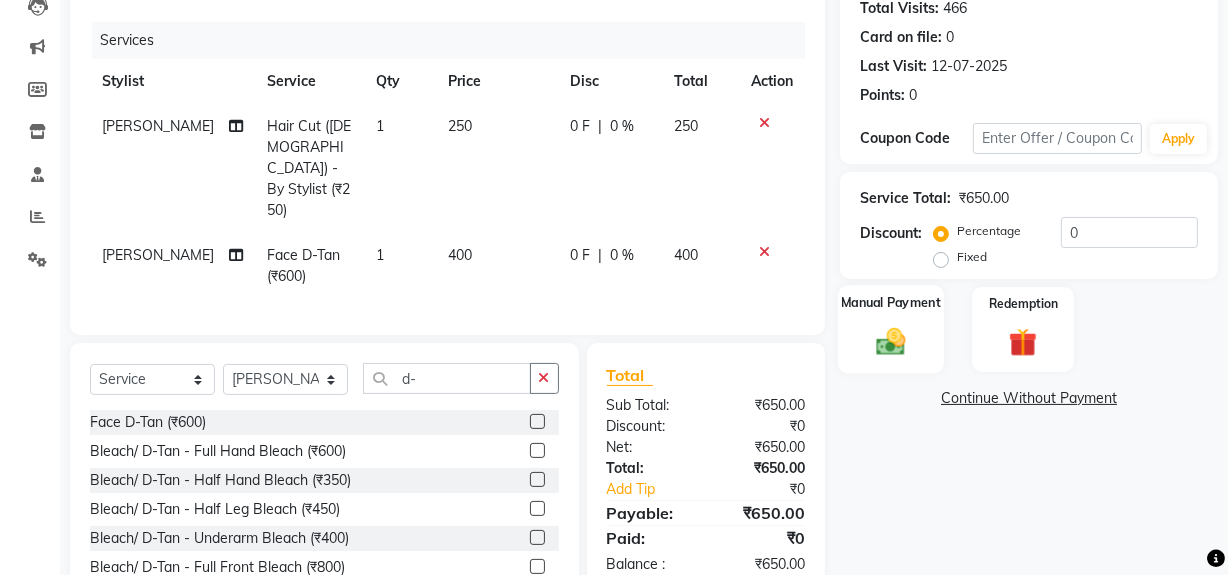 click 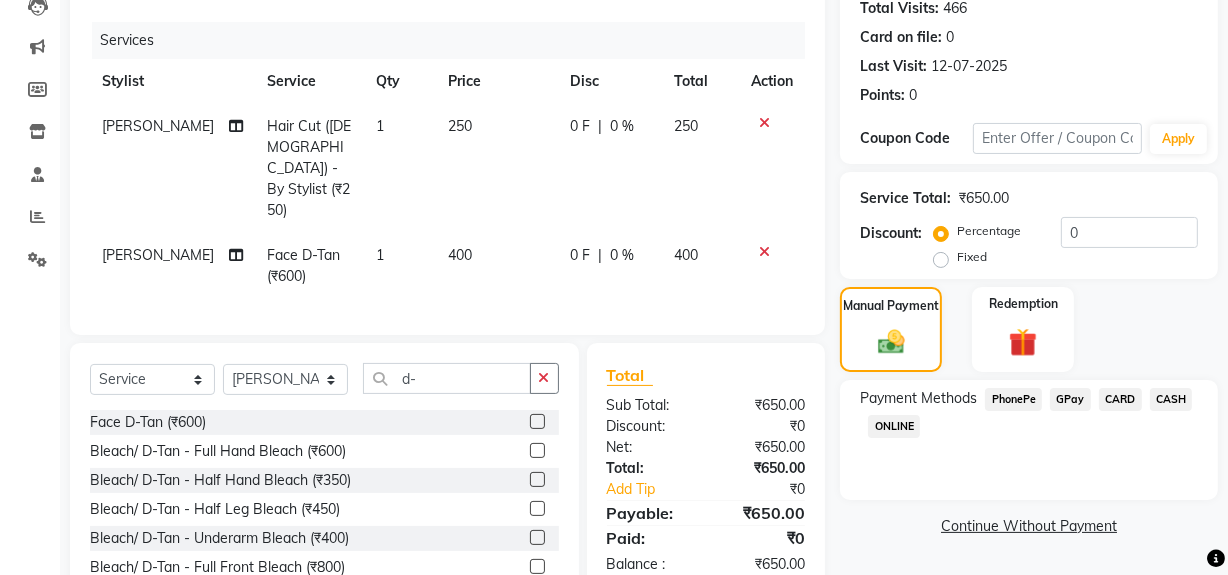 click on "GPay" 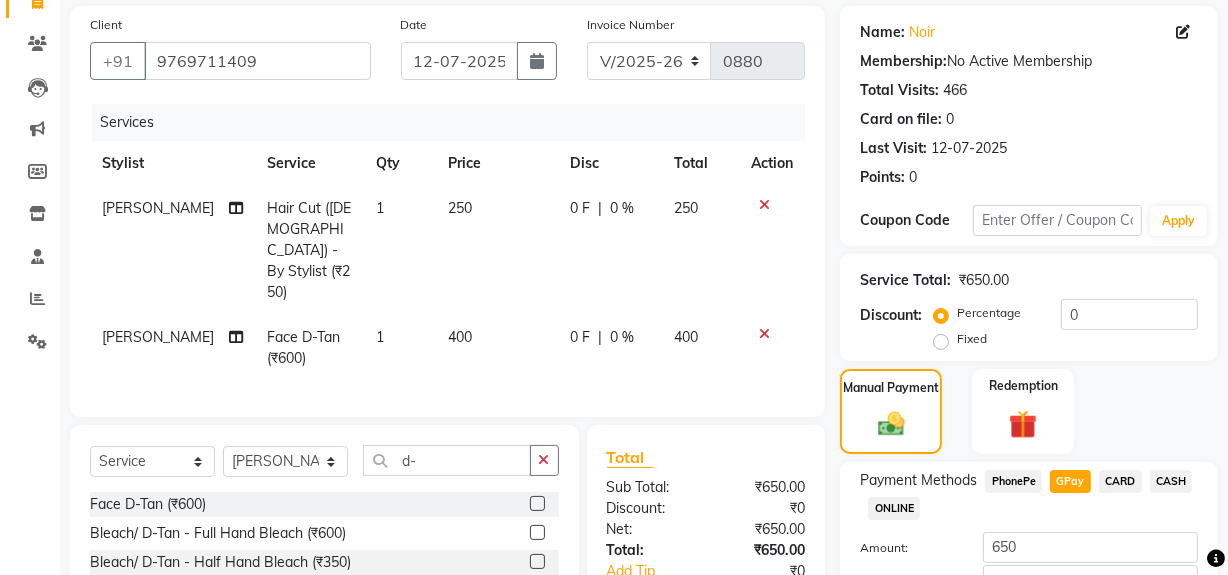 scroll, scrollTop: 121, scrollLeft: 0, axis: vertical 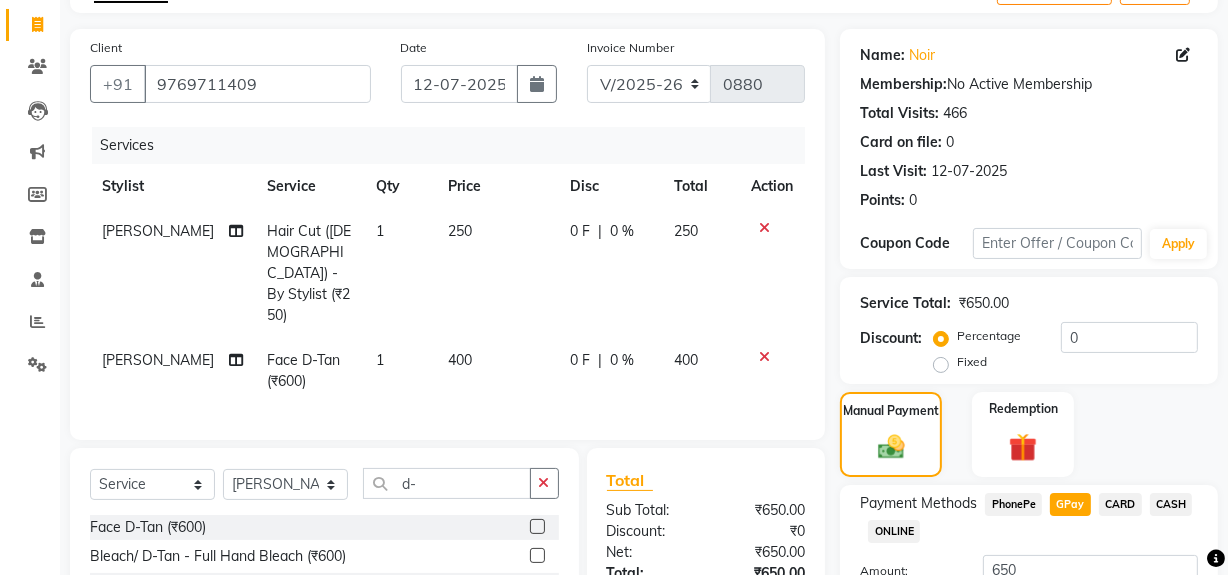 click on "[PERSON_NAME]" 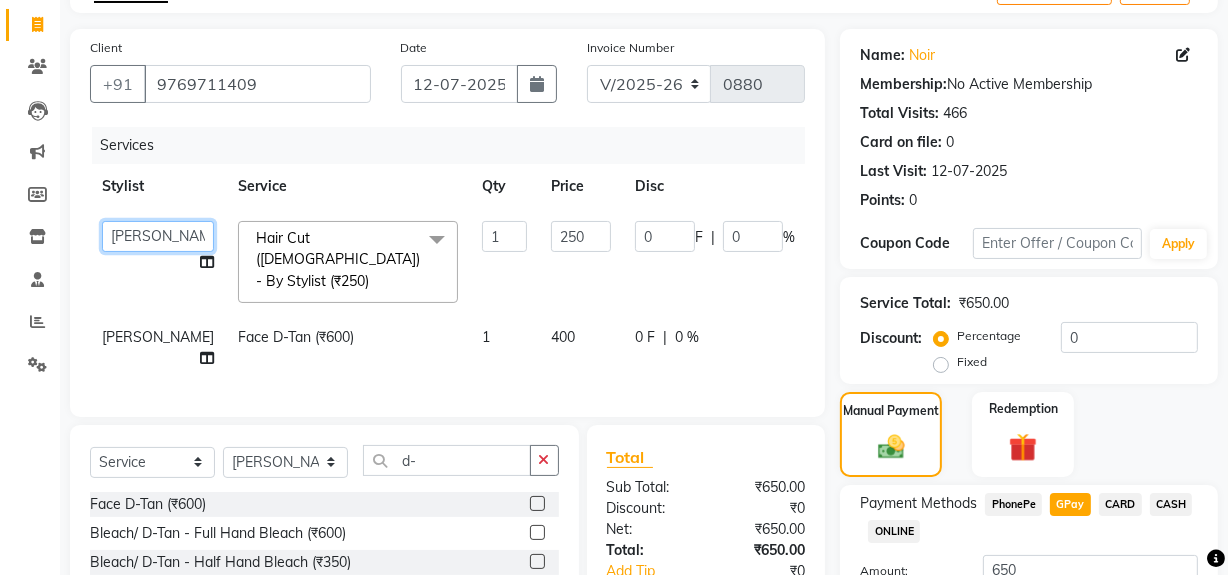 click on "[PERSON_NAME]   [PERSON_NAME]   Noir (Login)   [PERSON_NAME]    Sumit    [PERSON_NAME]    Zaid" 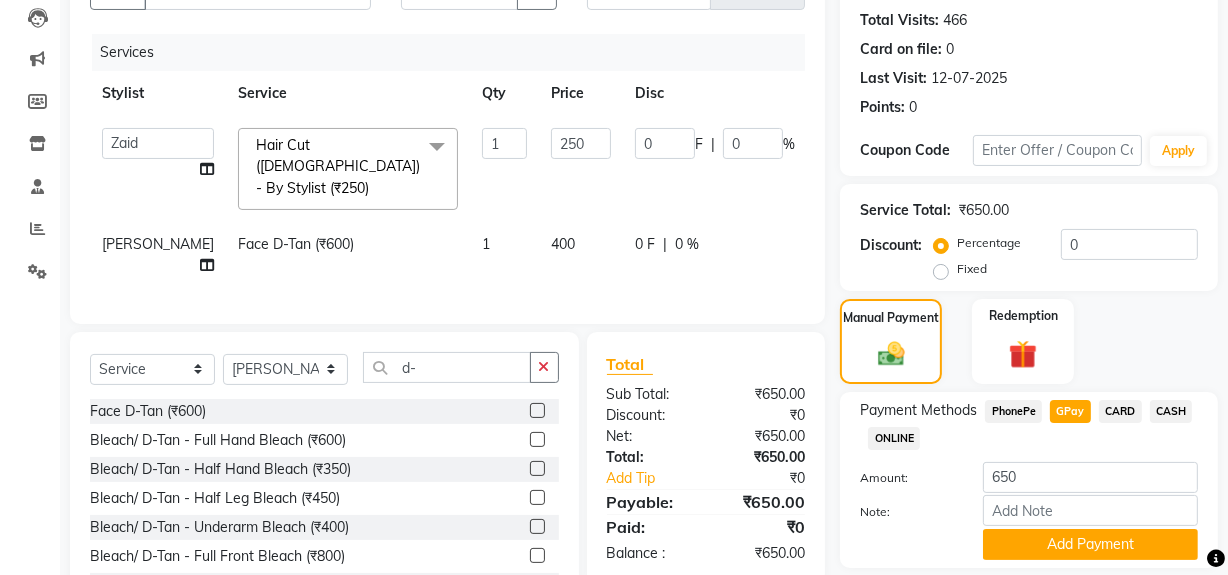 scroll, scrollTop: 217, scrollLeft: 0, axis: vertical 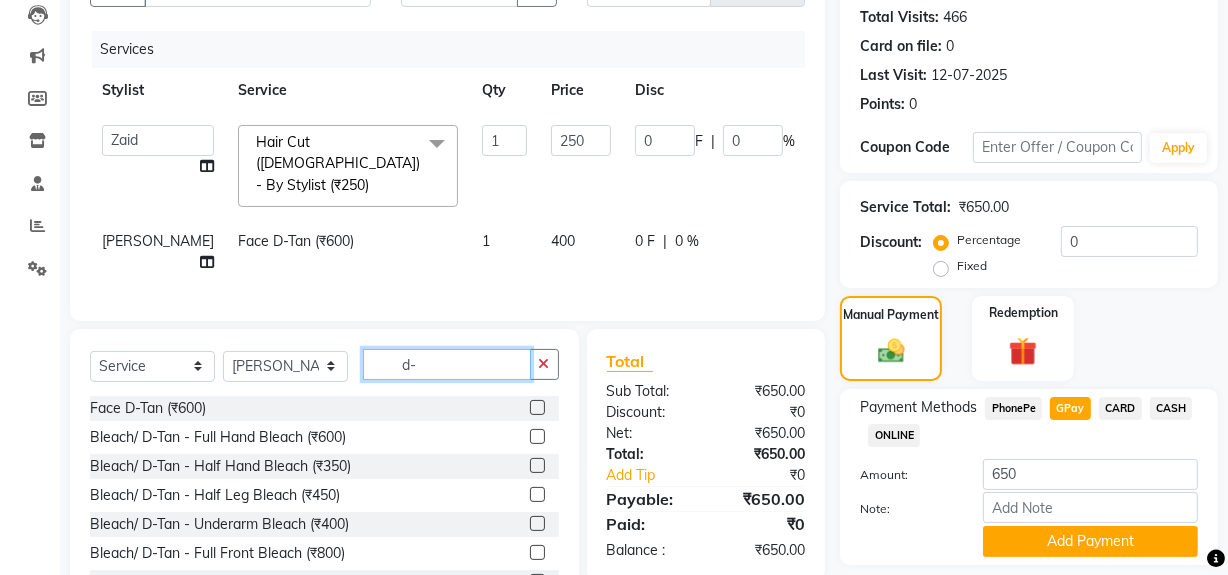 click on "d-" 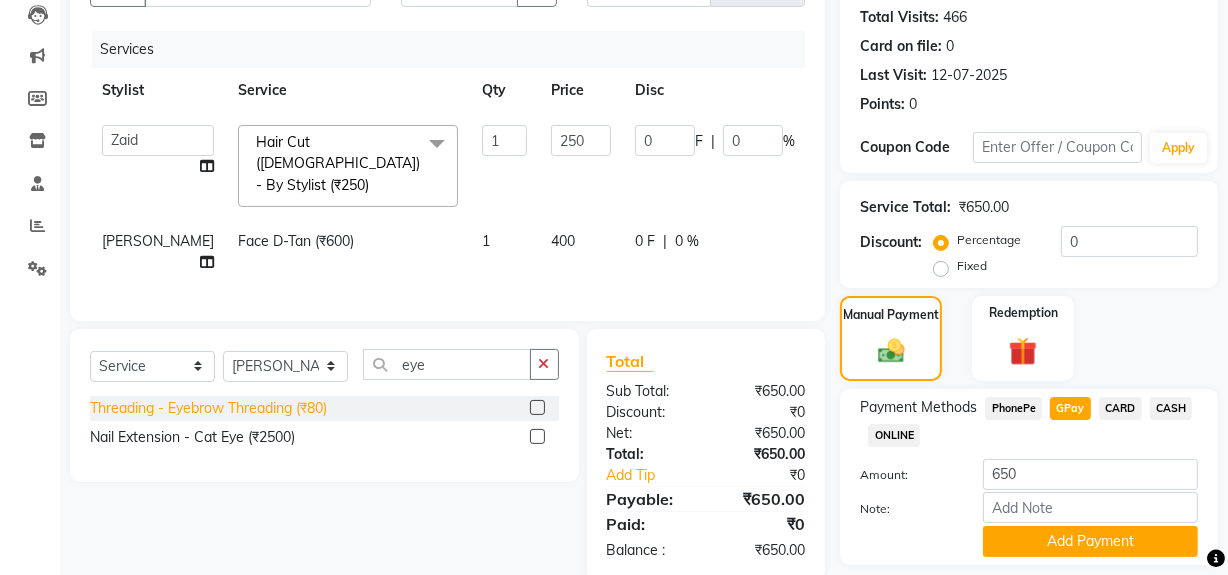 click on "Threading - Eyebrow Threading (₹80)" 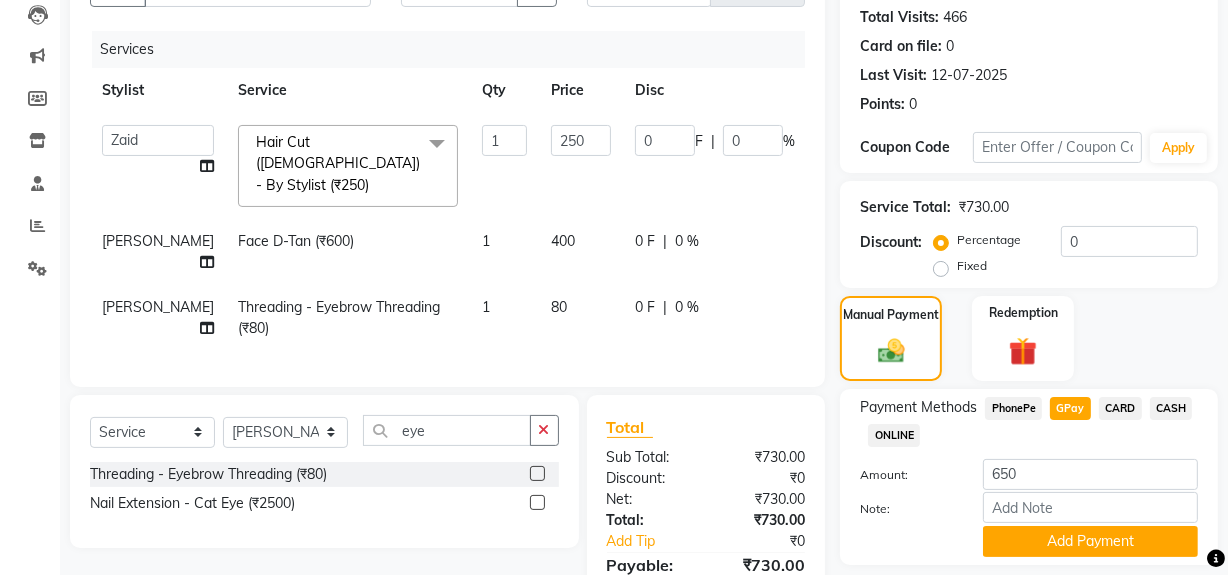 click on "80" 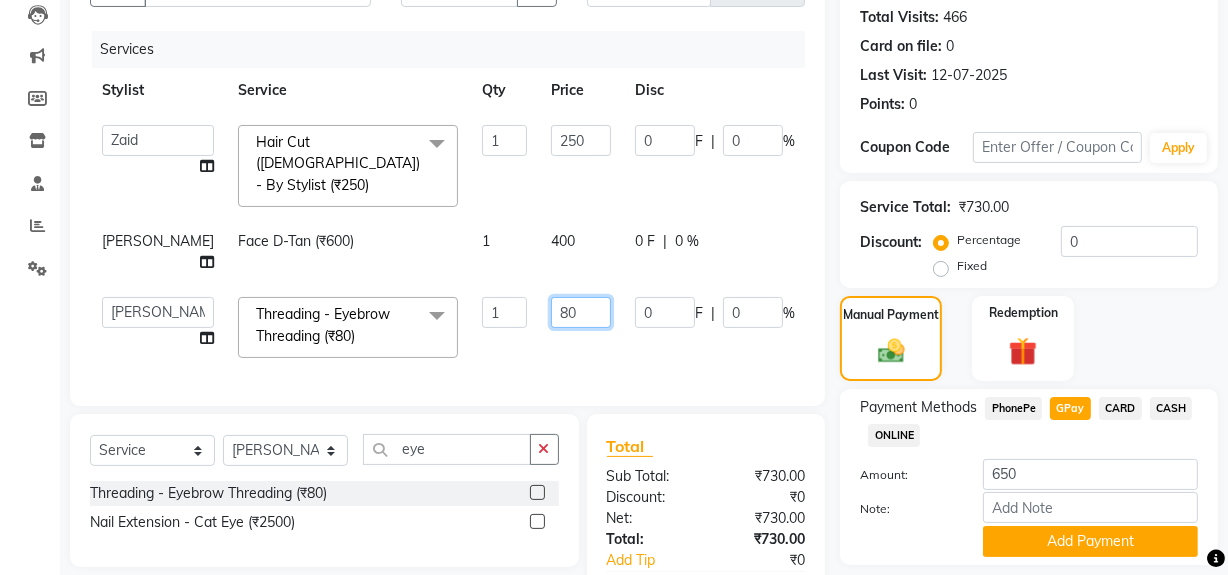 click on "80" 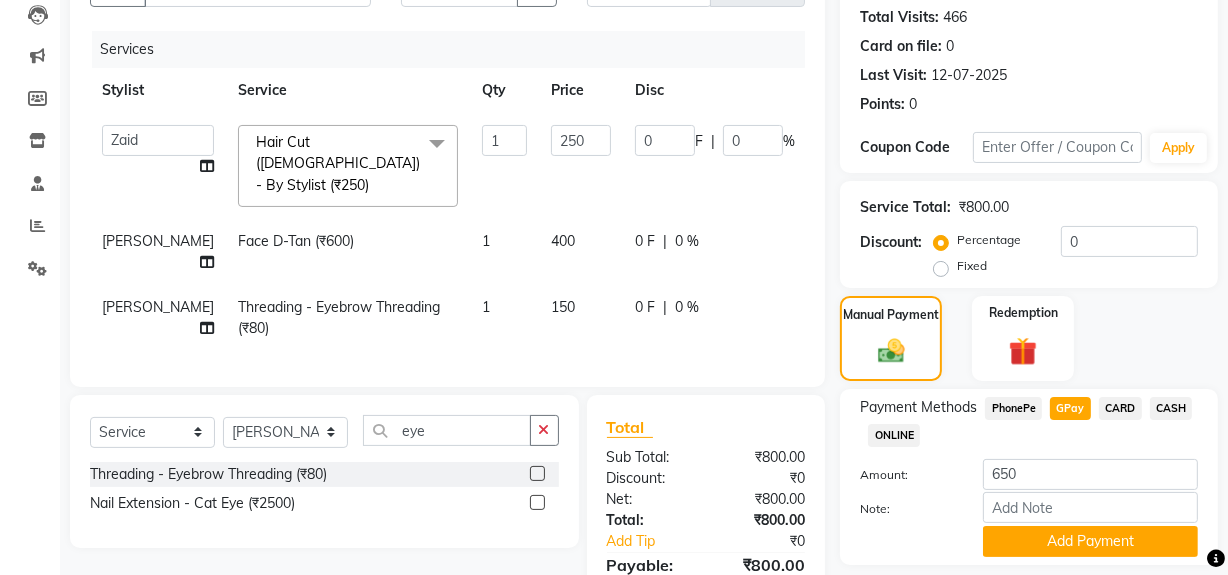 click on "GPay" 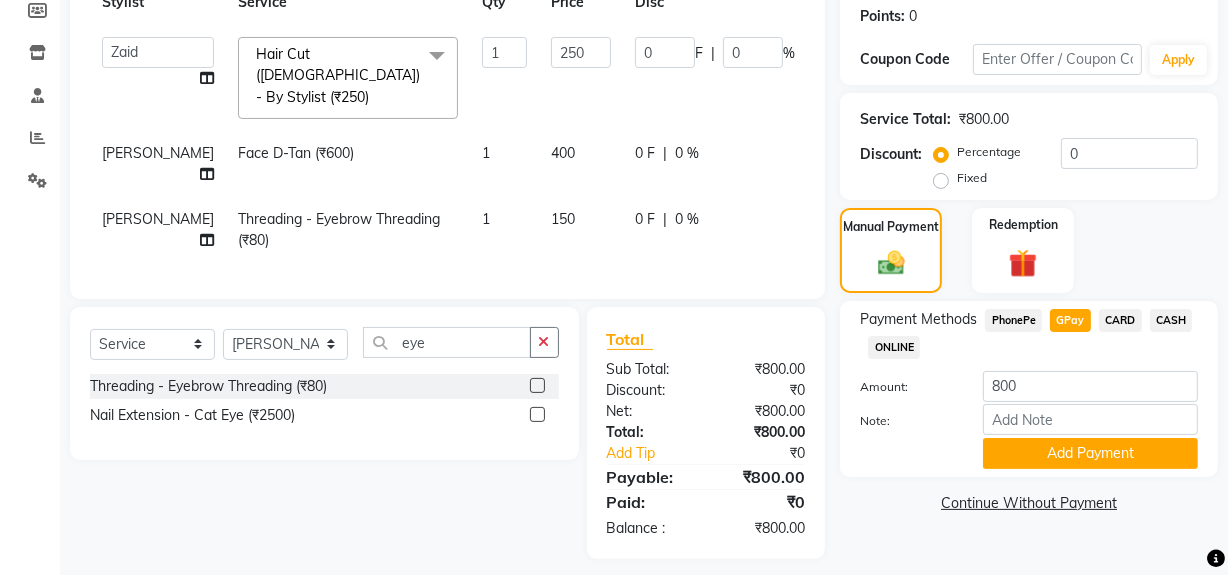 scroll, scrollTop: 310, scrollLeft: 0, axis: vertical 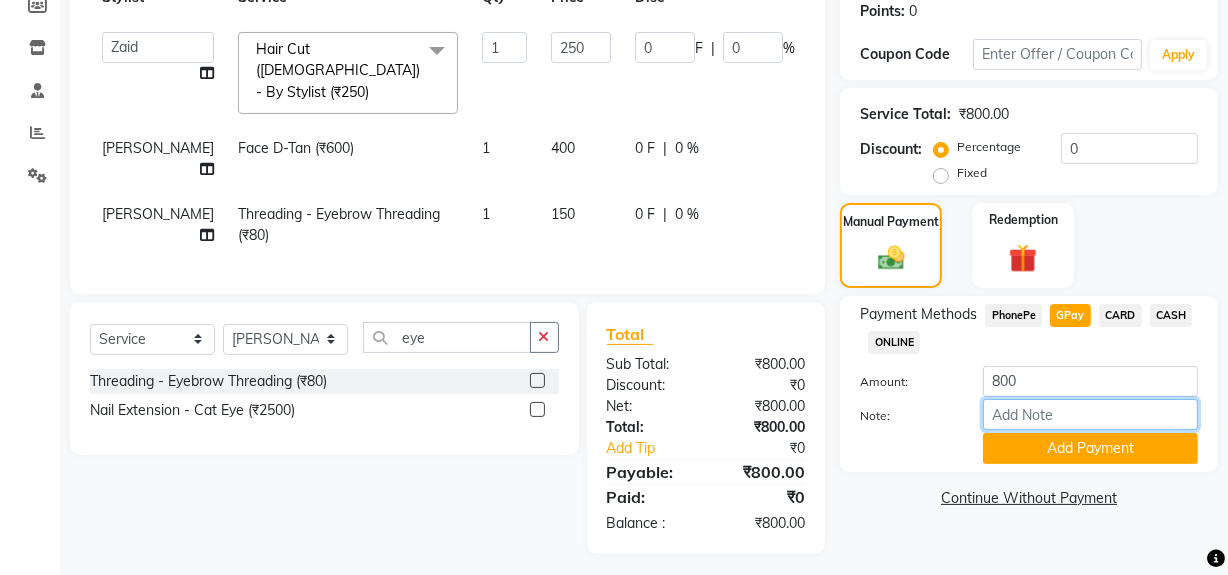 click on "Note:" at bounding box center (1090, 414) 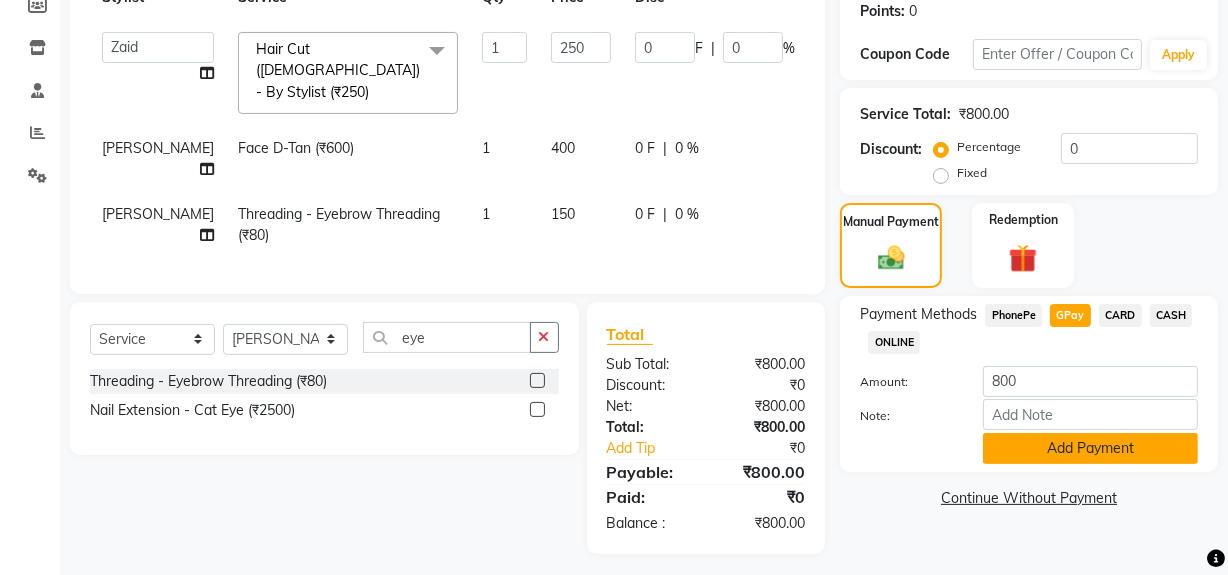 click on "Add Payment" 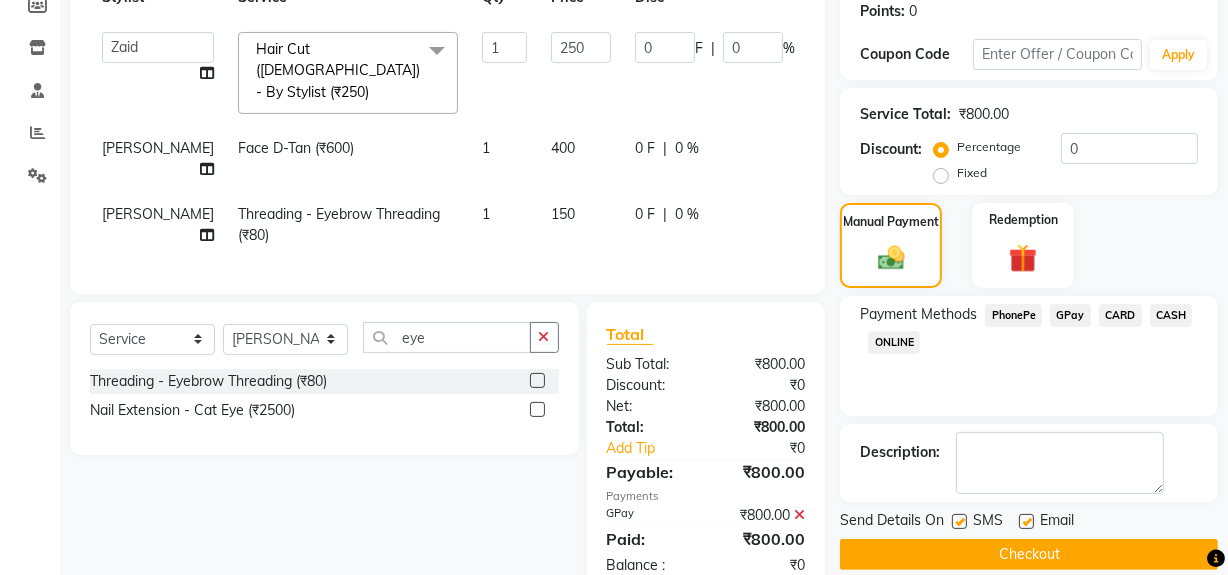 scroll, scrollTop: 352, scrollLeft: 0, axis: vertical 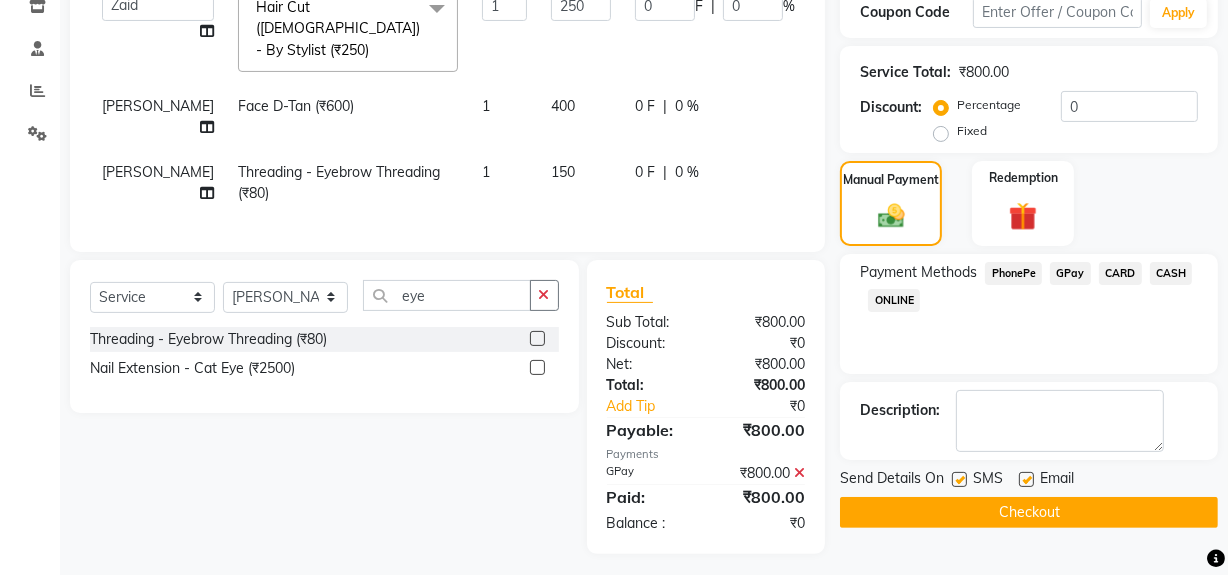 click 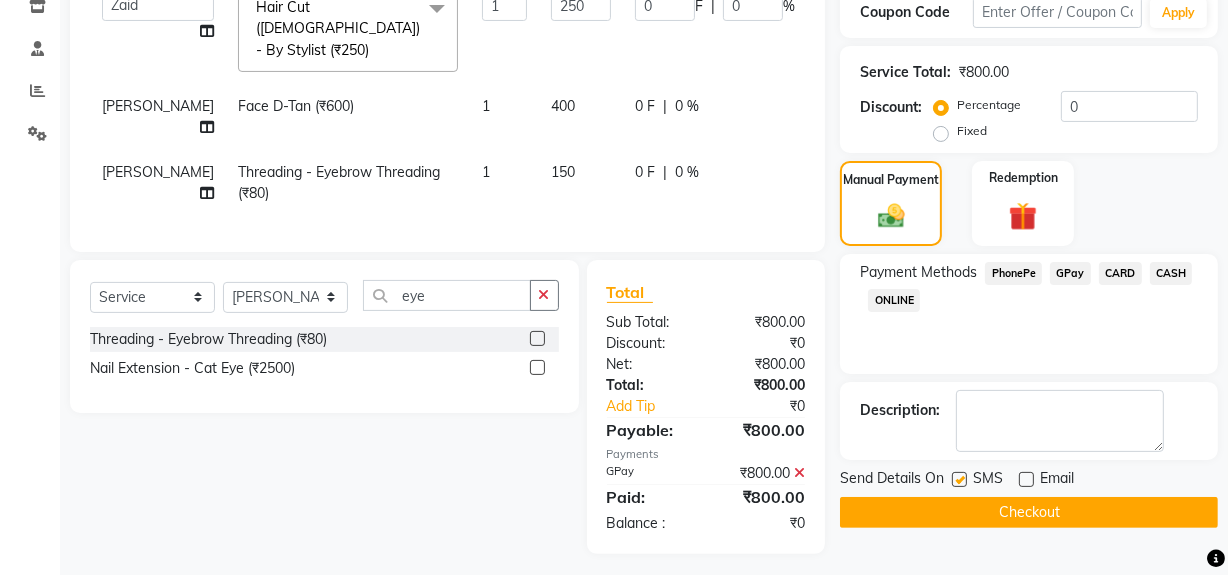 click 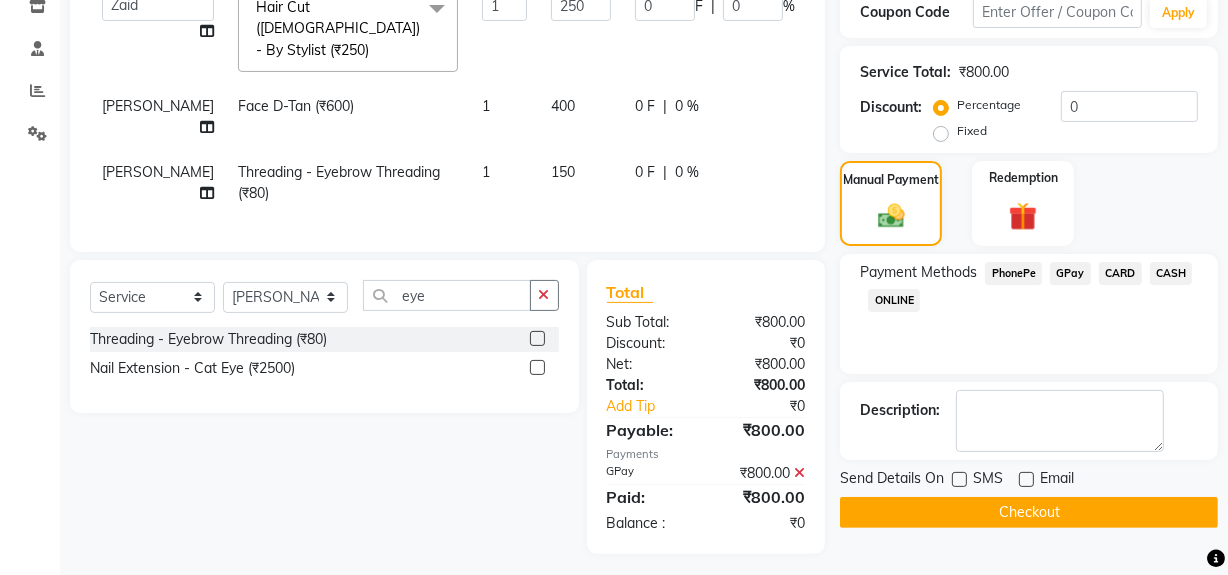 click on "Checkout" 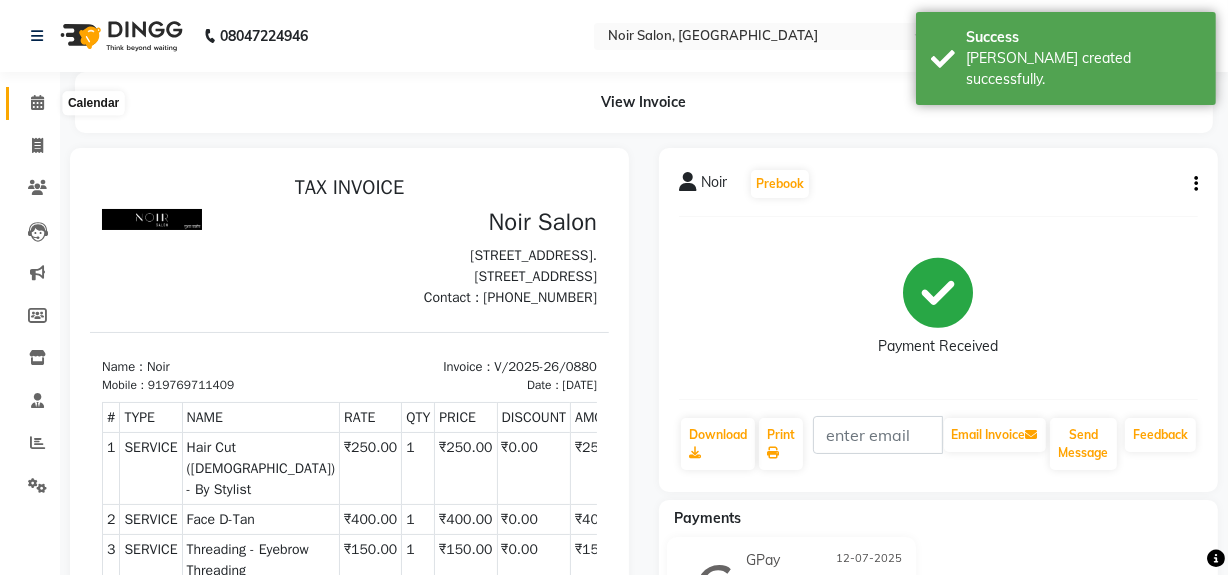 scroll, scrollTop: 0, scrollLeft: 0, axis: both 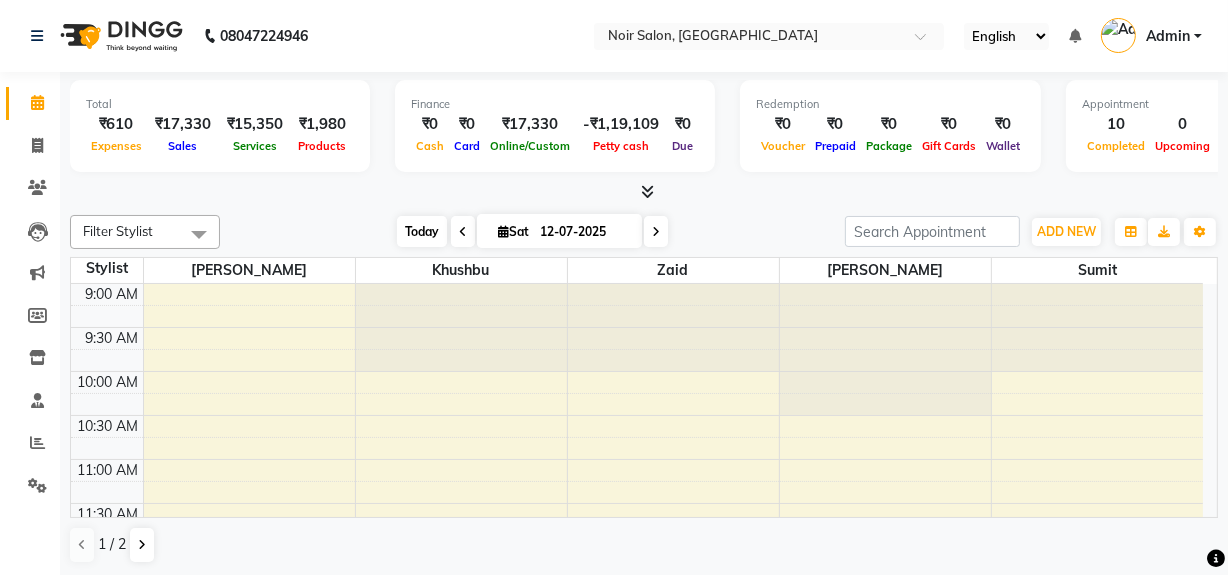 click on "Today" at bounding box center [422, 231] 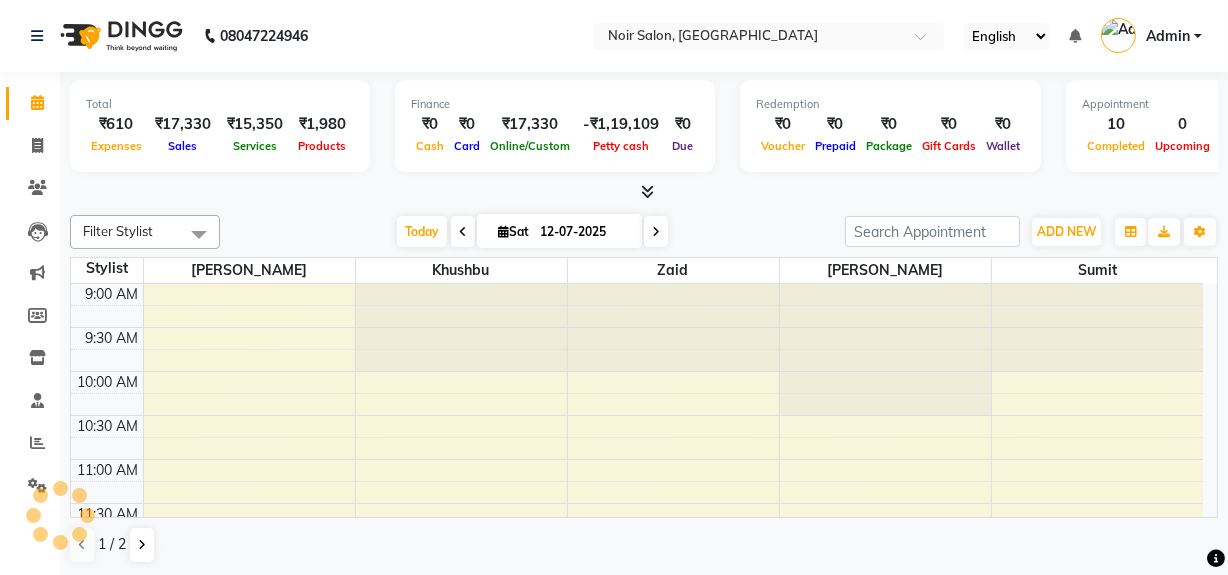 scroll, scrollTop: 993, scrollLeft: 0, axis: vertical 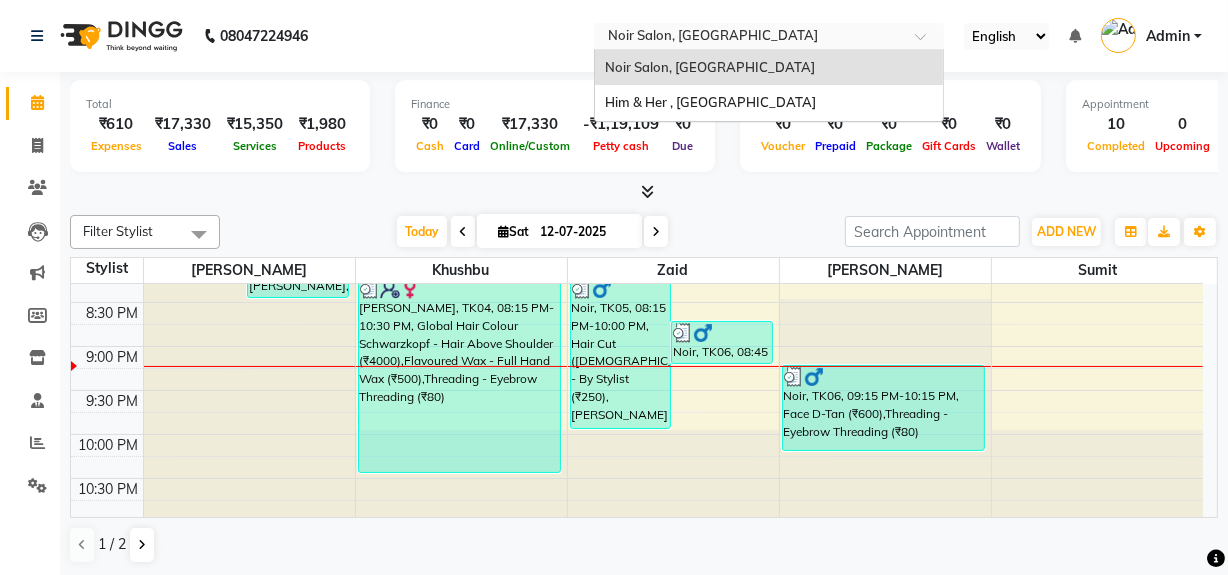 click at bounding box center (927, 42) 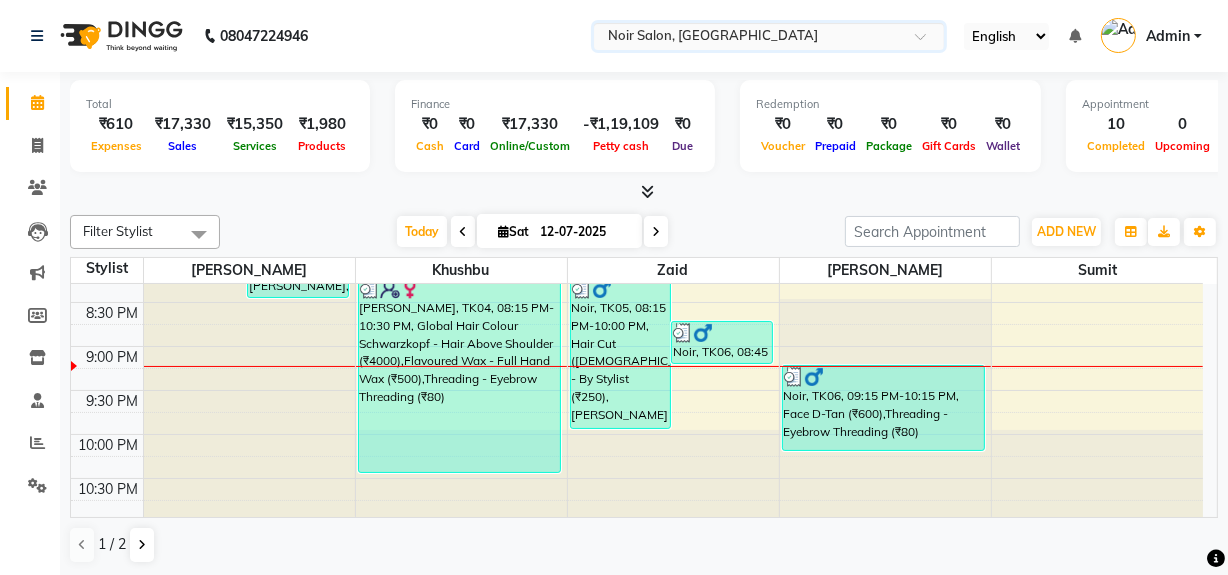 click at bounding box center [927, 42] 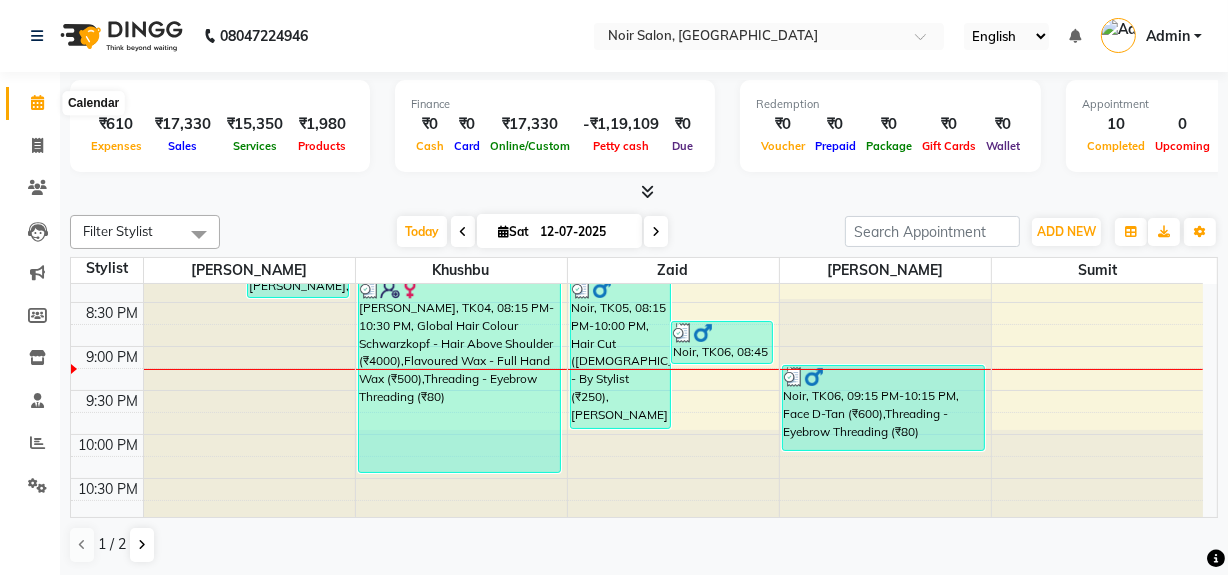 click 